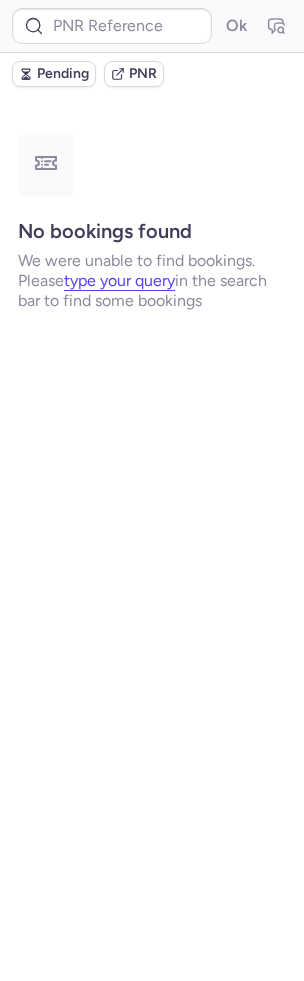 scroll, scrollTop: 0, scrollLeft: 0, axis: both 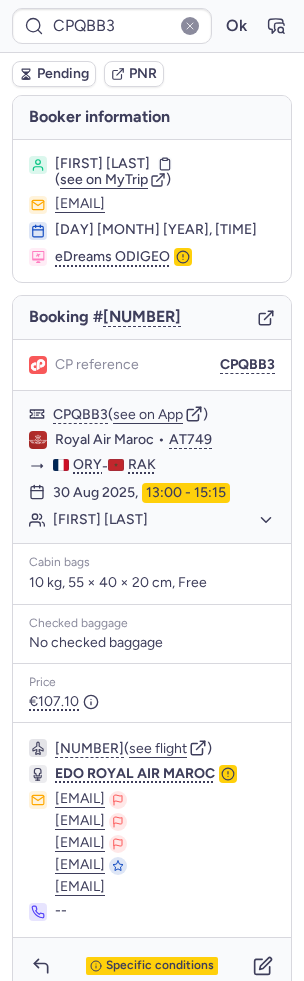 type on "[TEXT]" 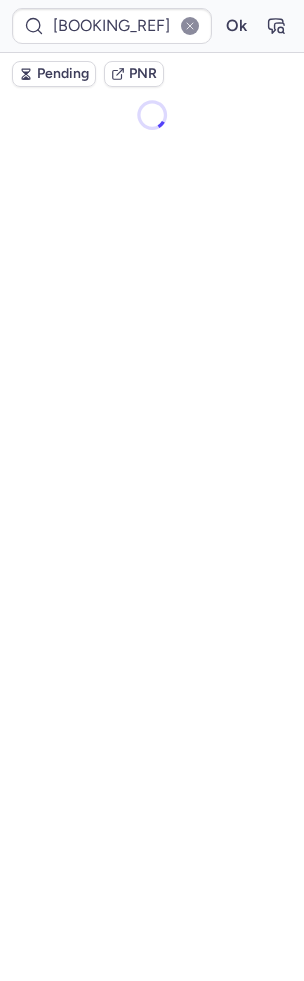 scroll, scrollTop: 0, scrollLeft: 0, axis: both 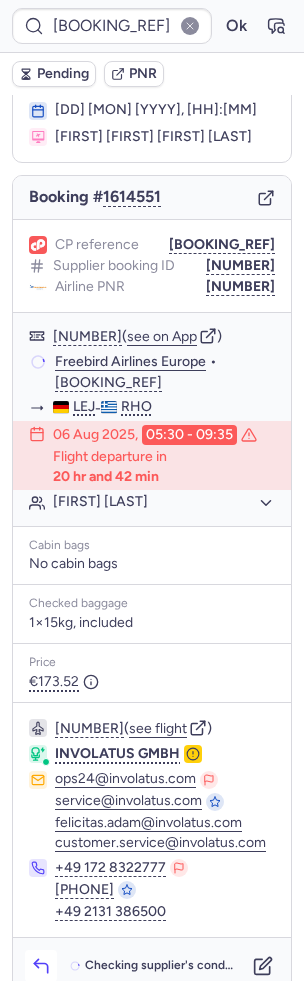 click 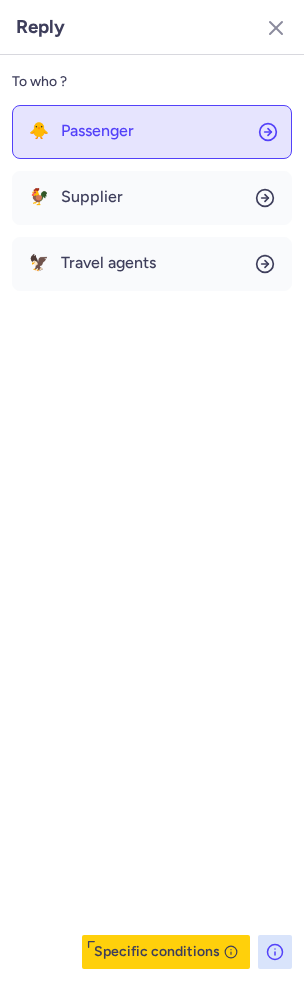 click on "Passenger" at bounding box center (97, 131) 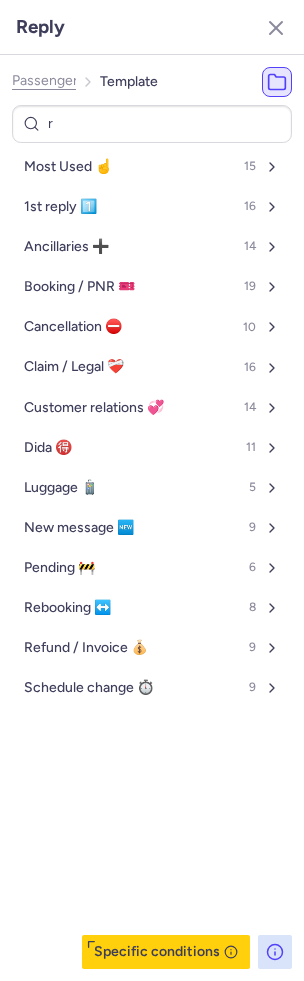 type on "re" 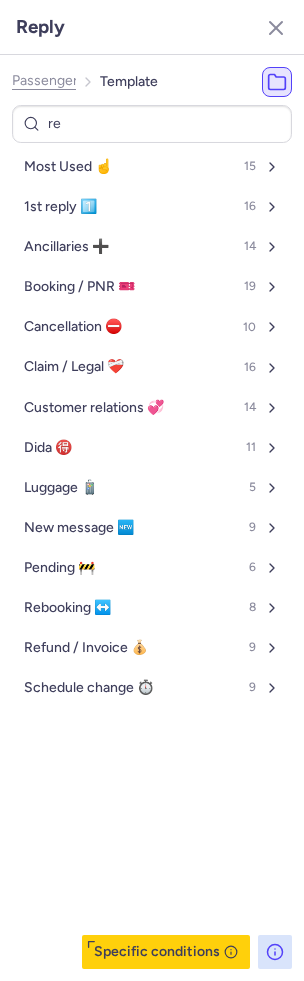 select on "en" 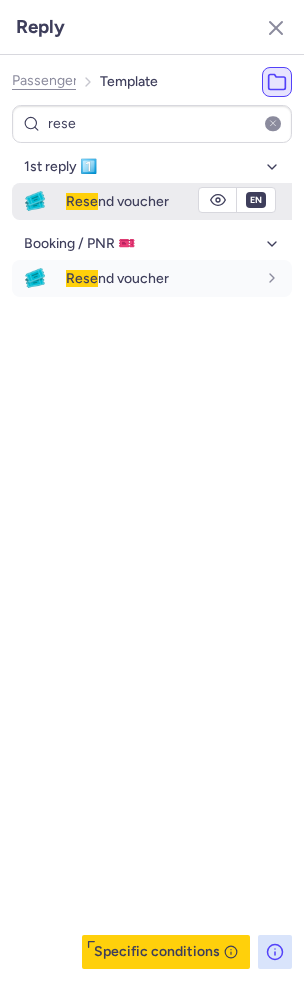 type on "rese" 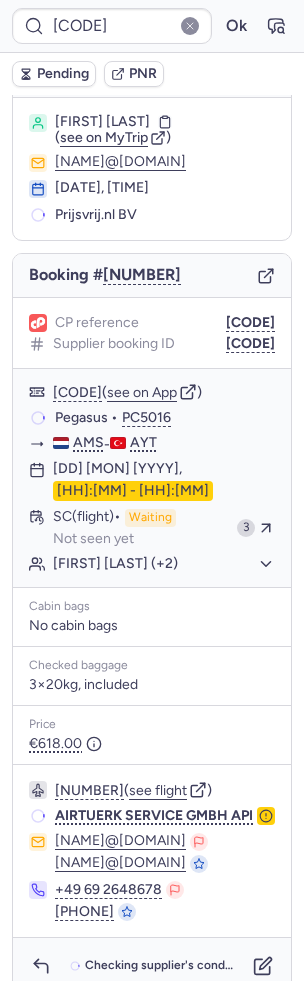 scroll, scrollTop: 60, scrollLeft: 0, axis: vertical 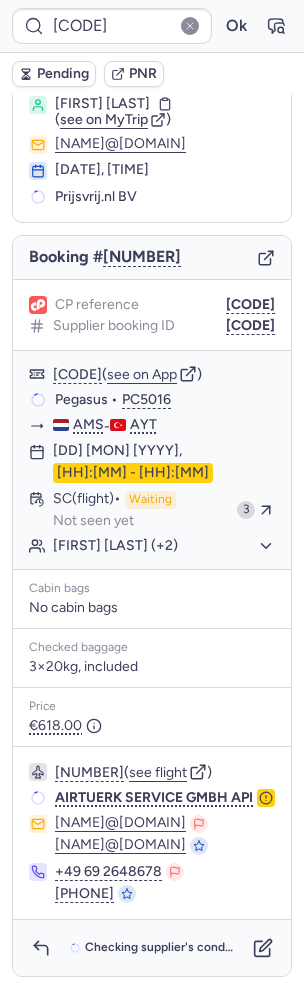 type on "[CODE]" 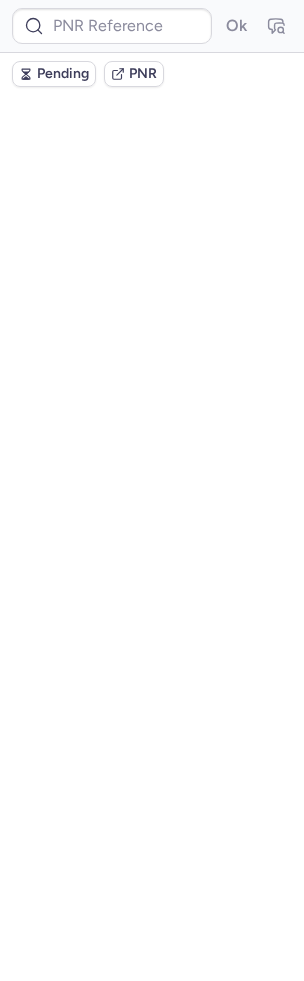 scroll, scrollTop: 0, scrollLeft: 0, axis: both 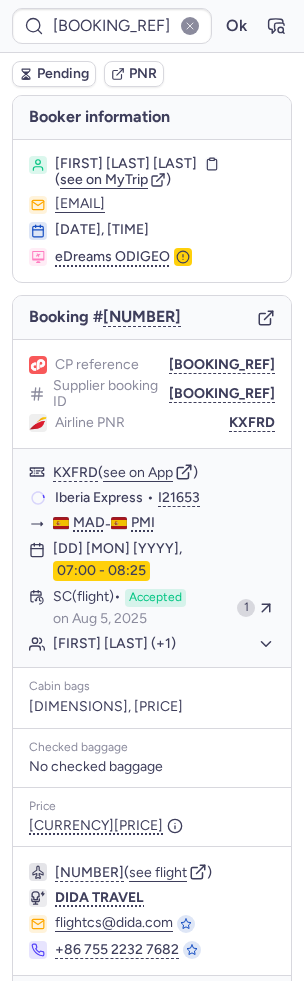 type on "CPGFSD" 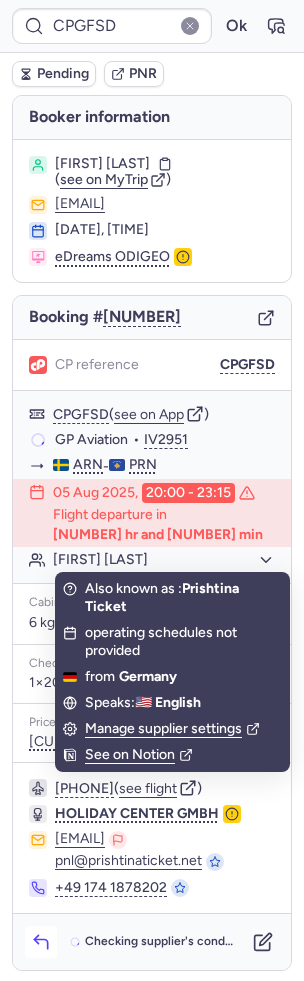 click 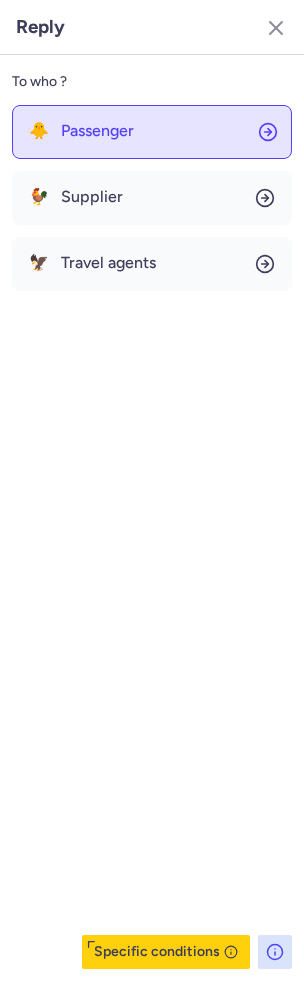 click on "Passenger" at bounding box center [97, 131] 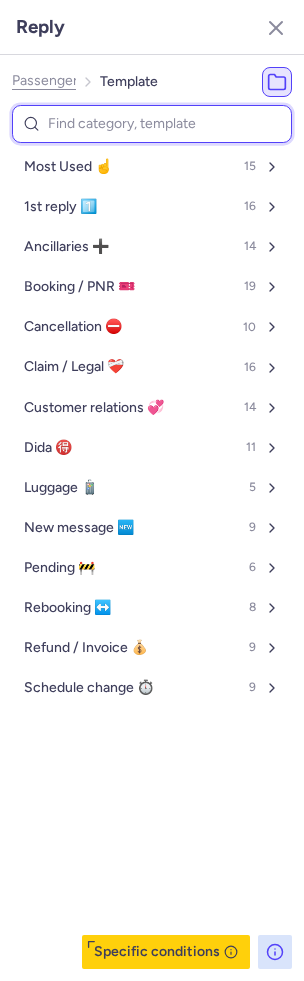 type on "c" 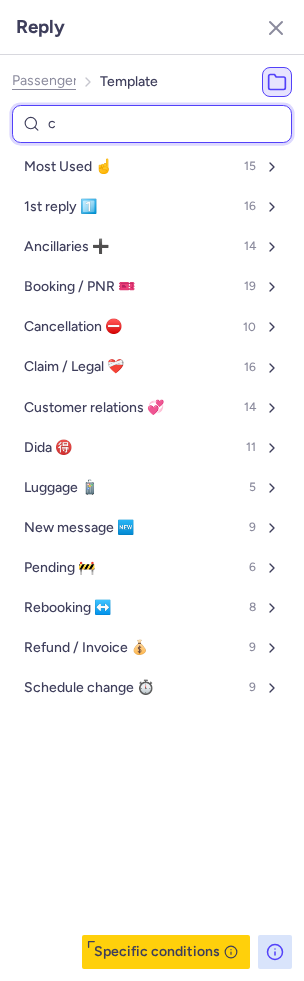 select on "en" 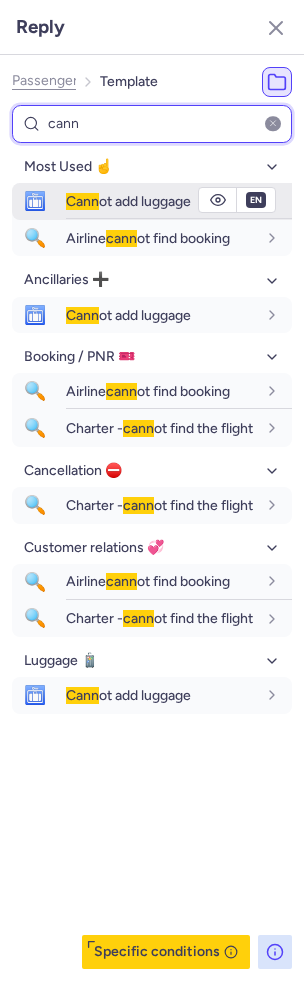 type on "cann" 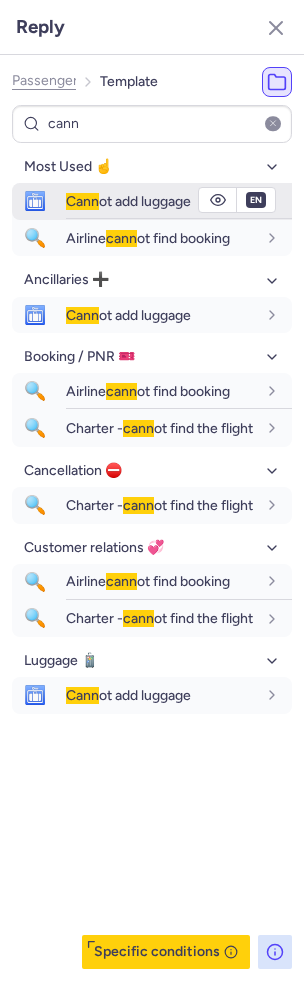 click on "Cann" at bounding box center [82, 201] 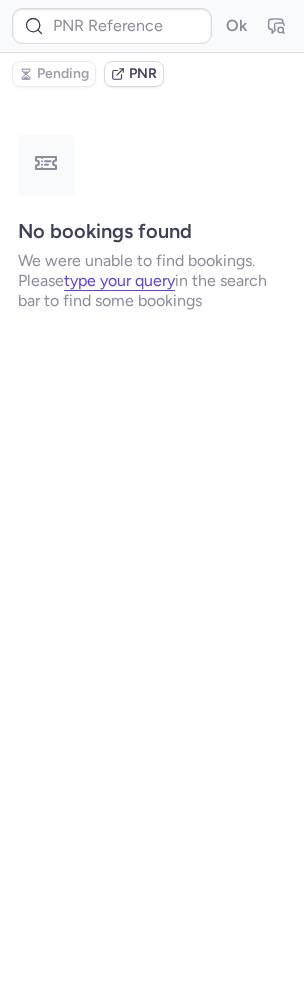 type on "CPFKLN" 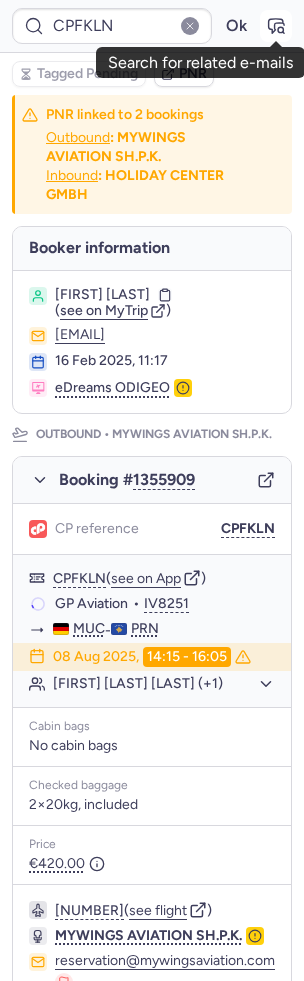 click 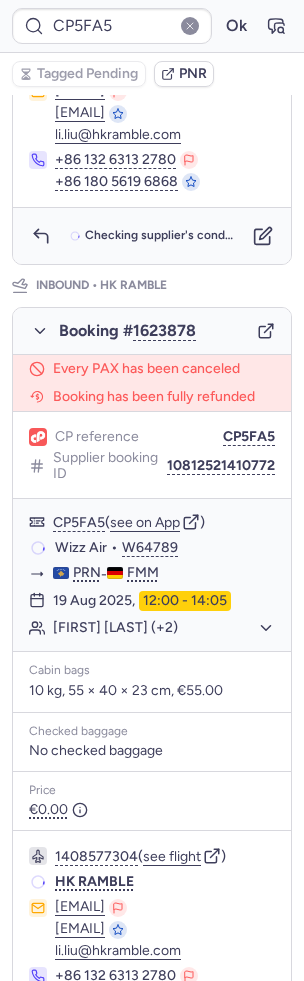 scroll, scrollTop: 163, scrollLeft: 0, axis: vertical 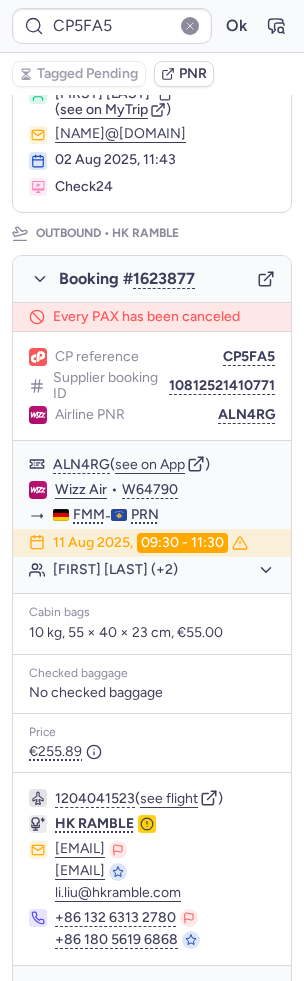 type on "CPKS3Q" 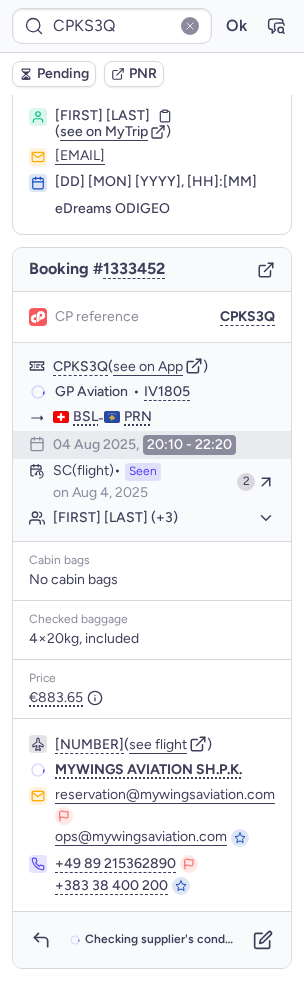 scroll, scrollTop: 42, scrollLeft: 0, axis: vertical 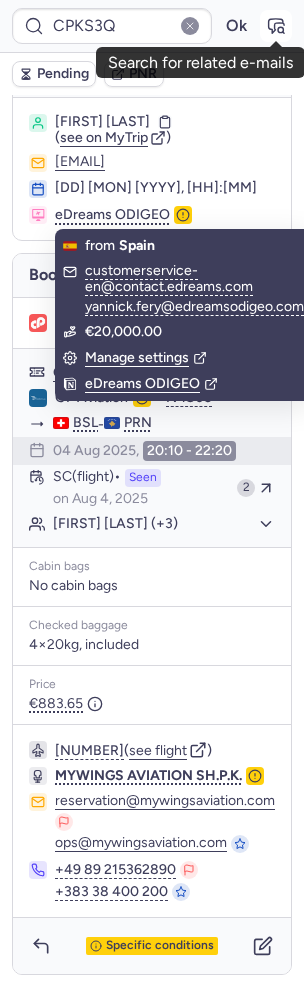 click 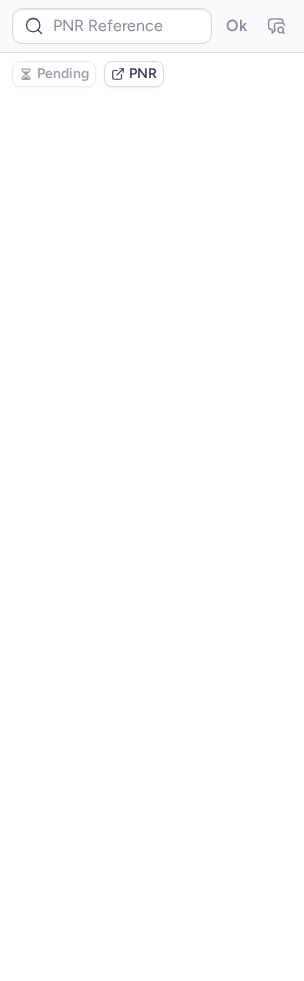 type on "CPKS3Q" 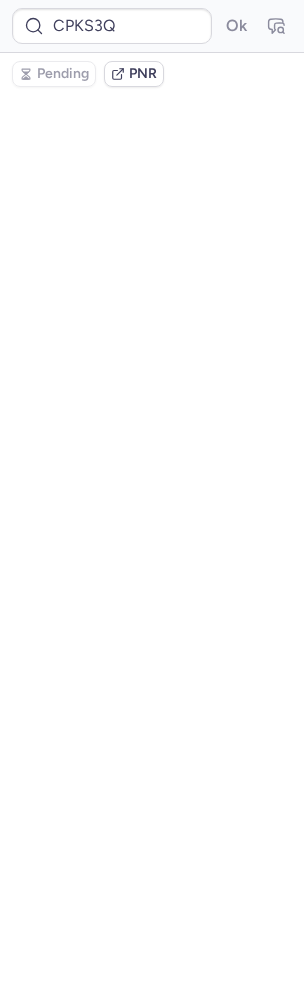 scroll, scrollTop: 0, scrollLeft: 0, axis: both 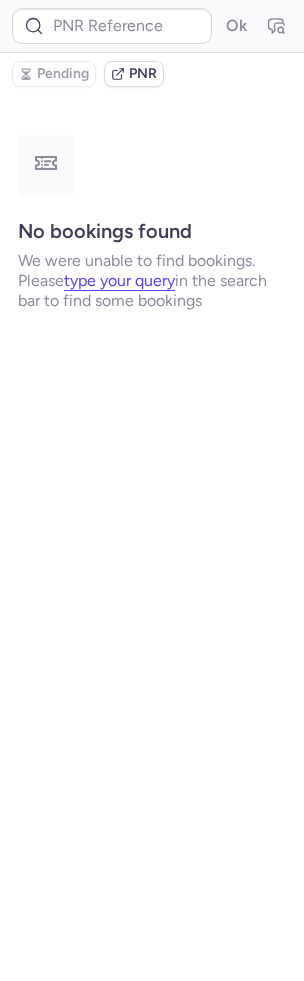 type on "CPWLOL" 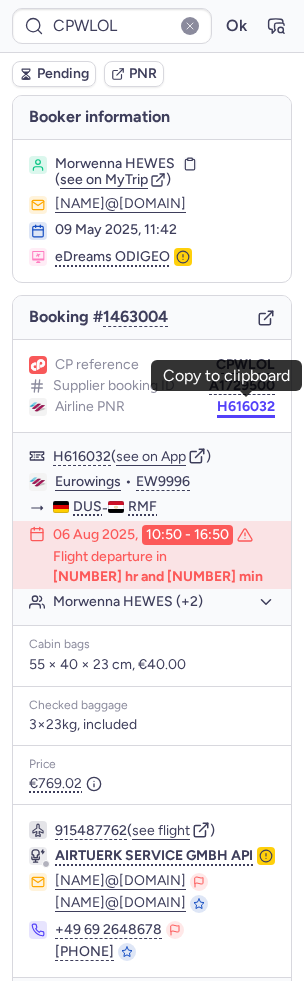 click on "H616032" at bounding box center (246, 407) 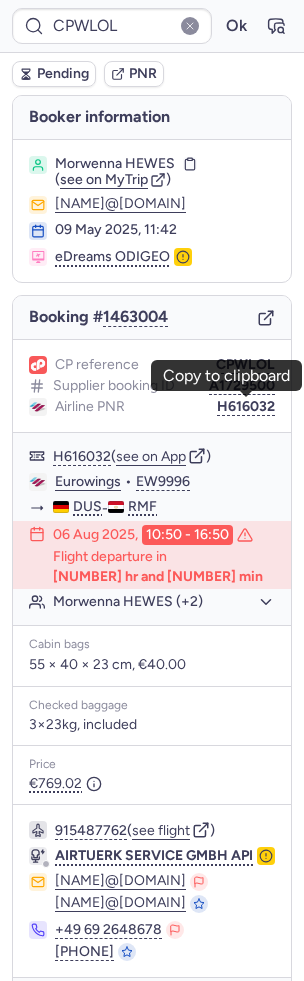 click on "[CODE]  Ok  Pending PNR Booker information [FIRST] [LAST]  ( see on MyTrip  )  [EMAIL] [MONTH] [YEAR], [TIME] eDreams ODIGEO Booking # [NUMBER] CP reference [CODE] Supplier booking ID [NUMBER] Airline PNR [CODE]  ( see on App )  Eurowings  •  EW9996 DUS  -  RMF [MONTH] [YEAR],  [TIME] - [TIME]  Flight departure in  [DURATION] [FIRST] [LAST] (+2)  Cabin bags  55 × 40 × 23 cm, [CURRENCY][PRICE] Checked baggage 3×23kg, included Price [CURRENCY][PRICE]  [NUMBER]  ( see flight )  AIRTUERK SERVICE GMBH API [EMAIL] [EMAIL] [PHONE] [PHONE] Specific conditions
Copy to clipboard" at bounding box center (152, 0) 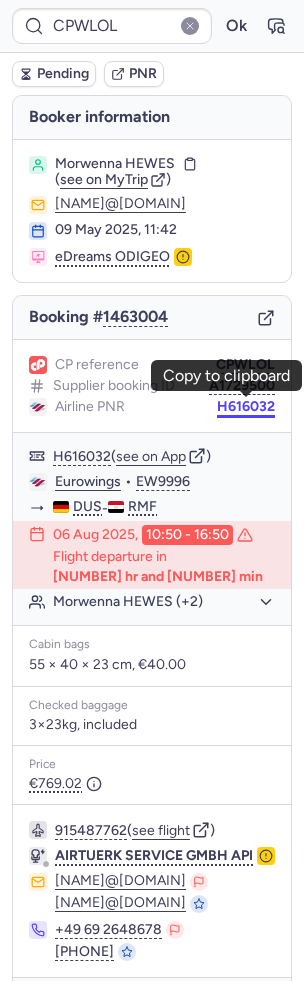 click on "H616032" at bounding box center [246, 407] 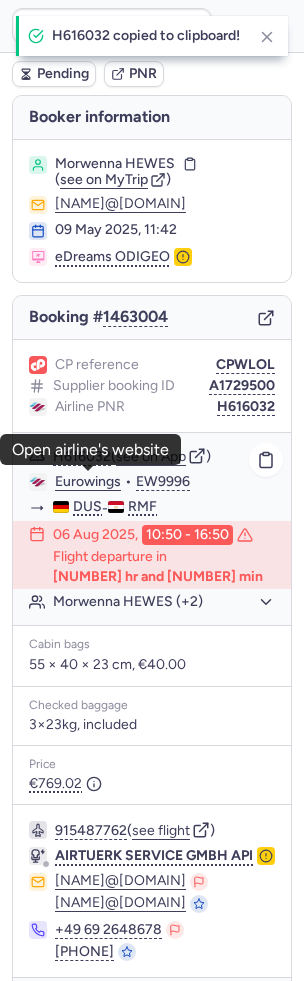 click on "[BOOKING_REF] Ok Pending PNR Booker information [FIRST] [LAST] ( see on MyTrip ) [EMAIL] [DATE], [TIME] [COMPANY] Booking # [NUMBER] [BOOKING_REF] reference [BOOKING_REF] Supplier booking ID [NUMBER] Airline PNR [BOOKING_REF] [BOOKING_REF] ( see on App ) [BRAND] • [FLIGHT_NUMBER] [ORIGIN] - [DESTINATION] [DATE], [TIME] - [TIME] Flight departure in [DURATION] [FIRST] [LAST] (+2) Cabin bags [DIMENSIONS], [PRICE] Checked baggage [QUANTITY], included Price [PRICE] [PHONE] ( see flight ) [COMPANY] API [EMAIL] [EMAIL] [PHONE] [PHONE] Specific conditions
[BOOKING_REF] copied to clipboard! Open airline's website" at bounding box center [152, 0] 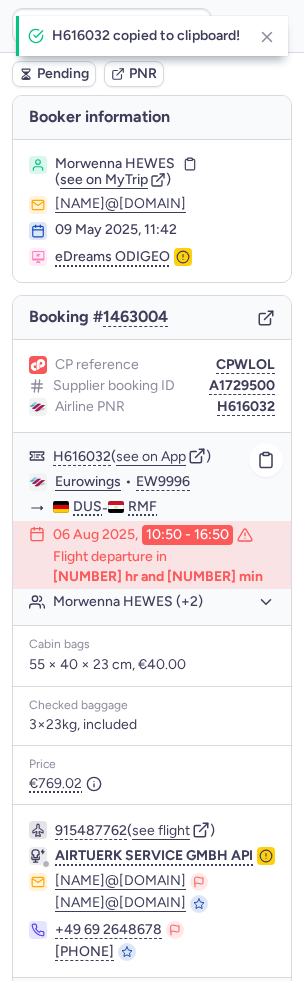 click on "Eurowings" 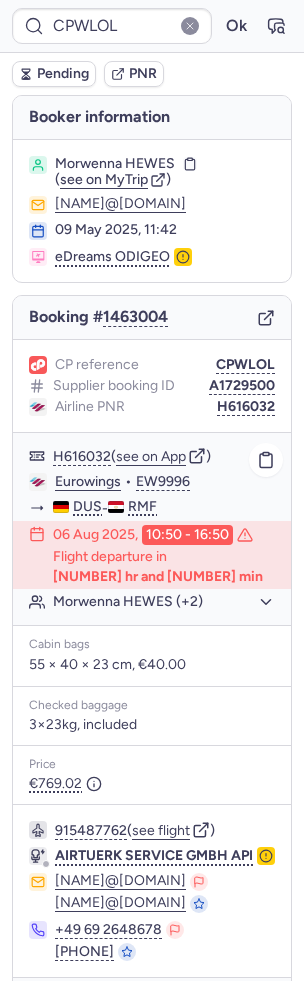 click on "Morwenna HEWES (+2)" 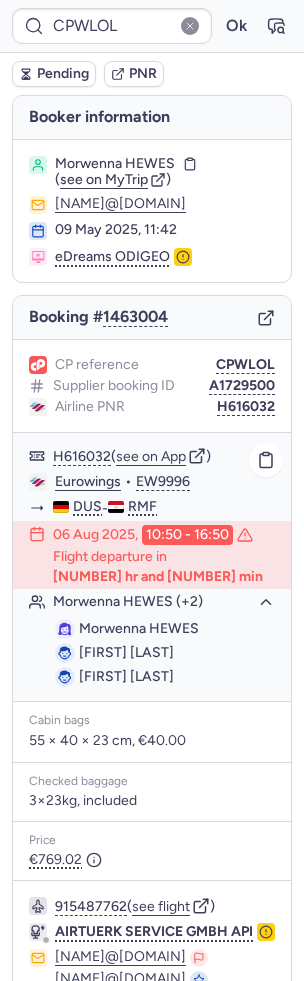 click on "Morwenna HEWES" at bounding box center (139, 628) 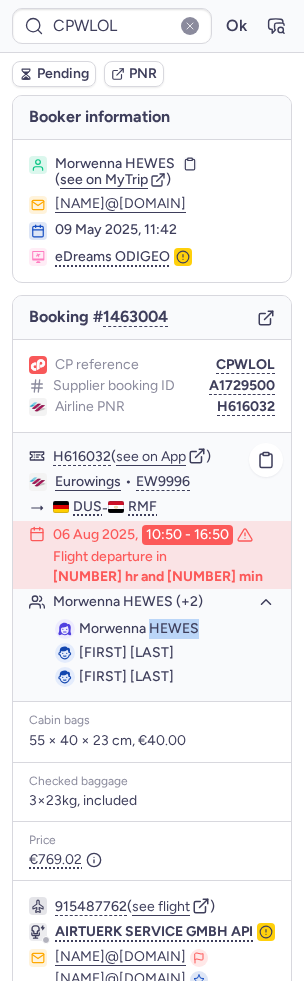 click on "Morwenna HEWES" at bounding box center [139, 628] 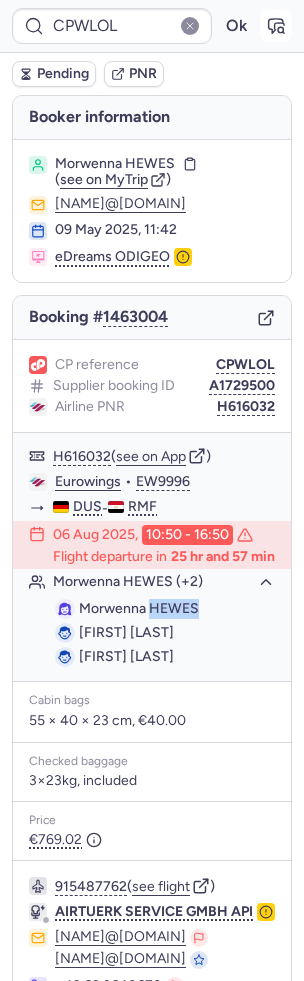 click at bounding box center [276, 26] 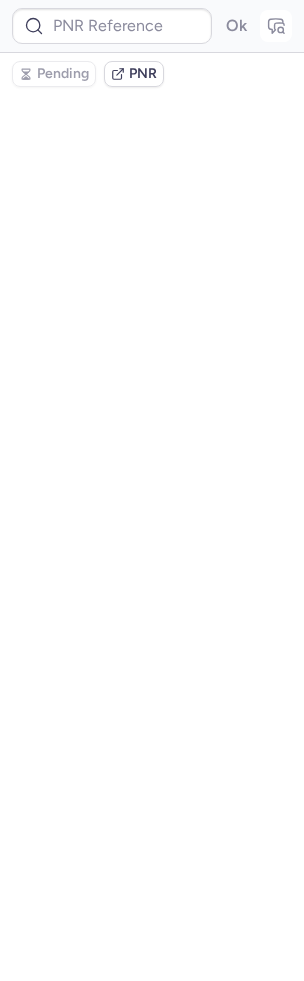 type on "CPWLOL" 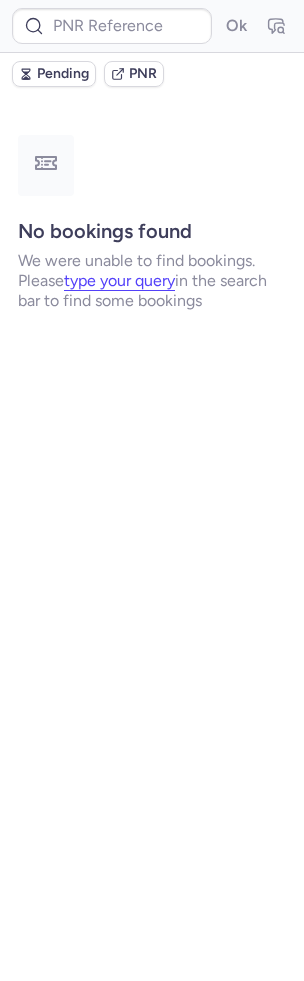type on "CPGFSD" 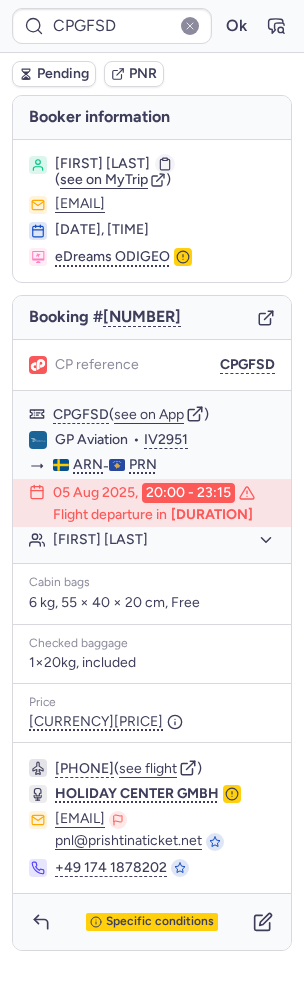 click at bounding box center (165, 164) 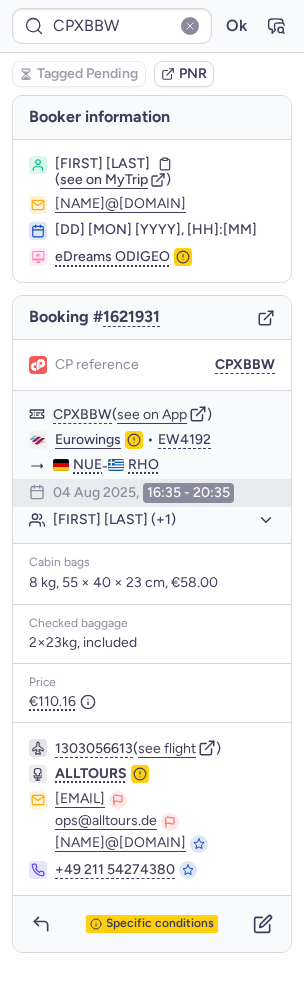 type on "CPZIM2" 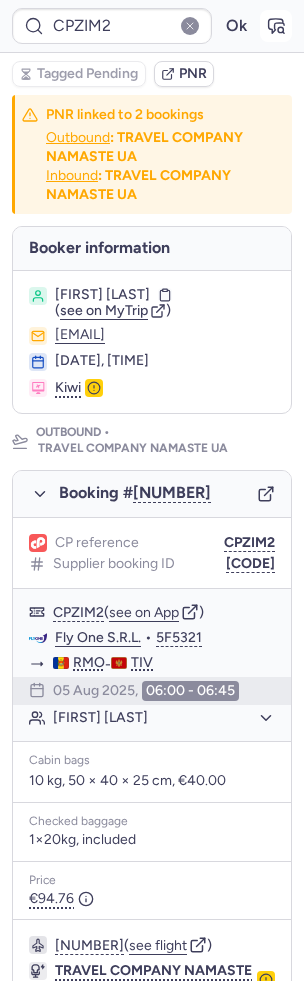 click at bounding box center (276, 26) 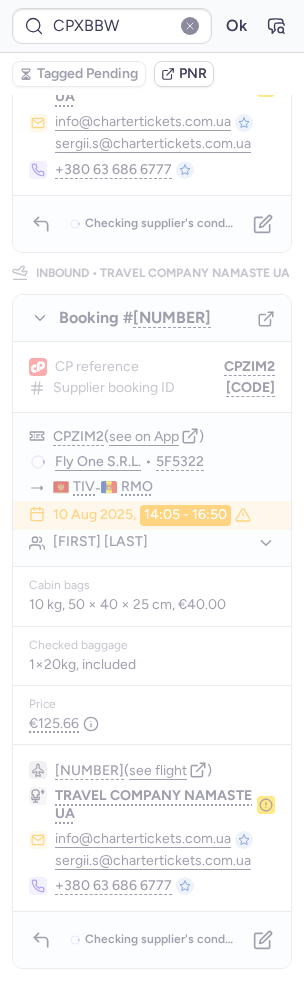 scroll, scrollTop: 0, scrollLeft: 0, axis: both 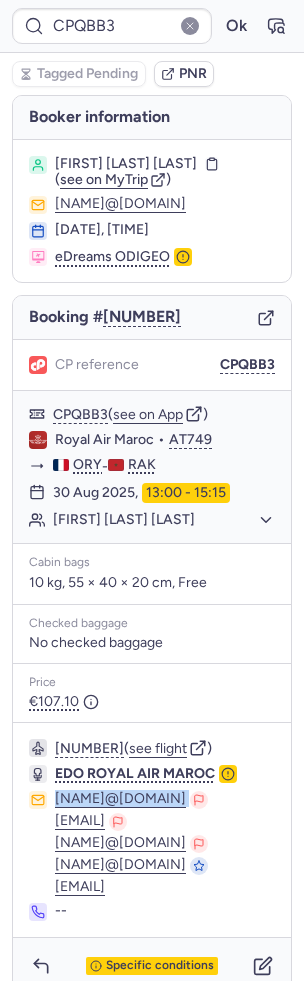 drag, startPoint x: 20, startPoint y: 819, endPoint x: 222, endPoint y: 817, distance: 202.0099 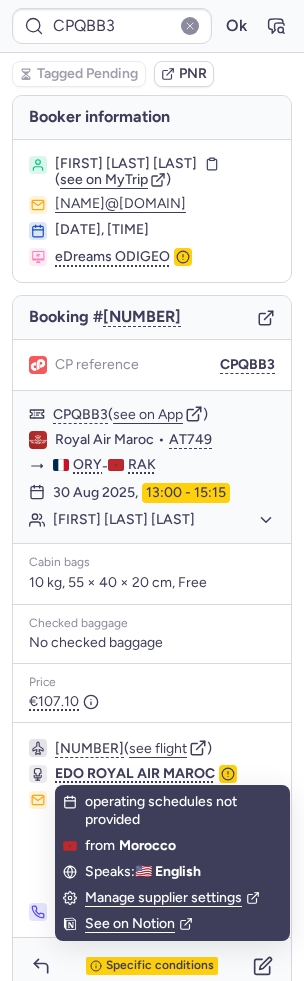scroll, scrollTop: 46, scrollLeft: 0, axis: vertical 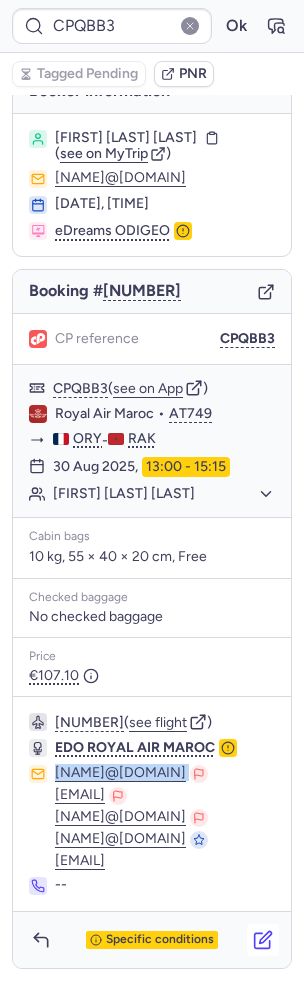 click 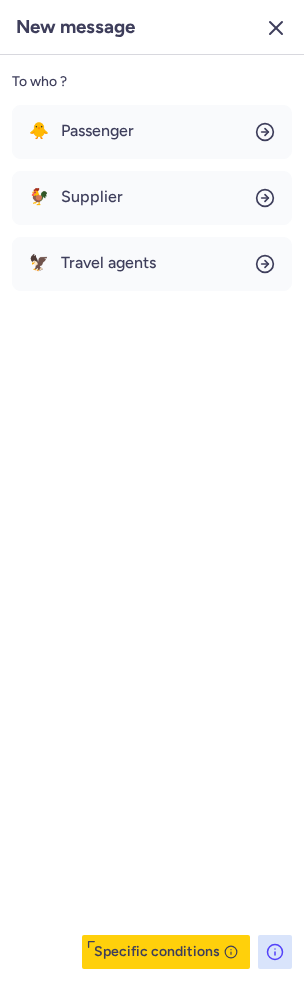 click 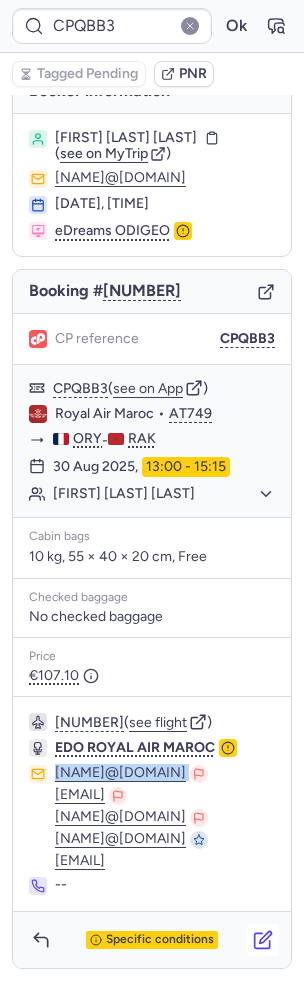 click 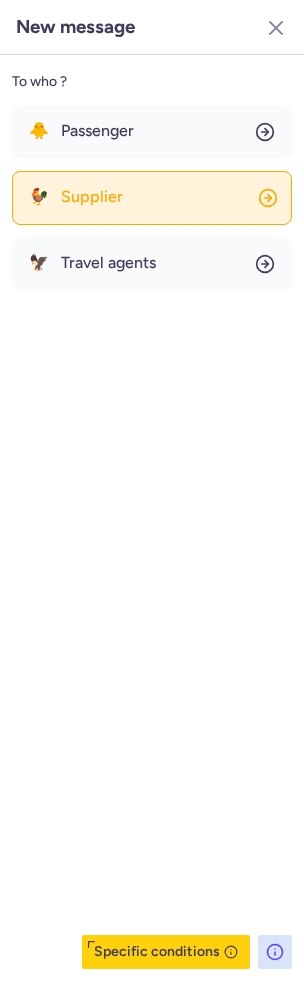 click on "🐓 Supplier" 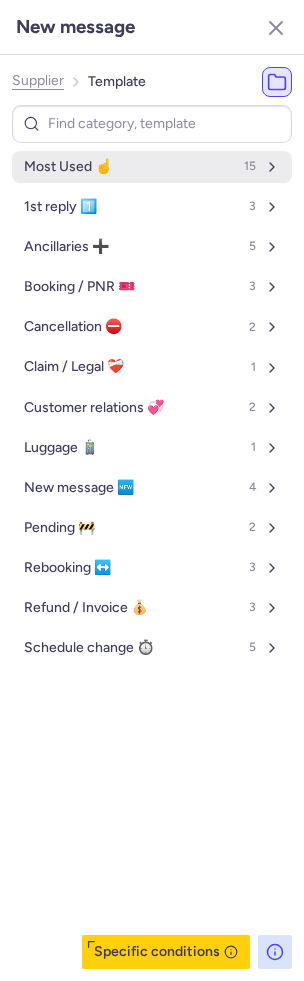 click on "Most Used ☝️ 15" at bounding box center [152, 167] 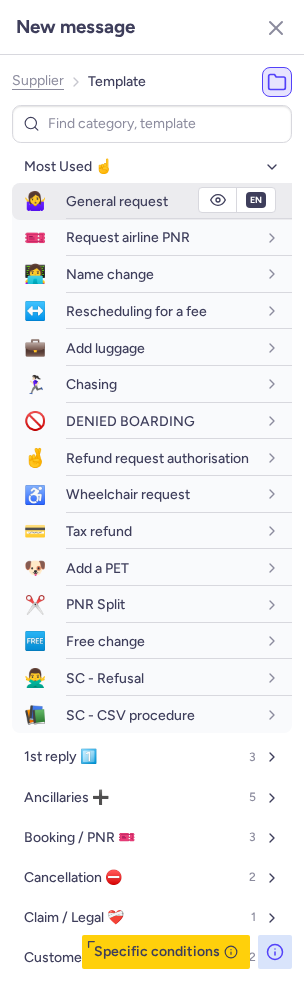 click on "General request" at bounding box center [117, 201] 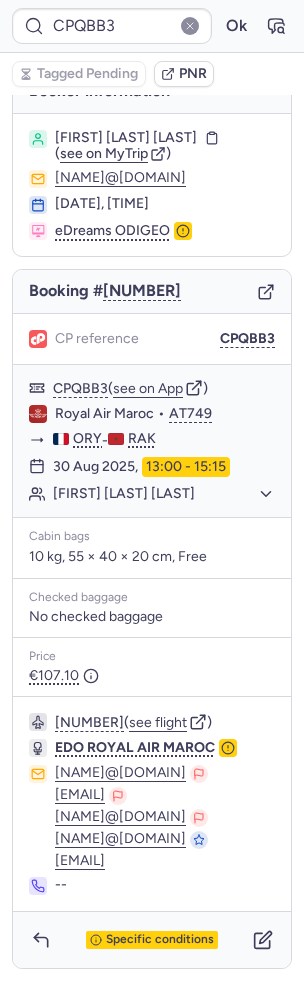 type on "[BOOKING_REF]" 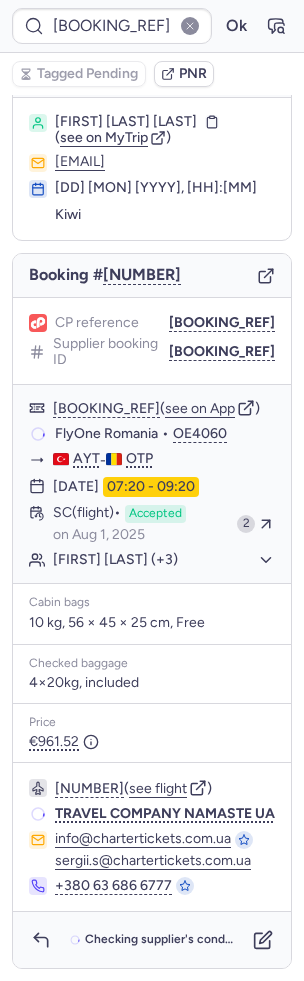 scroll, scrollTop: 38, scrollLeft: 0, axis: vertical 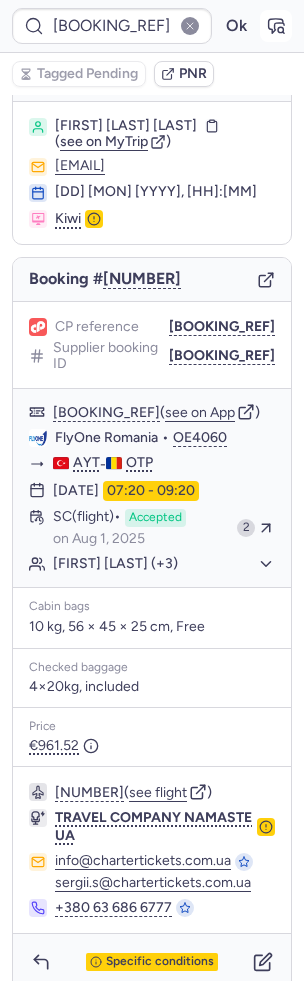 click 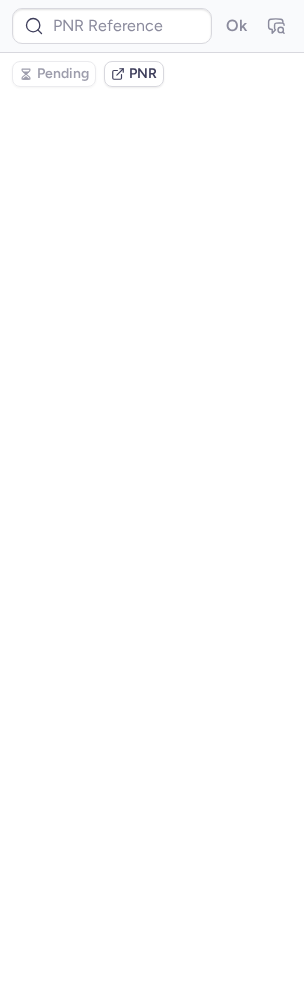 scroll, scrollTop: 0, scrollLeft: 0, axis: both 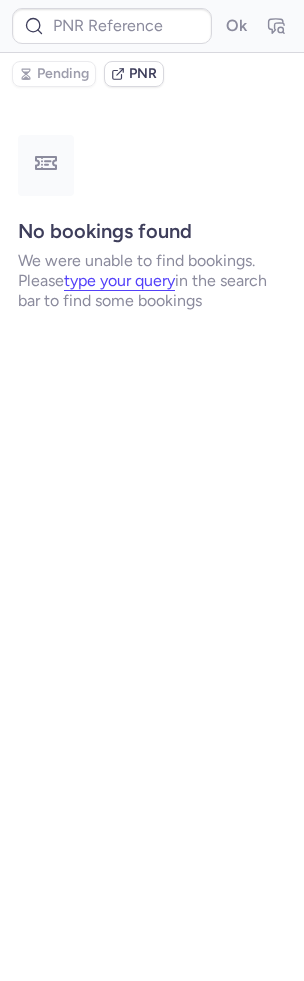 type on "[BOOKING_REF]" 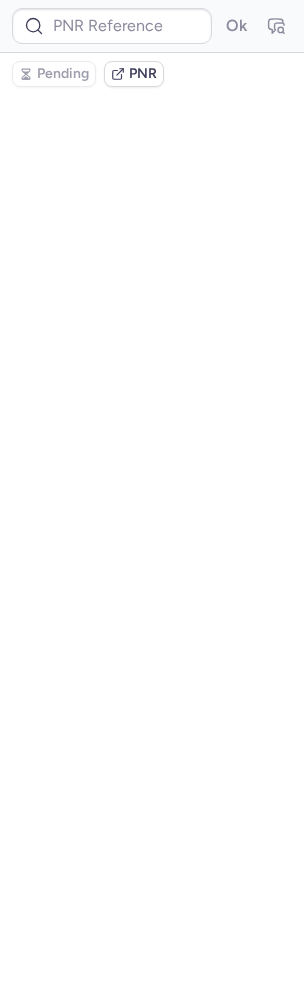 type on "[CODE]" 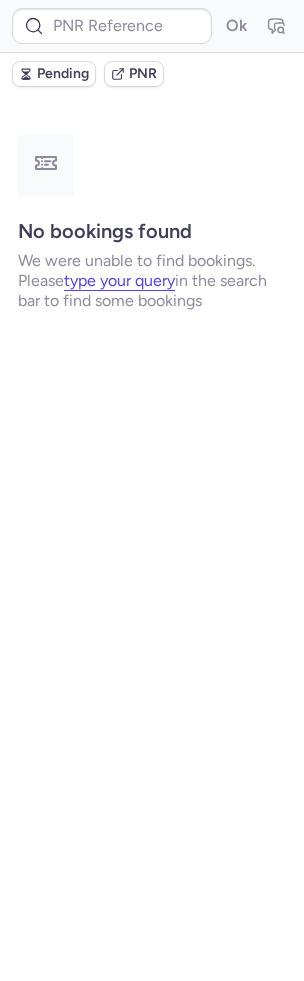 type on "CPLOKI" 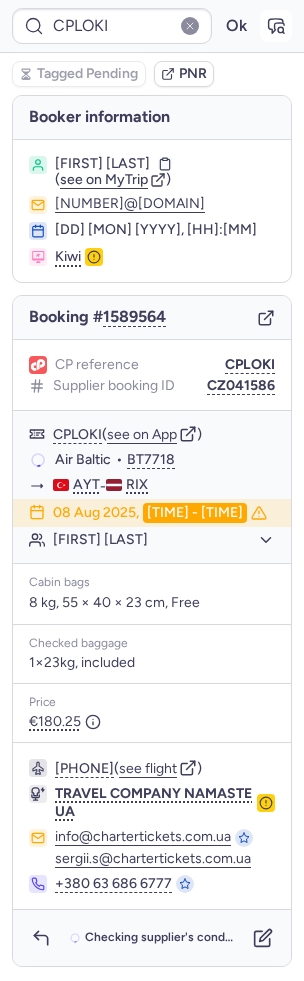 click 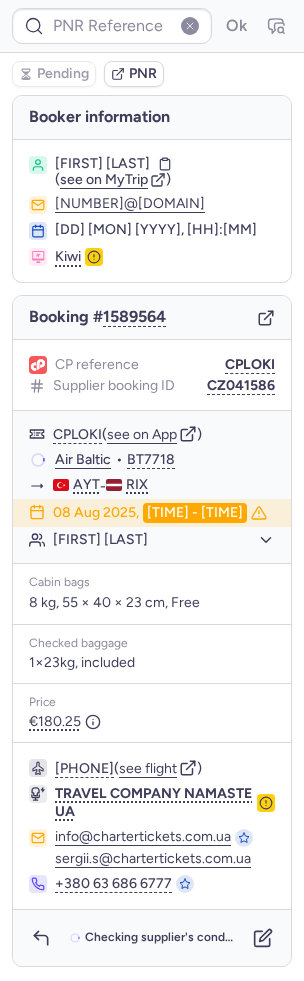 type on "CPLOKI" 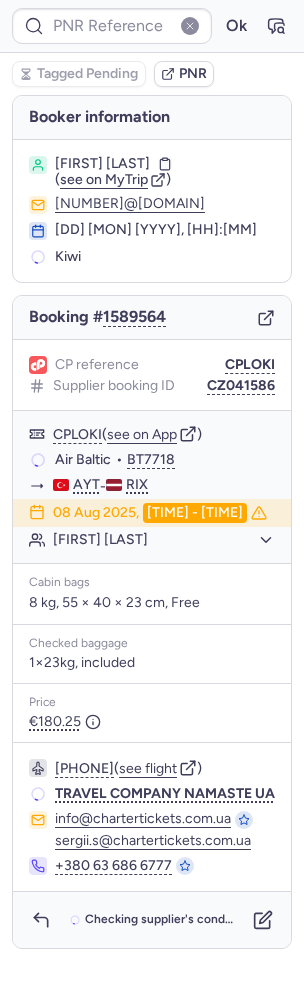 type on "CPLOKI" 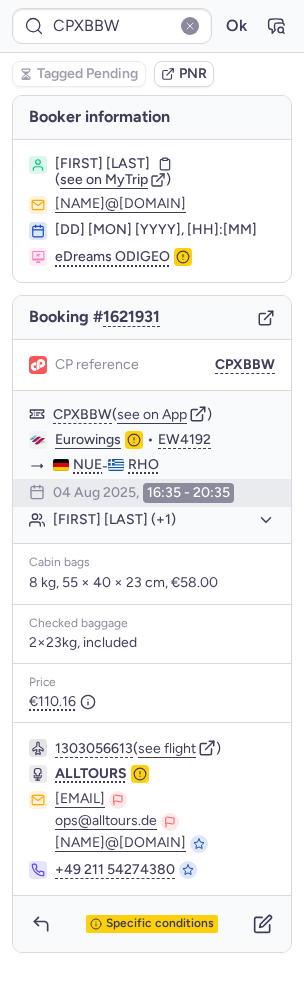 type on "[CODE]" 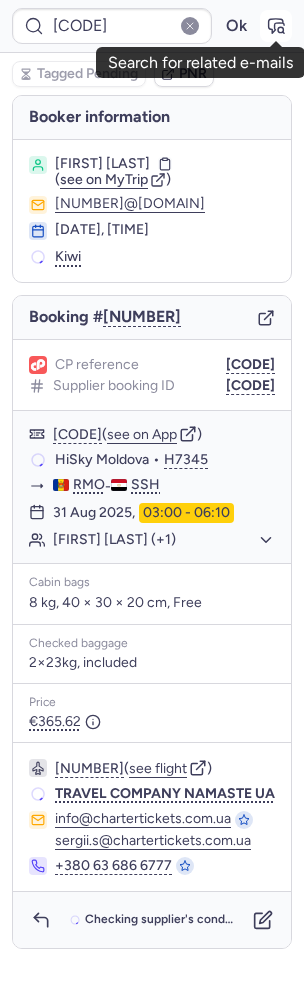 click 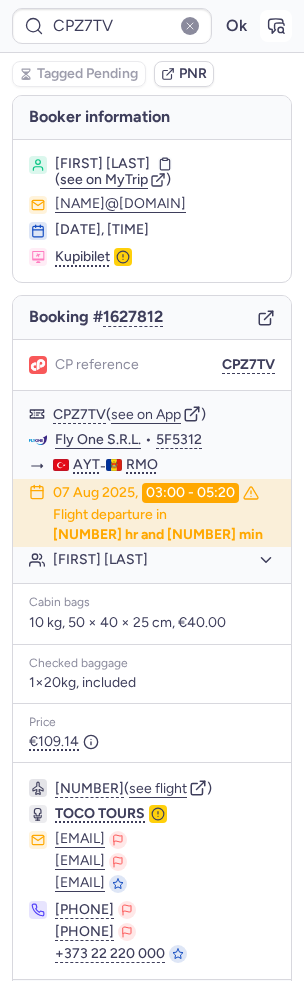 type on "CP2TWC" 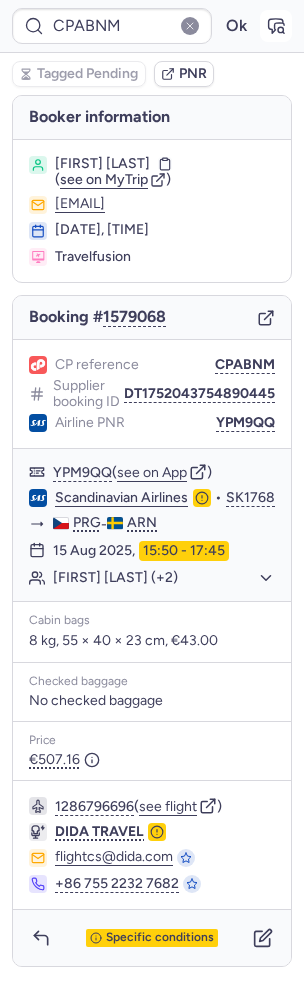 type on "[CODE]" 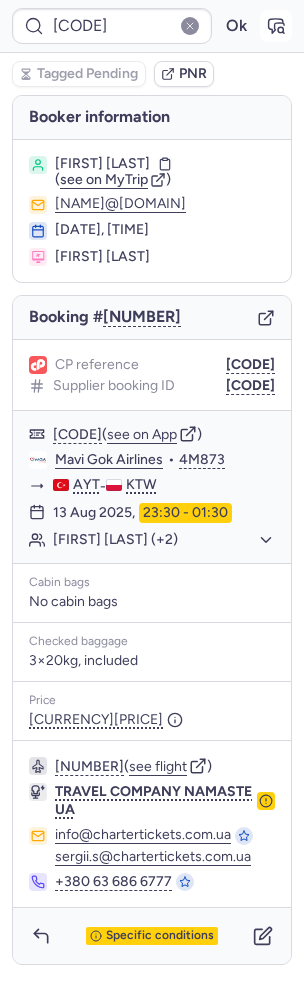 click 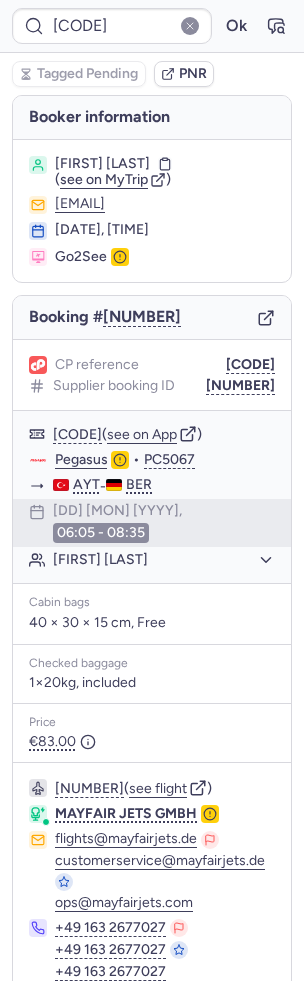 type on "CPYM7A" 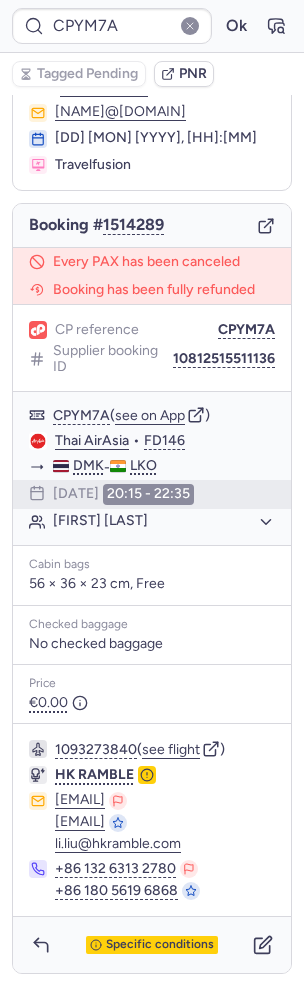 scroll, scrollTop: 156, scrollLeft: 0, axis: vertical 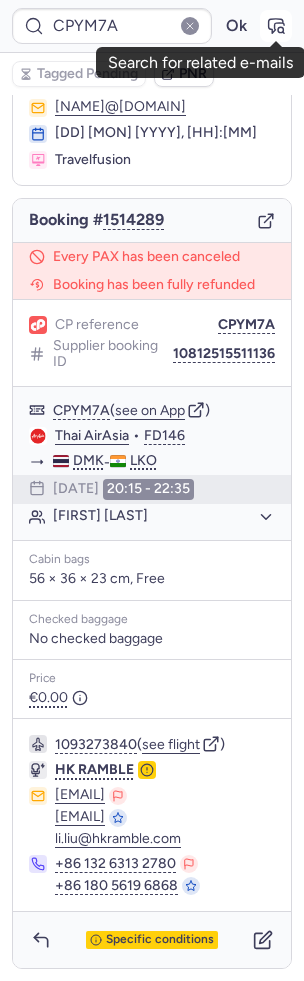 click 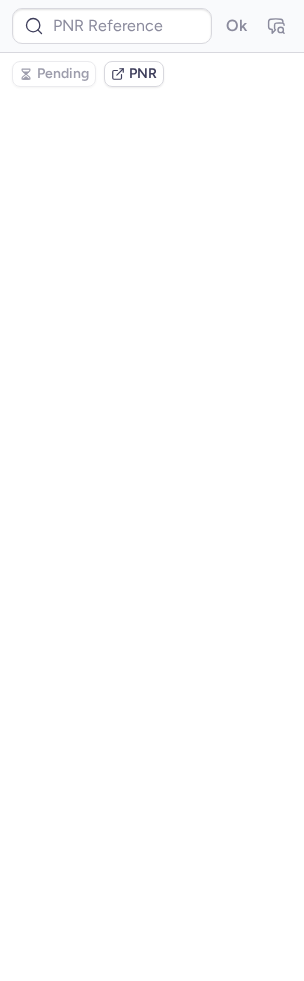 type on "CPYM7A" 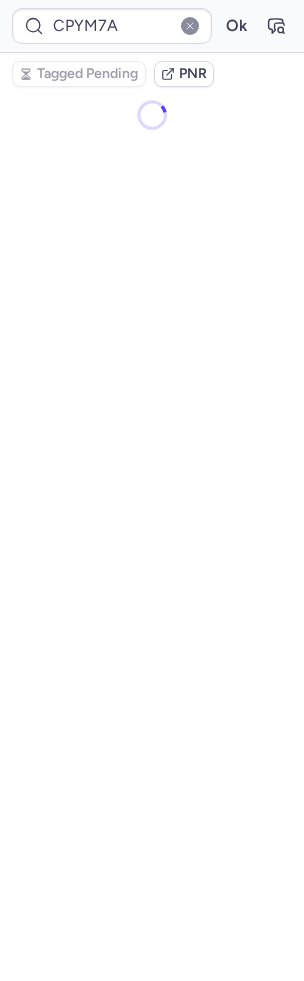 scroll, scrollTop: 0, scrollLeft: 0, axis: both 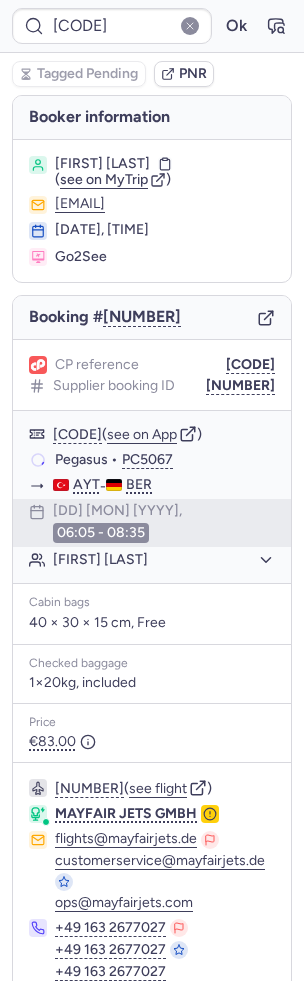 type on "CPGTAT" 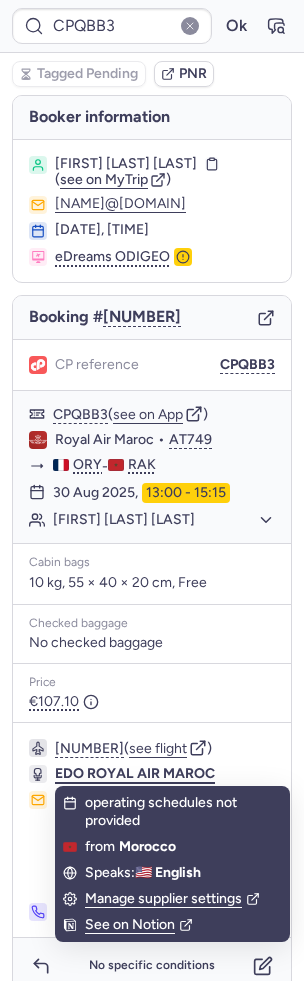 scroll, scrollTop: 46, scrollLeft: 0, axis: vertical 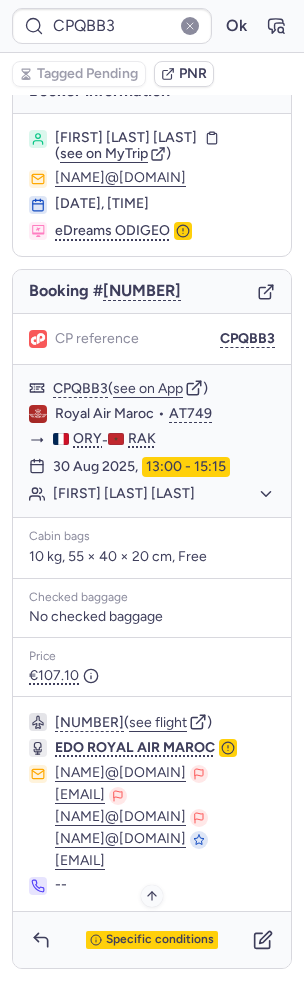 click on "Specific conditions" at bounding box center [160, 940] 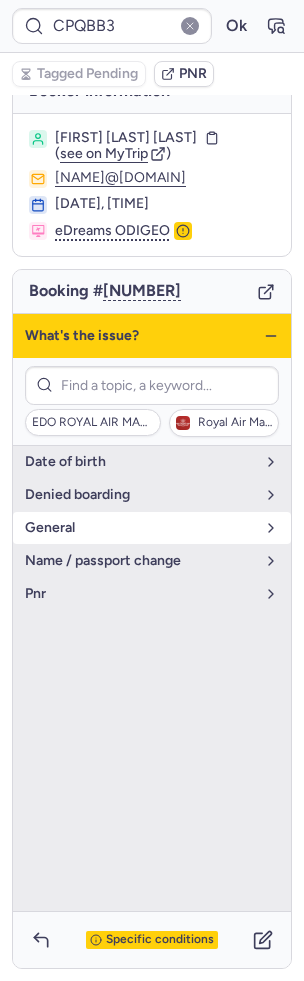 click on "general" at bounding box center (140, 528) 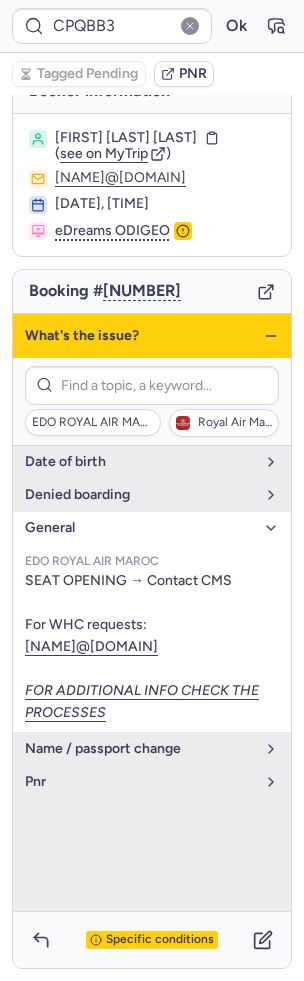 click on "What's the issue?" at bounding box center [152, 336] 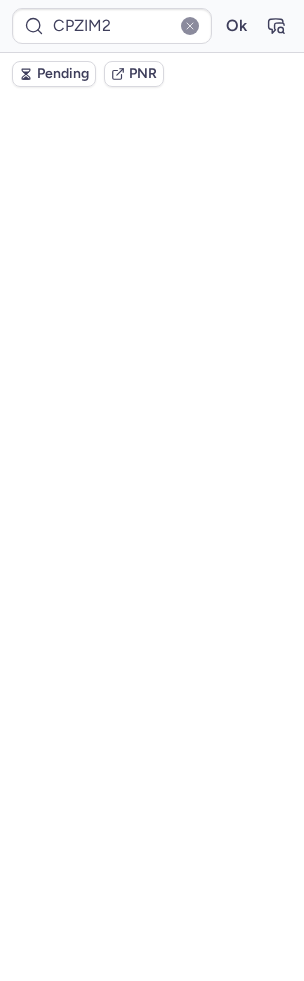 scroll, scrollTop: 126, scrollLeft: 0, axis: vertical 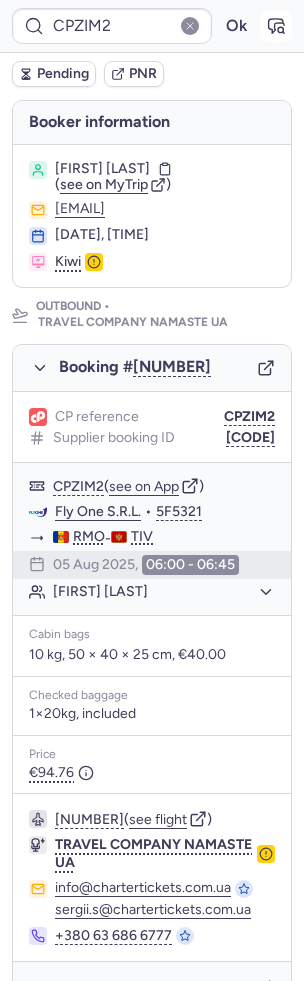 click 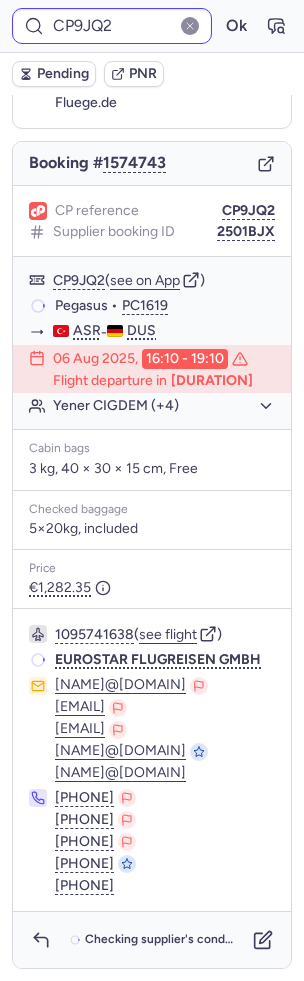 scroll, scrollTop: 0, scrollLeft: 0, axis: both 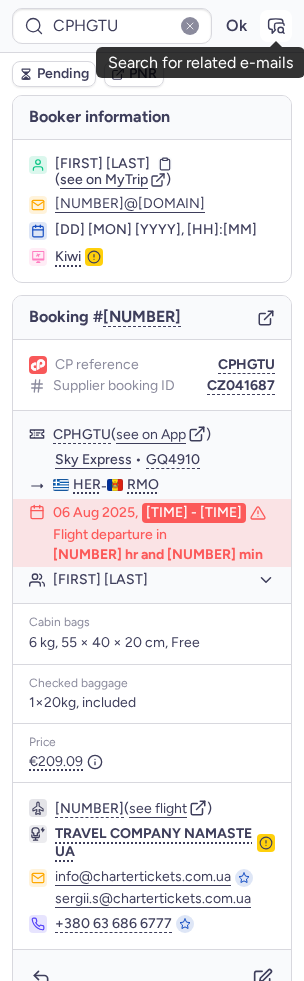 click 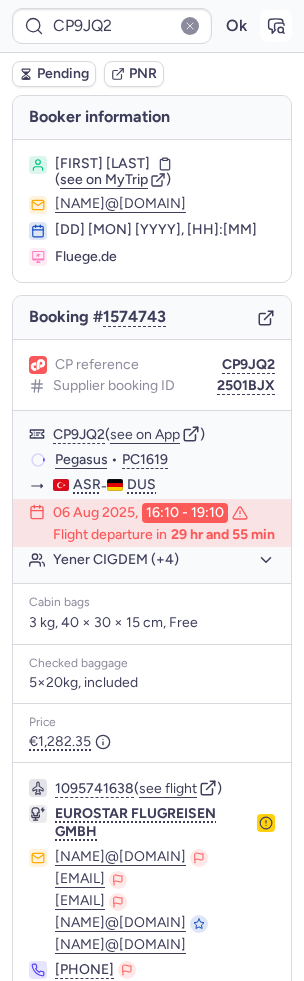 type 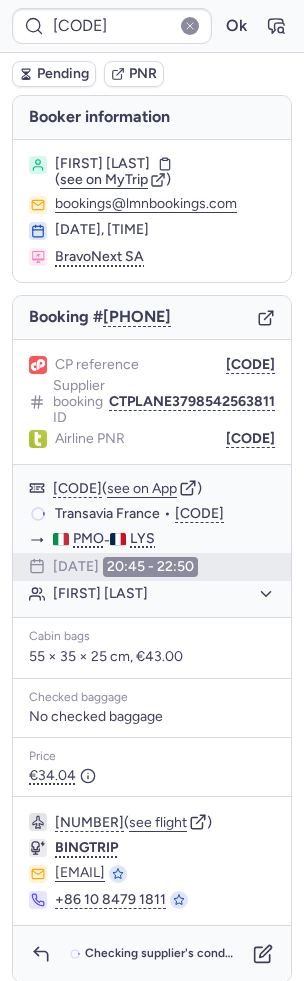 scroll, scrollTop: 8, scrollLeft: 0, axis: vertical 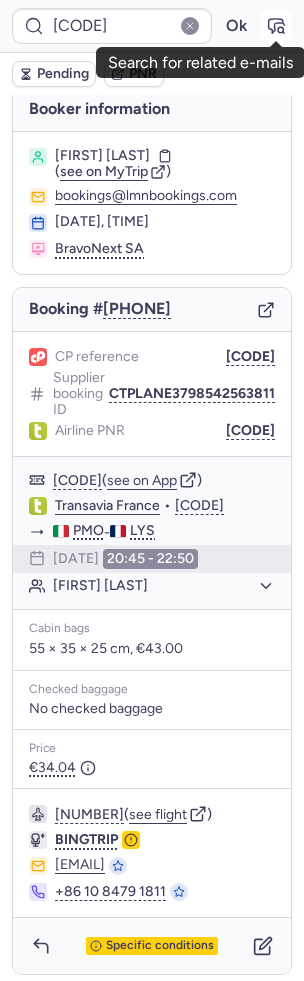 click 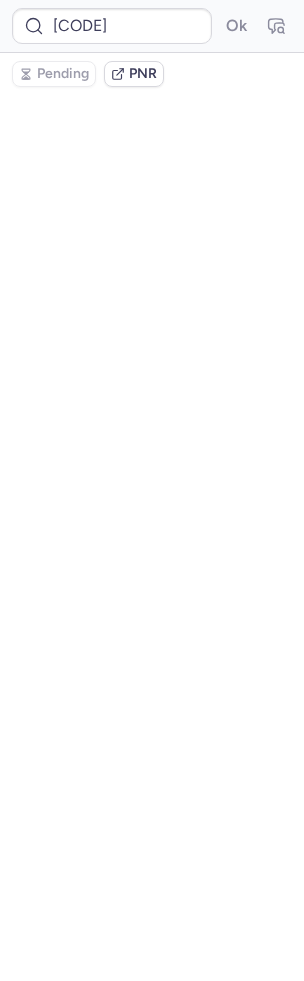 scroll, scrollTop: 0, scrollLeft: 0, axis: both 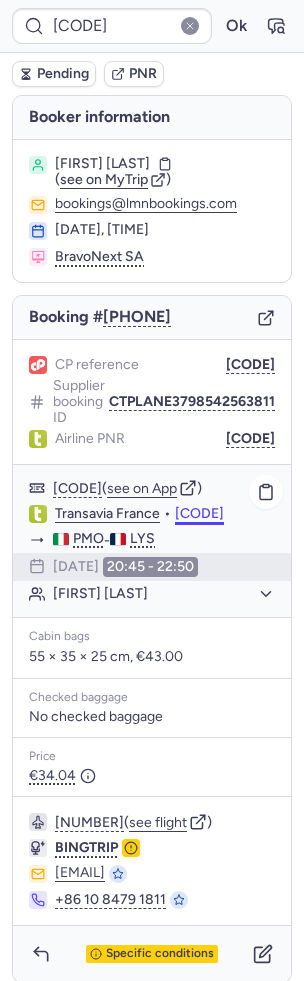 click on "[CODE]" at bounding box center [199, 514] 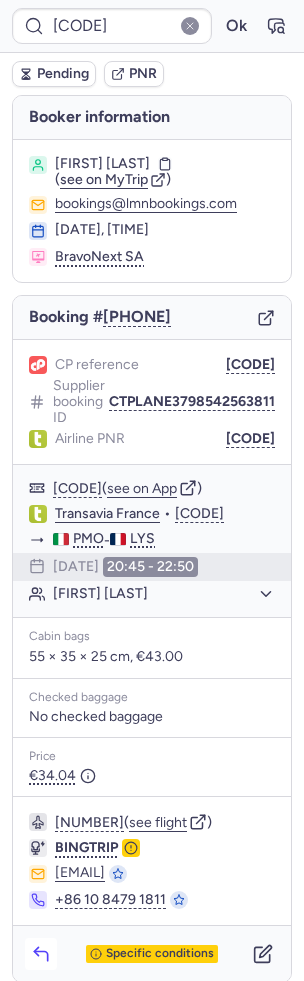 click at bounding box center [41, 954] 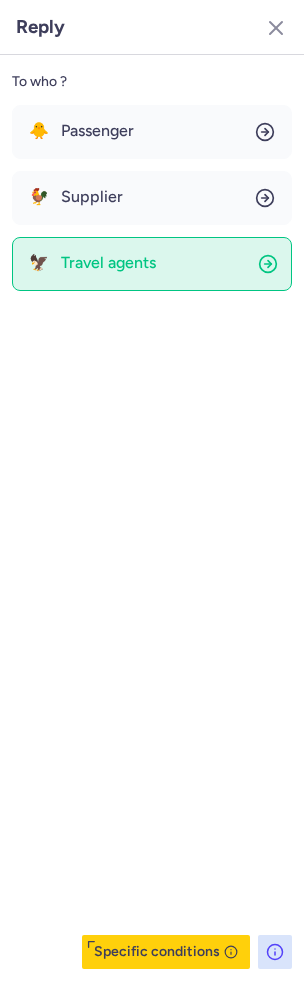 click on "🦅 Travel agents" 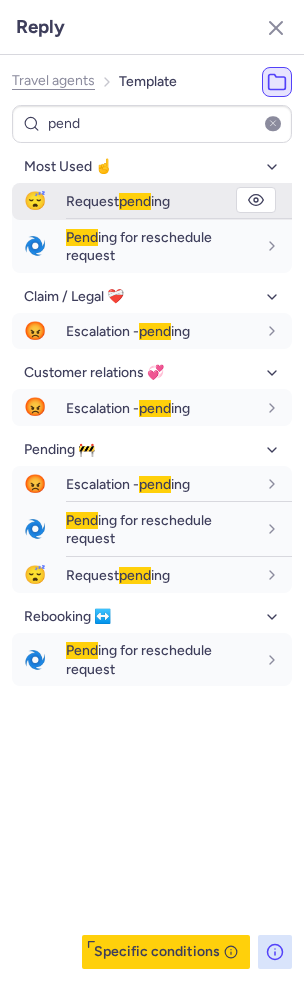 click on "Request  pend ing" at bounding box center [179, 201] 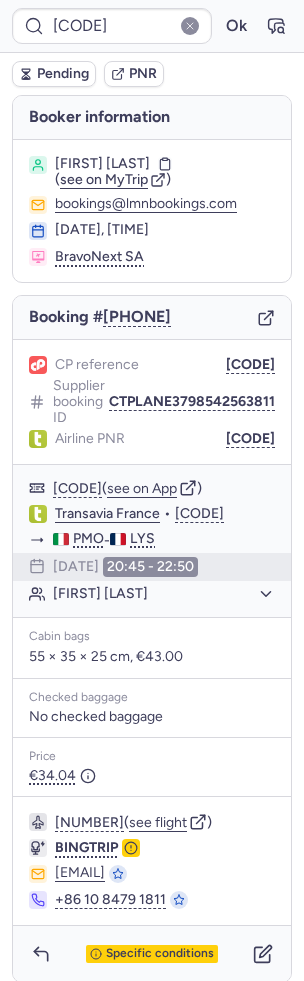 click on "Pending" at bounding box center [63, 74] 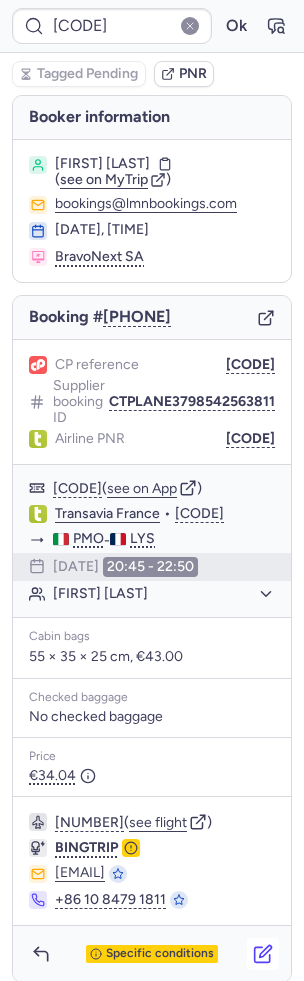 click 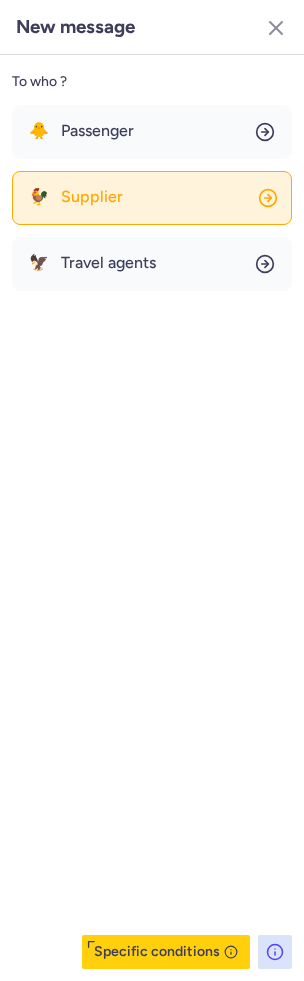 click on "Supplier" at bounding box center [92, 197] 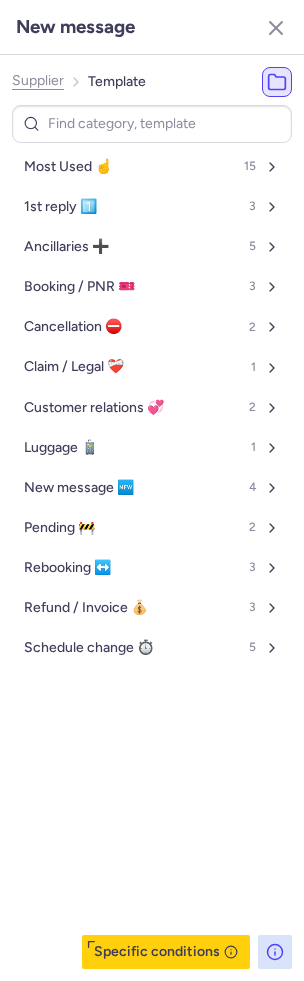 click on "Most Used ☝️ 15 1st reply 1️⃣ 3 Ancillaries ➕ 5 Booking / PNR 🎫 3 Cancellation ⛔️ 2 Claim / Legal ❤️‍🩹 1 Customer relations 💞 2 Luggage 🧳 1 New message 🆕 4 Pending 🚧 2 Rebooking ↔️ 3 Refund / Invoice 💰 3 Schedule change ⏱️ 5" at bounding box center (152, 407) 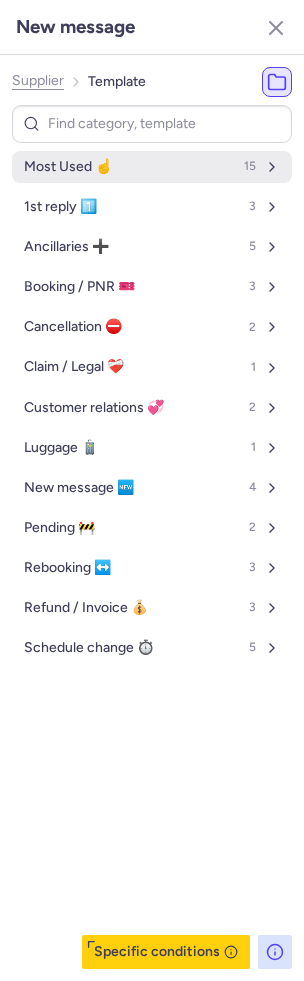 click on "Most Used ☝️" at bounding box center (68, 167) 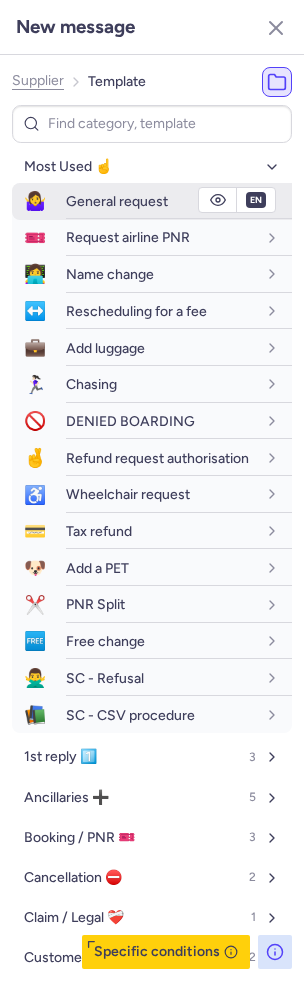 click on "General request" at bounding box center (117, 201) 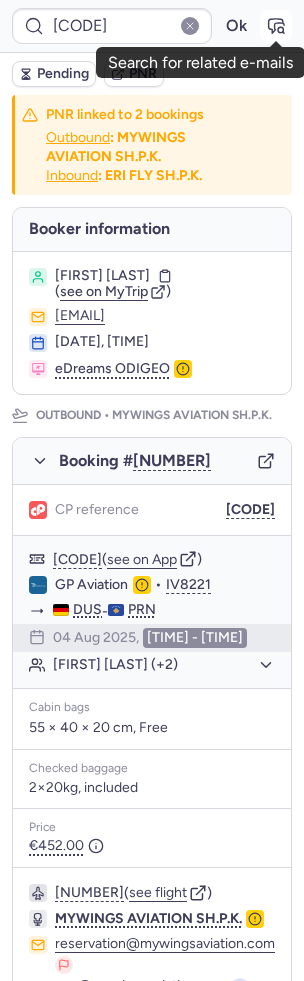 click 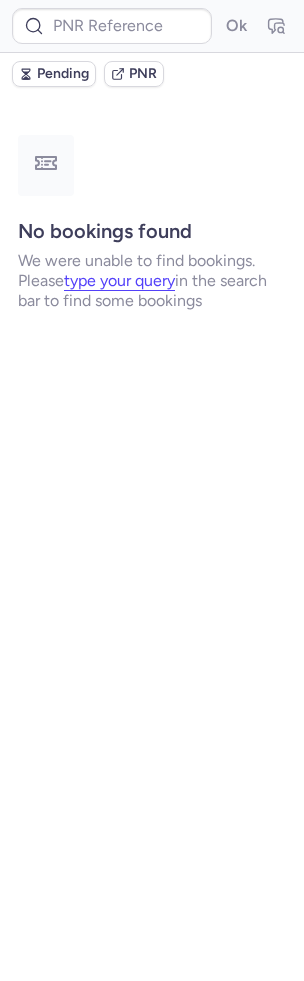 scroll, scrollTop: 0, scrollLeft: 0, axis: both 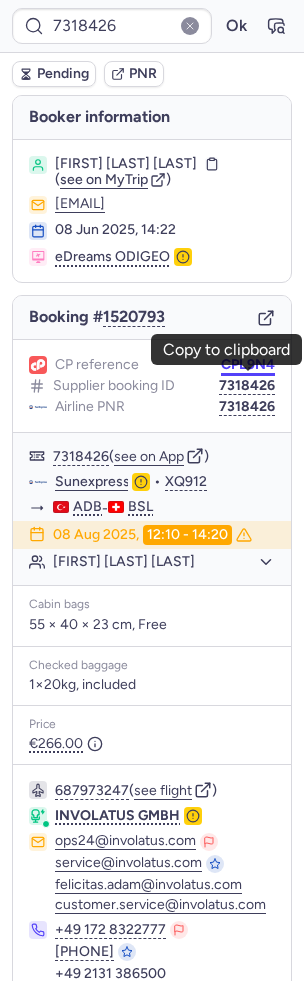 click on "CPL9N4" at bounding box center [248, 365] 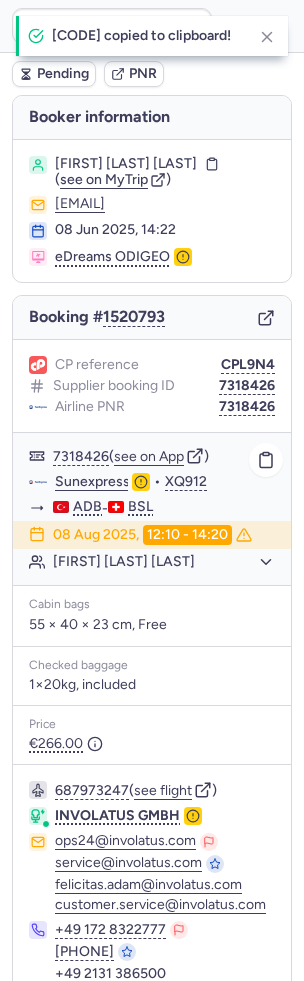 click on "Regina Maria RAMOS RODRIGUES" 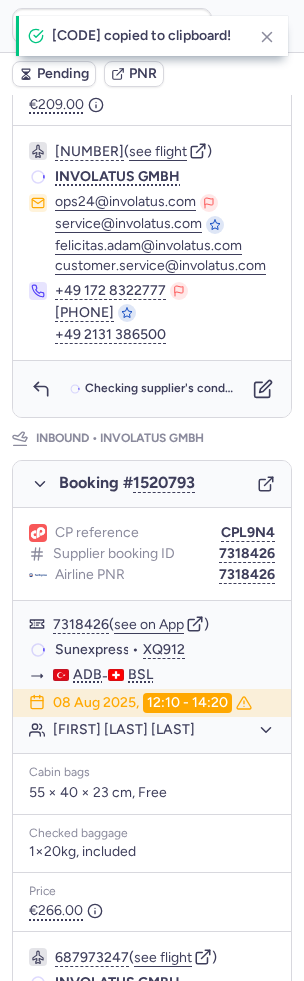 scroll, scrollTop: 1056, scrollLeft: 0, axis: vertical 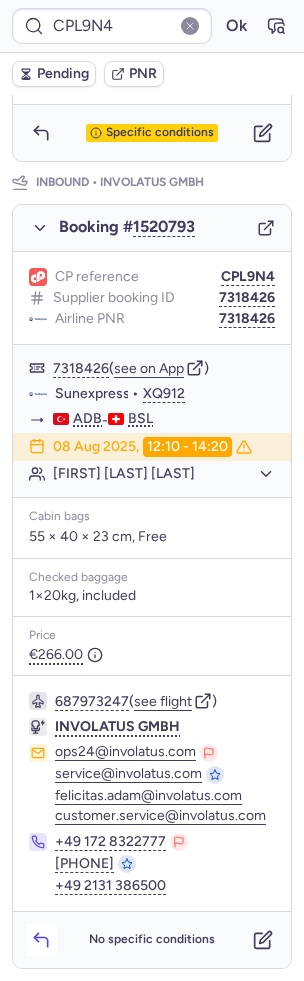 click 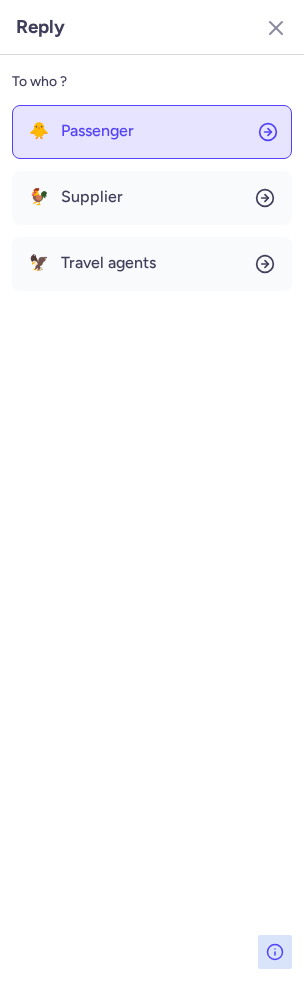 click on "🐥 Passenger" 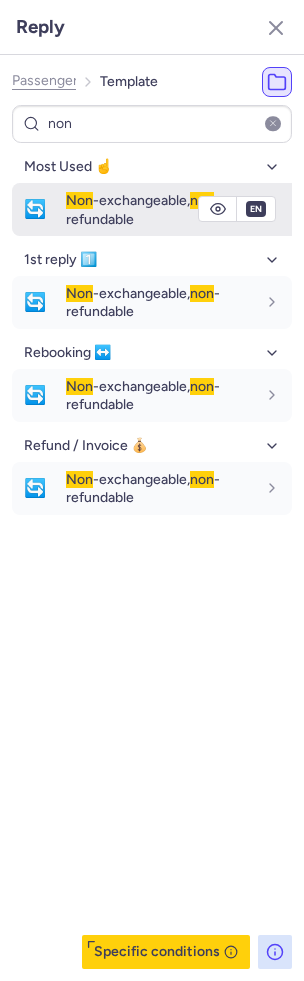 click on "Non -exchangeable,  non -refundable" at bounding box center (179, 209) 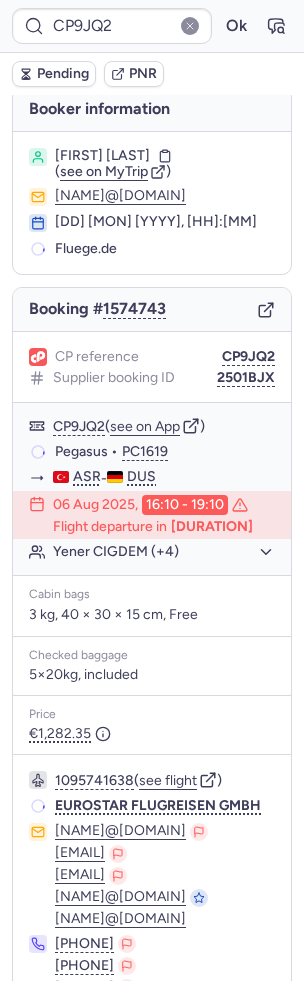 scroll, scrollTop: 8, scrollLeft: 0, axis: vertical 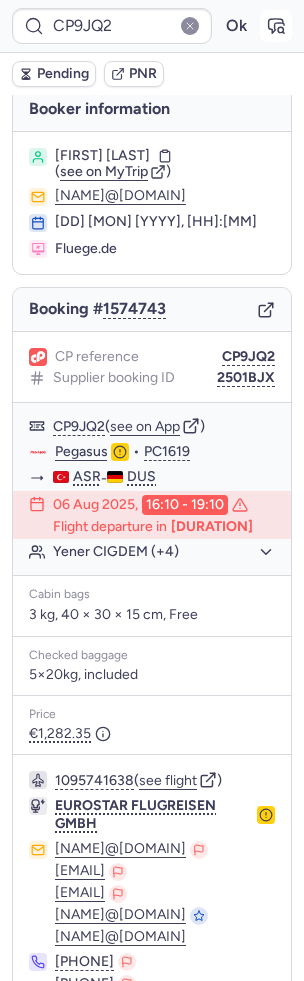 click 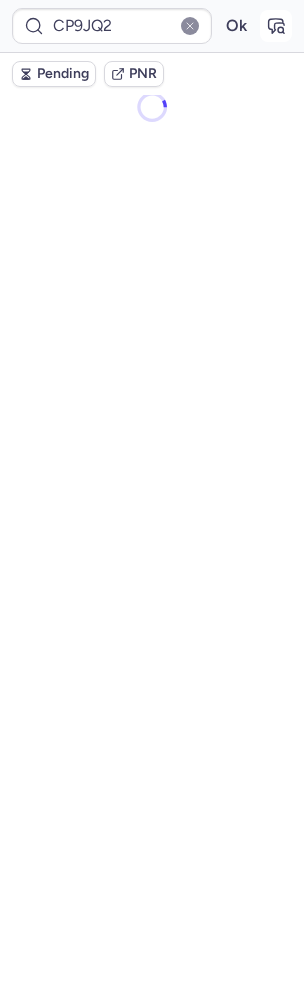 scroll, scrollTop: 0, scrollLeft: 0, axis: both 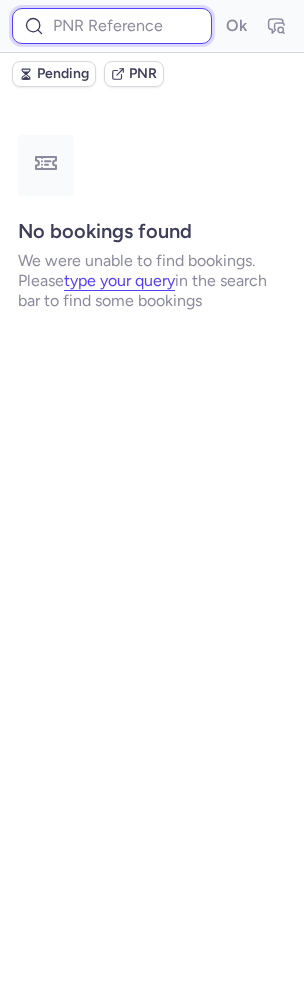 click at bounding box center (112, 26) 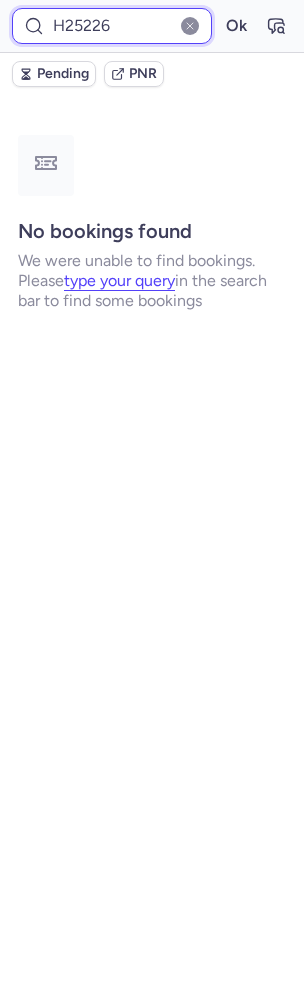 click on "Ok" at bounding box center (236, 26) 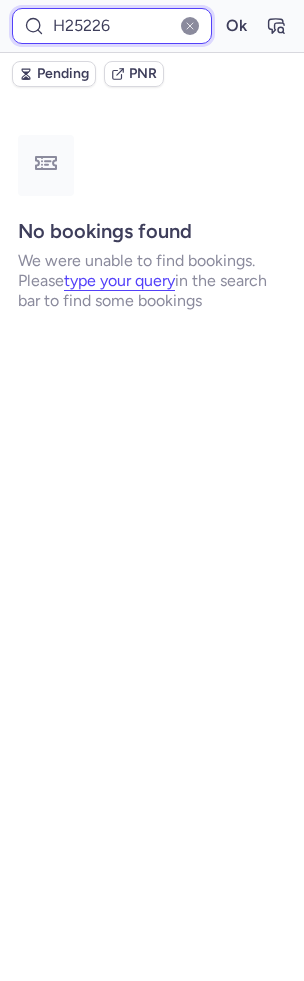click on "Ok" at bounding box center (236, 26) 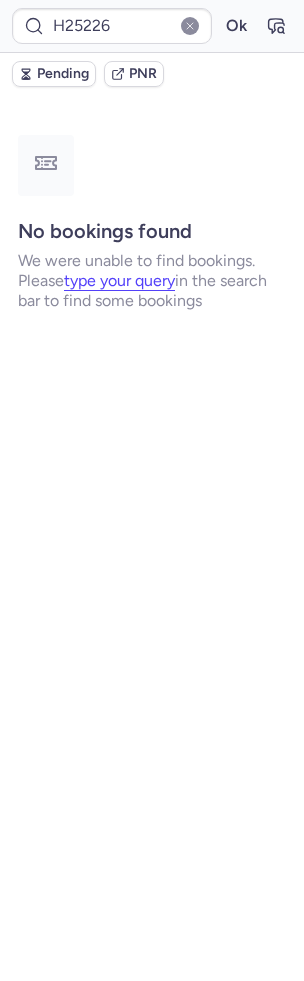 click on "Pending PNR" at bounding box center [152, 74] 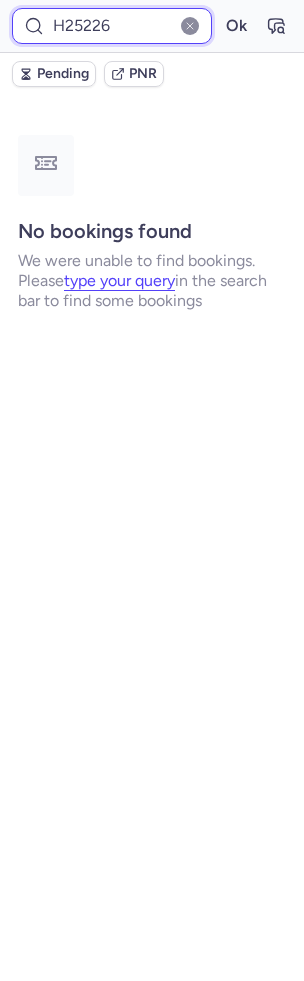 click on "H25226" at bounding box center [112, 26] 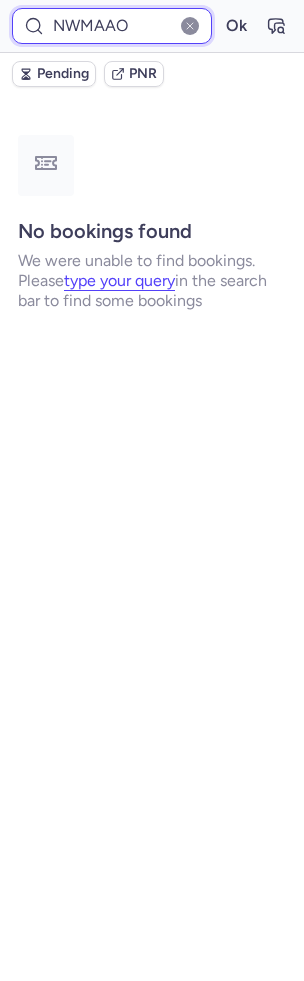 click on "Ok" at bounding box center (236, 26) 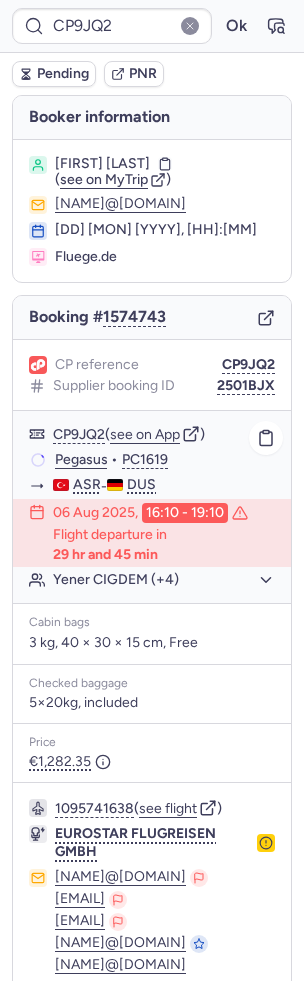 click on "Yener CIGDEM (+4)" 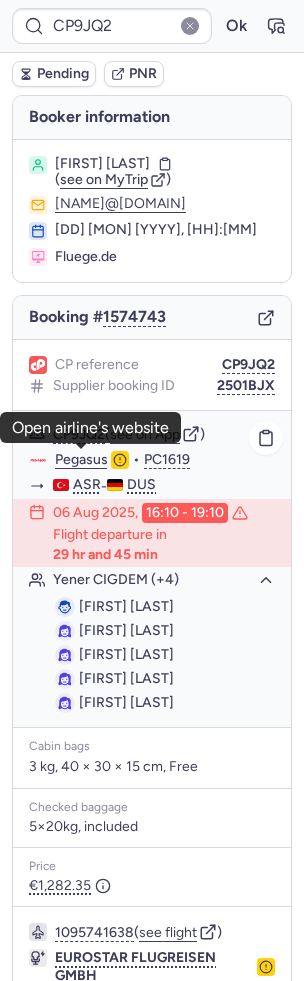 click on "Pegasus" 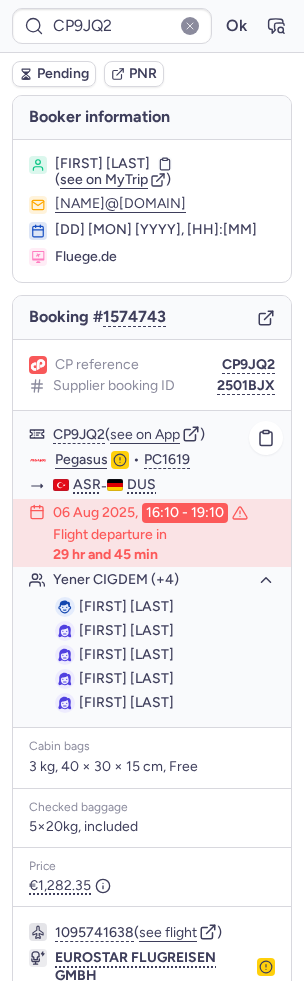 click on "Yener CIGDEM" at bounding box center (126, 606) 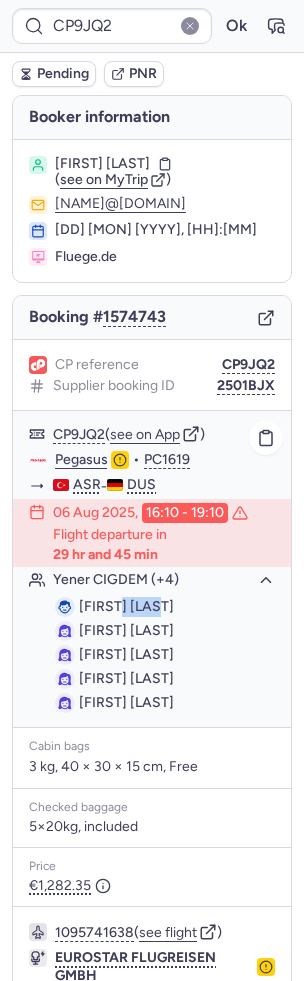 click on "Yener CIGDEM" at bounding box center (126, 606) 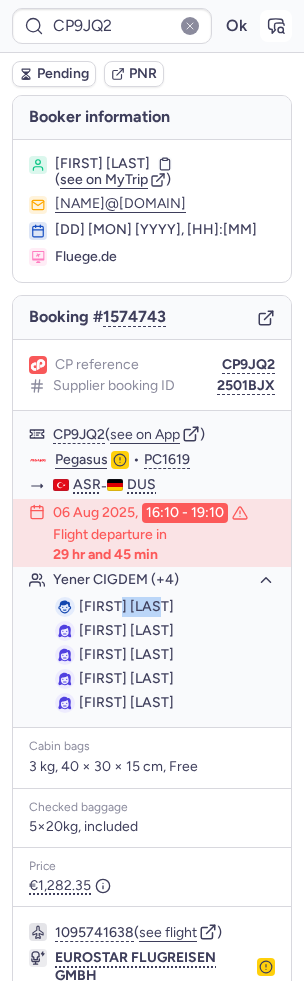 click 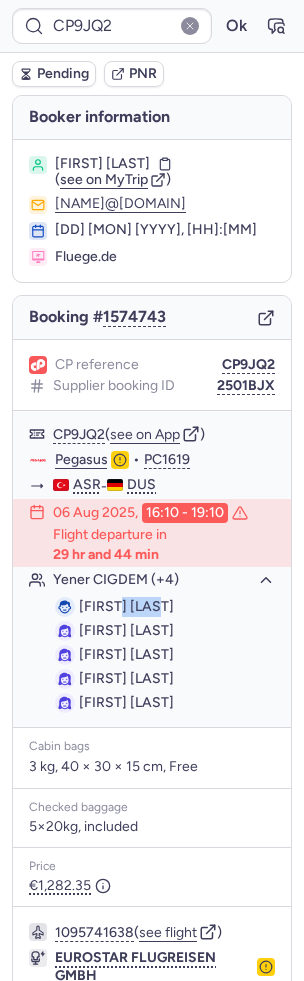 click on "Pending" at bounding box center [63, 74] 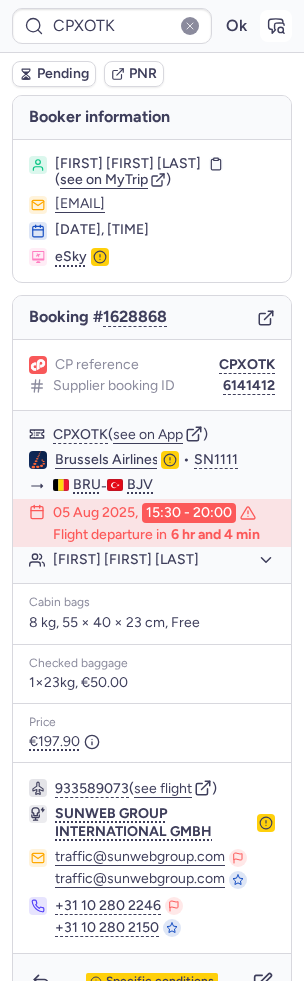 click 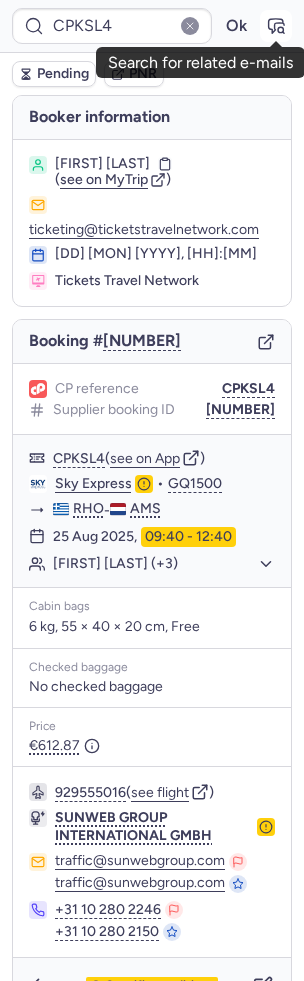 click 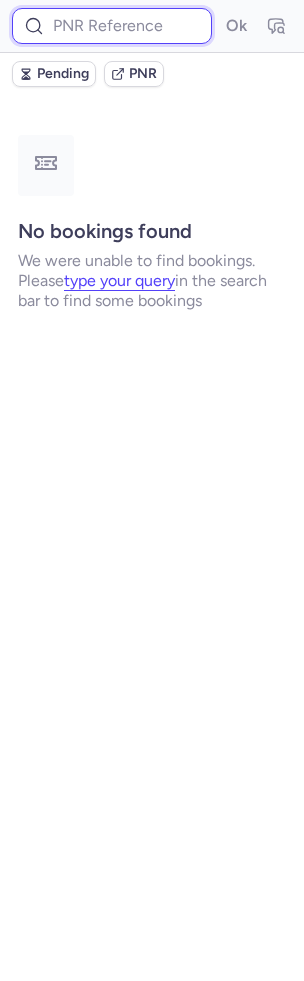 click at bounding box center (112, 26) 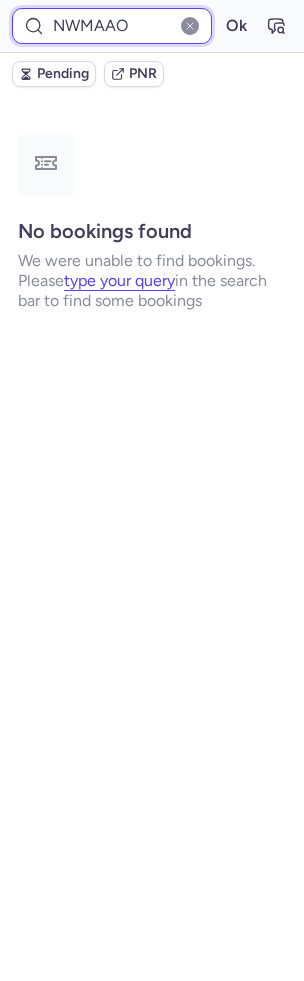 click on "Ok" at bounding box center [236, 26] 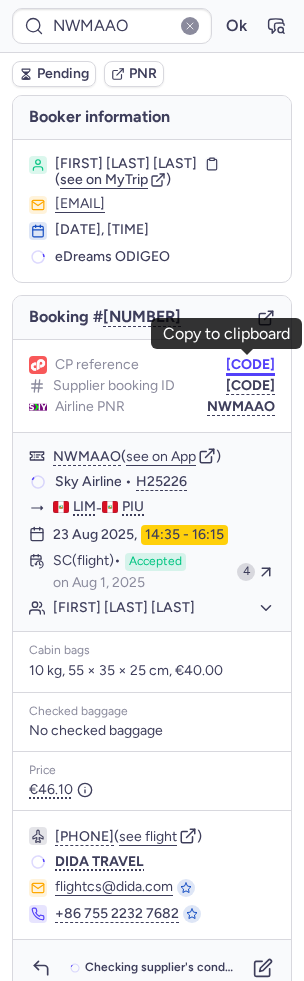 click on "CPDCZ2" at bounding box center [250, 365] 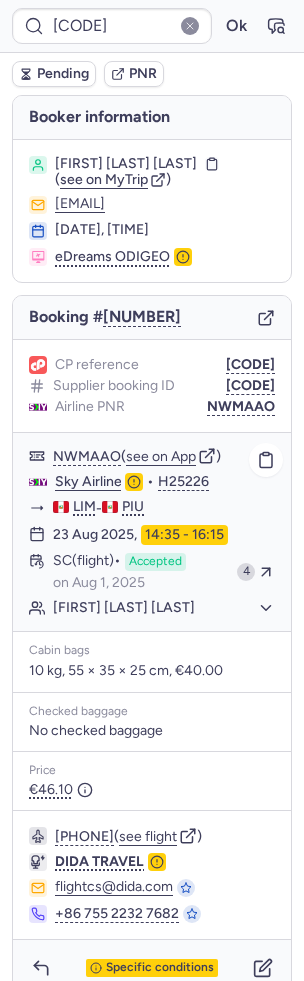 scroll, scrollTop: 38, scrollLeft: 0, axis: vertical 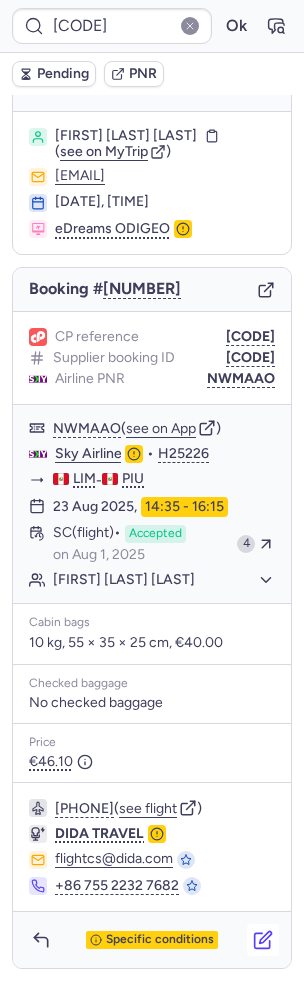 click 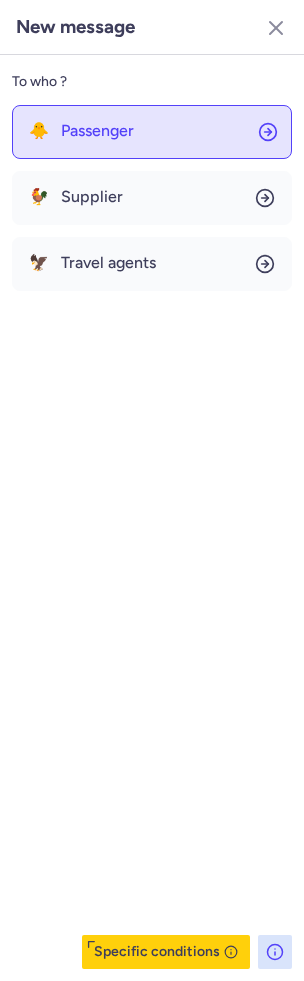 click on "🐥 Passenger" 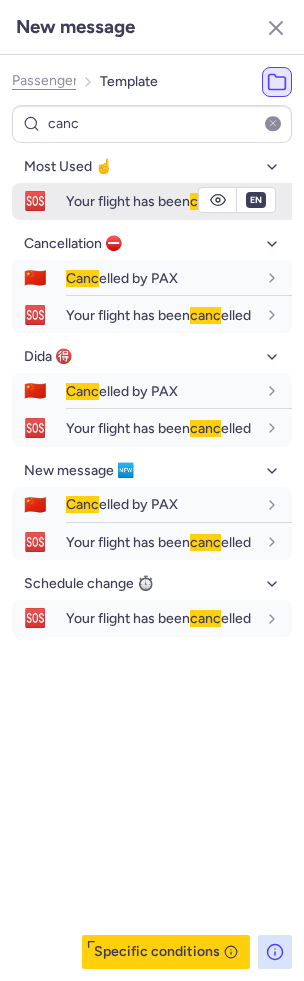 click on "Your flight has been  canc elled" at bounding box center [179, 201] 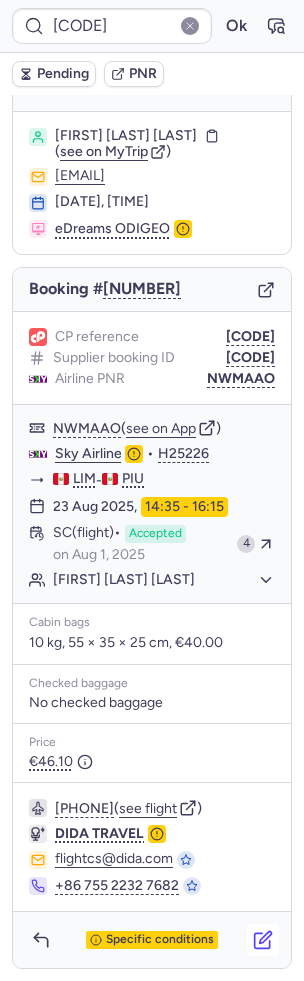 click at bounding box center (263, 940) 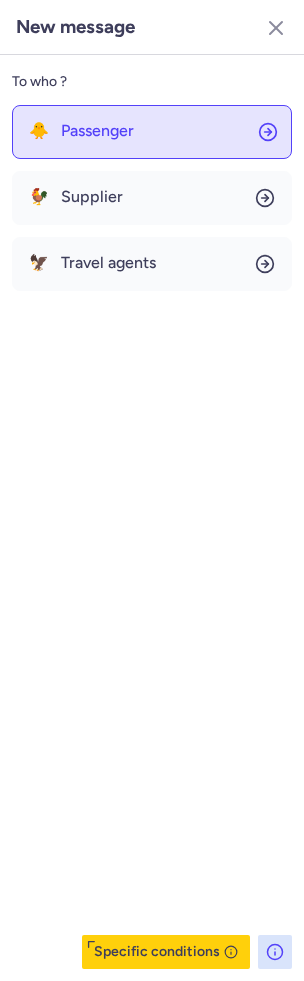 click on "Passenger" at bounding box center (97, 131) 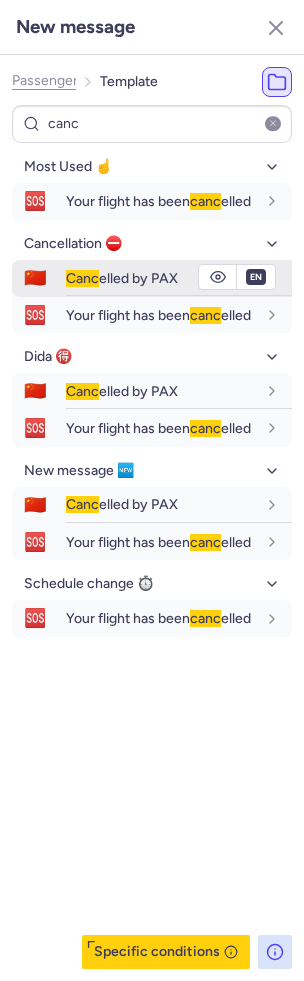 click on "Canc elled by PAX" at bounding box center (179, 278) 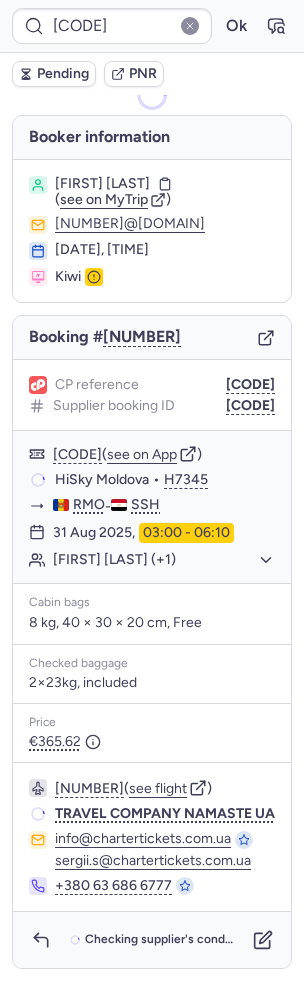 scroll, scrollTop: 0, scrollLeft: 0, axis: both 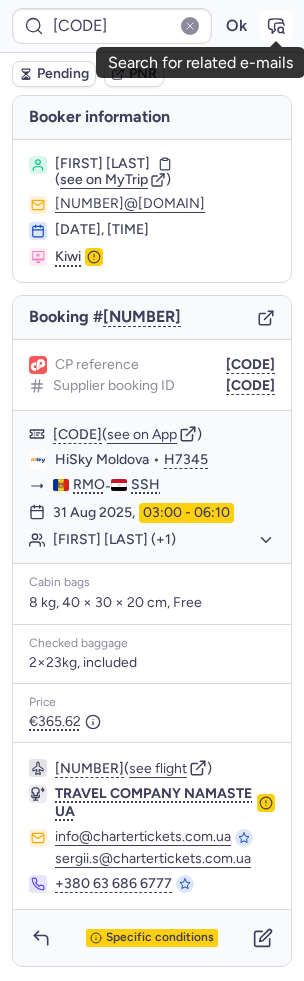 click 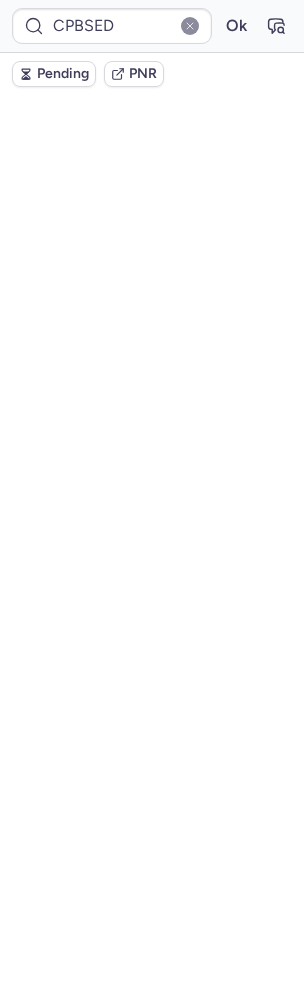 scroll, scrollTop: 128, scrollLeft: 0, axis: vertical 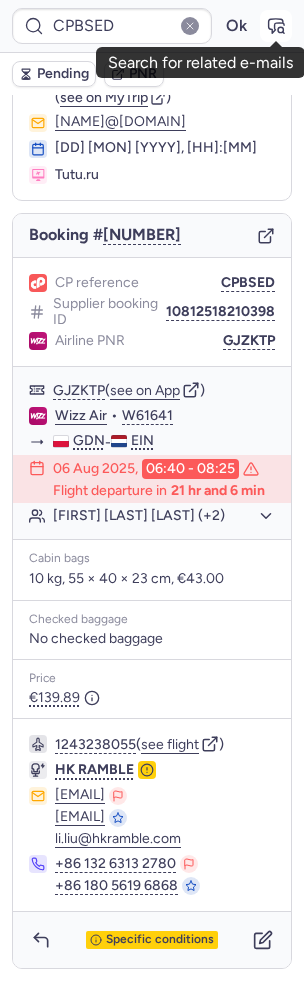 click 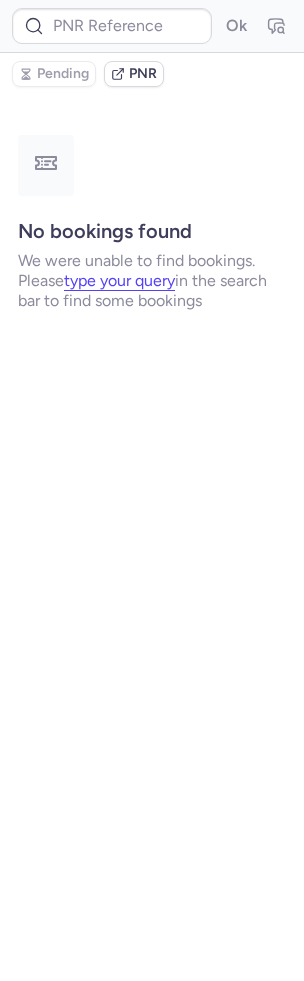scroll, scrollTop: 0, scrollLeft: 0, axis: both 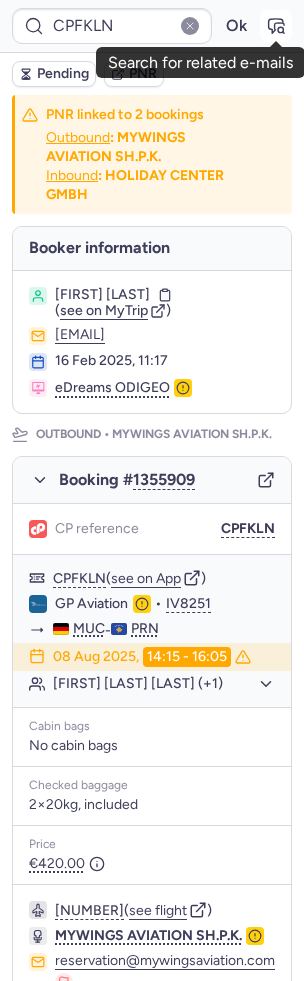 click 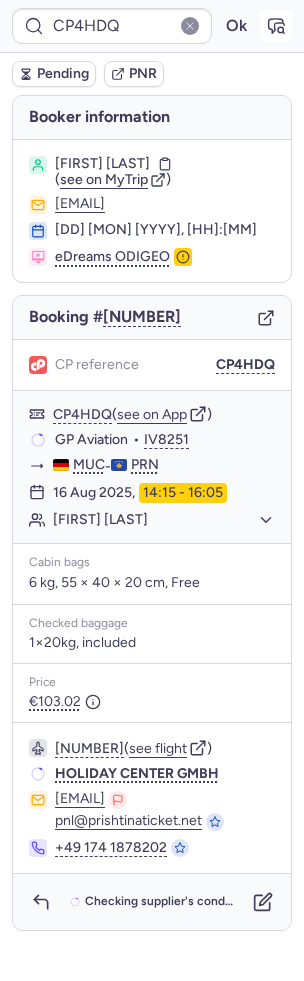 click 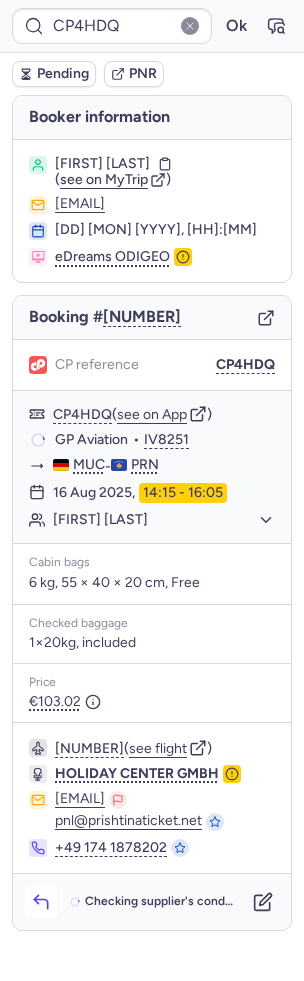 click 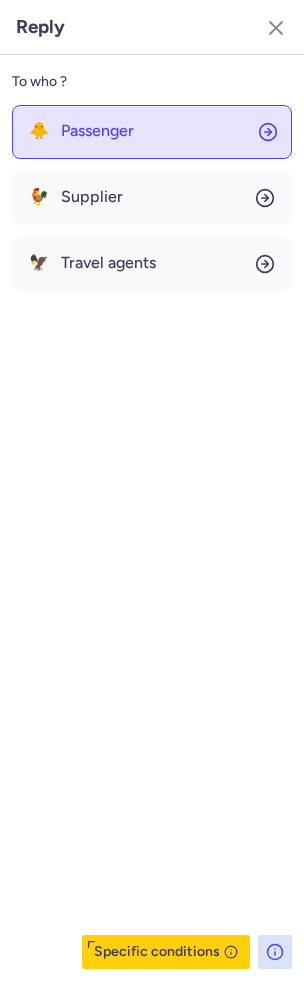 click on "🐥 Passenger" 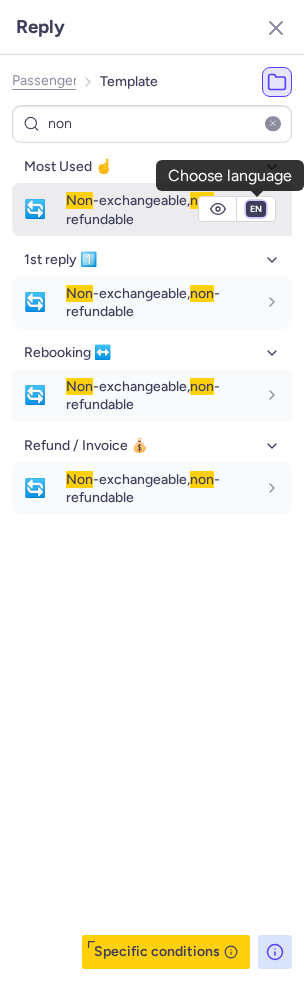 click on "fr en de nl pt es it ru" at bounding box center [256, 209] 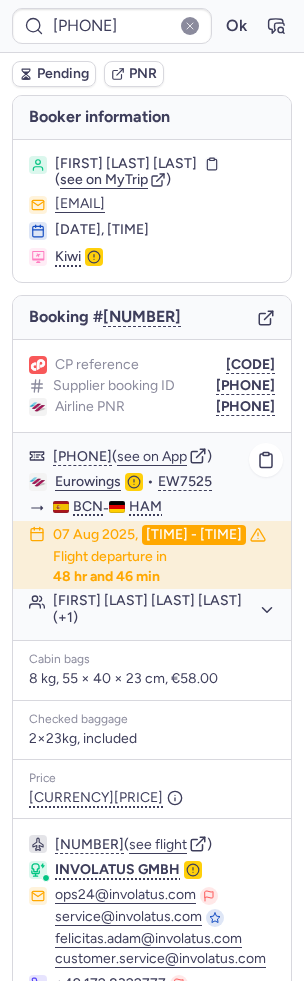 scroll, scrollTop: 153, scrollLeft: 0, axis: vertical 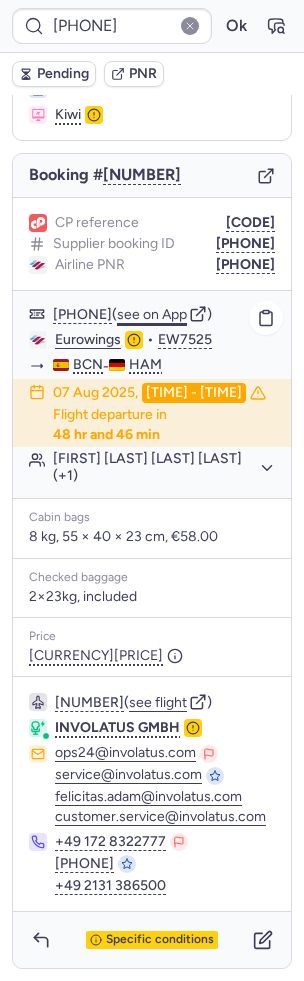 click on "see on App" 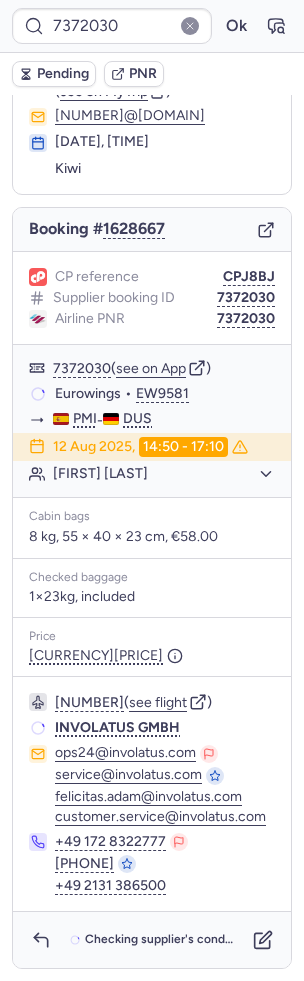 scroll, scrollTop: 82, scrollLeft: 0, axis: vertical 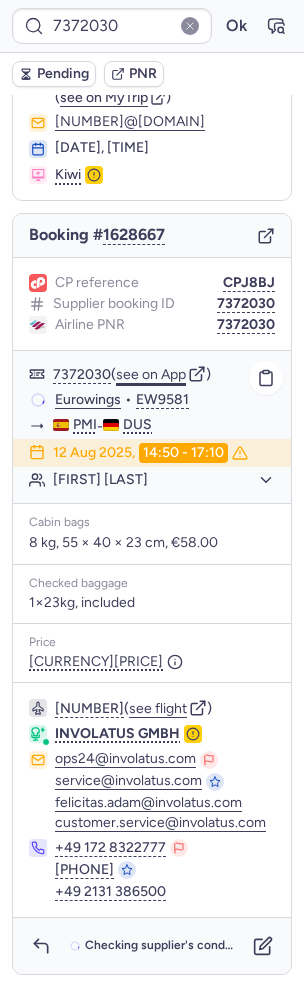 click on "see on App" 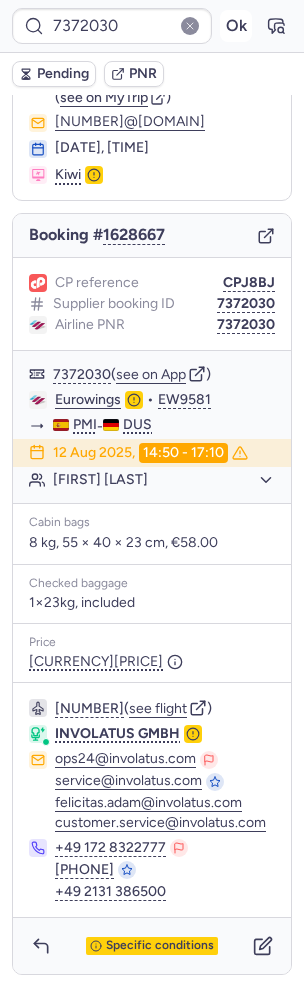 click on "Ok" at bounding box center [236, 26] 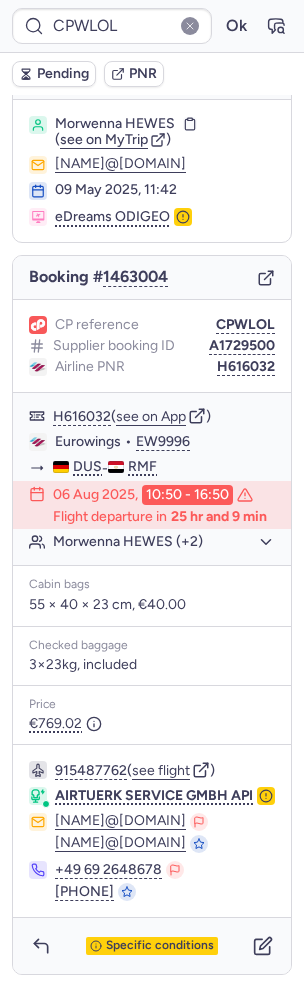 scroll, scrollTop: 41, scrollLeft: 0, axis: vertical 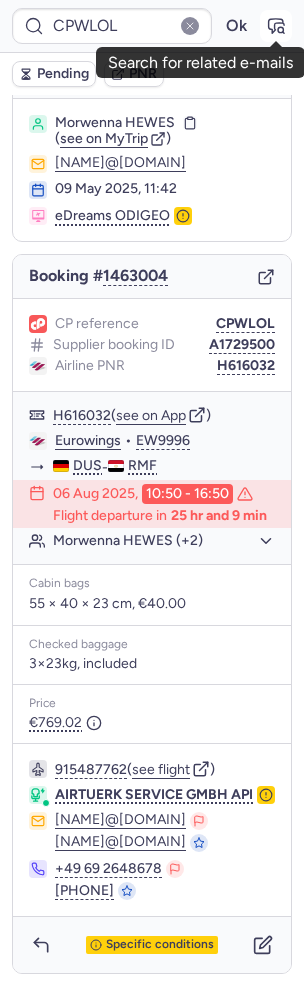 click 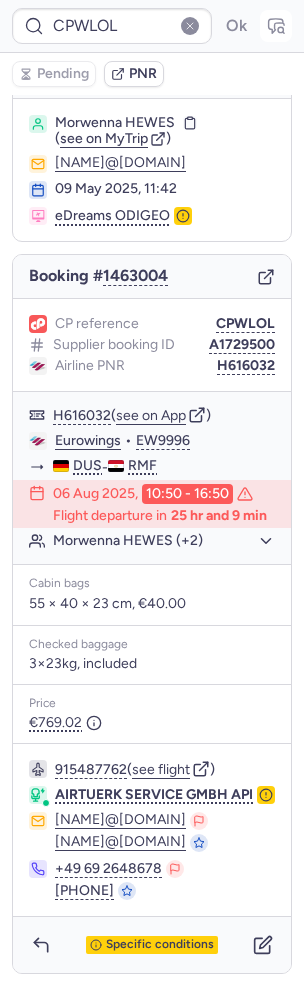 scroll, scrollTop: 0, scrollLeft: 0, axis: both 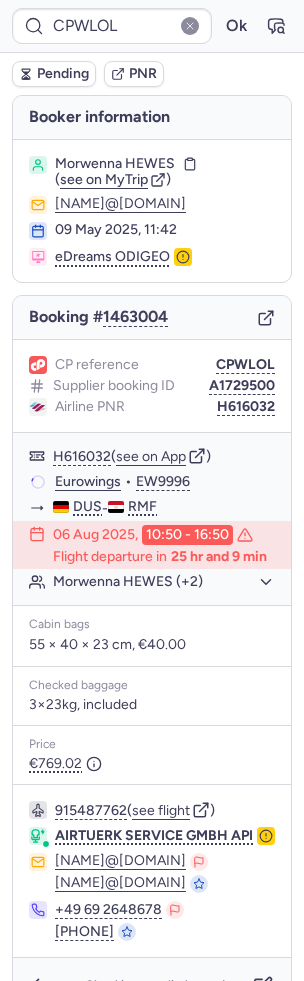 click on "Pending" at bounding box center [63, 74] 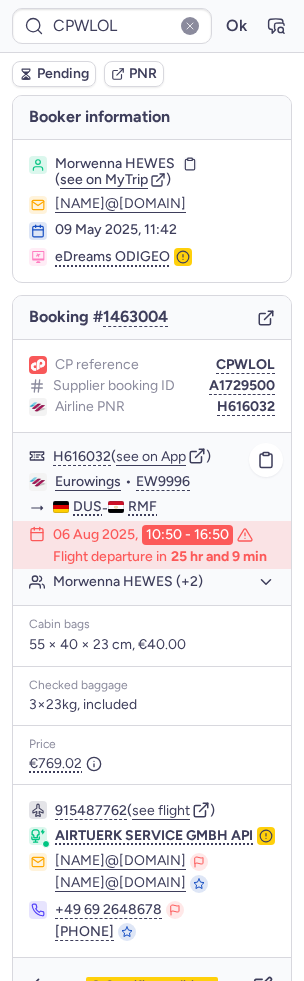 click on "06 Aug 2025,  10:50 - 16:50  Flight departure in  25 hr and 9 min" 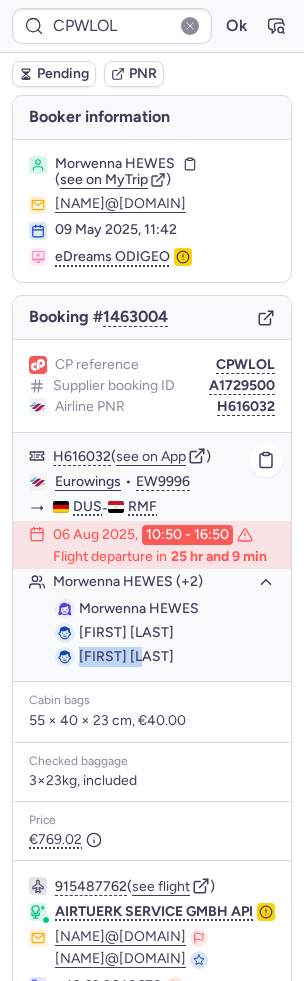 drag, startPoint x: 76, startPoint y: 654, endPoint x: 171, endPoint y: 654, distance: 95 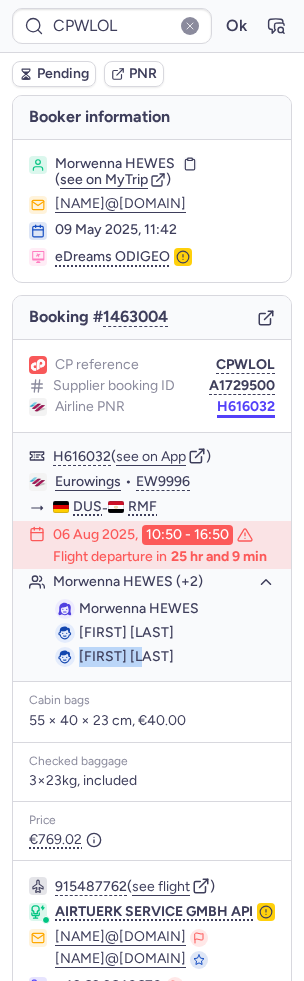 click on "H616032" at bounding box center [246, 407] 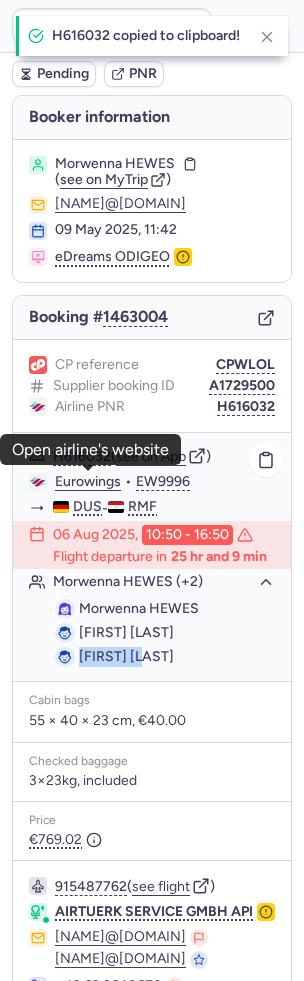 click on "Eurowings" 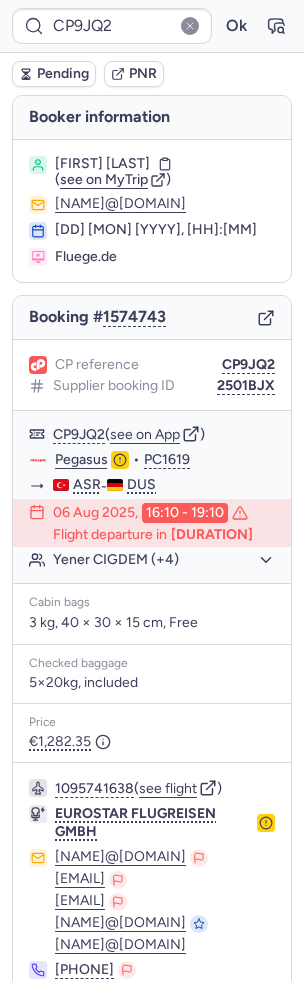 click on "Pending" at bounding box center (63, 74) 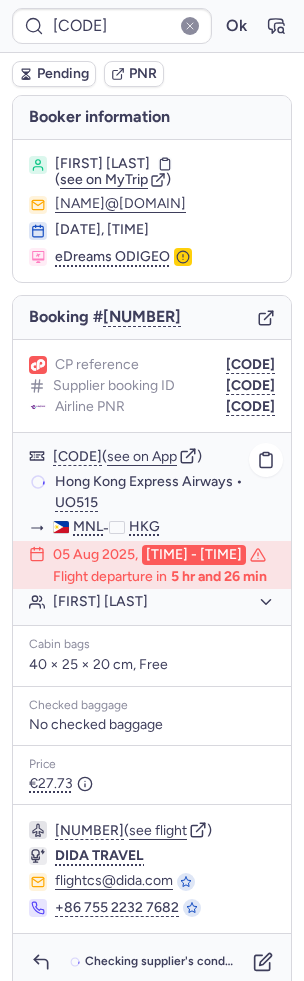 scroll, scrollTop: 32, scrollLeft: 0, axis: vertical 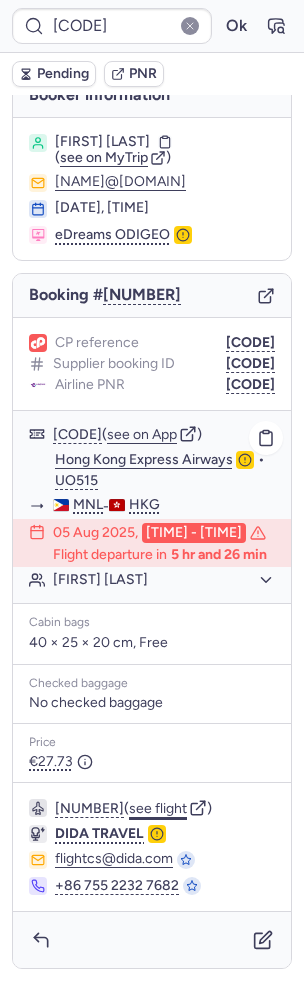 click on "see flight" 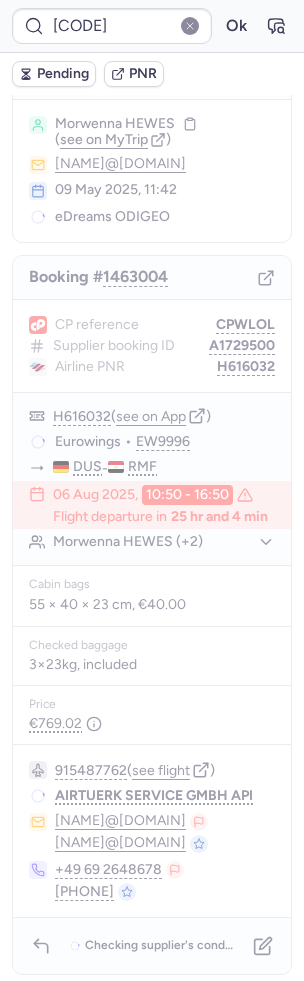 scroll, scrollTop: 0, scrollLeft: 0, axis: both 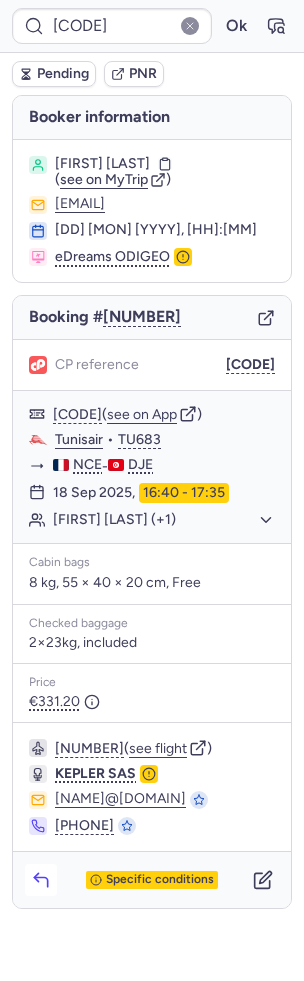 click 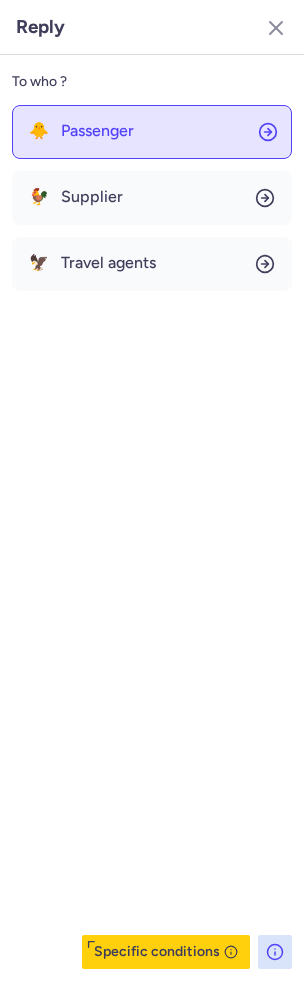 click on "Passenger" at bounding box center [97, 131] 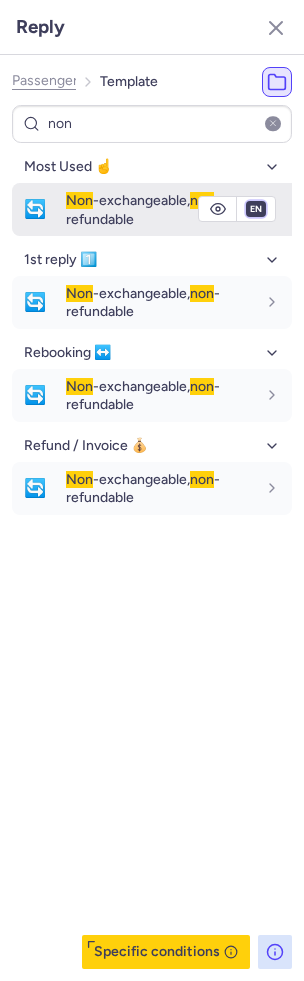 click on "fr en de nl pt es it ru" at bounding box center [256, 209] 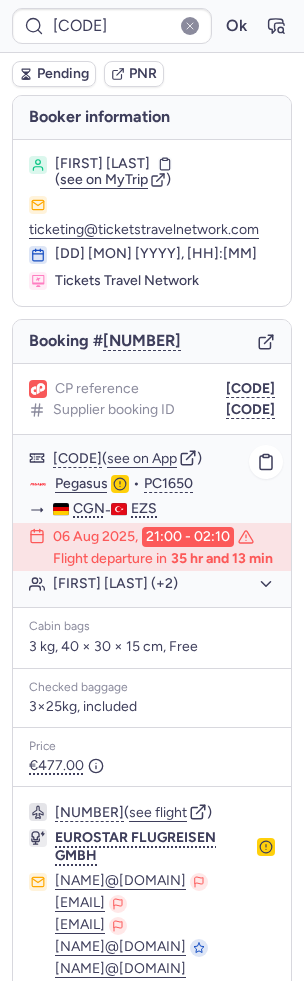 click on "Seyhan YILDIRIM (+2)" 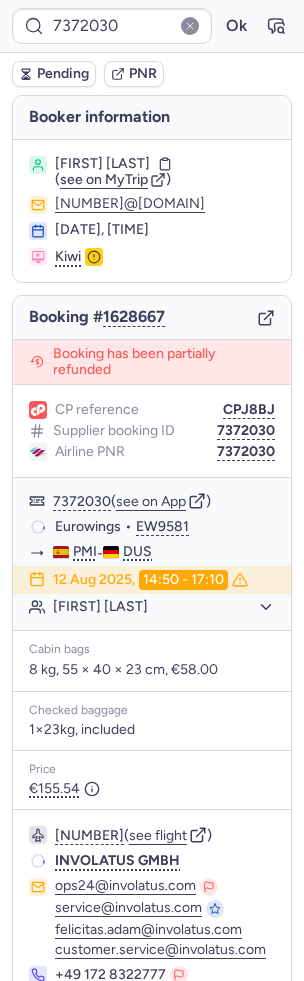 scroll, scrollTop: 127, scrollLeft: 0, axis: vertical 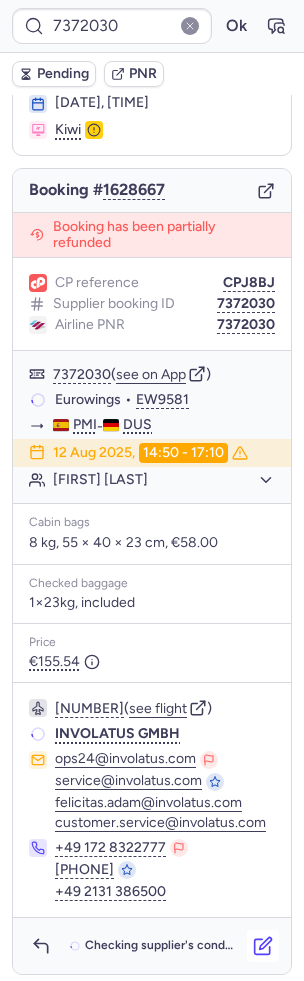 click 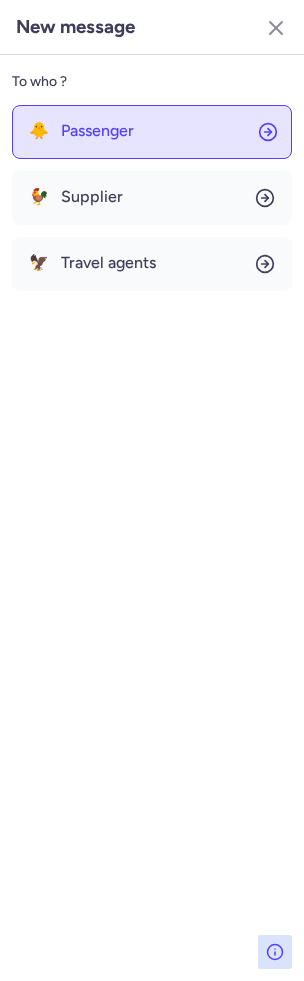 click on "Passenger" at bounding box center (97, 131) 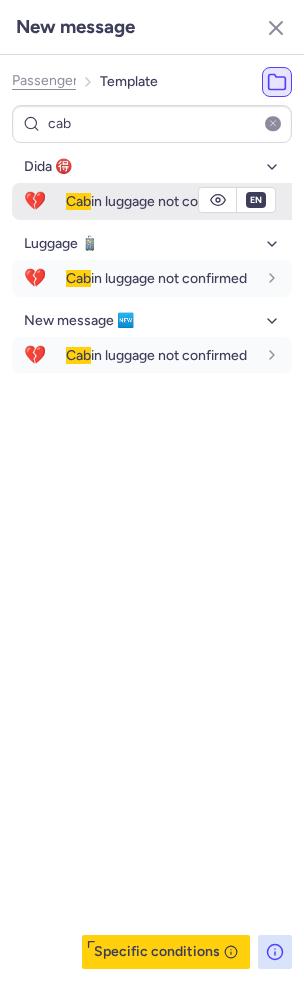click on "Cab in luggage not confirmed" at bounding box center [156, 201] 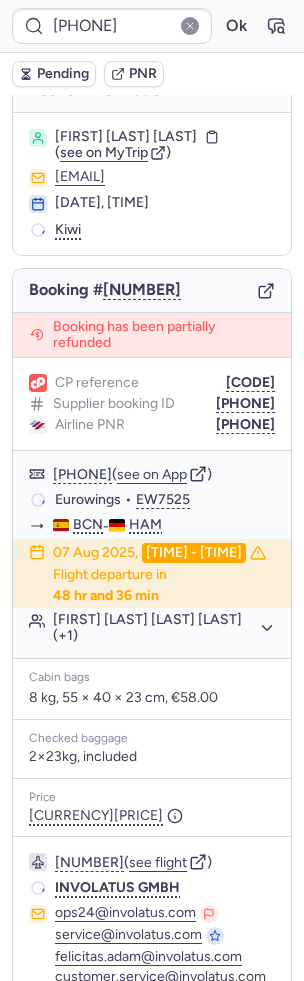 scroll, scrollTop: 198, scrollLeft: 0, axis: vertical 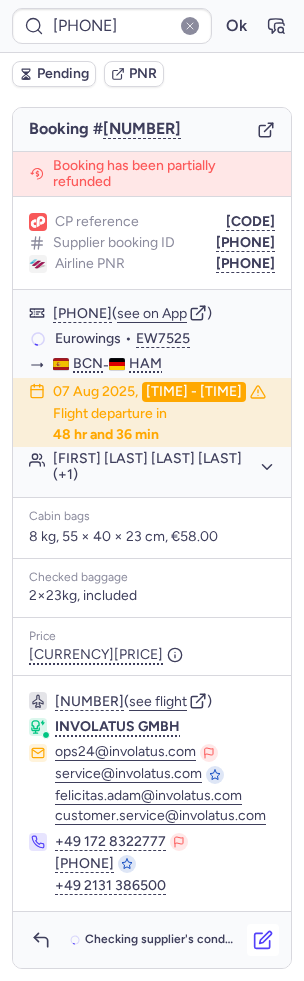 click 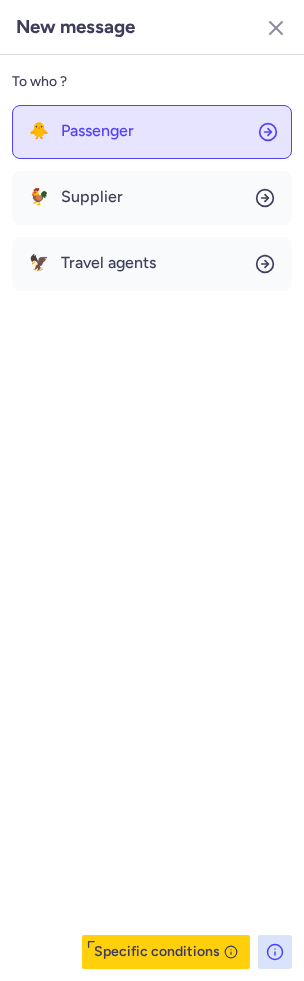 click on "Passenger" at bounding box center (97, 131) 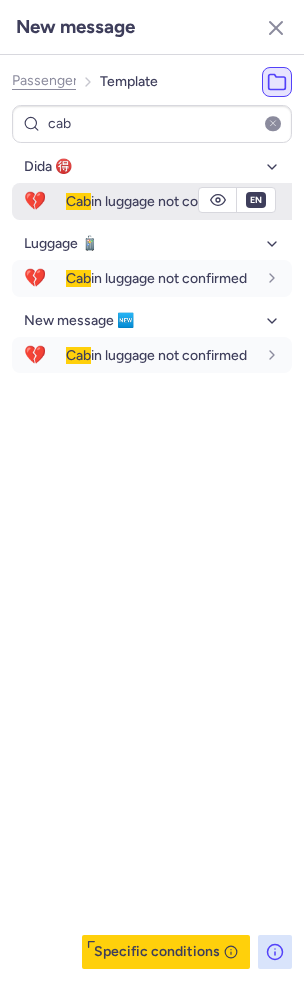 click on "Cab in luggage not confirmed" at bounding box center [156, 201] 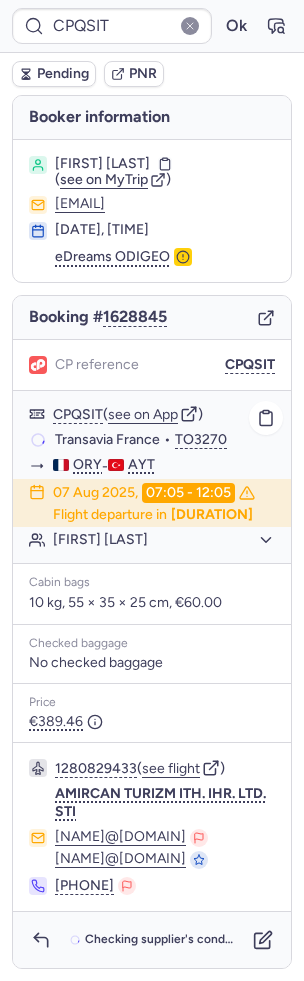 scroll, scrollTop: 14, scrollLeft: 0, axis: vertical 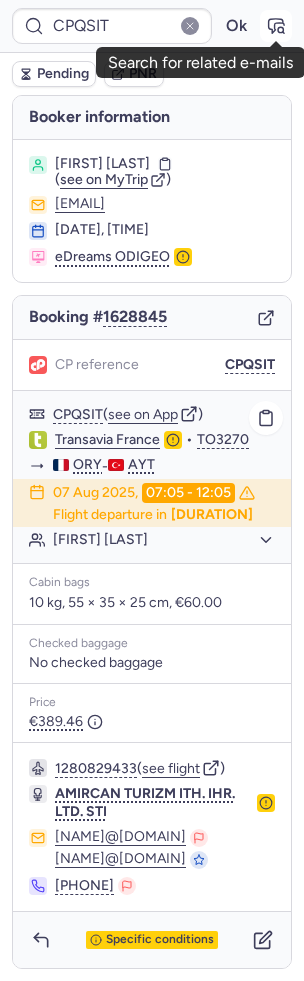 click 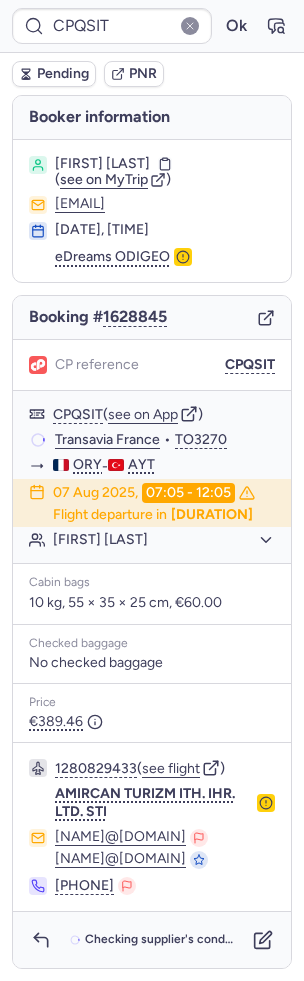 scroll, scrollTop: 14, scrollLeft: 0, axis: vertical 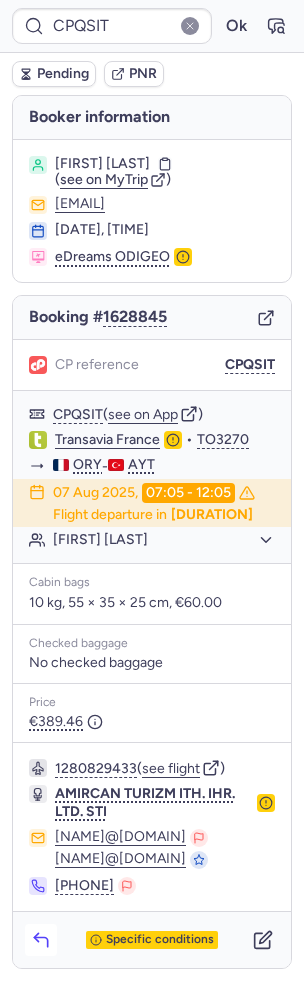 click 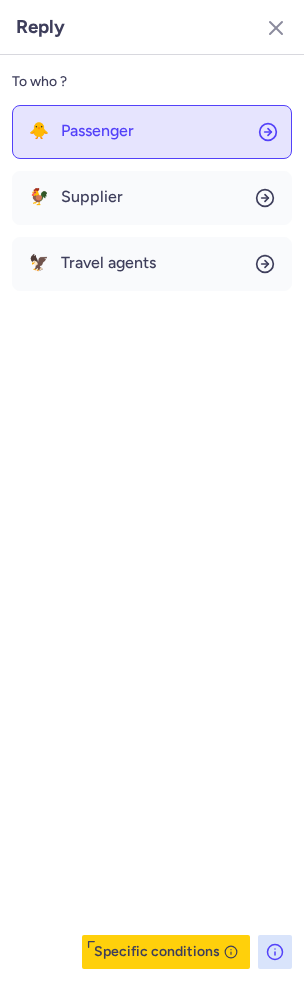 click on "🐥 Passenger" 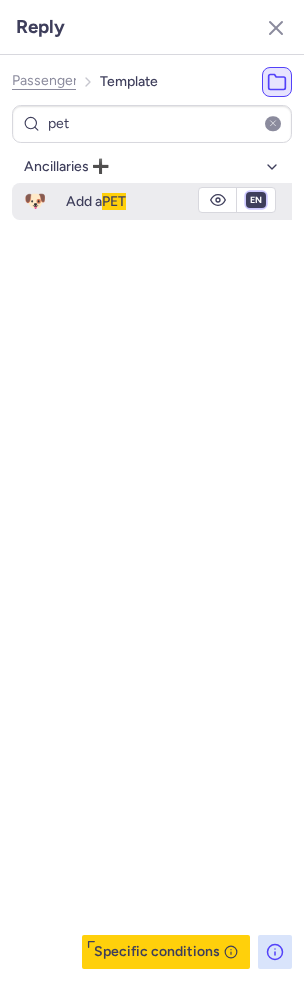 click on "fr en de nl pt es it ru" at bounding box center [256, 200] 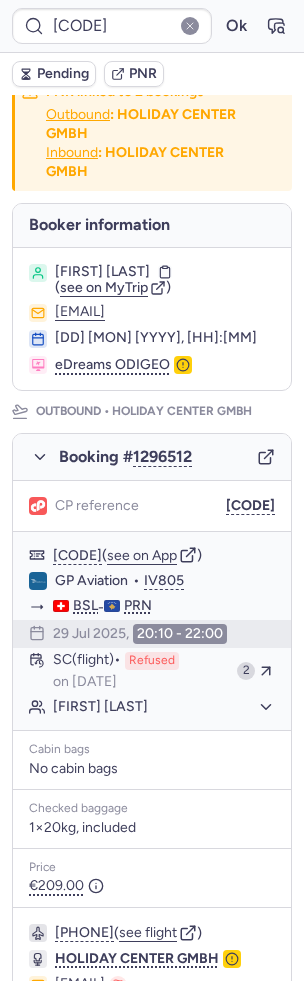 scroll, scrollTop: 0, scrollLeft: 0, axis: both 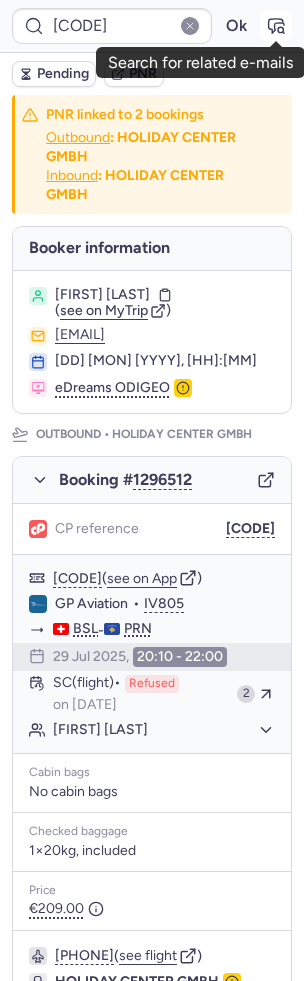 click 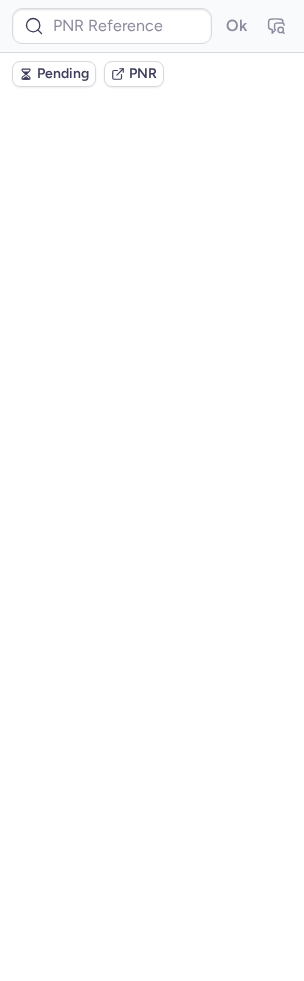 scroll, scrollTop: 0, scrollLeft: 0, axis: both 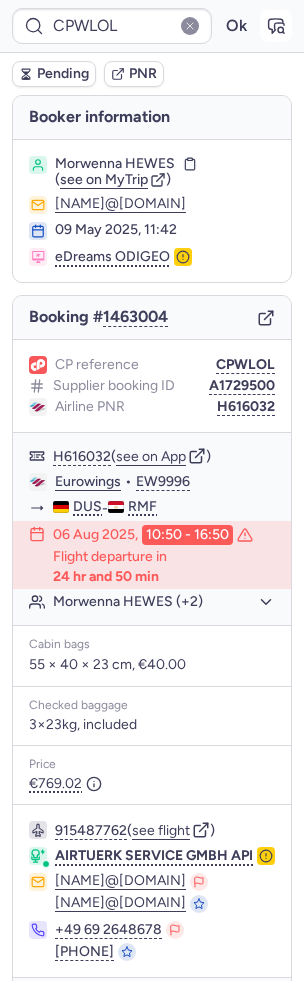 click 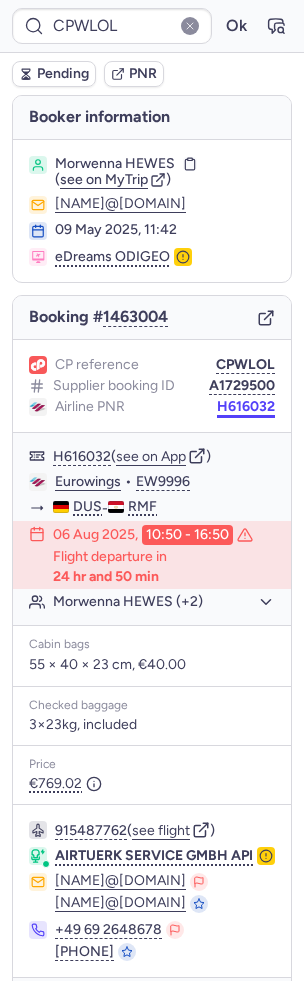 click on "H616032" at bounding box center [246, 407] 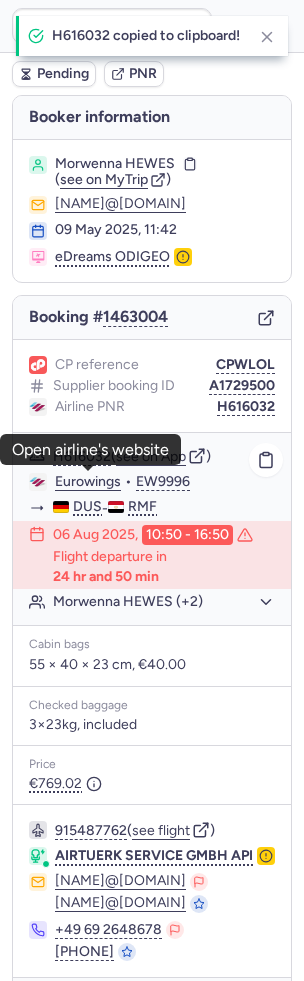 click on "Eurowings" 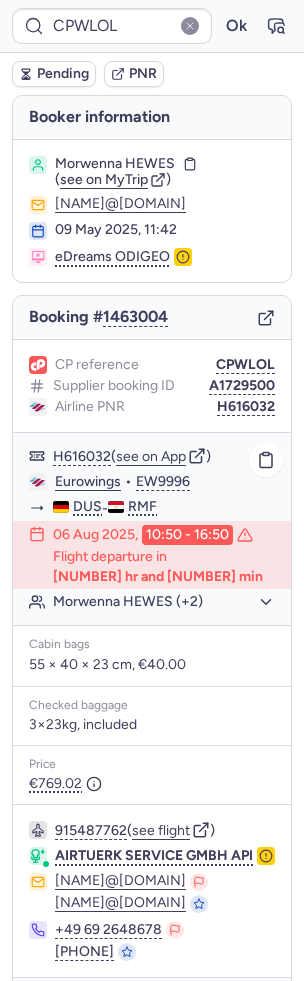 click on "Morwenna HEWES (+2)" 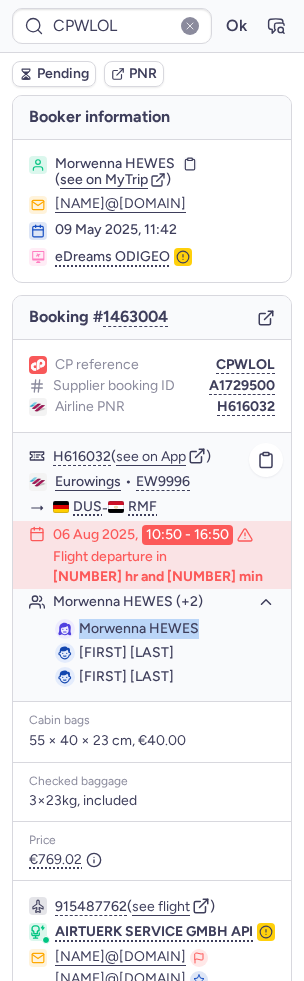 drag, startPoint x: 208, startPoint y: 626, endPoint x: 70, endPoint y: 623, distance: 138.03261 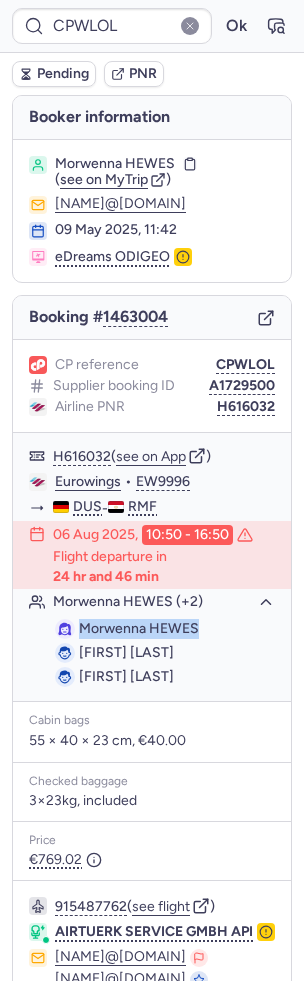 click on "Pending" at bounding box center [54, 74] 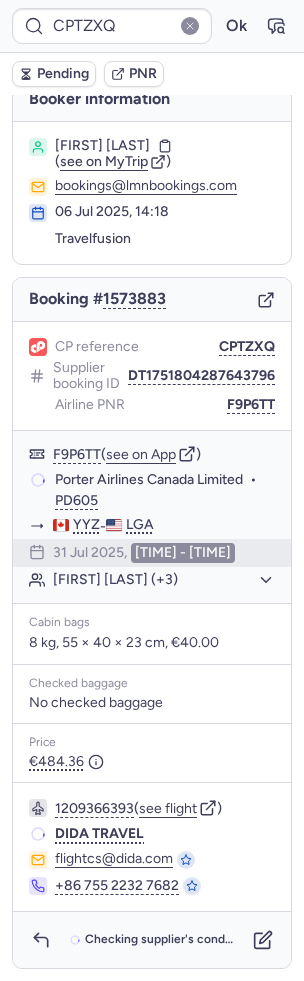 scroll, scrollTop: 12, scrollLeft: 0, axis: vertical 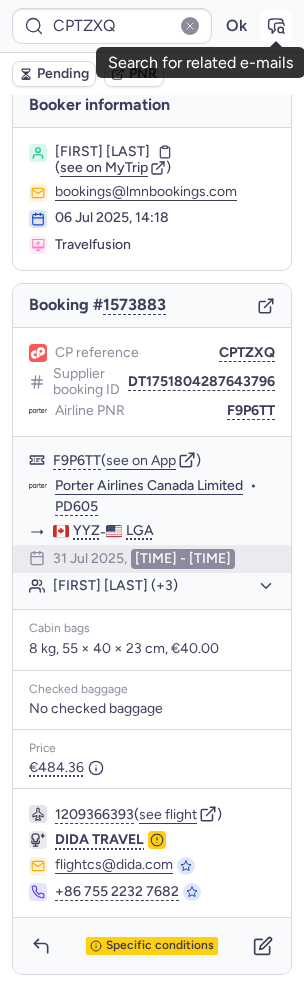 click 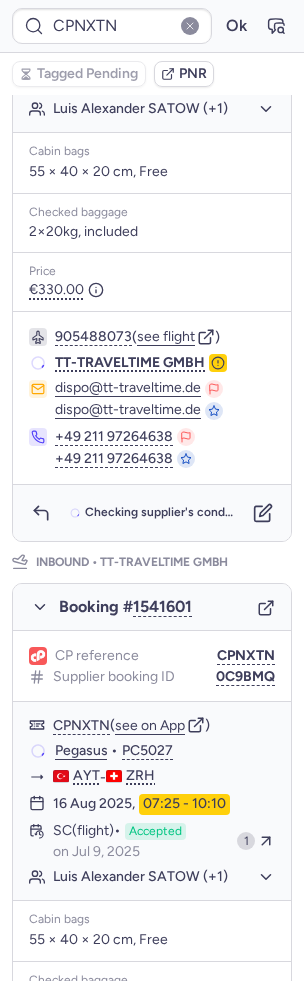 scroll, scrollTop: 972, scrollLeft: 0, axis: vertical 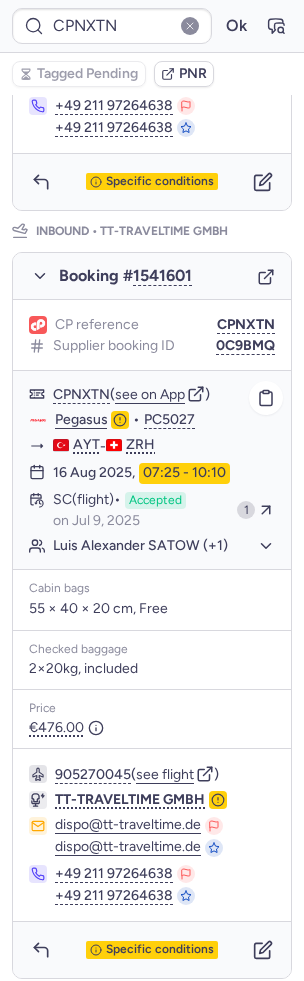 click on "07:25 - 10:10" at bounding box center (184, 473) 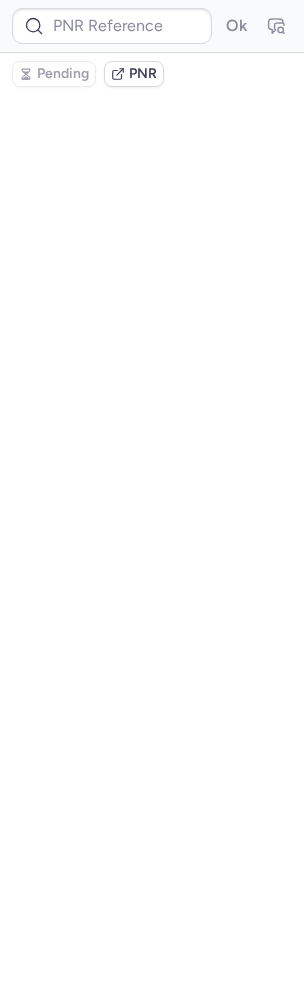 scroll, scrollTop: 0, scrollLeft: 0, axis: both 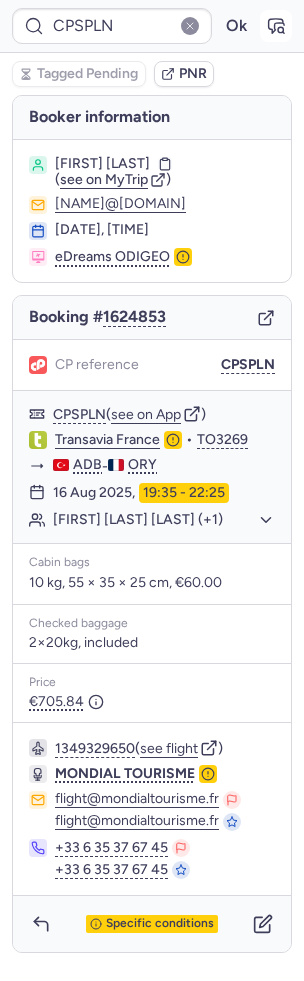 click 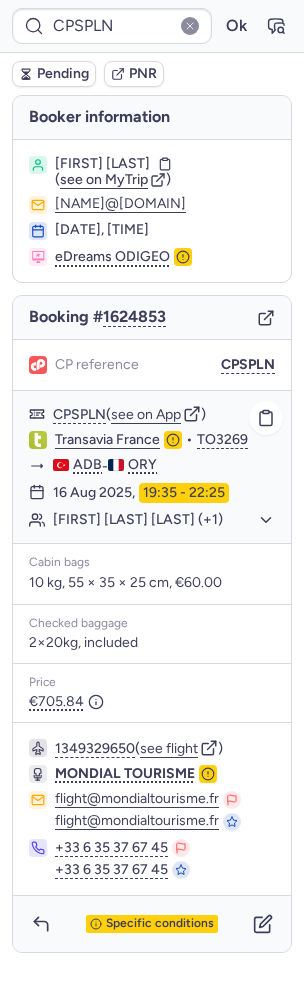 click on "Surgun Ciwan FOFANA (+1)" 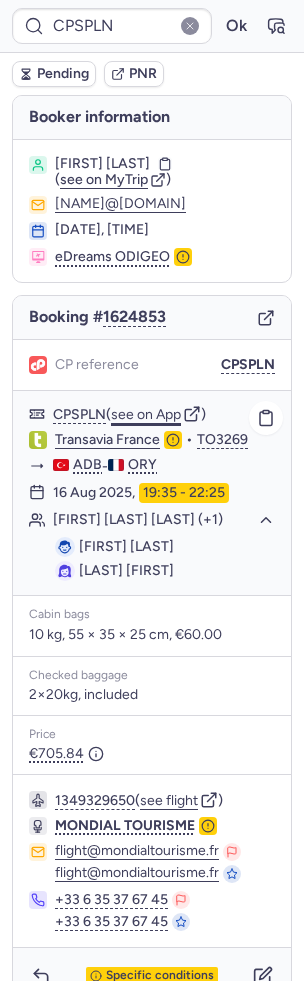 click on "see on App" 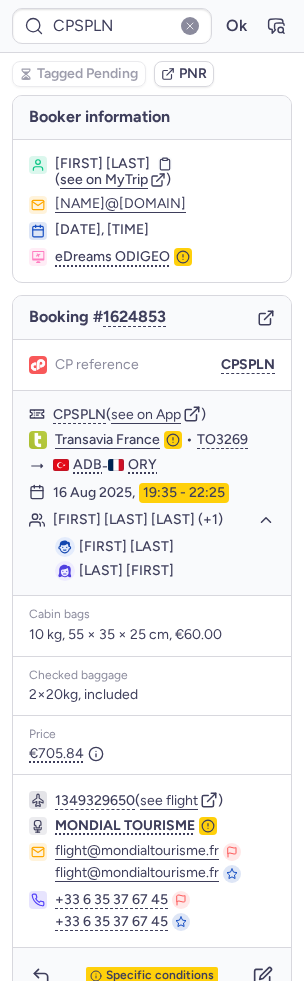 scroll, scrollTop: 30, scrollLeft: 0, axis: vertical 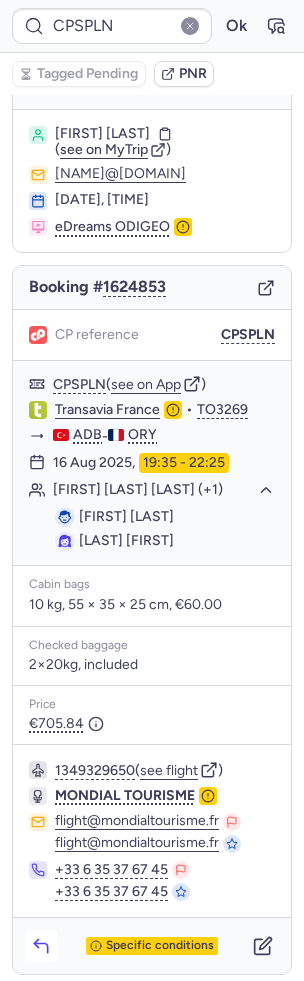 click 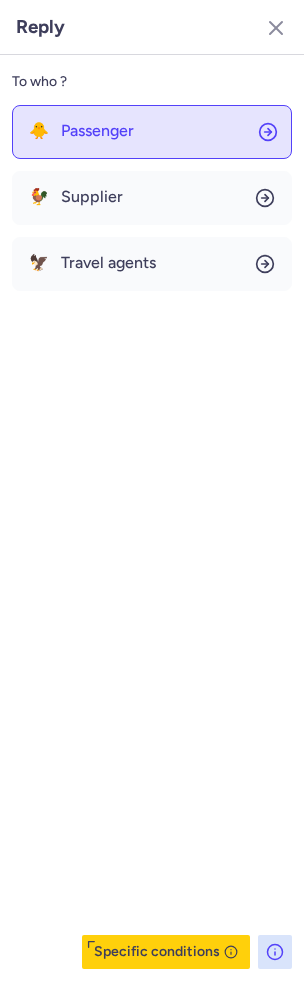 click on "🐥 Passenger" 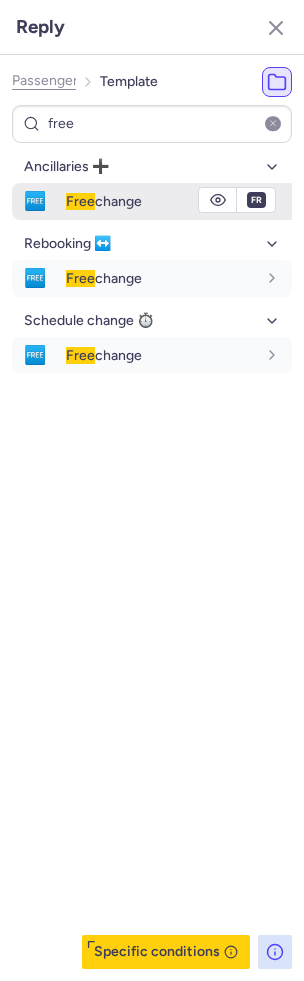 click on "Free  change" at bounding box center (104, 201) 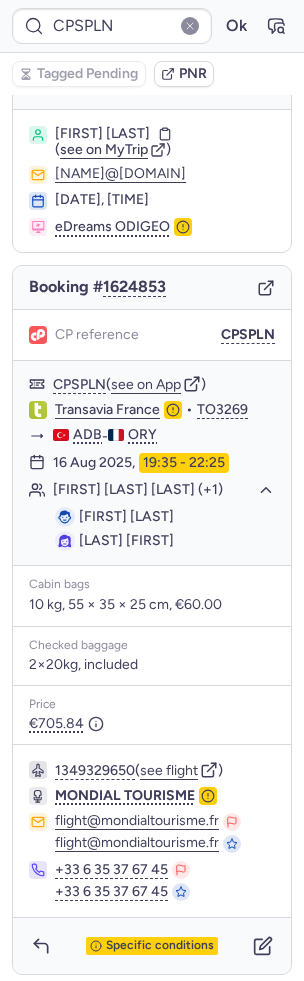 scroll, scrollTop: 0, scrollLeft: 0, axis: both 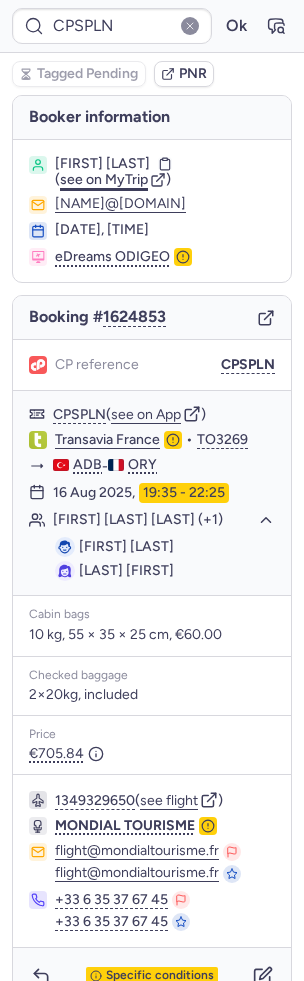 click on "see on MyTrip" at bounding box center (104, 179) 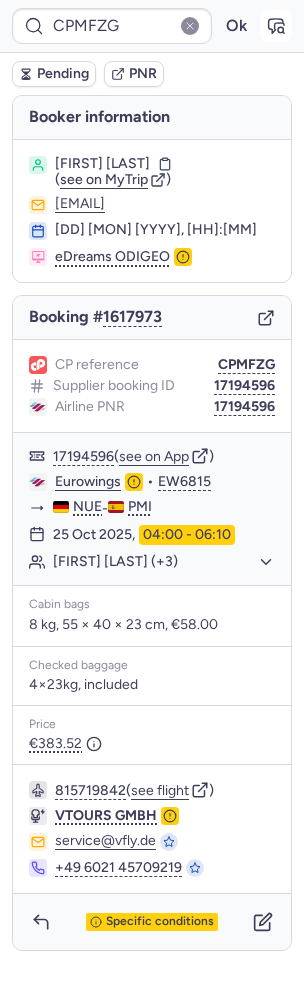 click 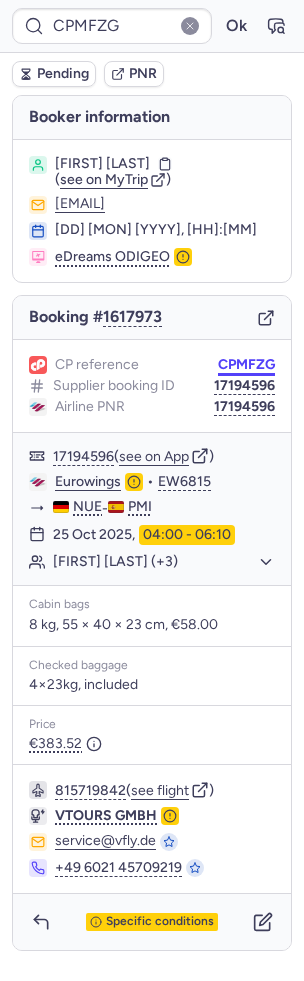 click on "CPMFZG" at bounding box center [246, 365] 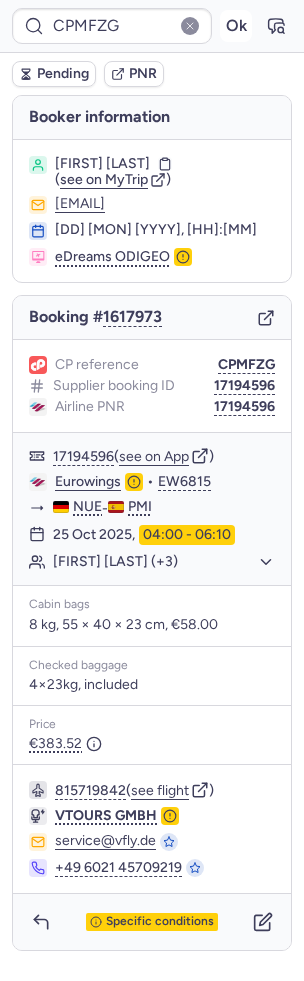 click on "Ok" at bounding box center [236, 26] 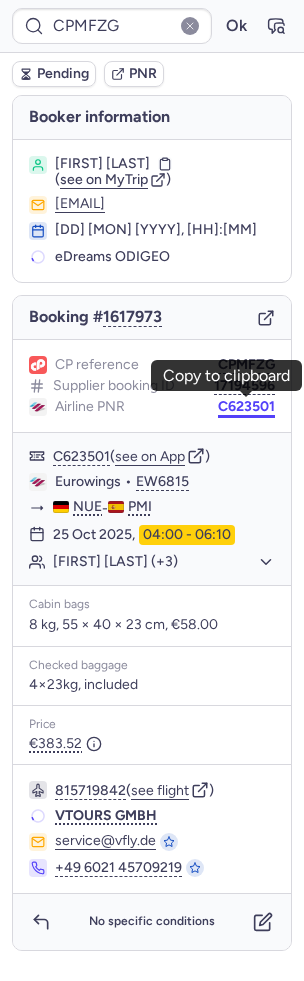click on "C623501" at bounding box center [246, 407] 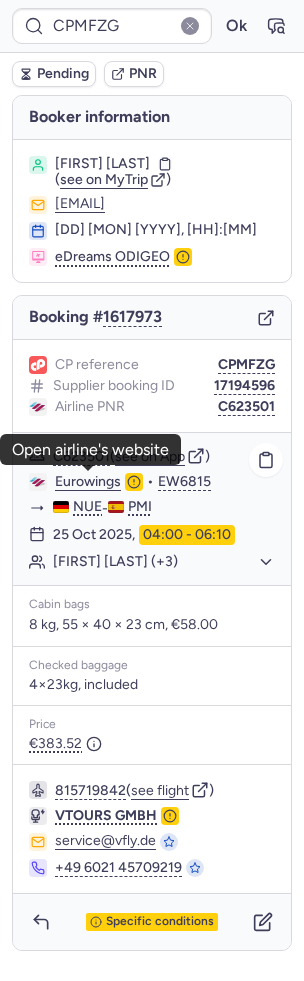click on "Eurowings" 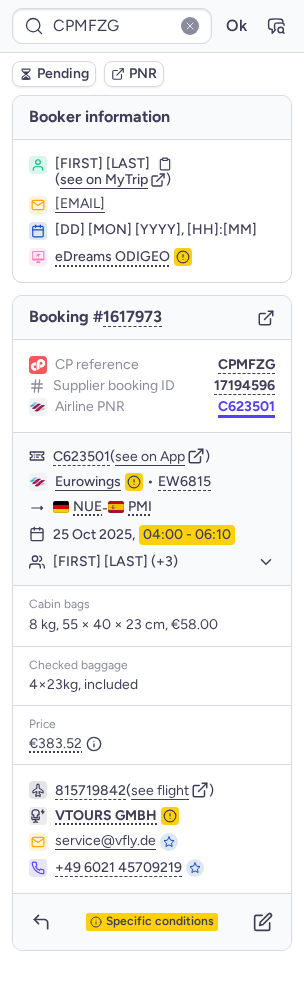 click on "C623501" at bounding box center (246, 407) 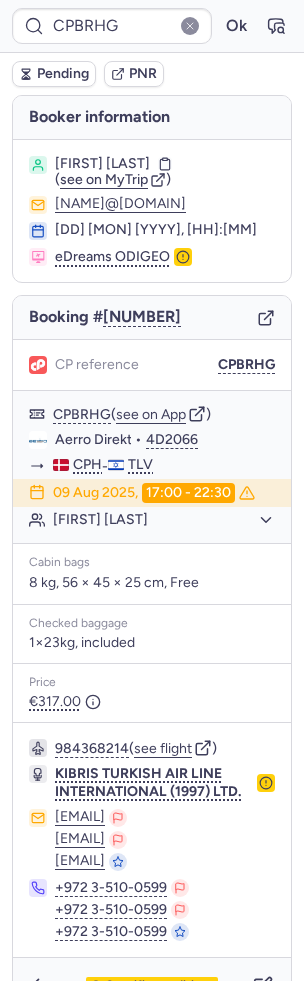 scroll, scrollTop: 40, scrollLeft: 0, axis: vertical 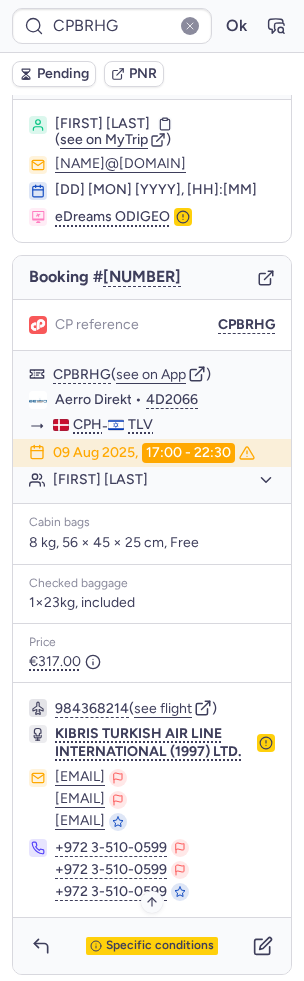 click on "Specific conditions" at bounding box center (160, 946) 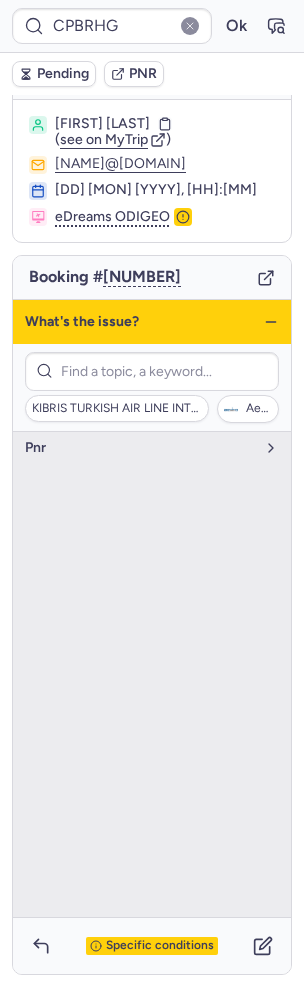 click 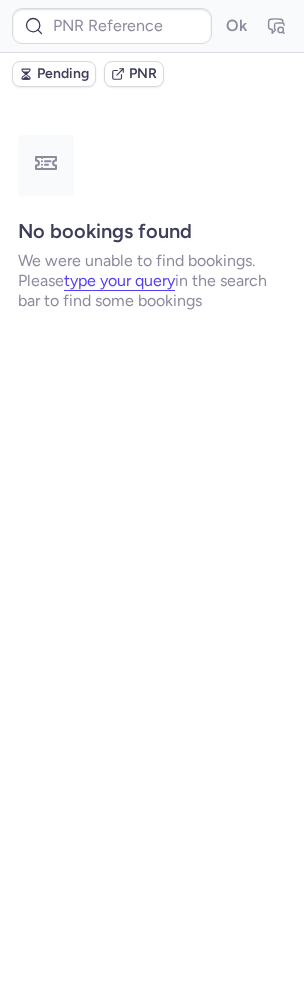 scroll, scrollTop: 0, scrollLeft: 0, axis: both 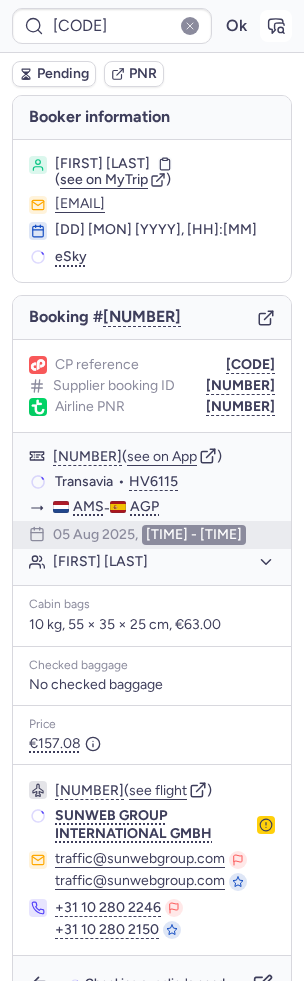 click 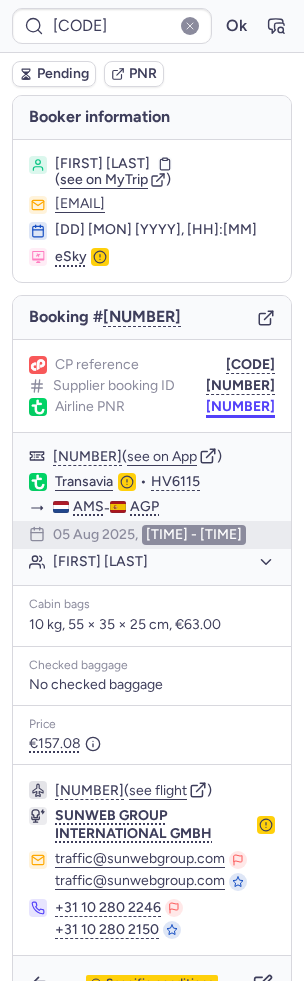click on "6141461" at bounding box center (240, 407) 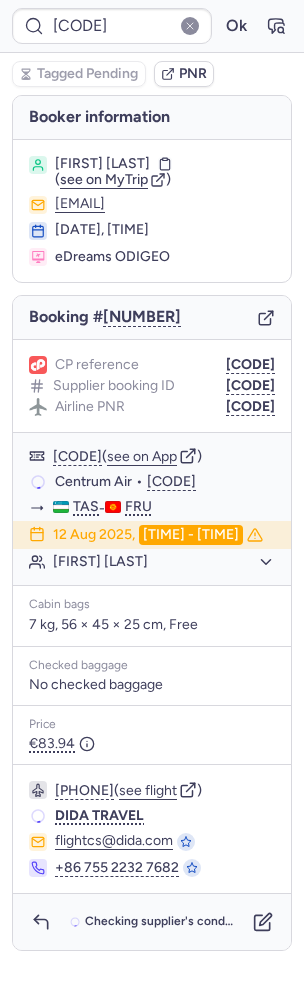scroll, scrollTop: 0, scrollLeft: 0, axis: both 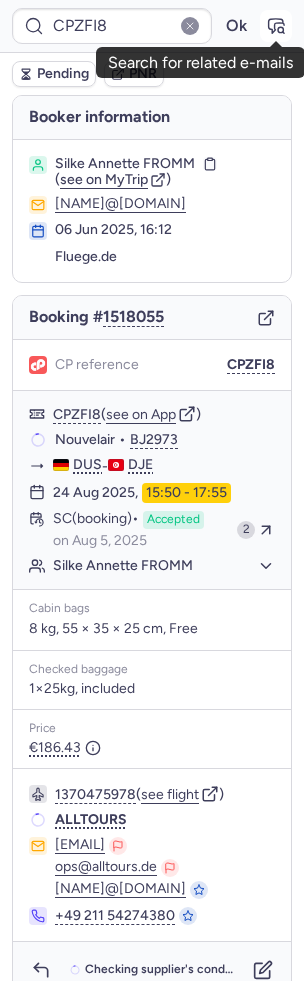 click at bounding box center [276, 26] 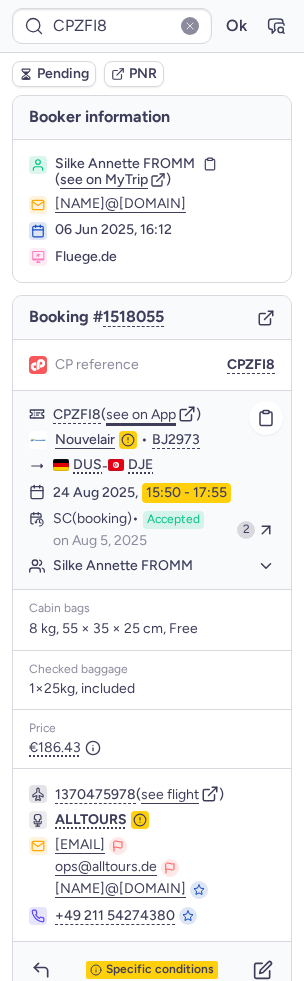 scroll, scrollTop: 24, scrollLeft: 0, axis: vertical 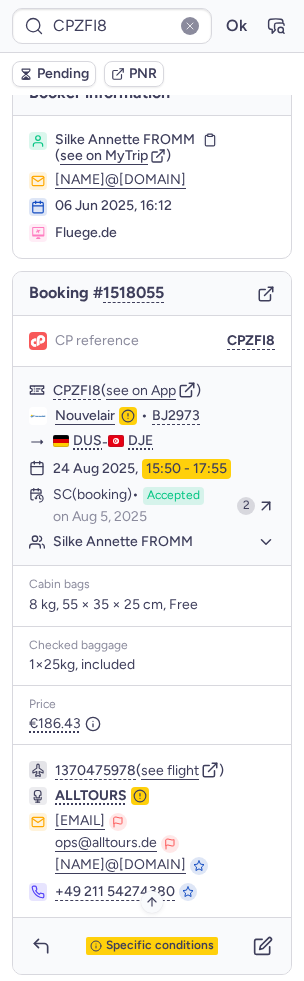 click on "Specific conditions" at bounding box center [160, 946] 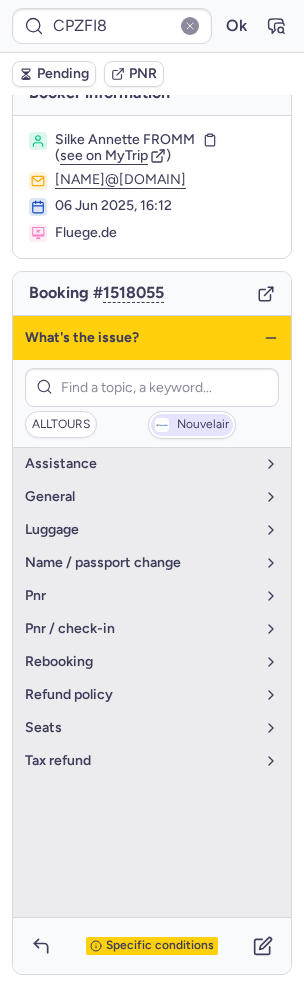 click on "Nouvelair" at bounding box center (203, 425) 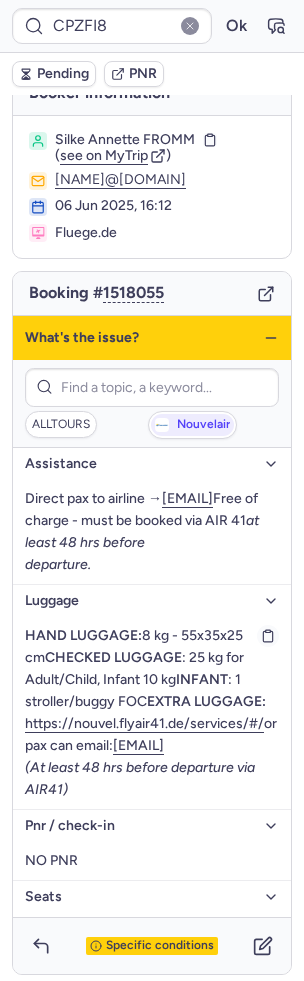 drag, startPoint x: 18, startPoint y: 791, endPoint x: 139, endPoint y: 836, distance: 129.09686 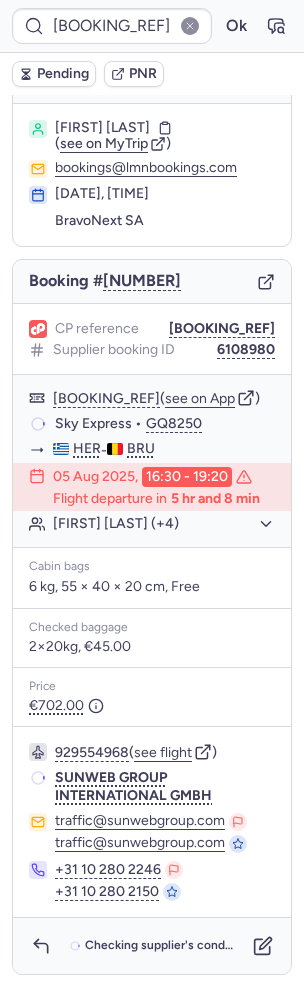 scroll, scrollTop: 36, scrollLeft: 0, axis: vertical 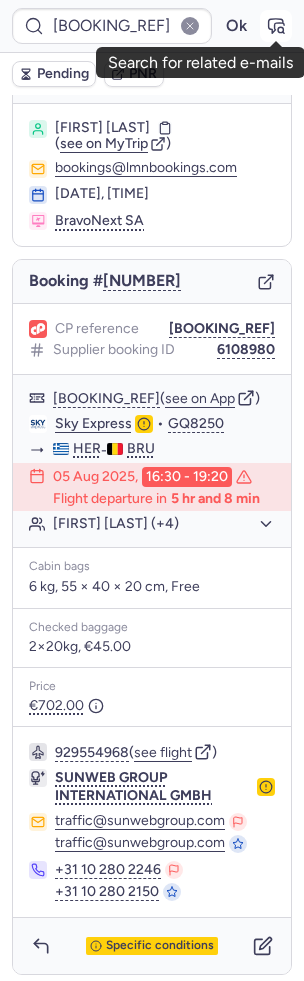 click 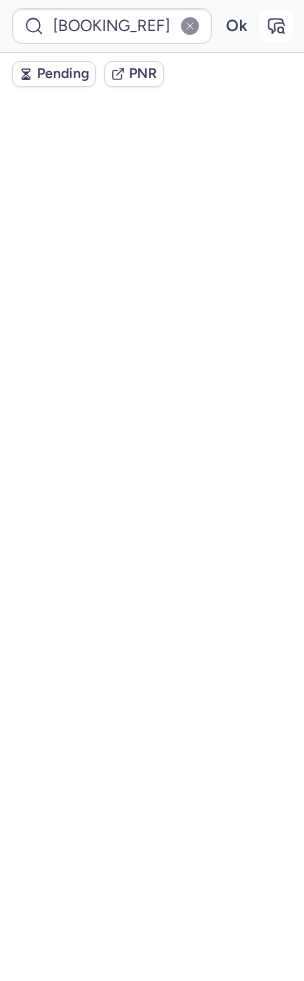 scroll, scrollTop: 0, scrollLeft: 0, axis: both 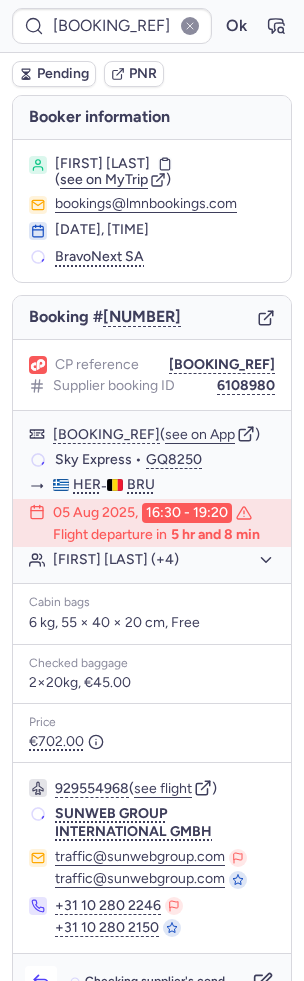 click 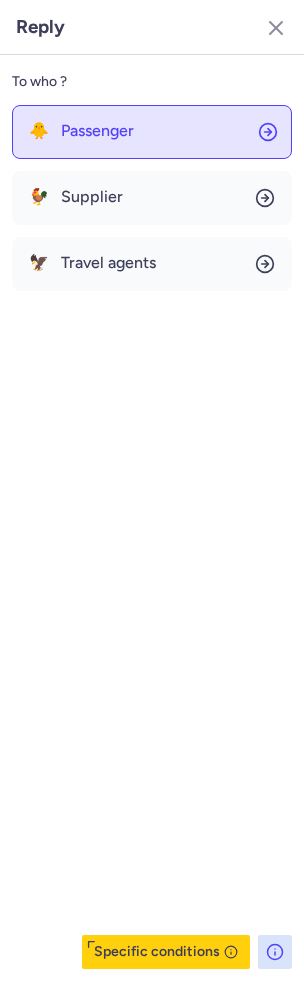 click on "Passenger" at bounding box center (97, 131) 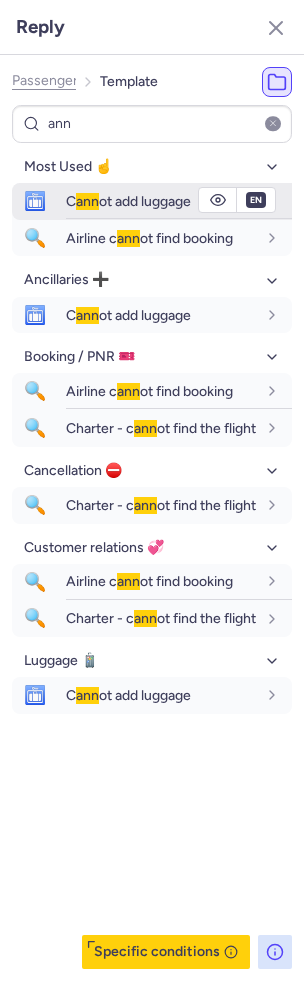 click on "C ann ot add luggage" at bounding box center (128, 201) 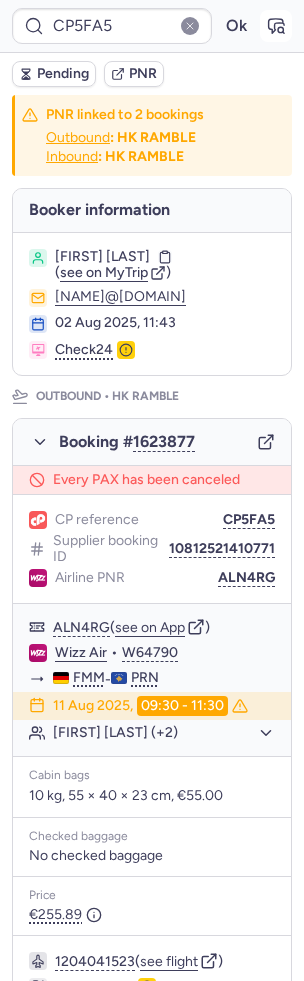 click at bounding box center [276, 26] 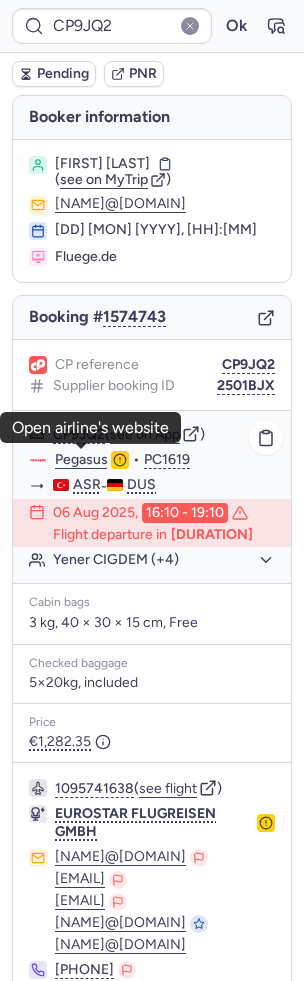 click on "Pegasus" 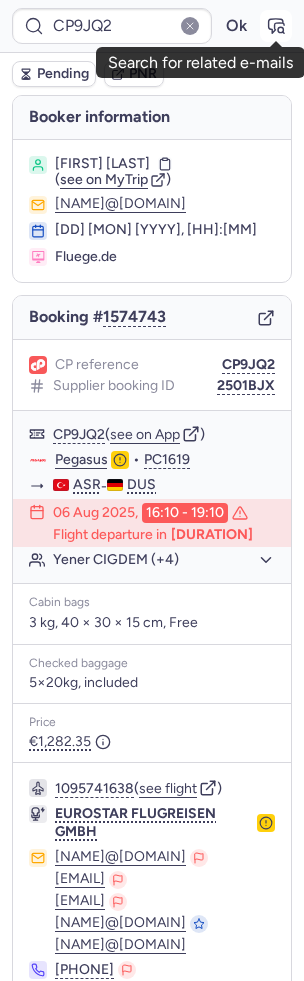 click 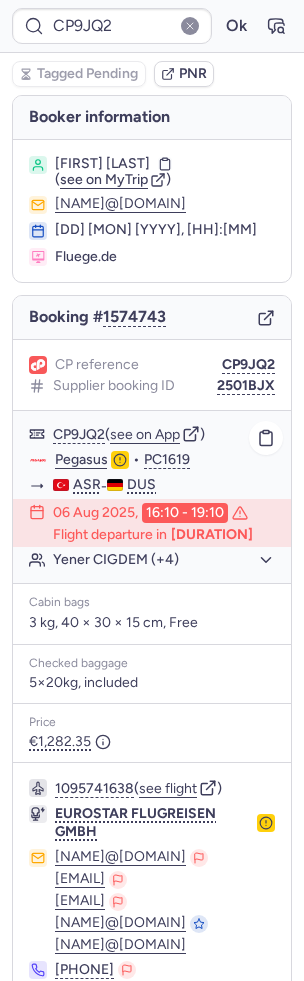 click on "Yener CIGDEM (+4)" 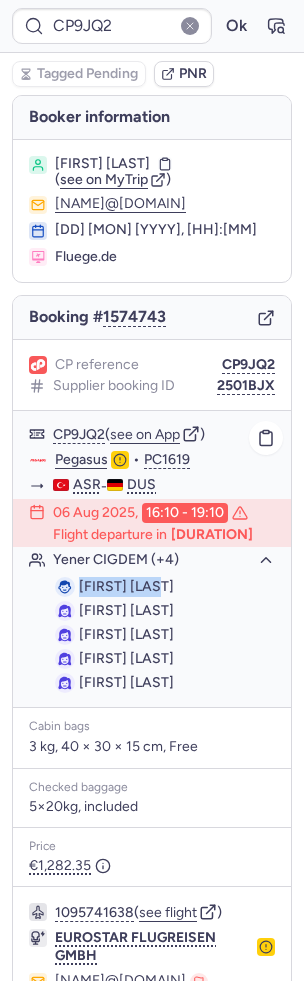 drag, startPoint x: 178, startPoint y: 609, endPoint x: 80, endPoint y: 604, distance: 98.12747 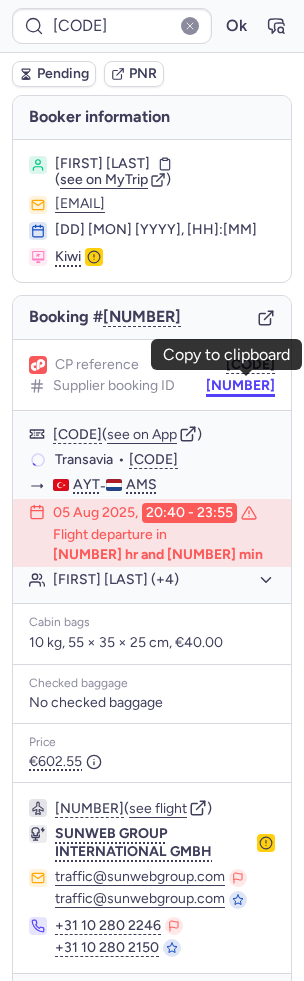 click on "6073443" at bounding box center (240, 386) 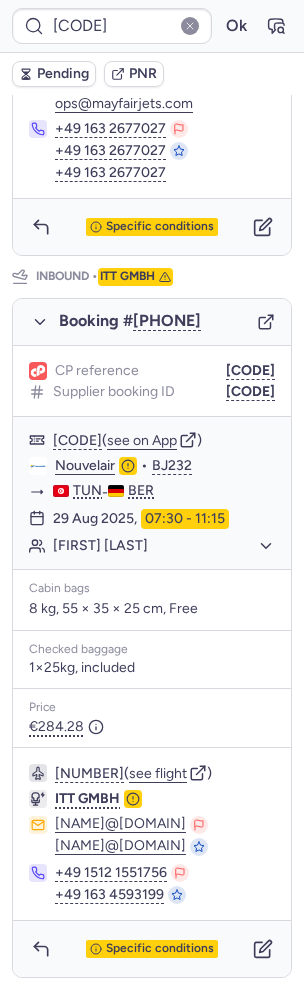 scroll, scrollTop: 0, scrollLeft: 0, axis: both 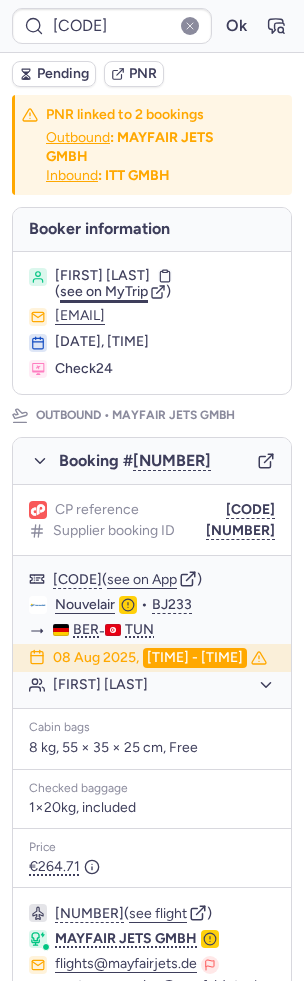 click on "see on MyTrip" at bounding box center (104, 291) 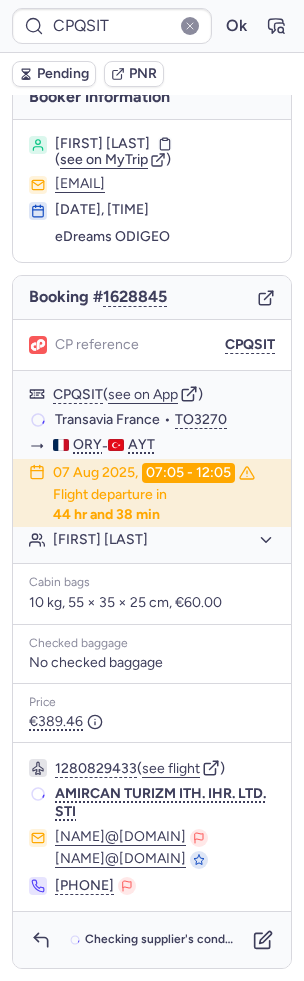 scroll, scrollTop: 14, scrollLeft: 0, axis: vertical 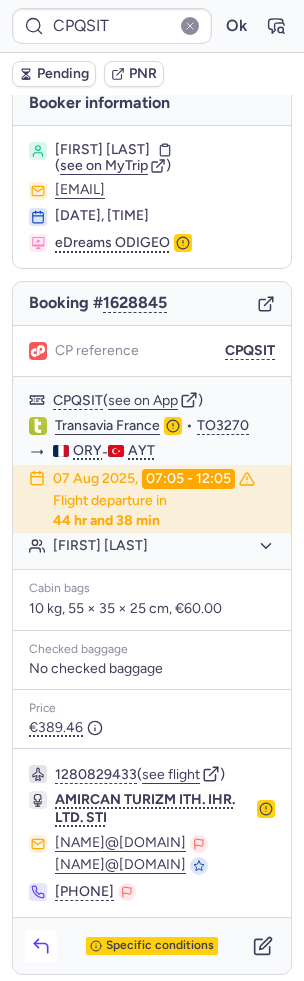 click 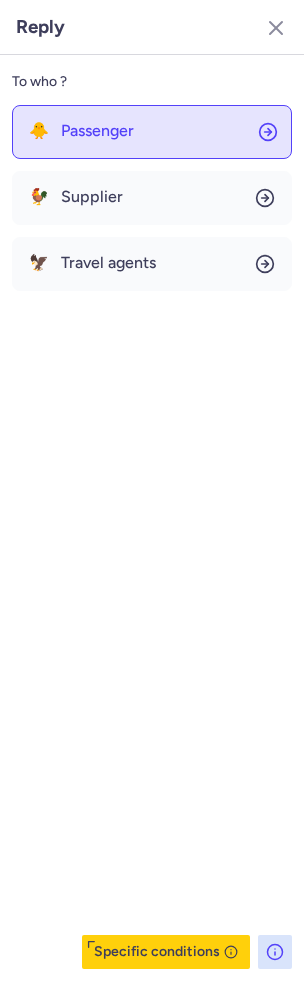 click on "Passenger" at bounding box center [97, 131] 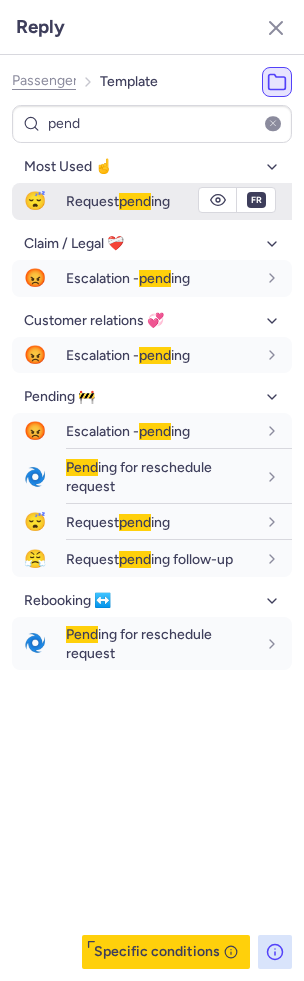 click on "pend" at bounding box center (135, 201) 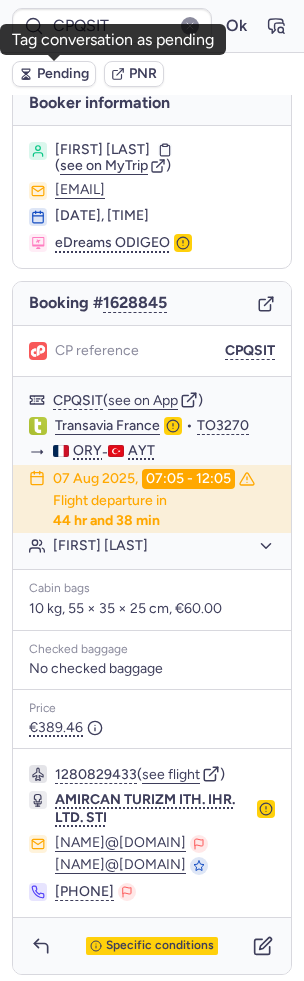 click on "Pending" at bounding box center (63, 74) 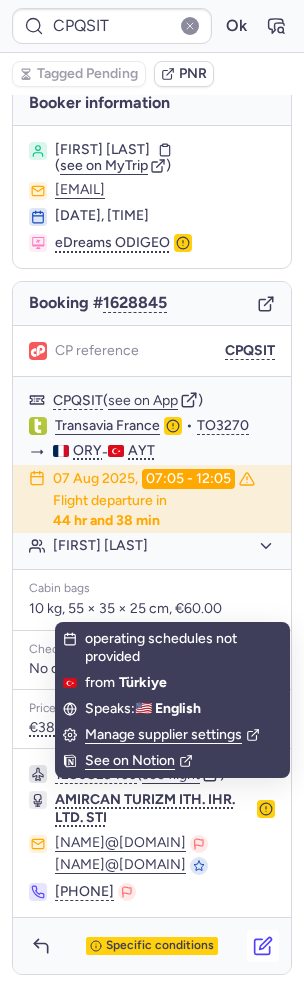 click 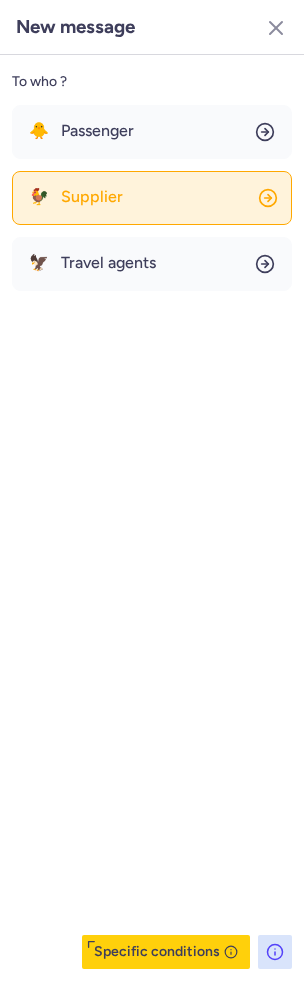 click on "🐓 Supplier" 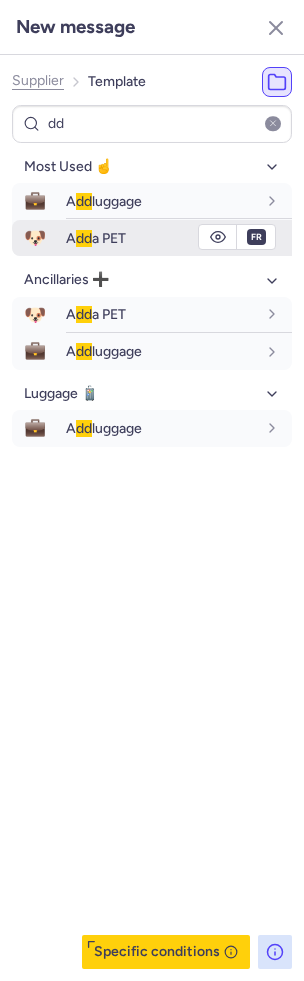 click on "A dd  a PET" at bounding box center [96, 238] 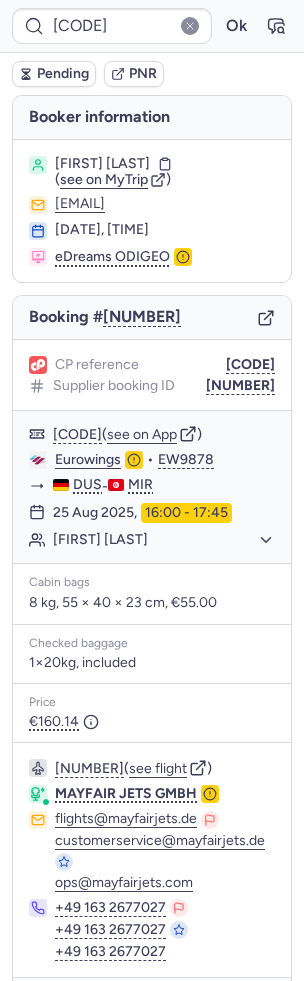 scroll, scrollTop: 60, scrollLeft: 0, axis: vertical 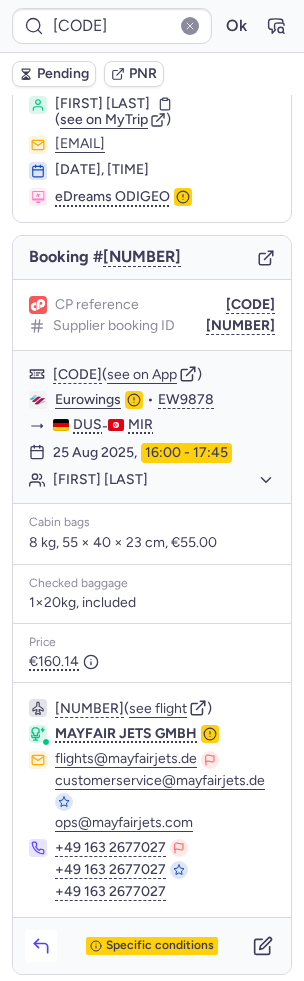 click 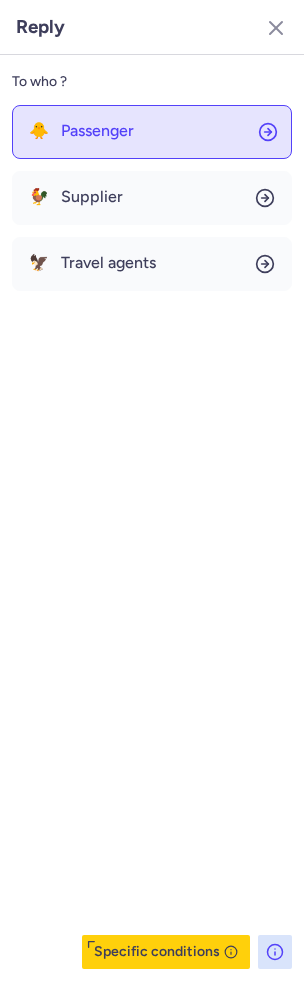 click on "🐥 Passenger" 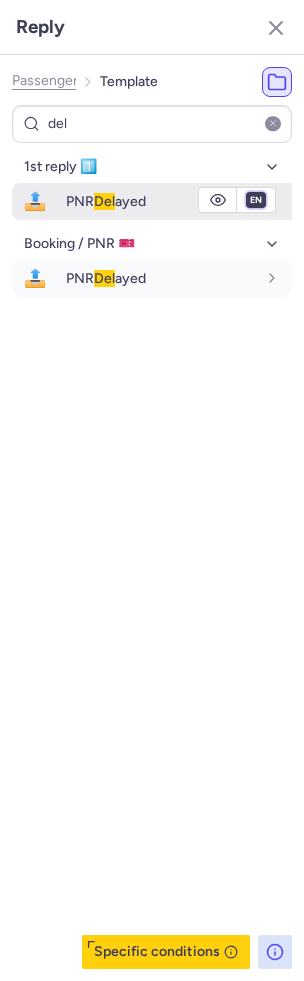 click on "fr en de nl pt es it ru" at bounding box center (256, 200) 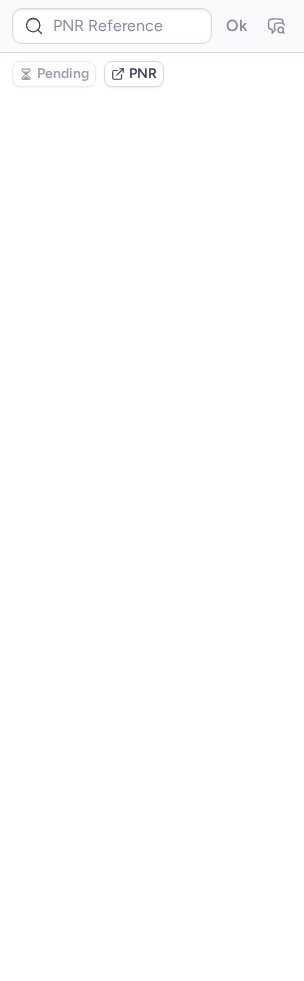 scroll, scrollTop: 0, scrollLeft: 0, axis: both 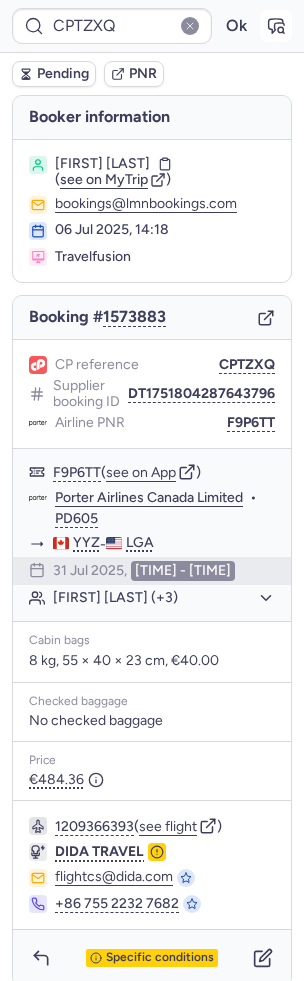 click 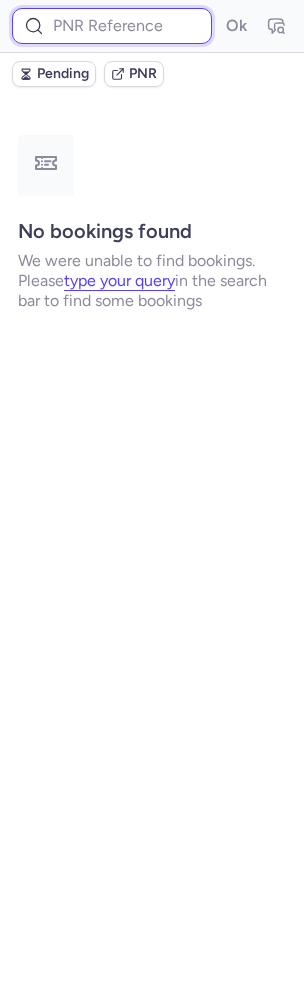 click at bounding box center [112, 26] 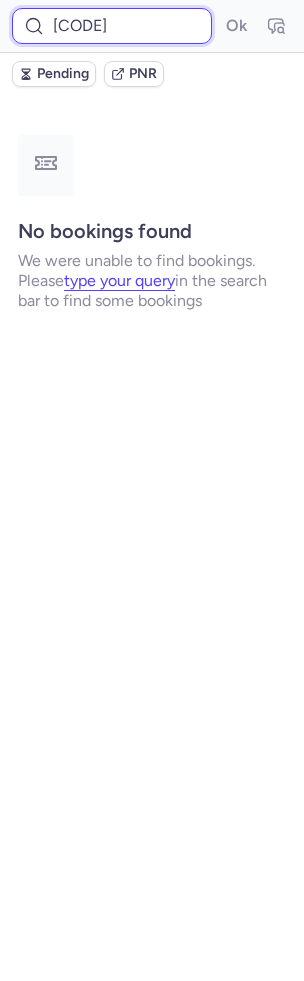 scroll, scrollTop: 0, scrollLeft: 38, axis: horizontal 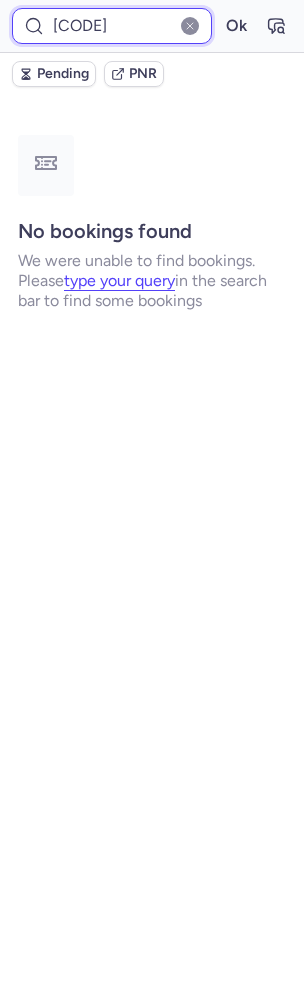 click on "Ok" at bounding box center [236, 26] 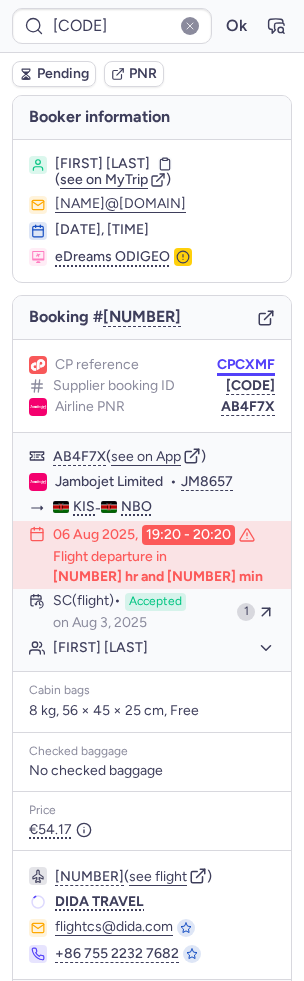 scroll, scrollTop: 0, scrollLeft: 0, axis: both 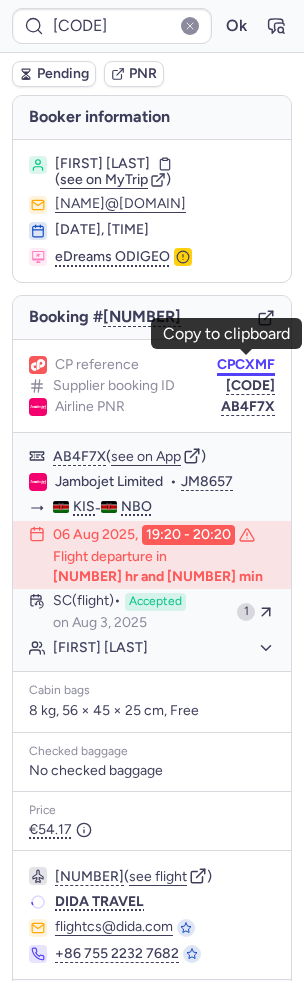 click on "CPCXMF" at bounding box center [246, 365] 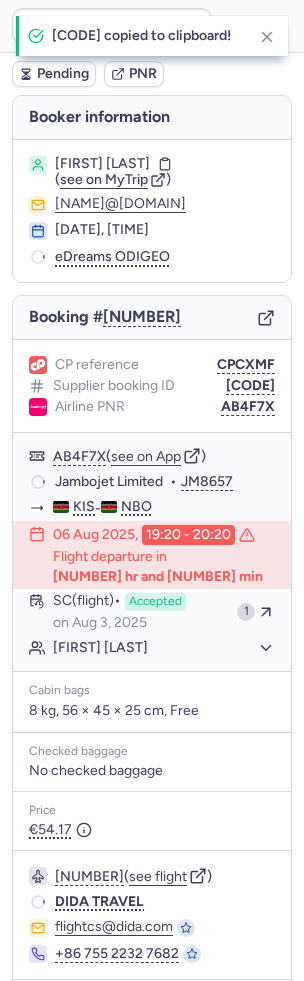 scroll, scrollTop: 78, scrollLeft: 0, axis: vertical 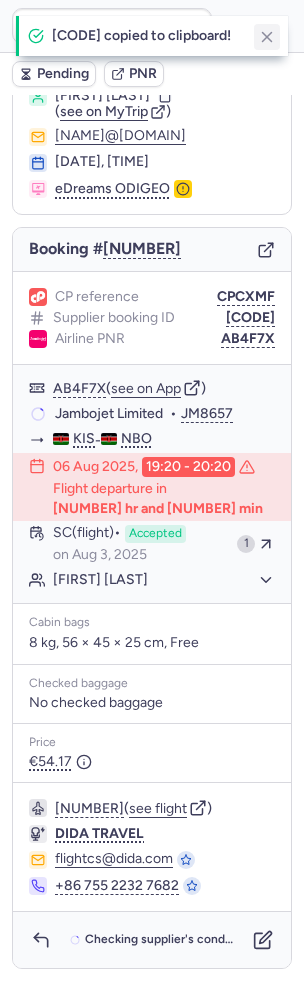 click 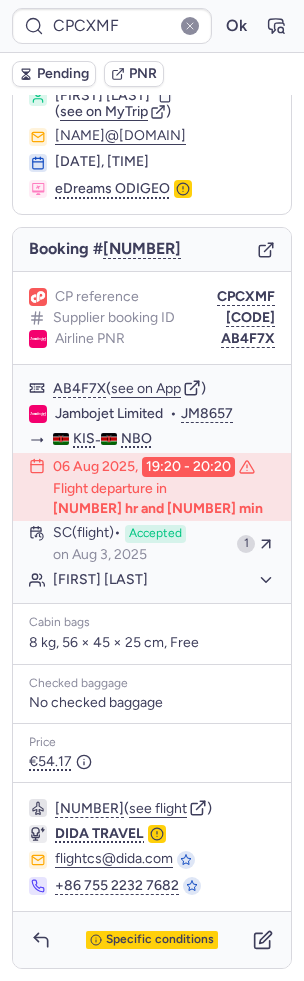 click on "CPCXMF  Ok" at bounding box center [152, 26] 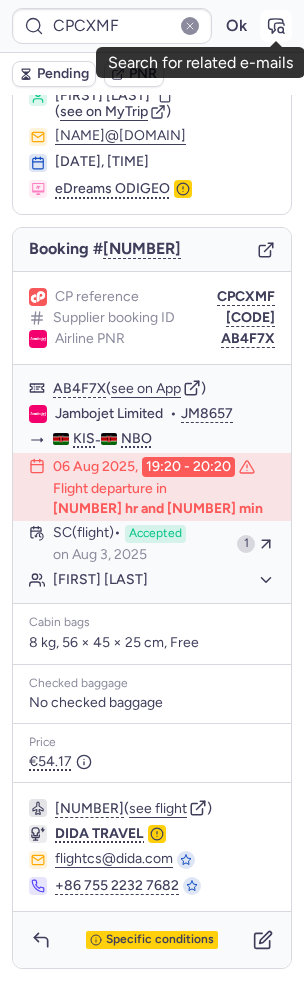 click 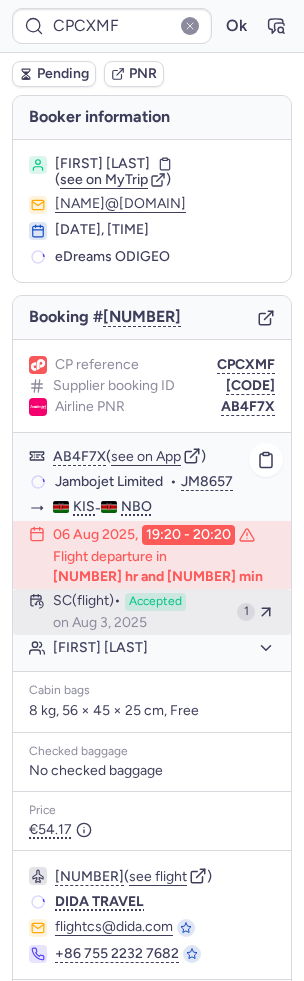 scroll, scrollTop: 78, scrollLeft: 0, axis: vertical 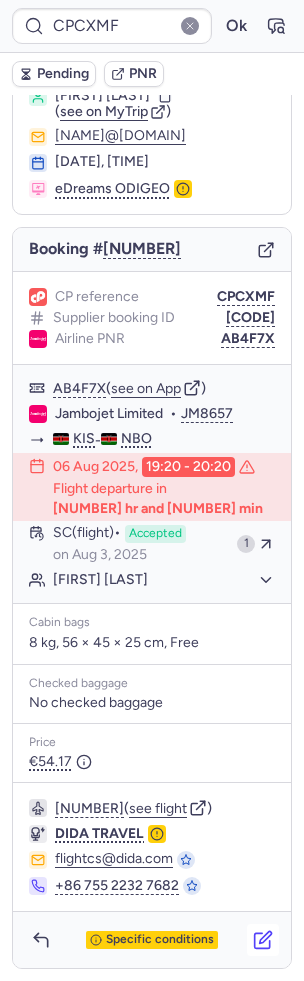 click 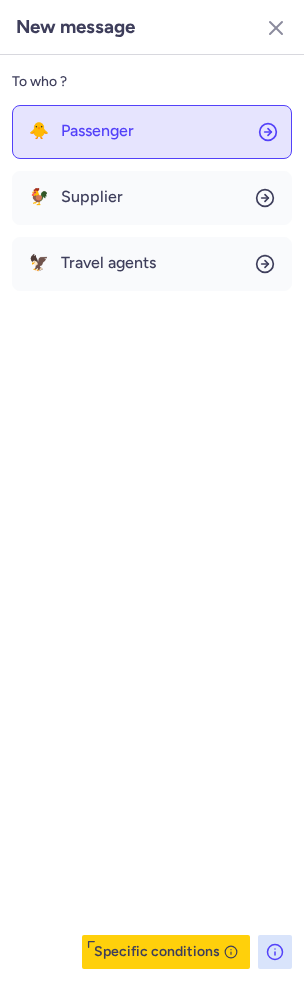 click on "🐥 Passenger" 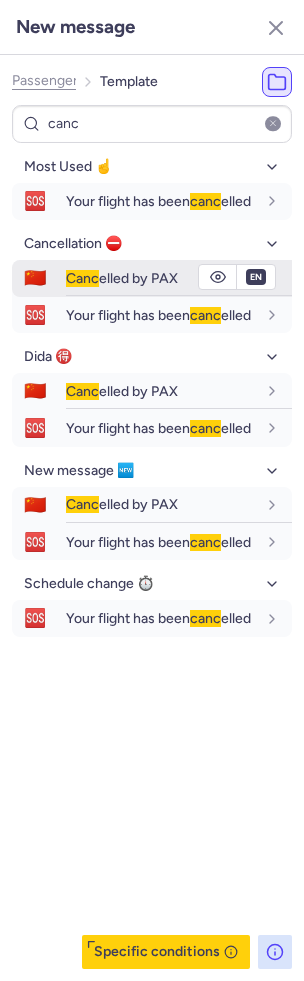click on "Canc elled by PAX" at bounding box center [122, 278] 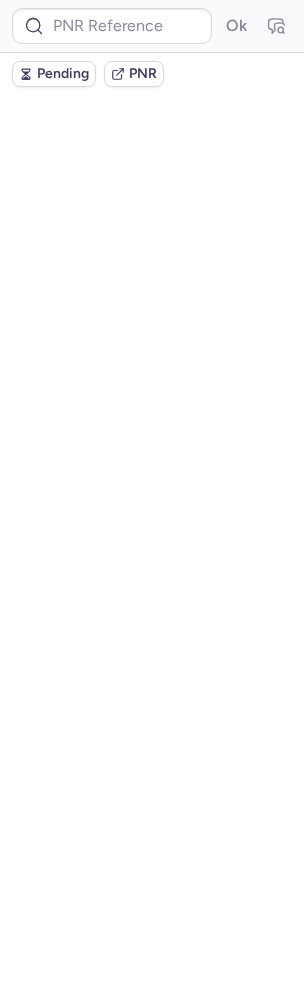 scroll, scrollTop: 0, scrollLeft: 0, axis: both 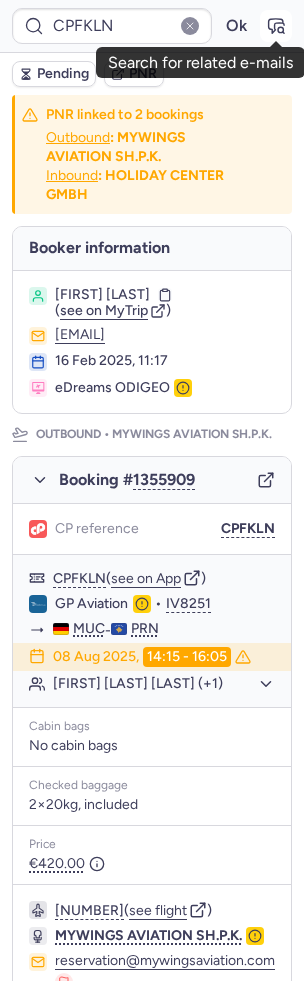 click 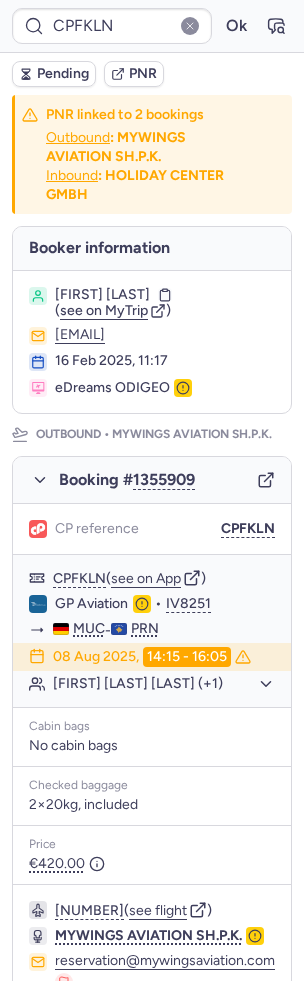 click on "Pending" at bounding box center [63, 74] 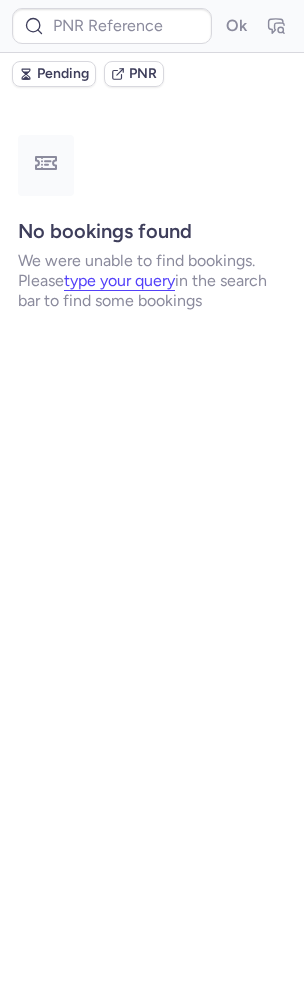 scroll, scrollTop: 0, scrollLeft: 0, axis: both 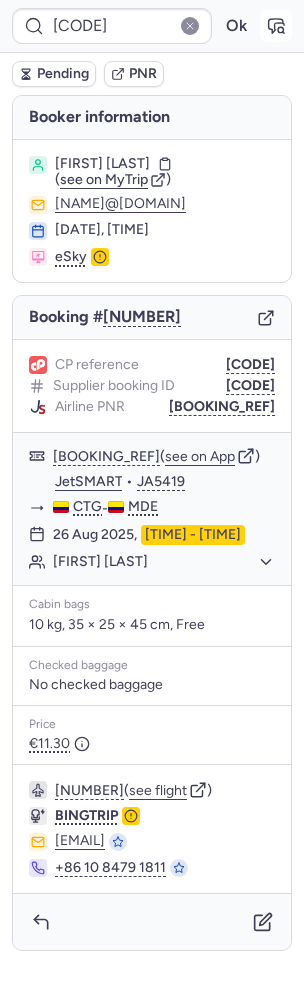 click at bounding box center (276, 26) 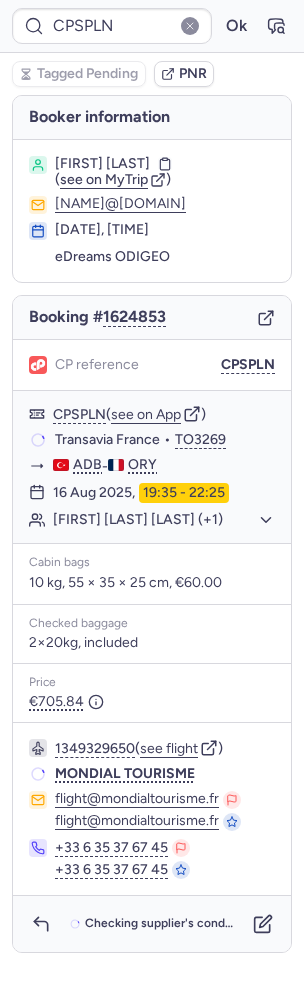 scroll, scrollTop: 0, scrollLeft: 0, axis: both 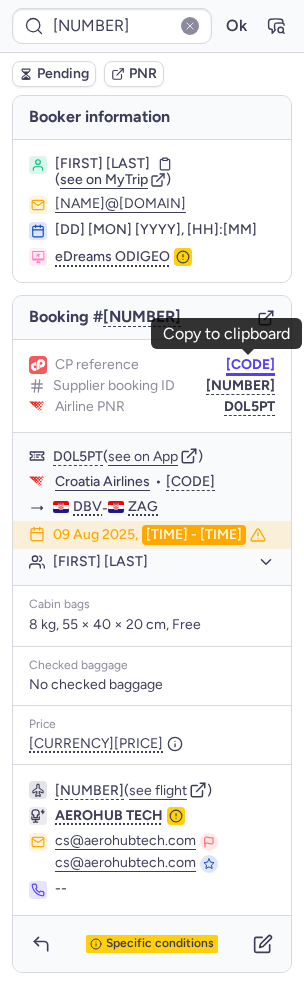 click on "CPBFNT" at bounding box center [250, 365] 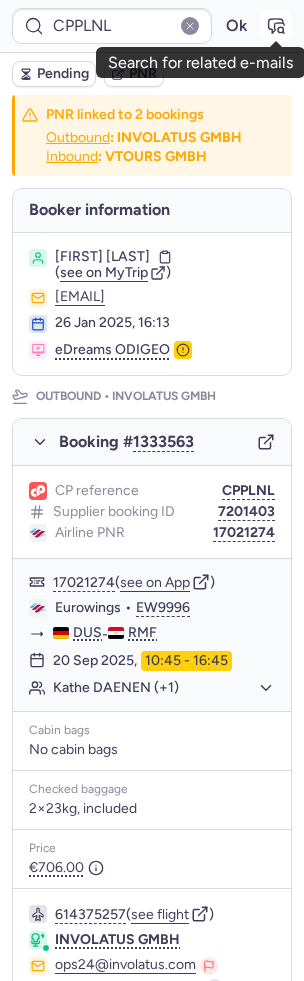 click at bounding box center (276, 26) 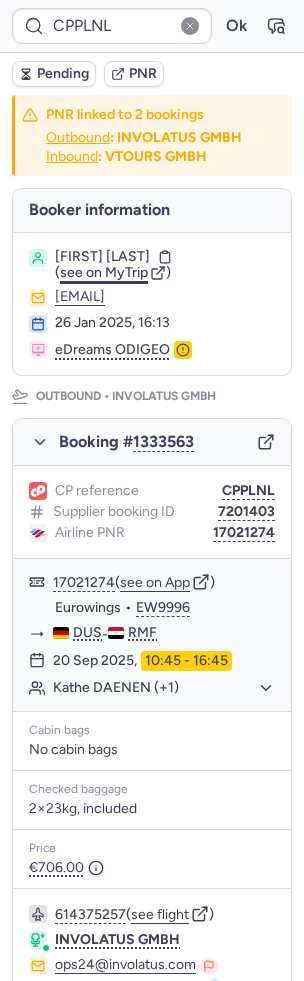 click on "see on MyTrip" at bounding box center [104, 272] 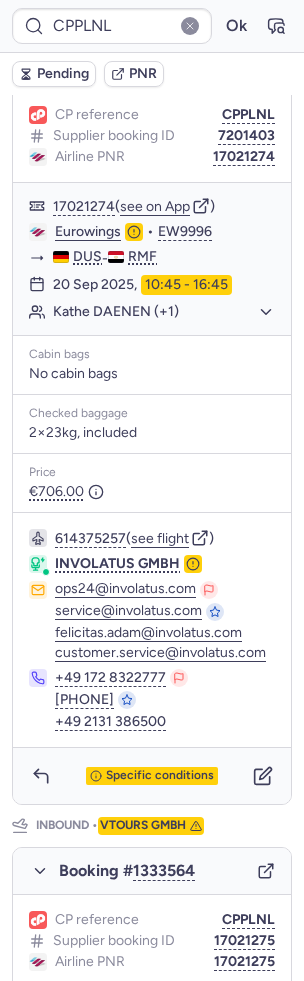 scroll, scrollTop: 366, scrollLeft: 0, axis: vertical 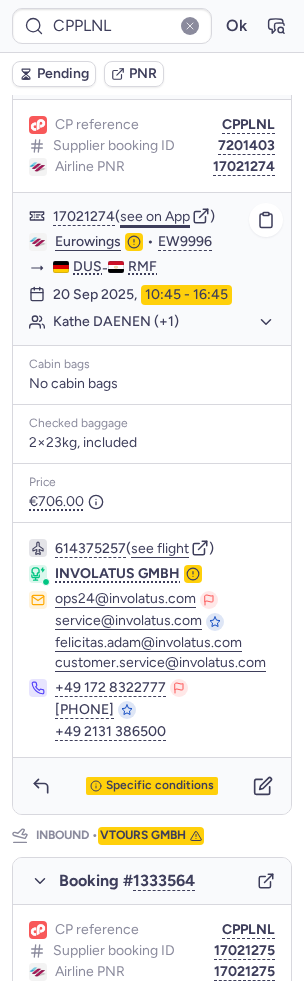 click on "see on App" 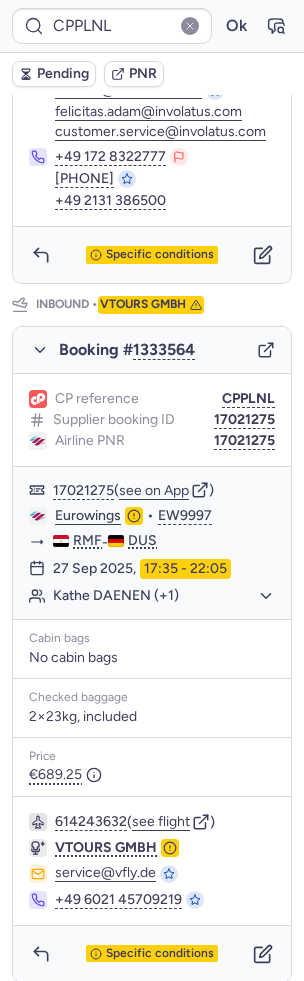 scroll, scrollTop: 901, scrollLeft: 0, axis: vertical 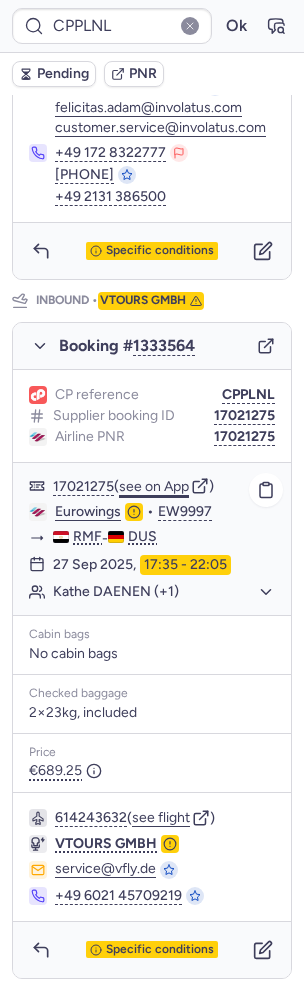 click on "see on App" 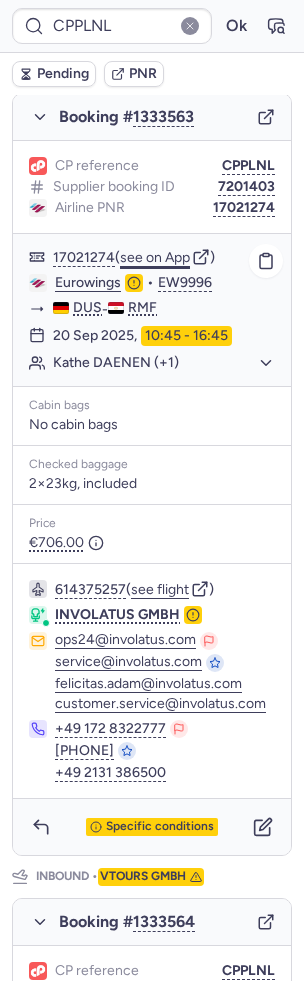 scroll, scrollTop: 300, scrollLeft: 0, axis: vertical 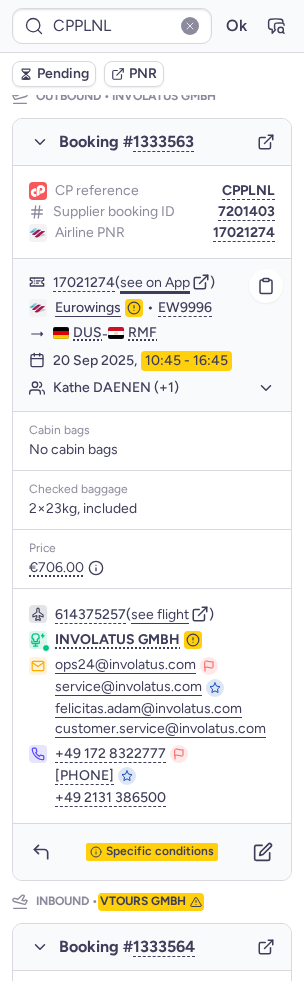 click on "see on App" 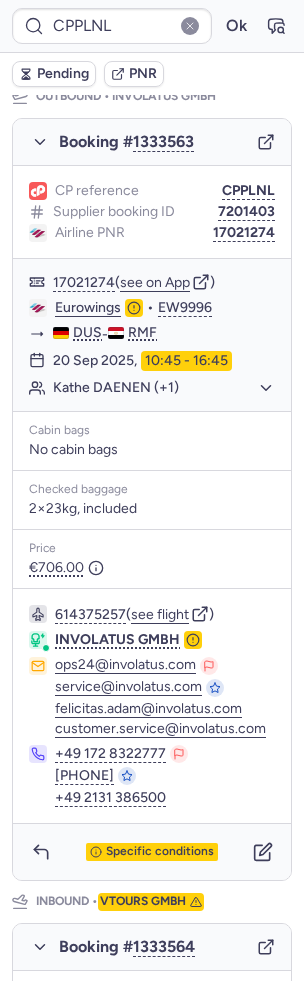 scroll, scrollTop: 901, scrollLeft: 0, axis: vertical 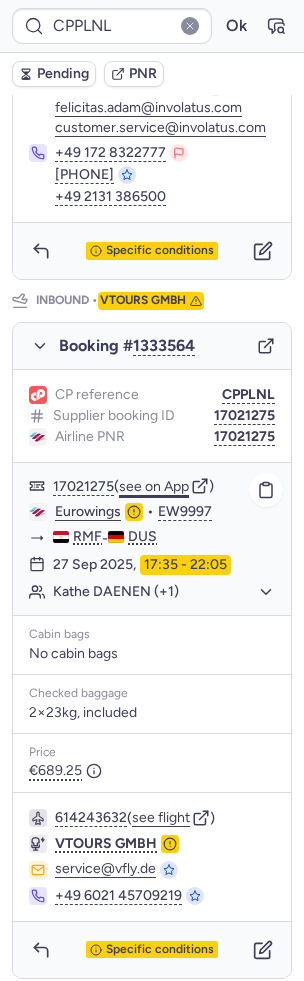 click on "see on App" 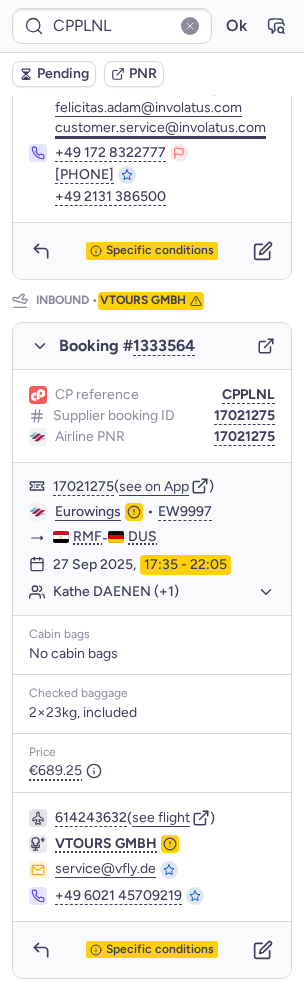 scroll, scrollTop: 0, scrollLeft: 0, axis: both 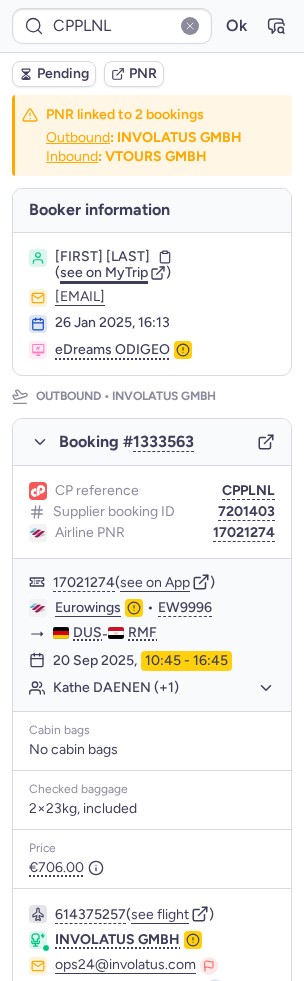click on "see on MyTrip" at bounding box center [104, 272] 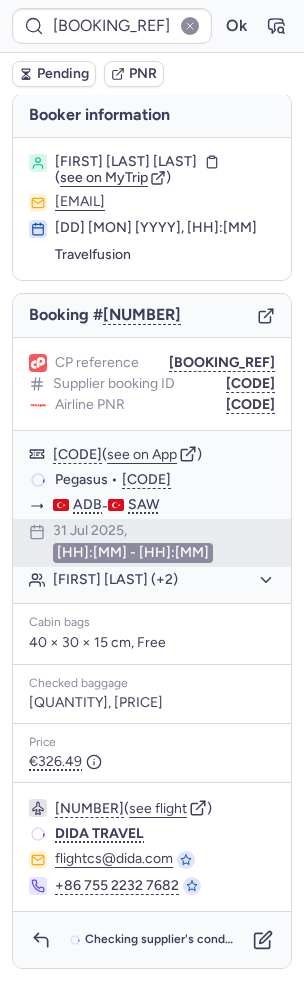 scroll, scrollTop: 0, scrollLeft: 0, axis: both 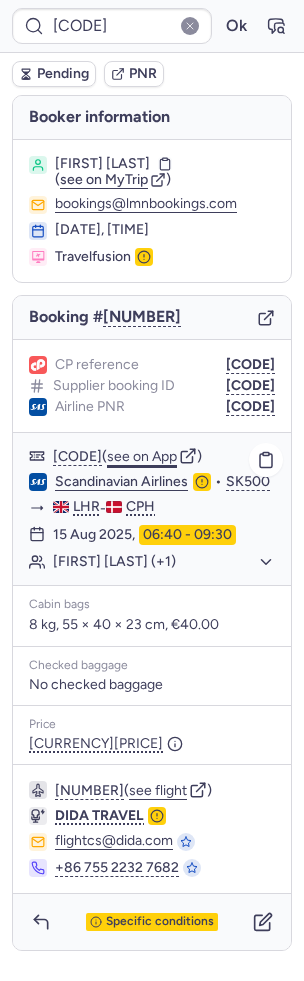 click on "see on App" 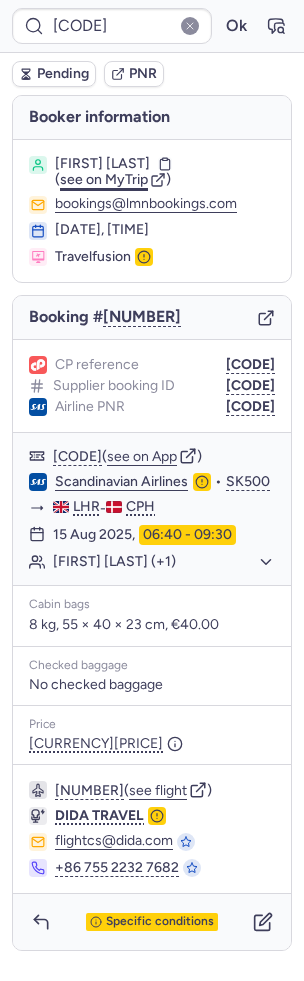 click on "see on MyTrip" at bounding box center [104, 179] 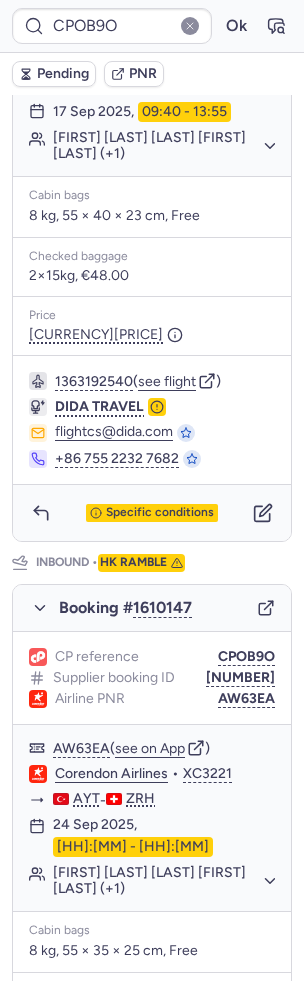 scroll, scrollTop: 980, scrollLeft: 0, axis: vertical 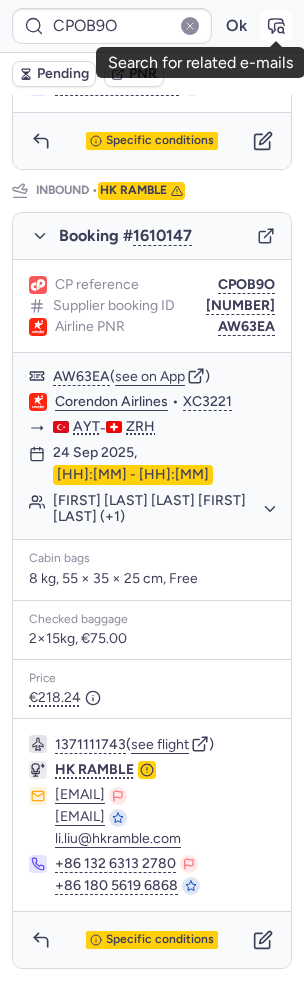 click 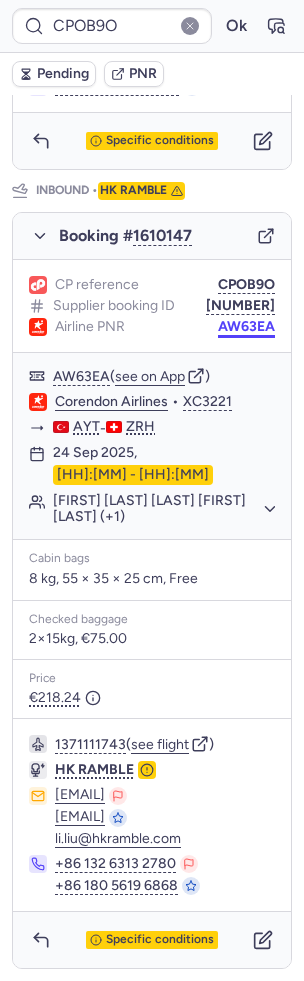 click on "AW63EA" at bounding box center (246, 327) 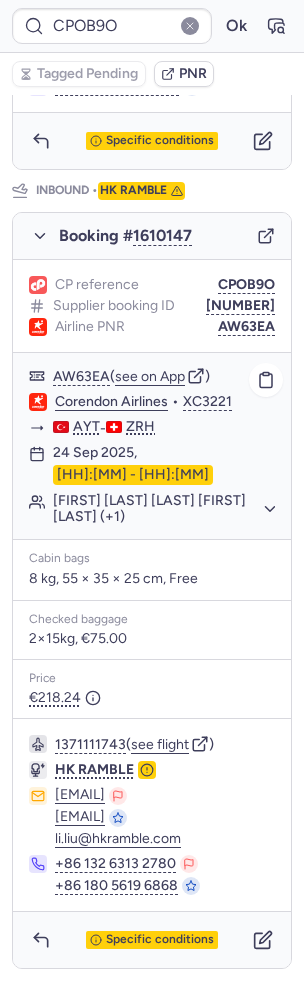 click on "Vedova Monstein PIA BARBARA (+1)" 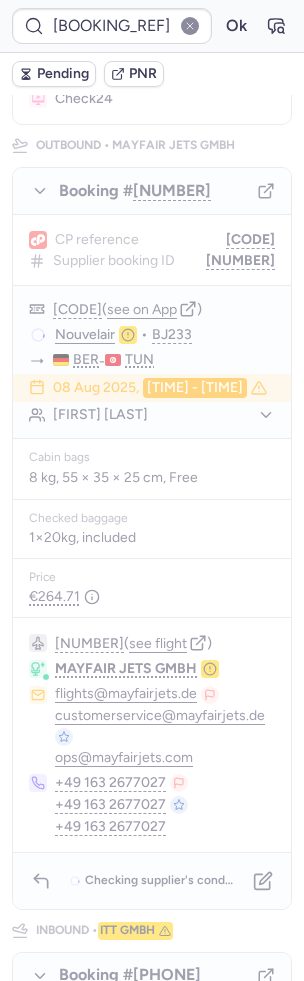 scroll, scrollTop: 0, scrollLeft: 0, axis: both 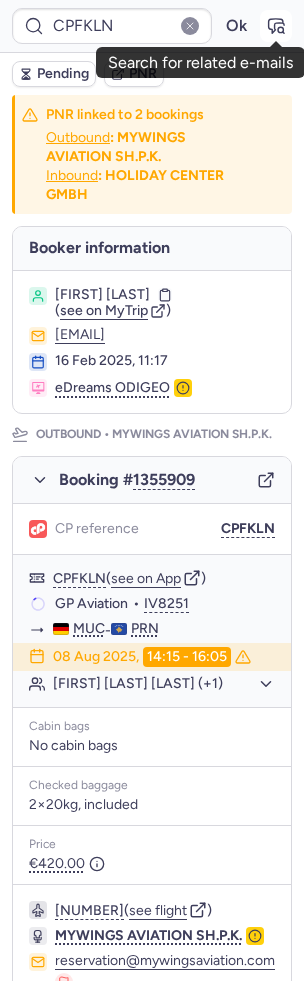 click at bounding box center [276, 26] 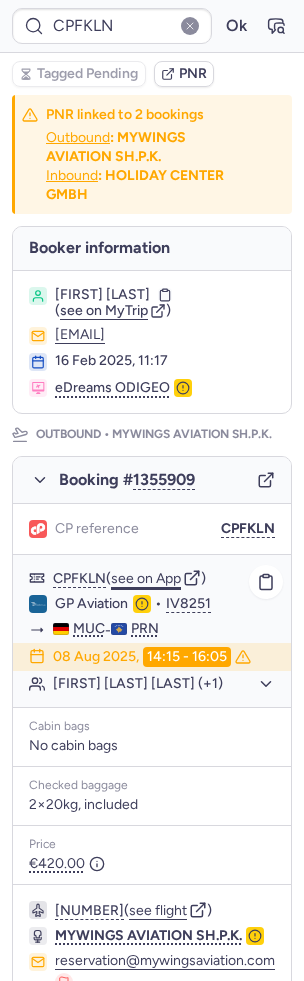 click on "see on App" 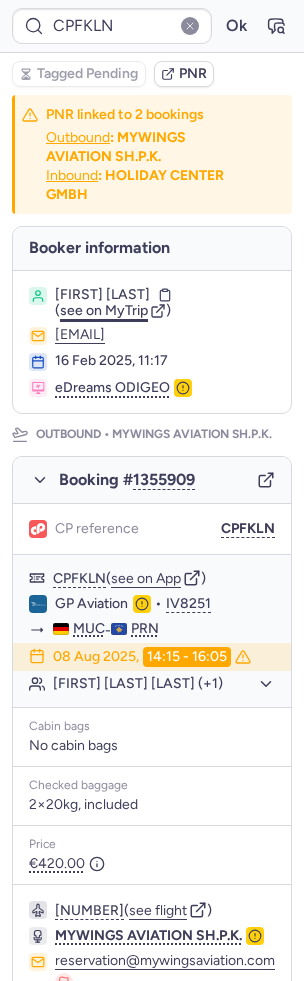 click on "see on MyTrip" at bounding box center (104, 310) 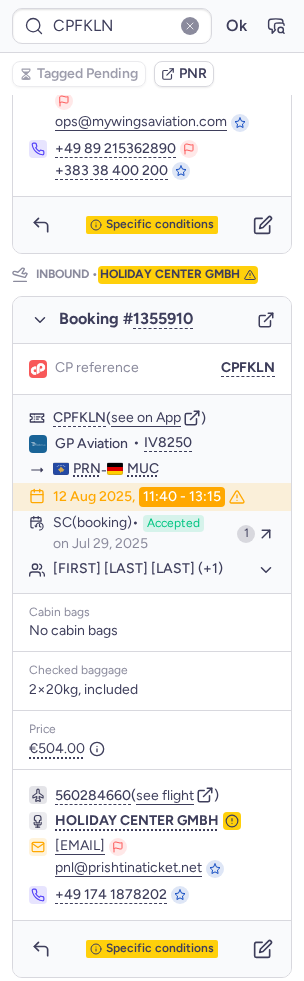 scroll, scrollTop: 593, scrollLeft: 0, axis: vertical 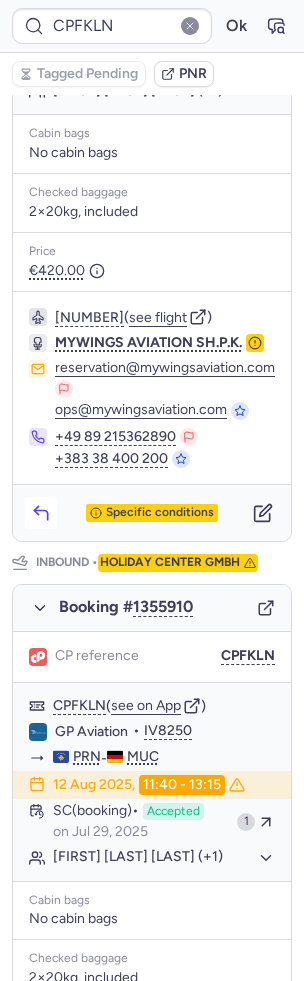 click 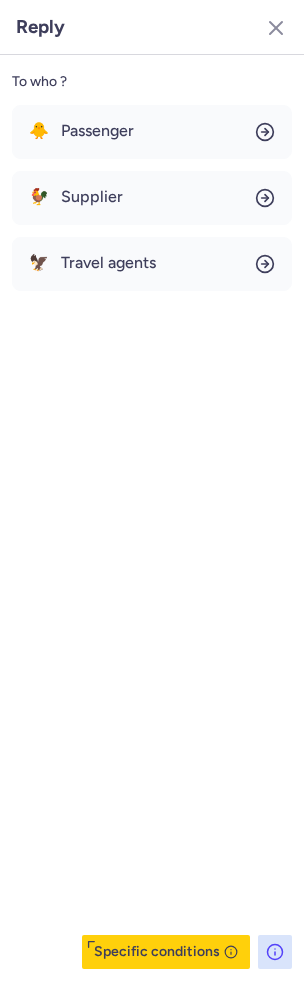 click on "🐥 Passenger 🐓 Supplier 🦅 Travel agents" at bounding box center (152, 198) 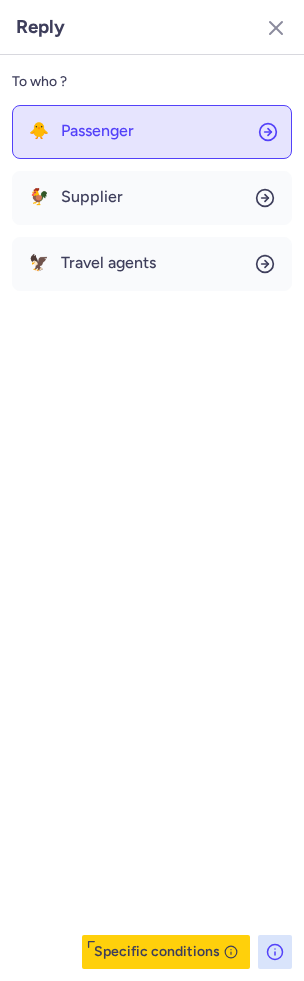 click on "🐥 Passenger" 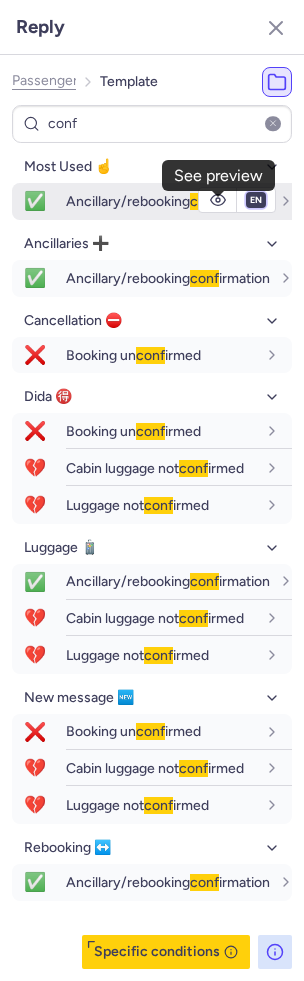 click on "fr en de nl pt es it ru" at bounding box center [256, 200] 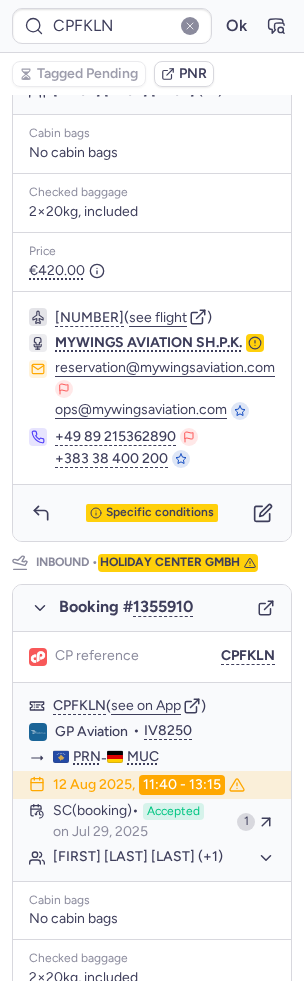 scroll, scrollTop: 0, scrollLeft: 0, axis: both 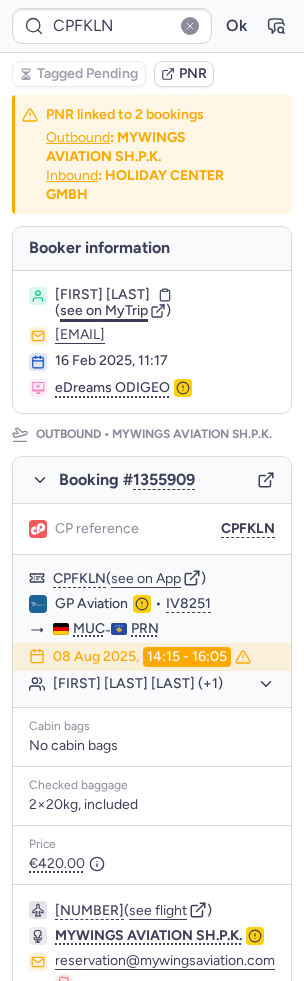 click on "see on MyTrip" at bounding box center (104, 310) 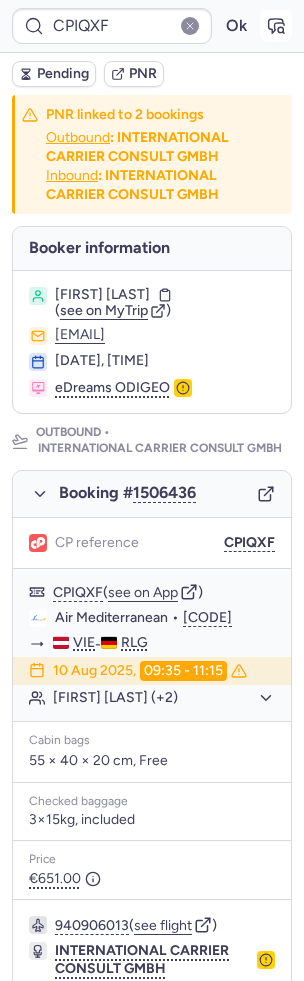 click 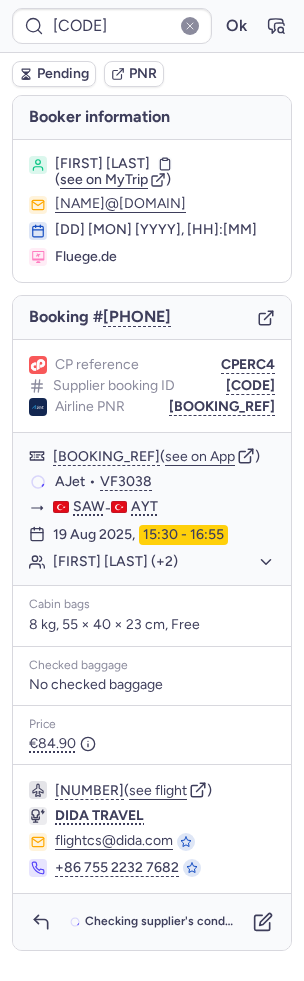 scroll, scrollTop: 6, scrollLeft: 0, axis: vertical 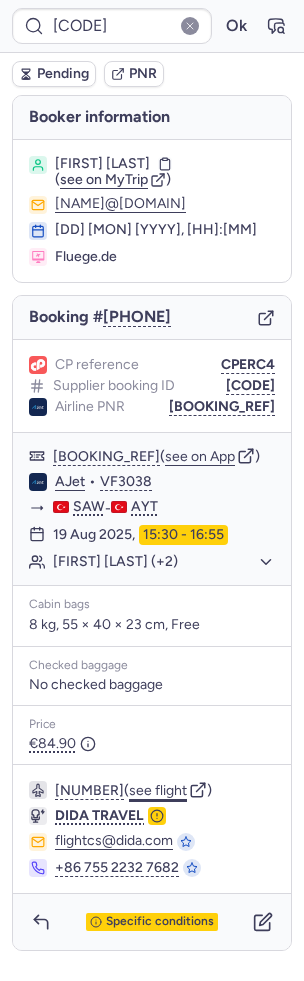 click on "see flight" 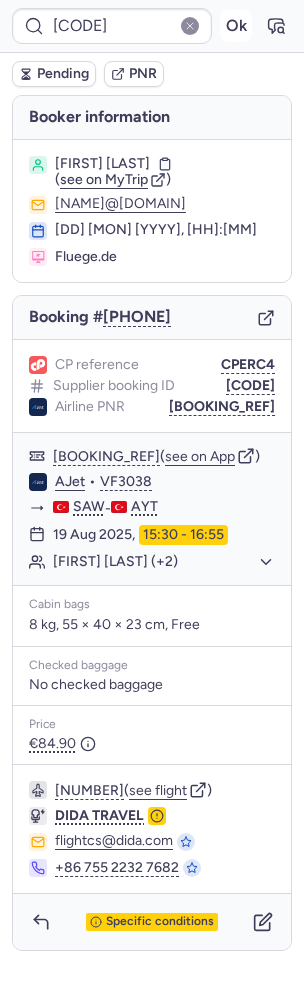 click on "Ok" at bounding box center [236, 26] 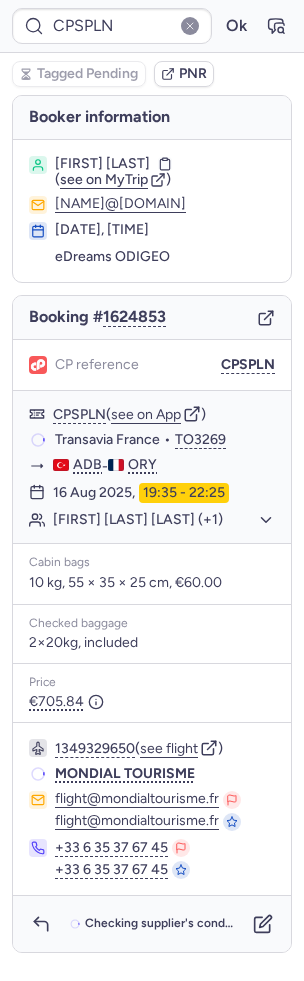 scroll, scrollTop: 0, scrollLeft: 0, axis: both 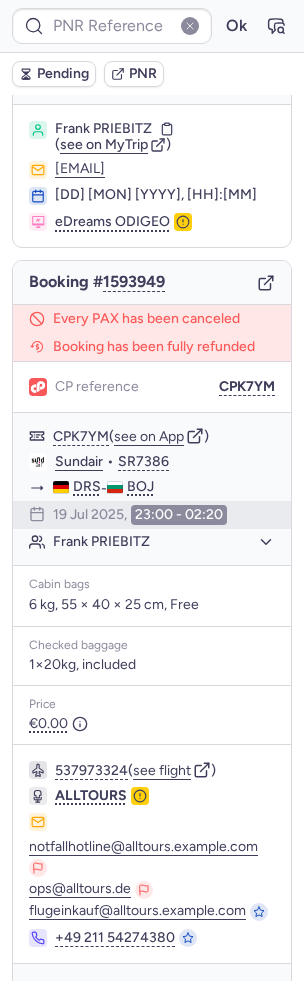 type on "CPSPLN" 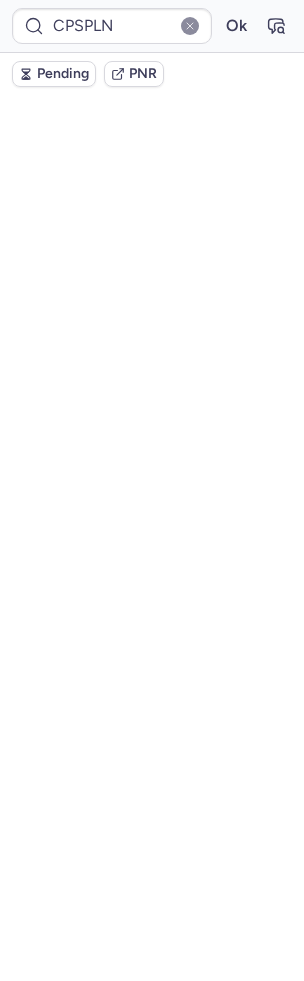 scroll, scrollTop: 0, scrollLeft: 0, axis: both 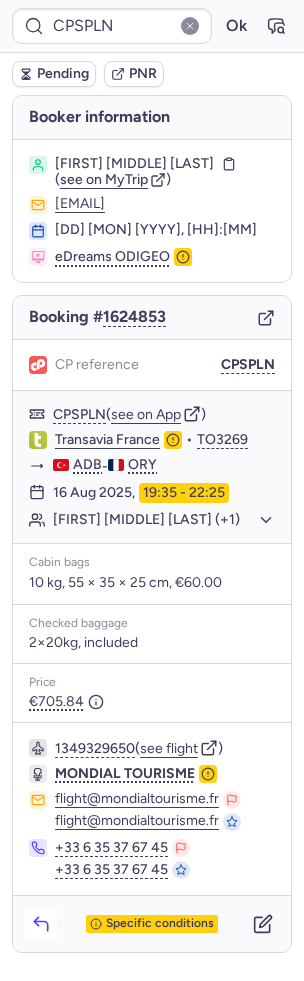 click 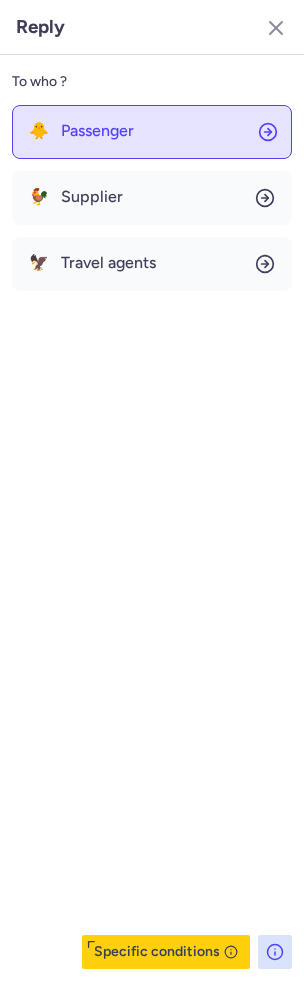 click on "Passenger" at bounding box center [97, 131] 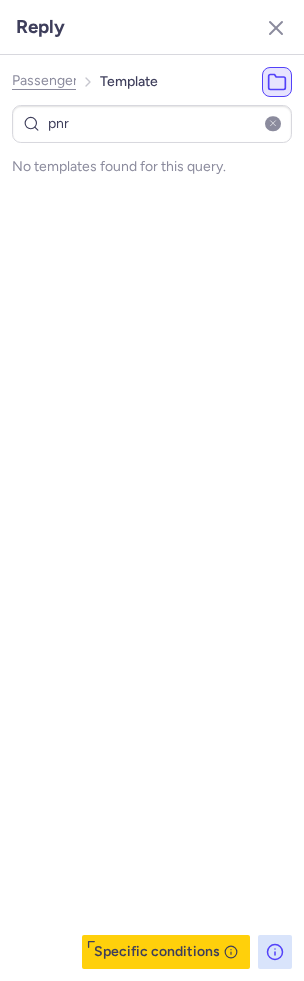 click on "Passenger" 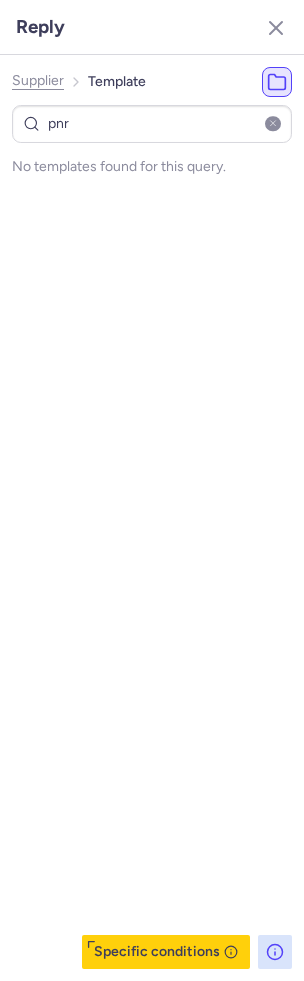 click on "Supplier" 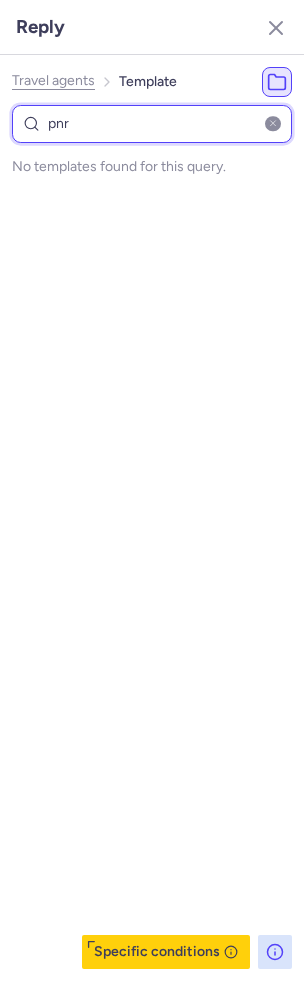 click on "pnr" at bounding box center [152, 124] 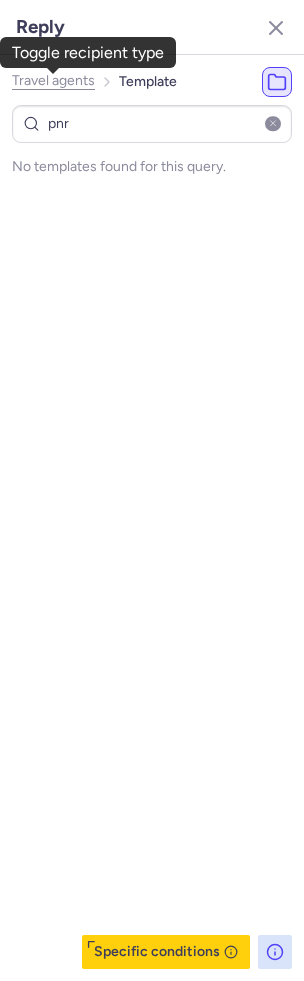 click on "Travel agents" 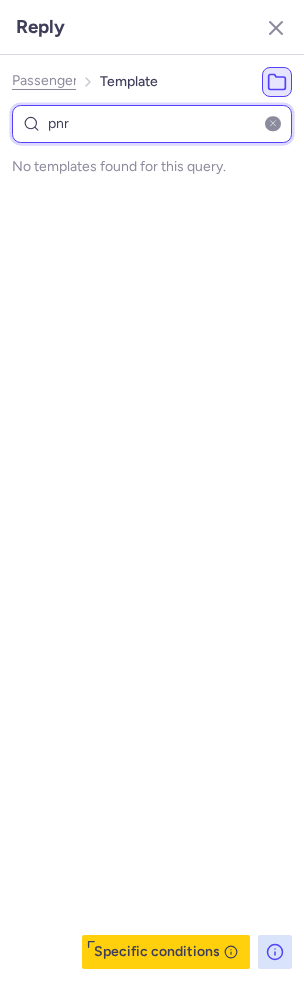 click on "pnr" at bounding box center [152, 124] 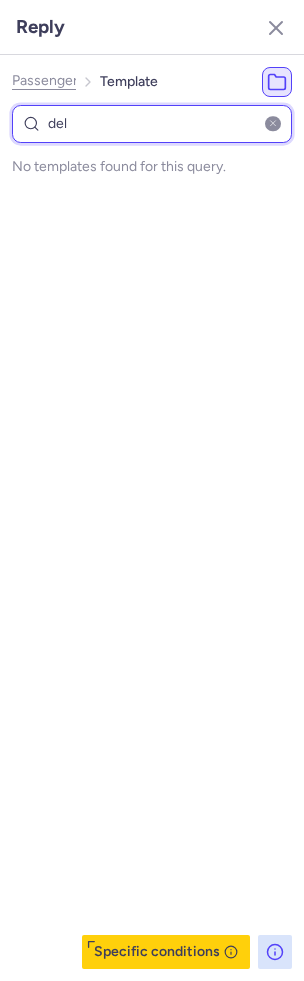type on "del" 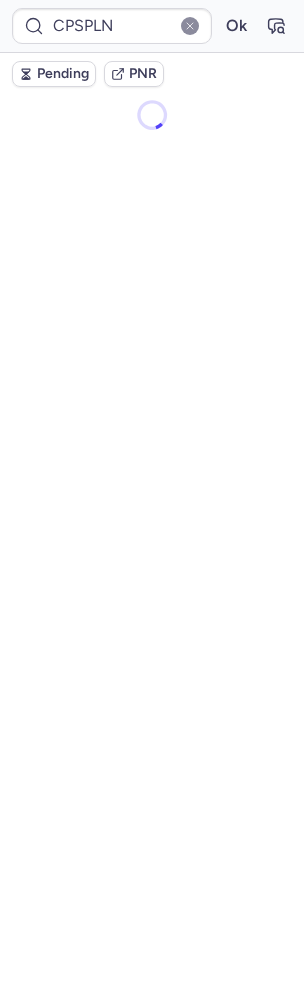 scroll, scrollTop: 0, scrollLeft: 0, axis: both 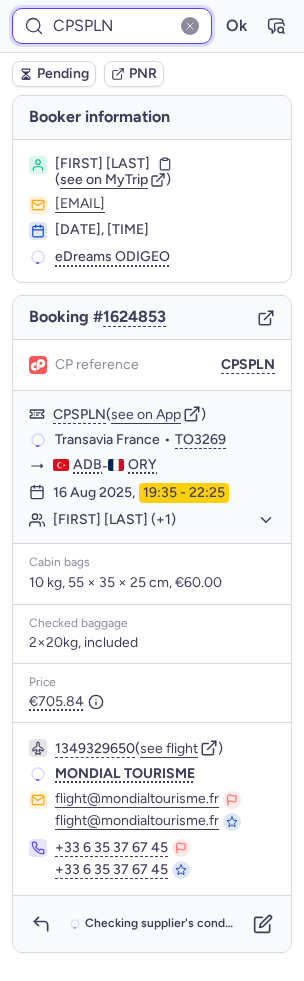 click on "CPSPLN" at bounding box center (112, 26) 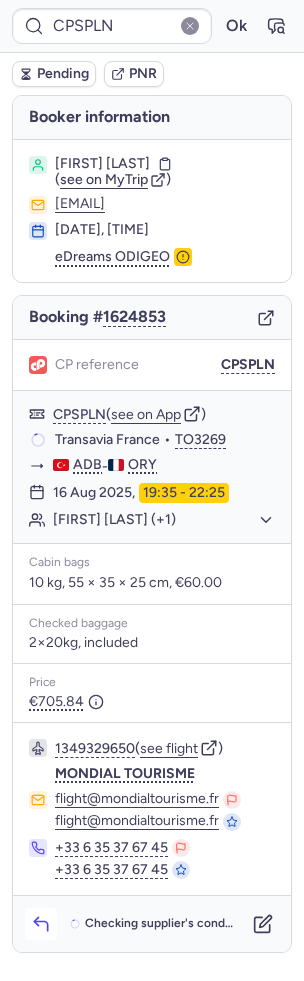 click 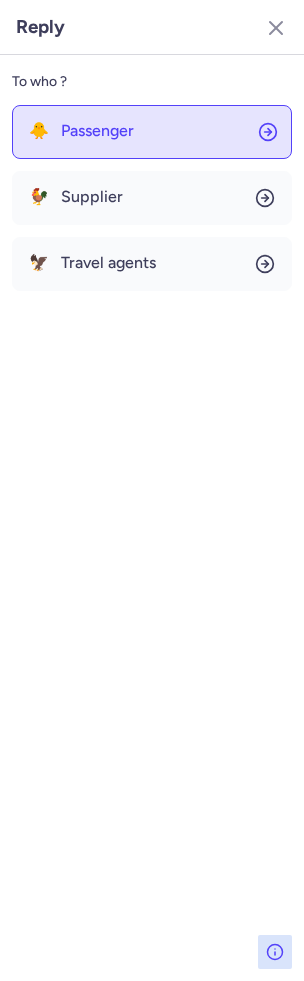 click on "🐥 Passenger" 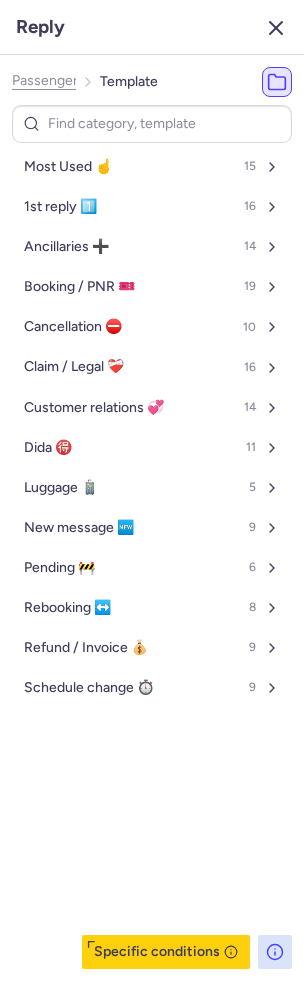 click 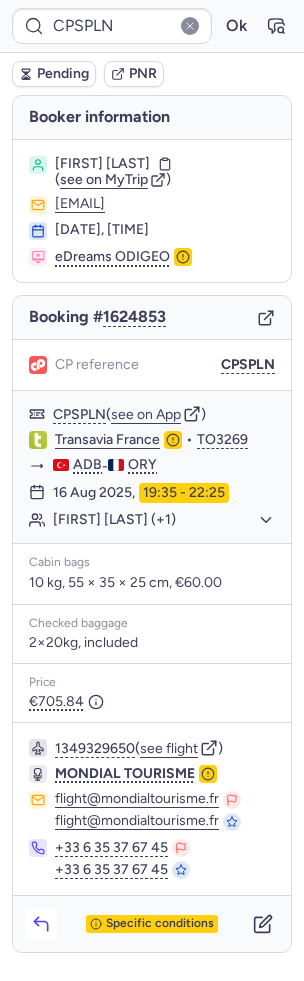 click 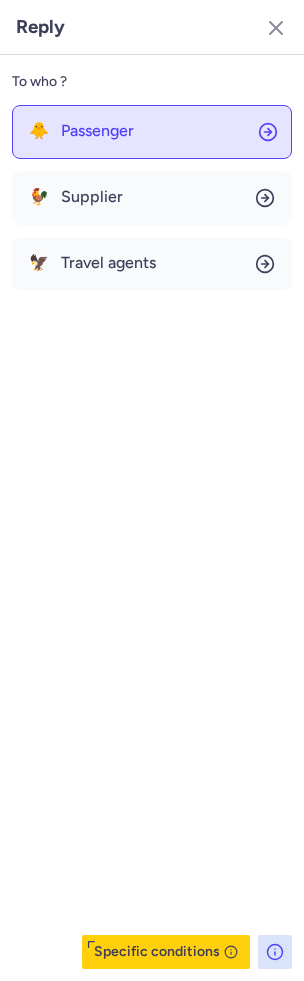 click on "Passenger" at bounding box center (97, 131) 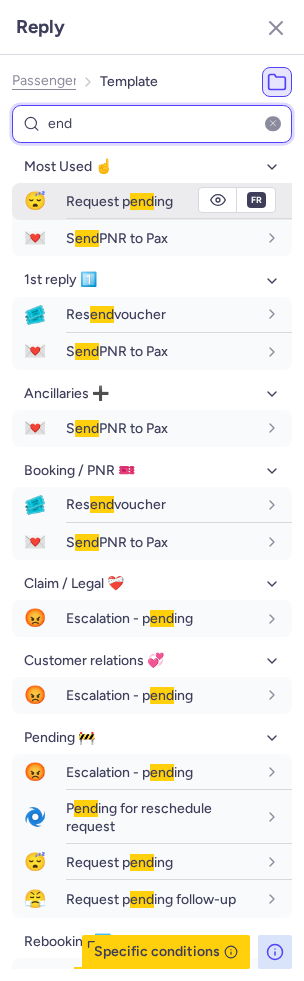 type on "end" 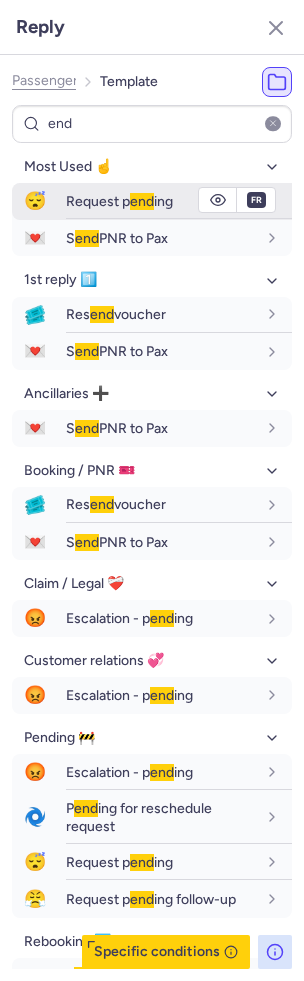 click on "Request p end ing" at bounding box center (179, 201) 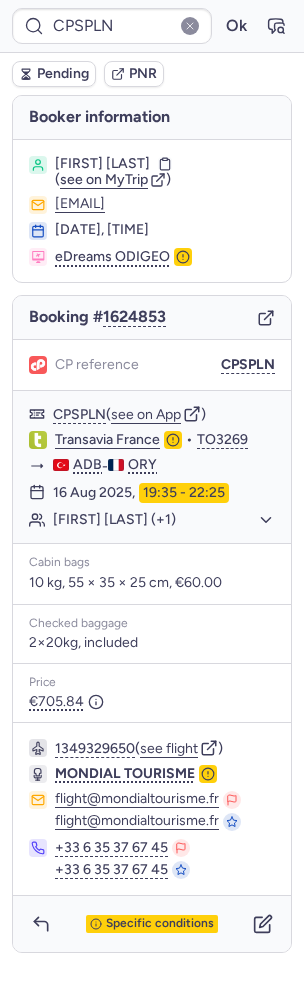 click on "Pending" at bounding box center [63, 74] 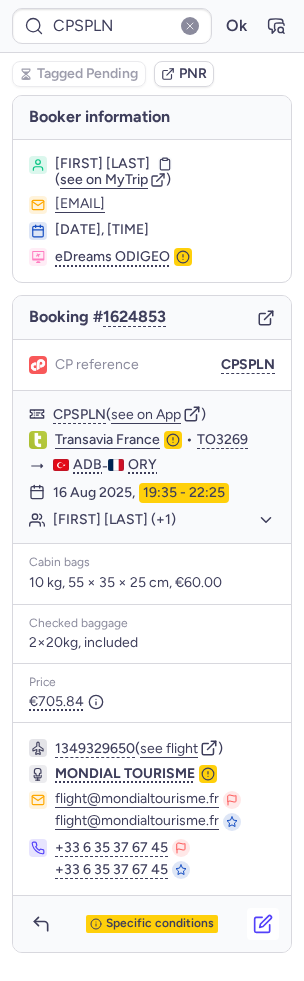click at bounding box center (263, 924) 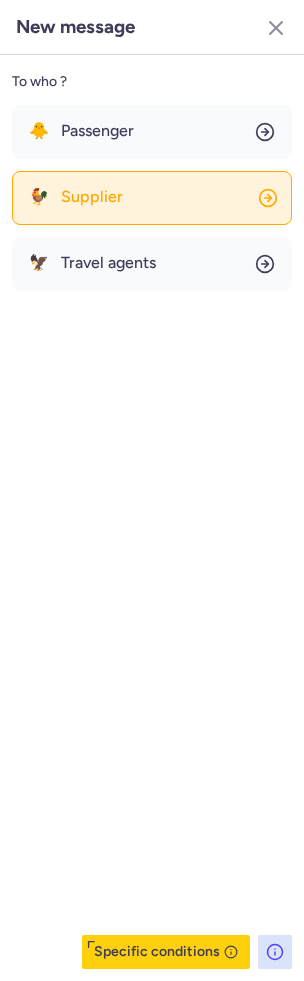 click on "🐓 Supplier" 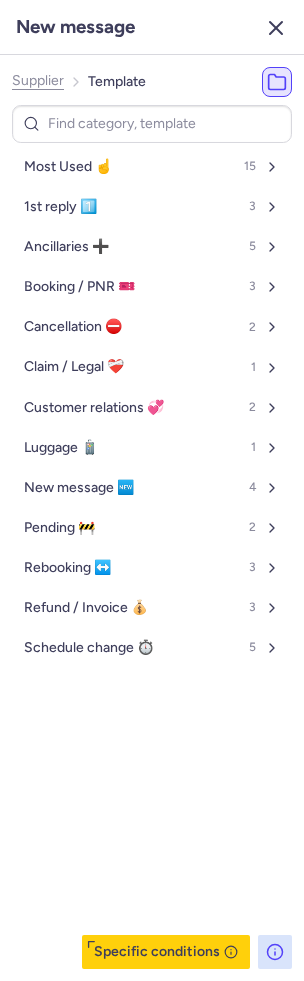 click 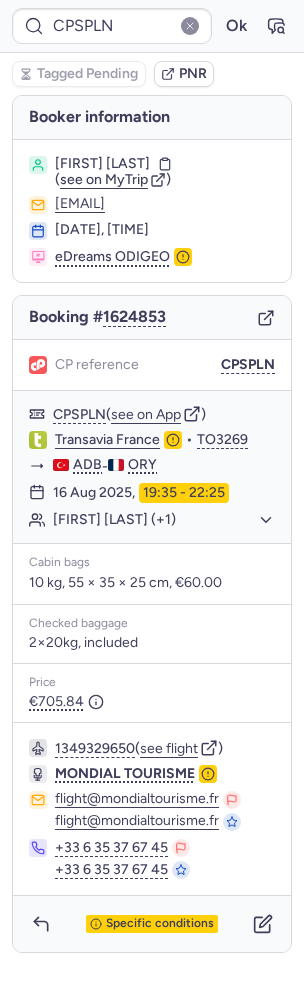 click 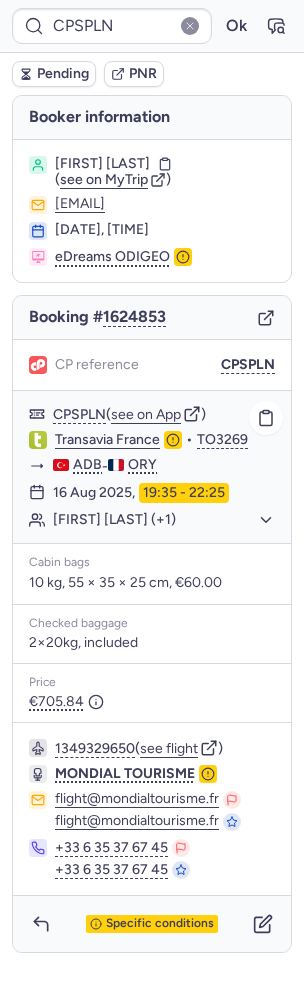 click on "[FIRST] [LAST] [LAST] (+1)" 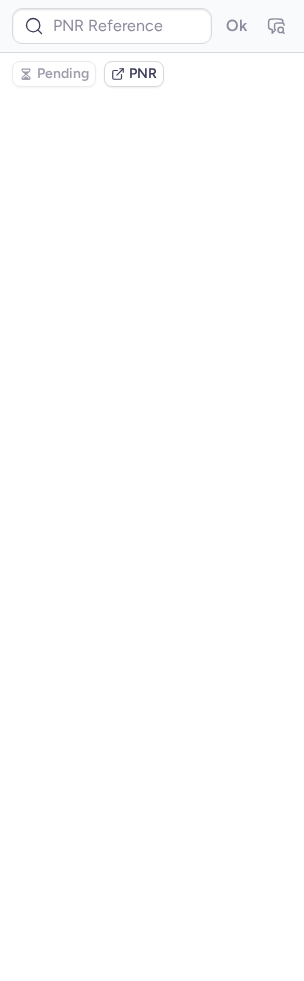 type on "[CODE]" 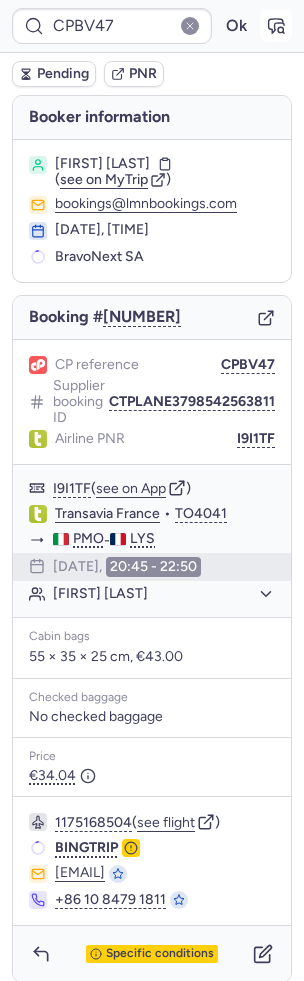 click 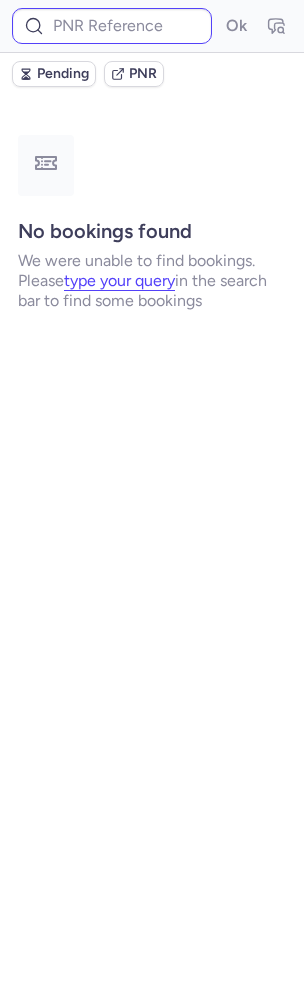 type on "CPFSHE" 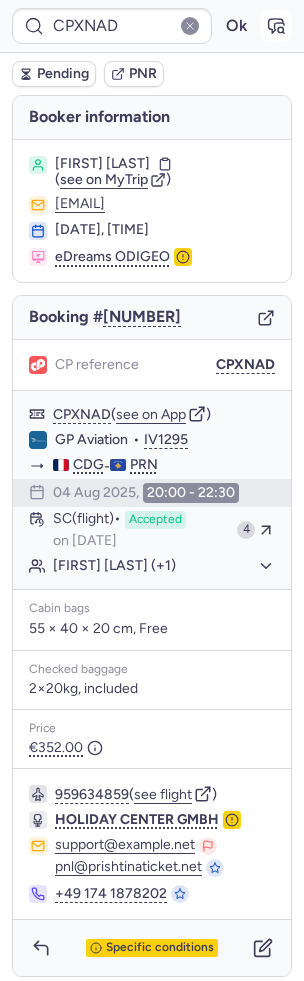 click 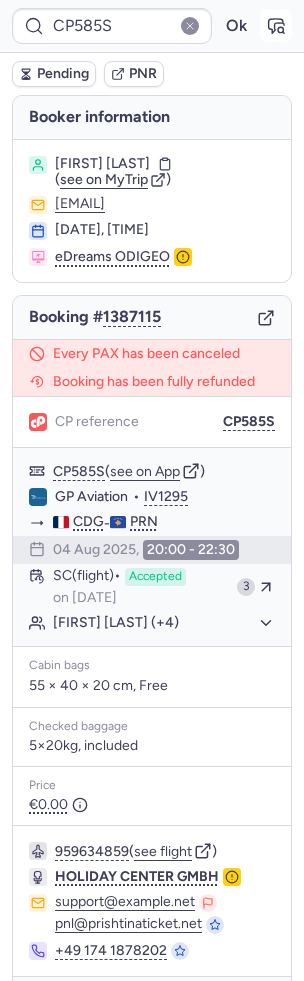 type on "CPXNAD" 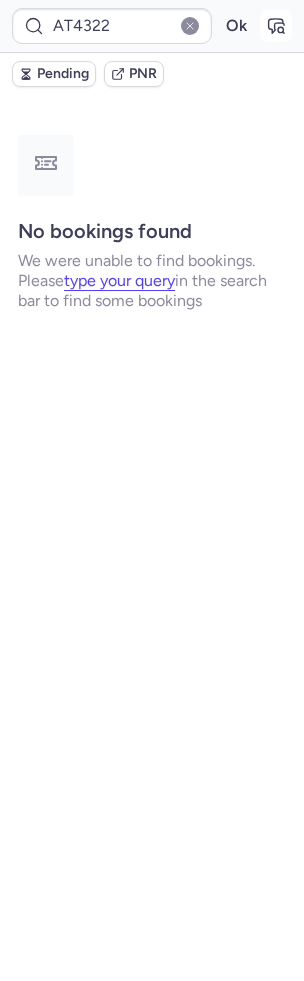 type on "AT4246" 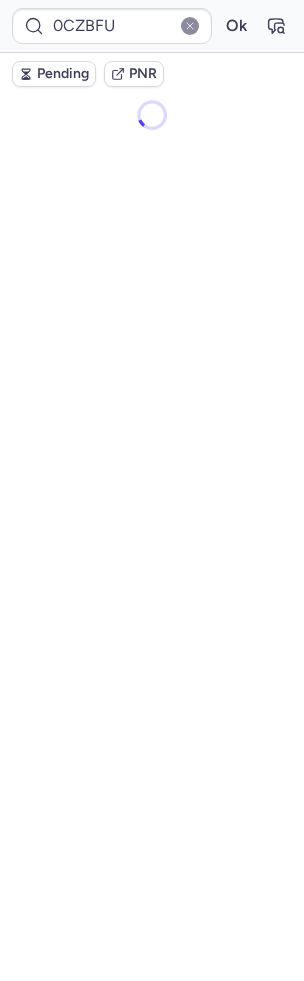scroll, scrollTop: 0, scrollLeft: 0, axis: both 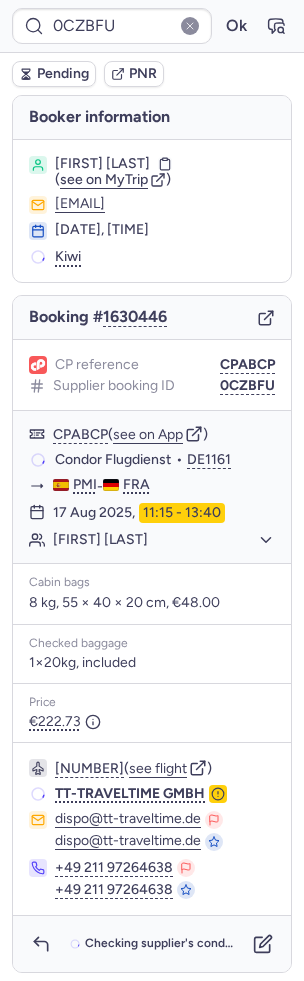 type on "CPSPLN" 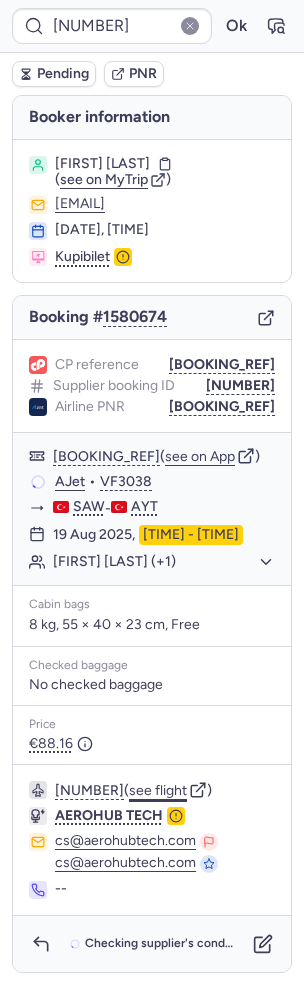 click on "see flight" 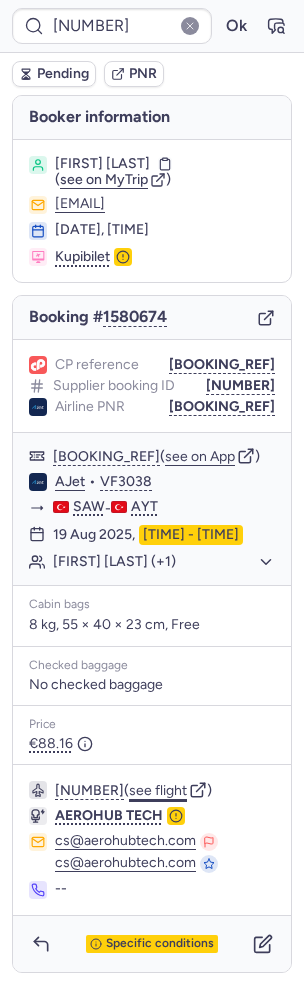 type on "CPSPLN" 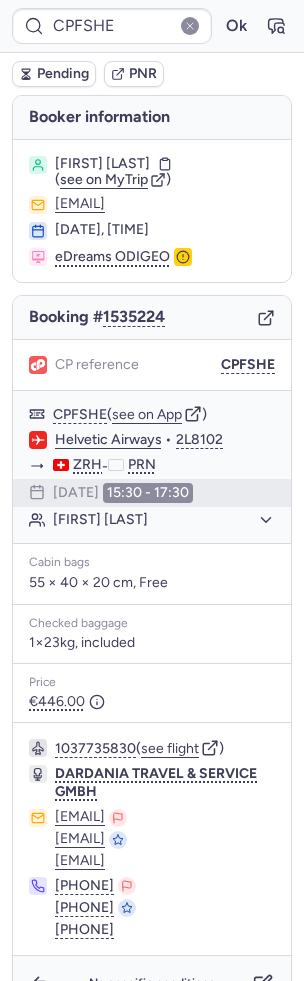 type on "CPK7YM" 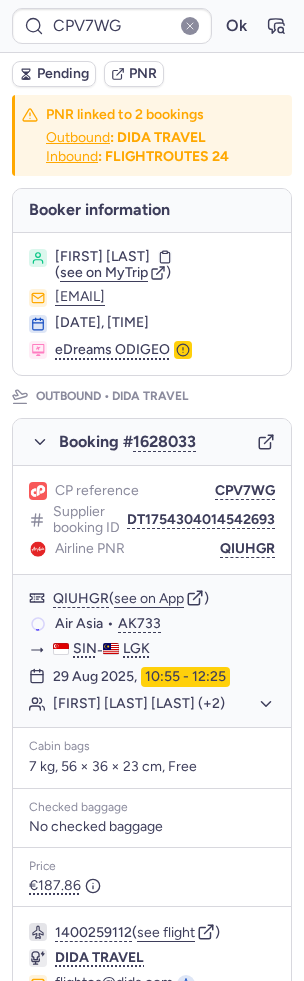 scroll, scrollTop: 61, scrollLeft: 0, axis: vertical 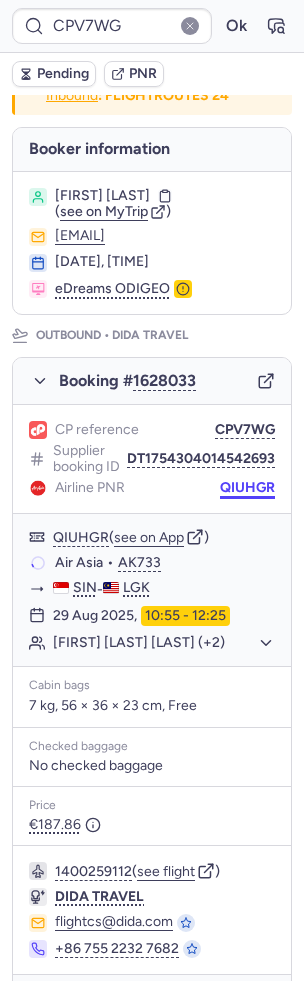 click on "QIUHGR" at bounding box center [247, 488] 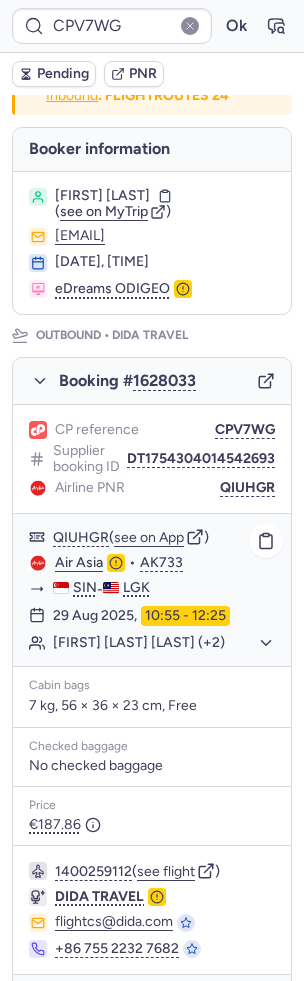 click on "Air Asia" 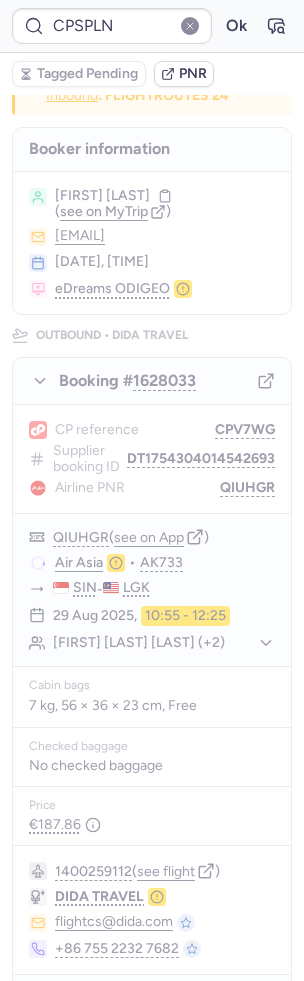 scroll, scrollTop: 0, scrollLeft: 0, axis: both 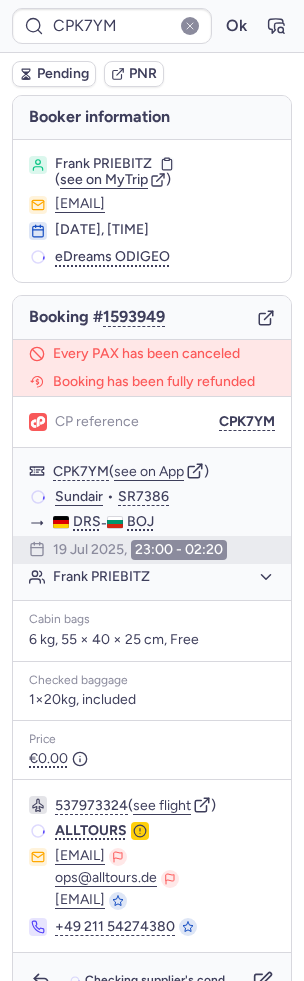 type on "CPILS9" 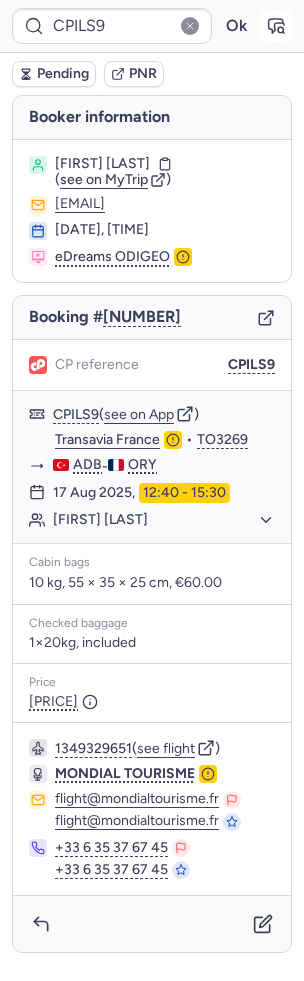 click at bounding box center (276, 26) 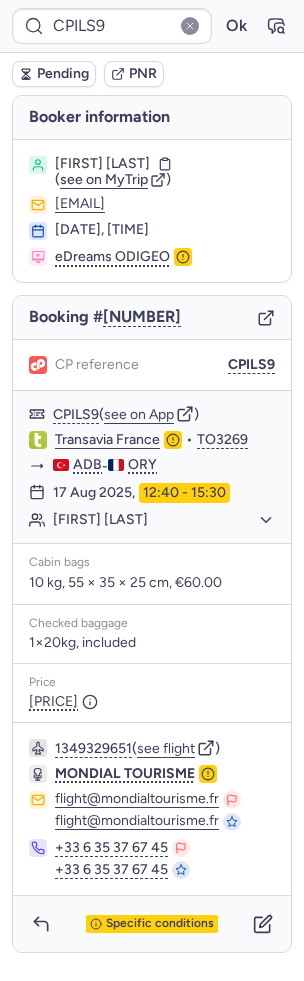 click on "Specific conditions" at bounding box center [152, 924] 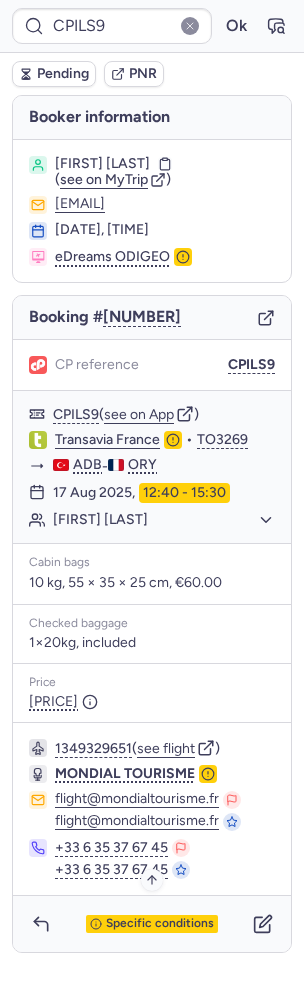 click on "Specific conditions" at bounding box center (160, 924) 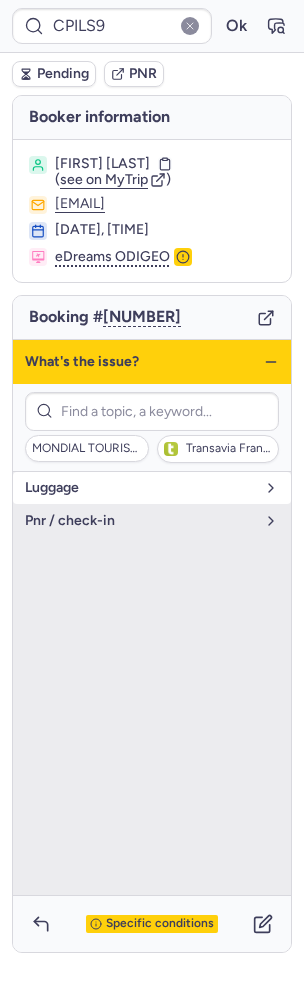 click on "luggage" at bounding box center [140, 488] 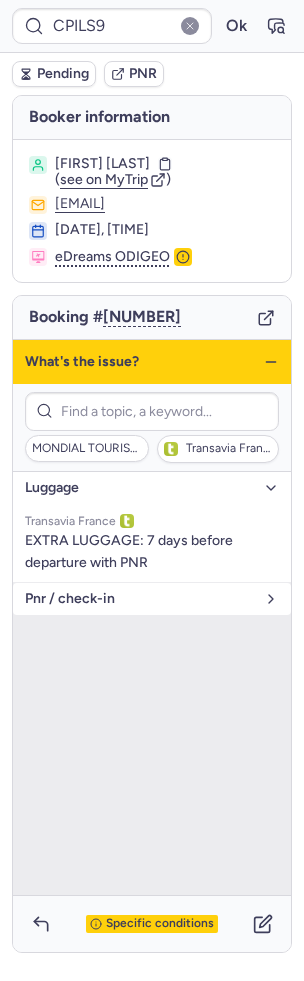 click on "pnr / check-in" at bounding box center (140, 599) 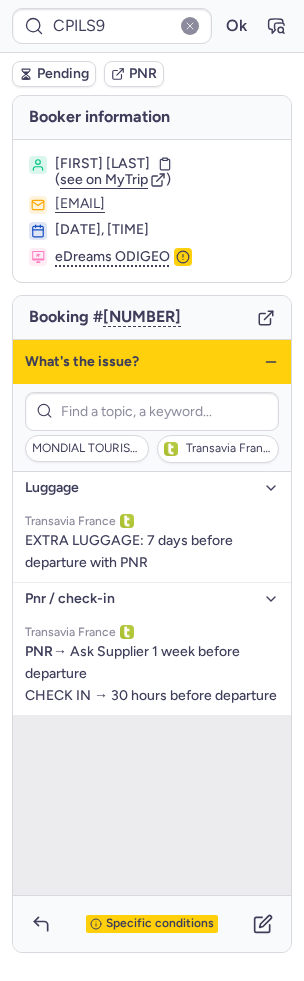 click 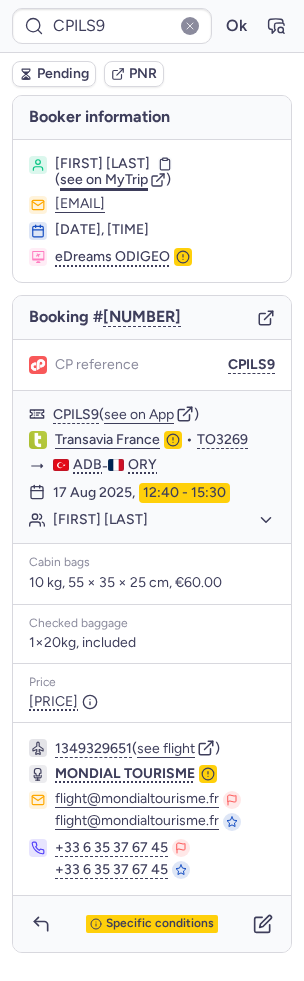 click on "see on MyTrip" at bounding box center [104, 179] 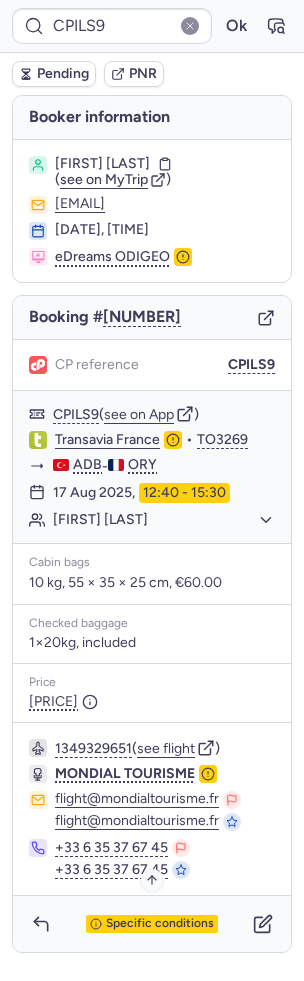 click on "Specific conditions" at bounding box center [152, 924] 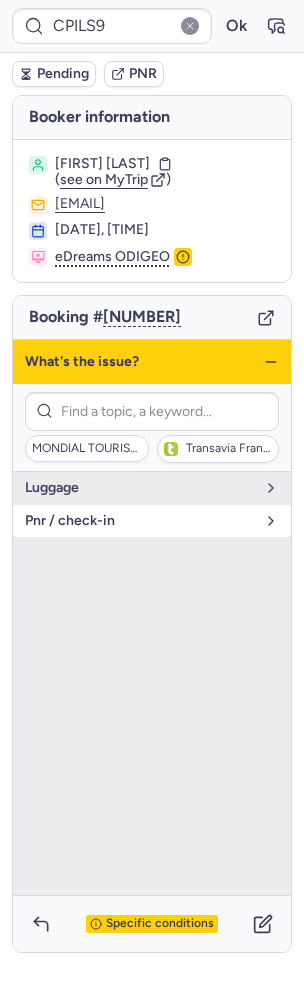 click on "pnr / check-in" at bounding box center (140, 521) 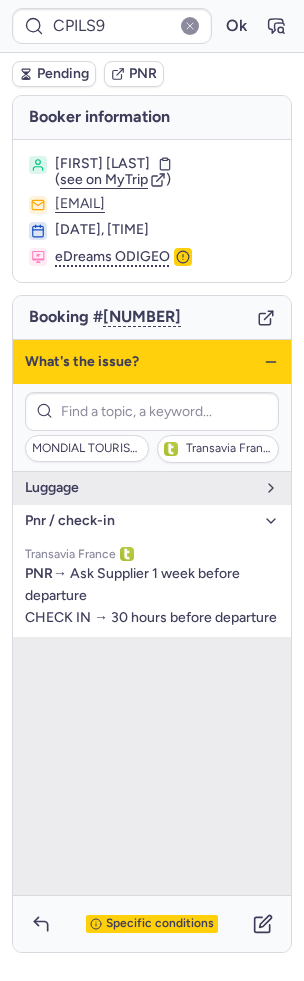 click 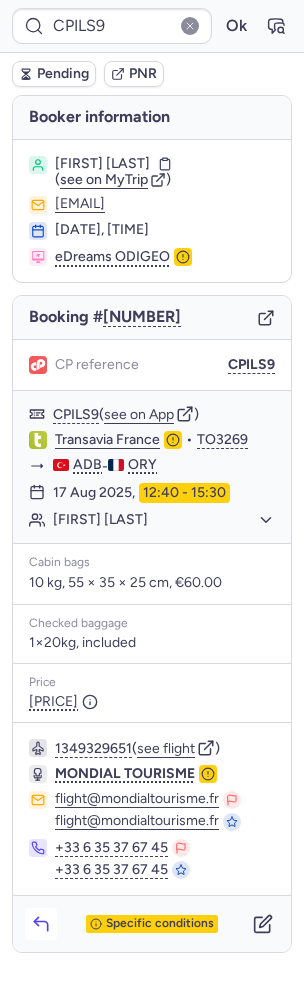 click 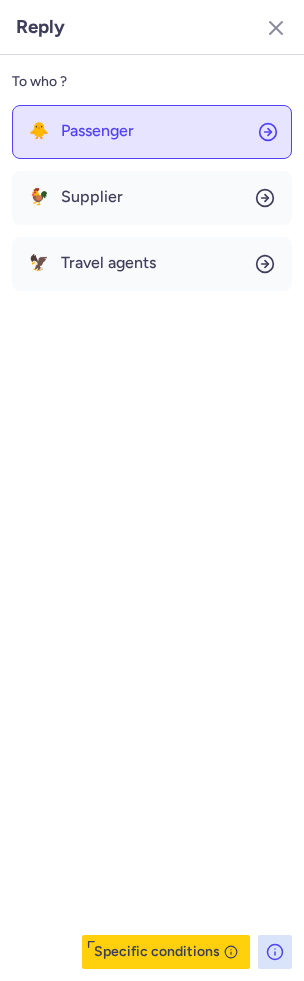 click on "🐥 Passenger" 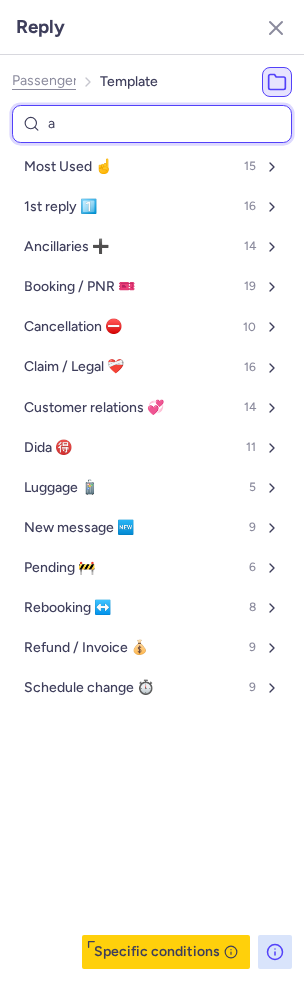 type on "al" 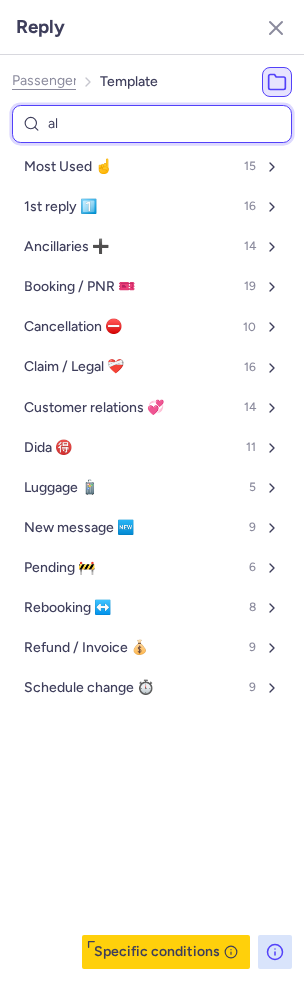select on "en" 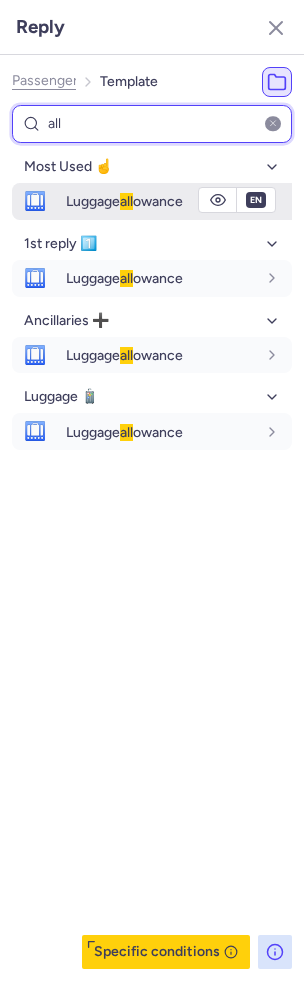 type on "all" 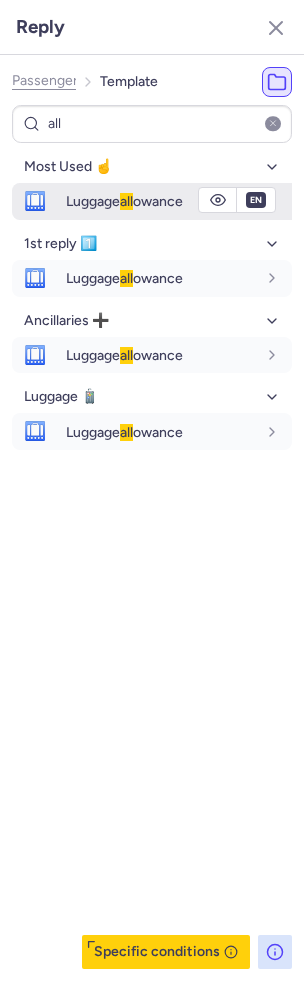 click on "Luggage  all owance" at bounding box center (161, 201) 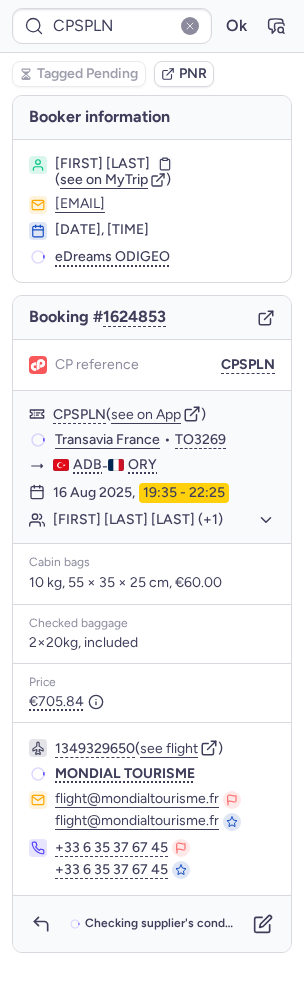type on "CPPLNL" 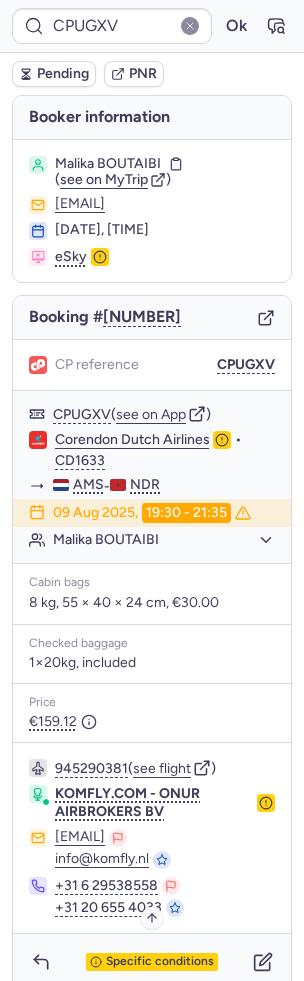 click on "Specific conditions" at bounding box center [160, 962] 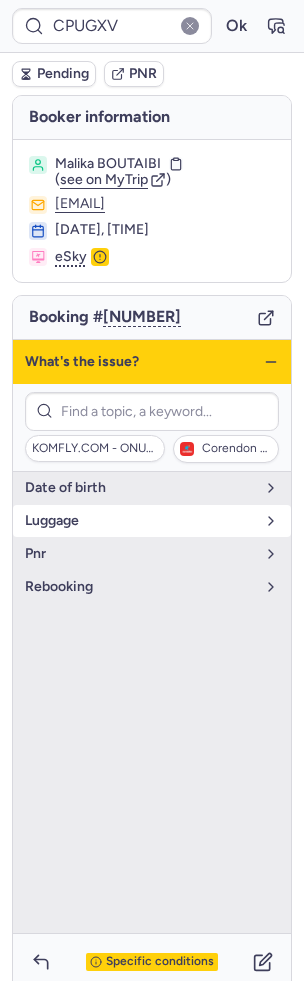 drag, startPoint x: 131, startPoint y: 533, endPoint x: 137, endPoint y: 521, distance: 13.416408 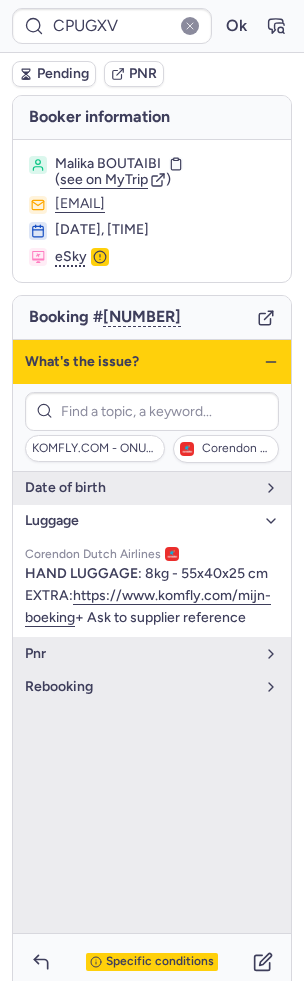 click on "luggage" at bounding box center [140, 521] 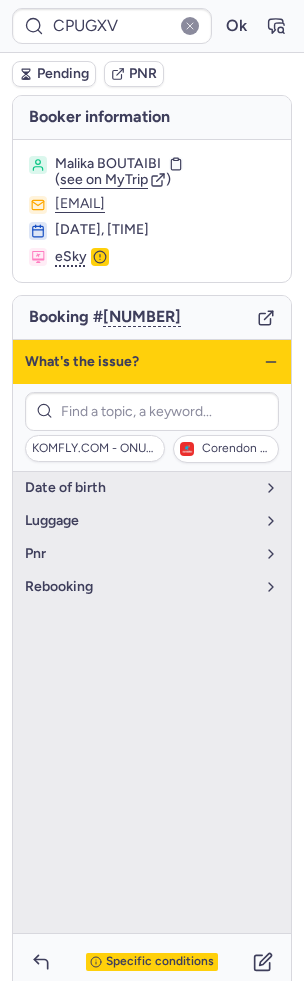click 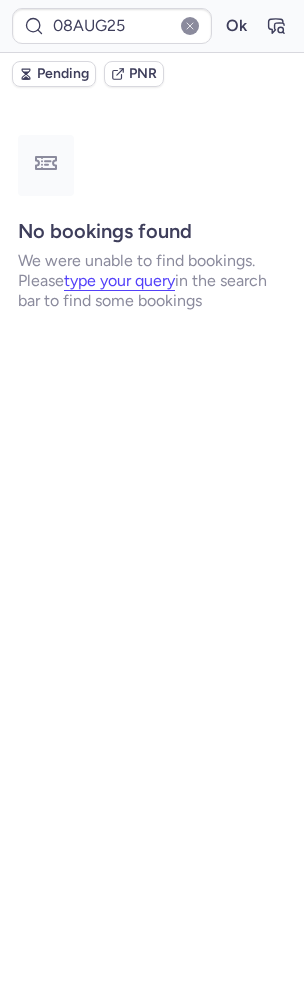 type on "CPJHJT" 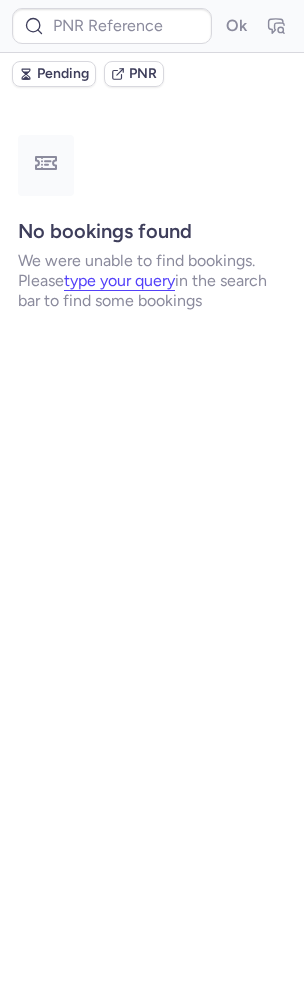 type on "CPT2QO" 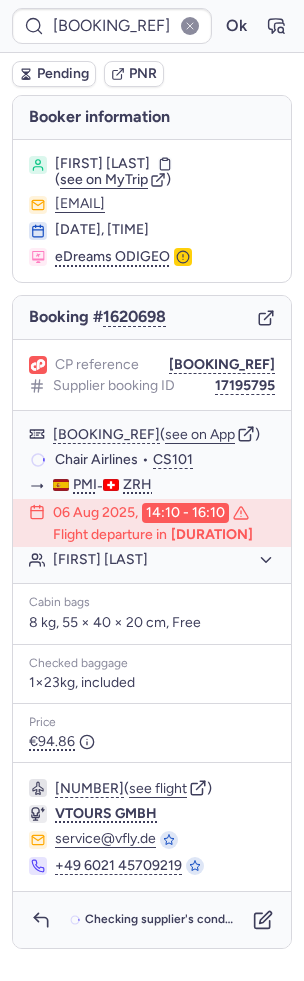 type on "CPUGXV" 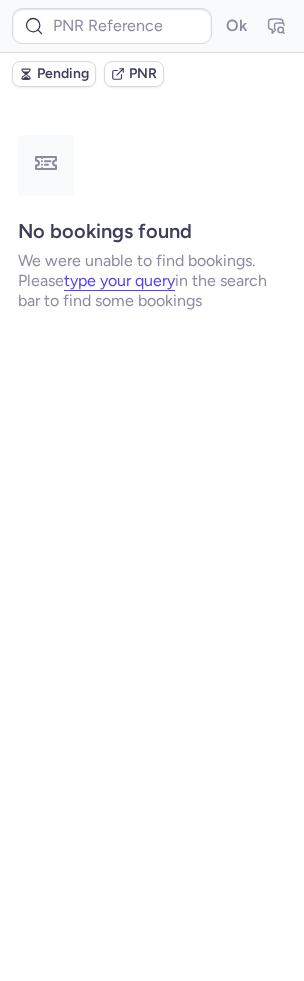 type on "CPSPLN" 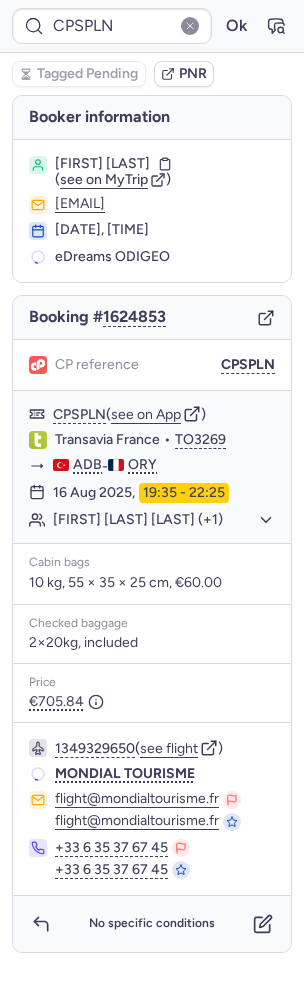 type on "CPT2QO" 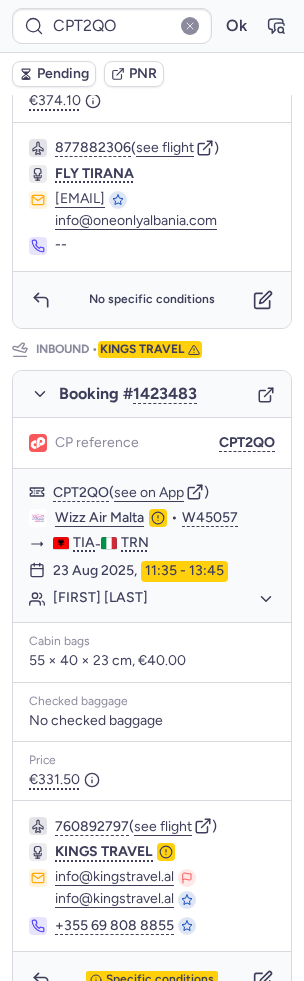 scroll, scrollTop: 803, scrollLeft: 0, axis: vertical 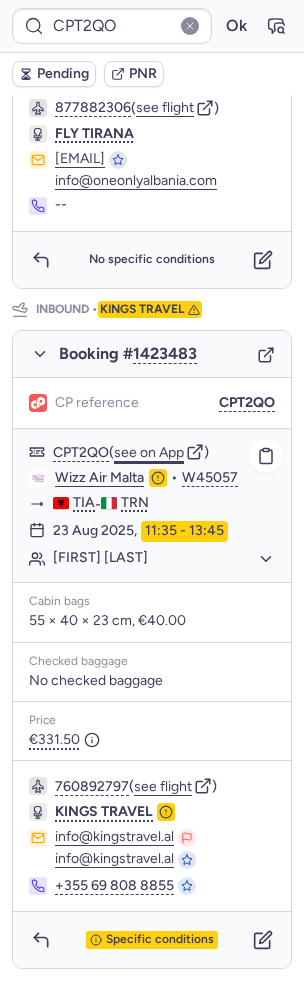 click on "see on App" 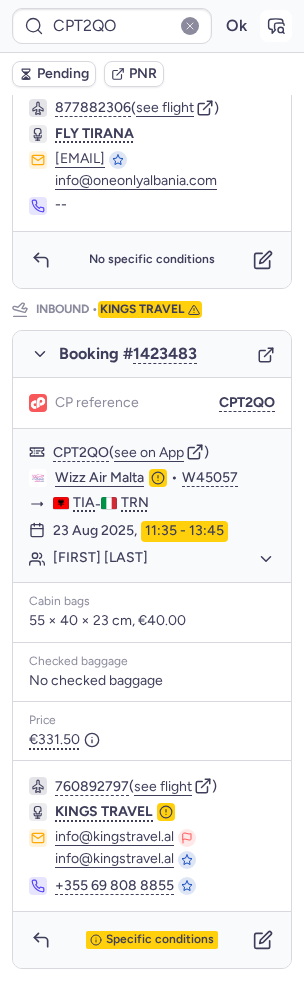 click 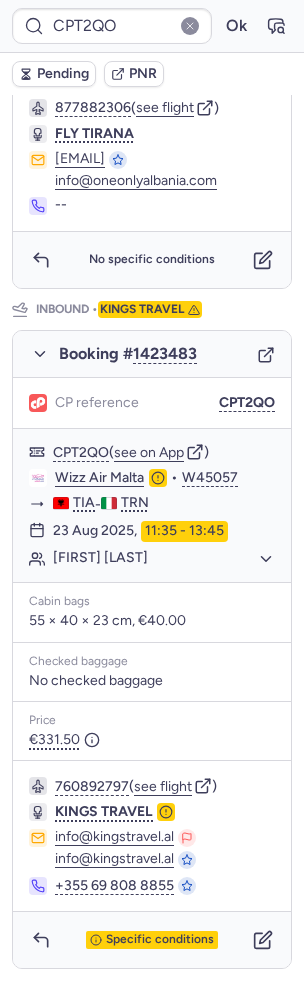 type on "CPML55" 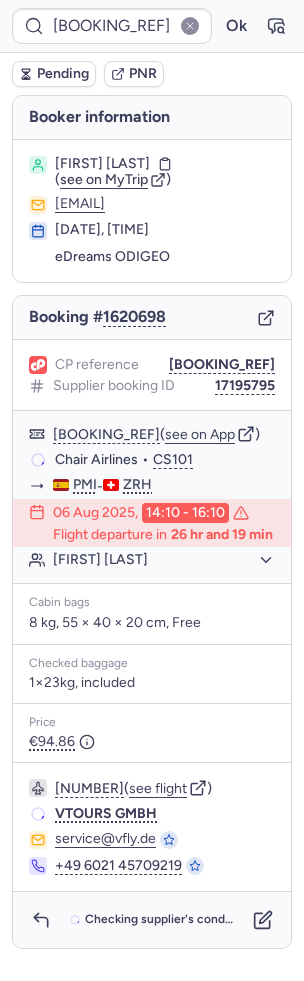 scroll, scrollTop: 0, scrollLeft: 0, axis: both 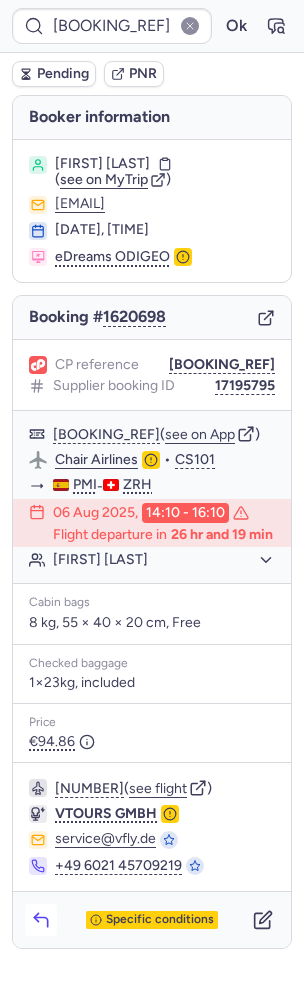 click 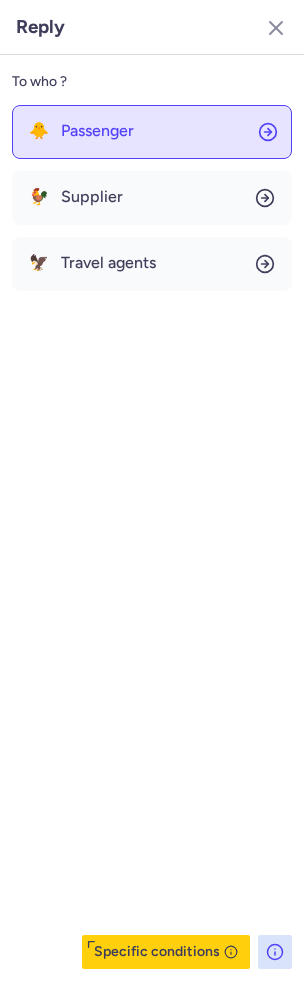 click on "Passenger" at bounding box center (97, 131) 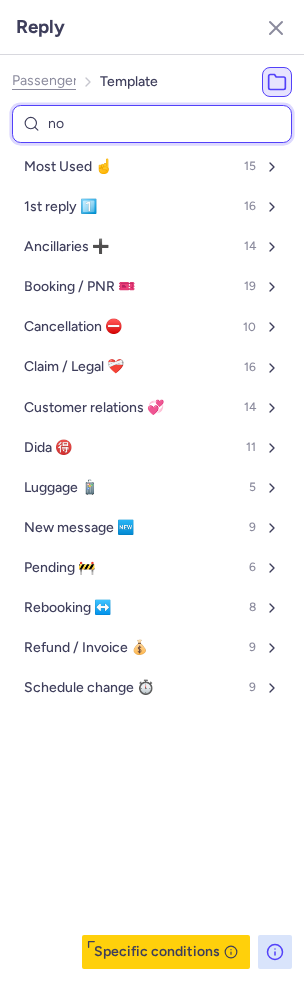 type on "non" 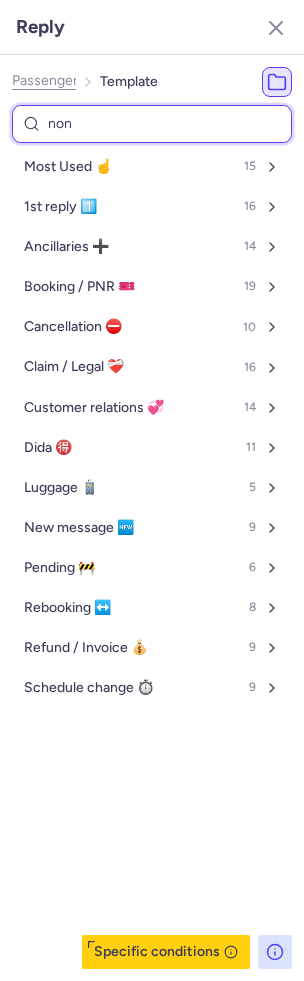select on "en" 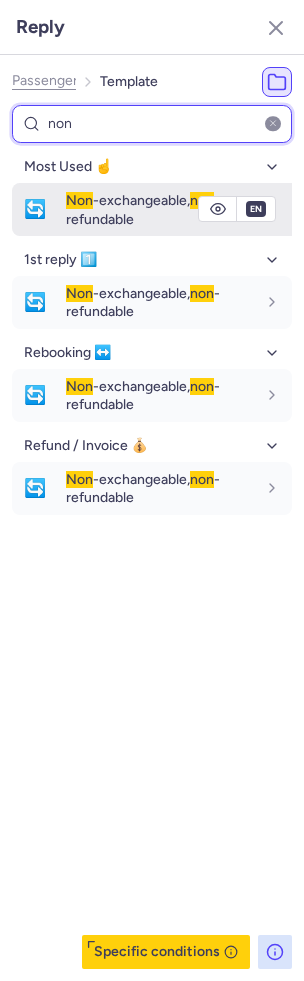 type on "non" 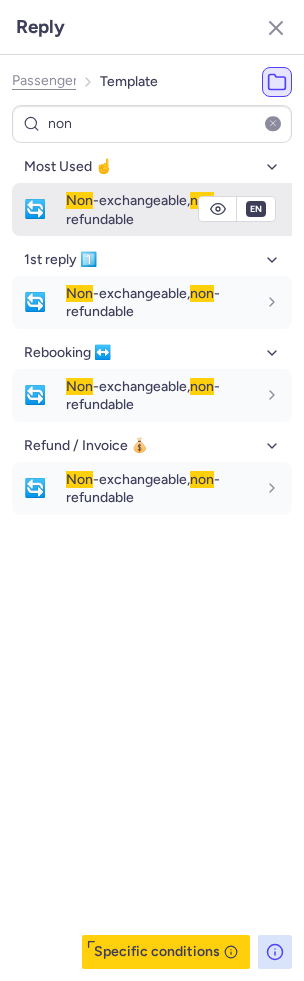 click on "Non -exchangeable,  non -refundable" at bounding box center (179, 209) 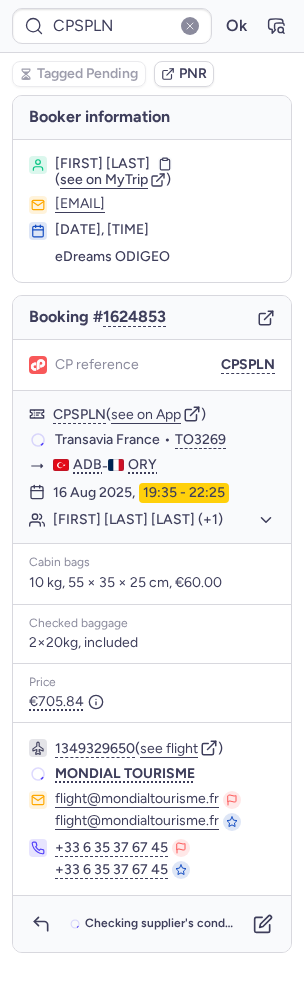 type on "CPCW7A" 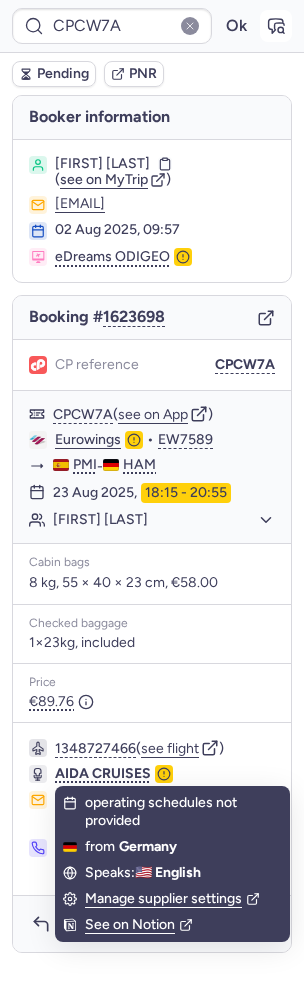click 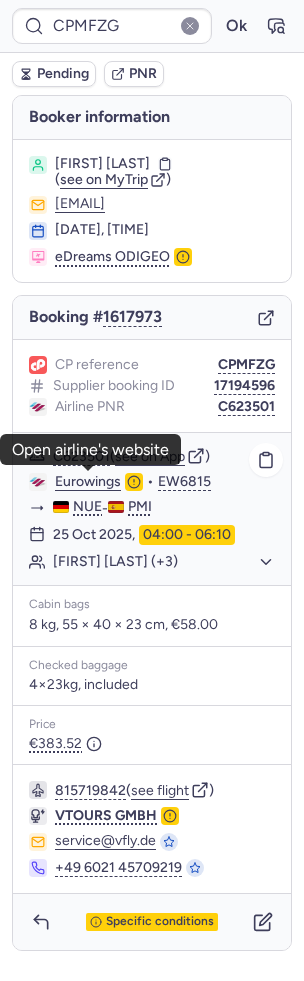 click on "Eurowings" 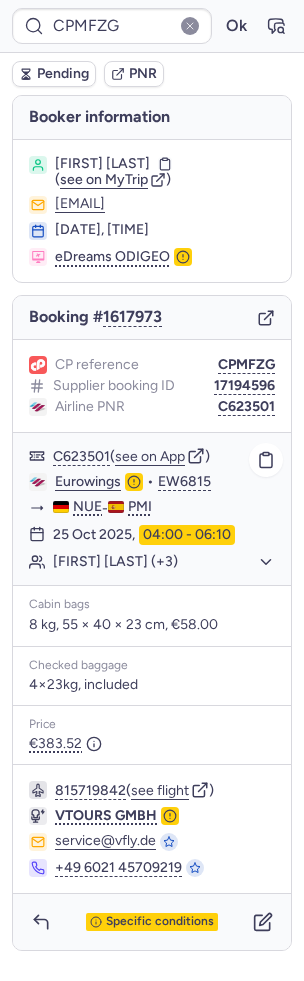 type on "CPQSIT" 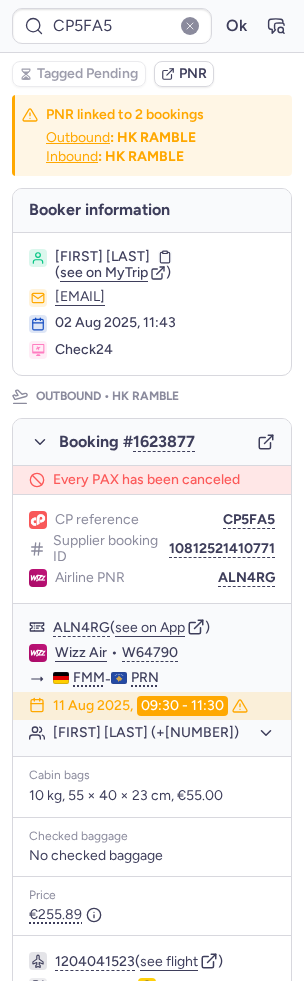 type on "CPCRNN" 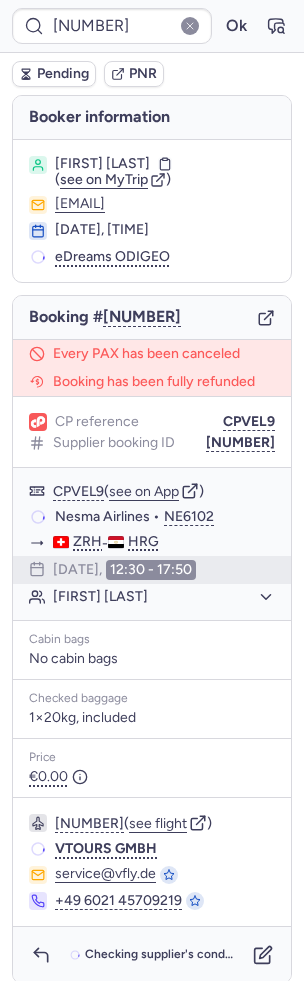 type on "CPRQD4" 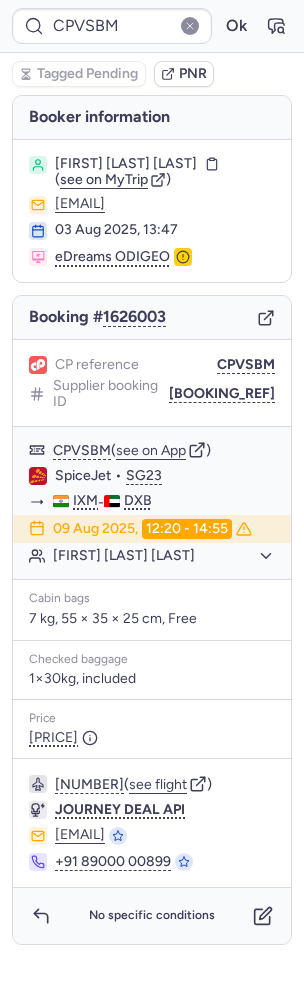 type on "CPQBB3" 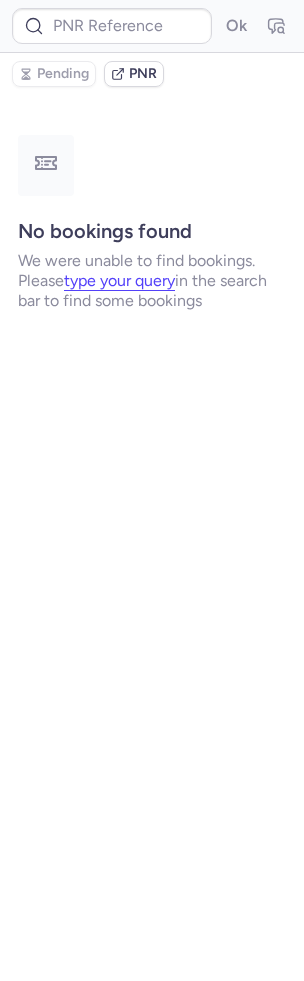 type on "CPC2LS" 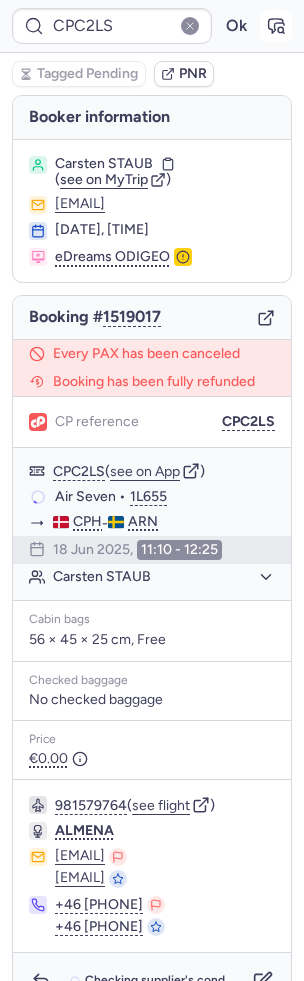 click 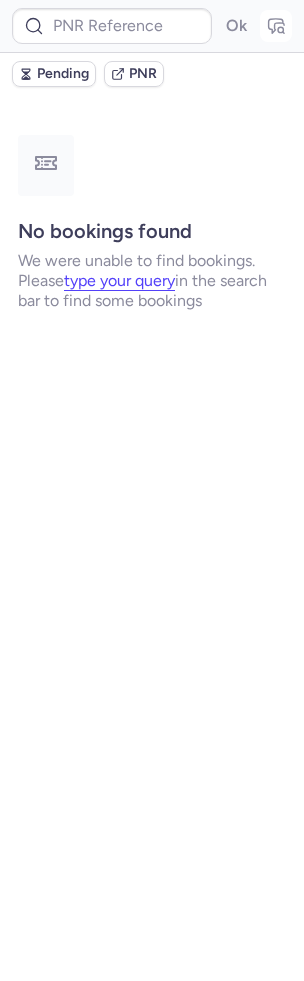 type on "10812519310388" 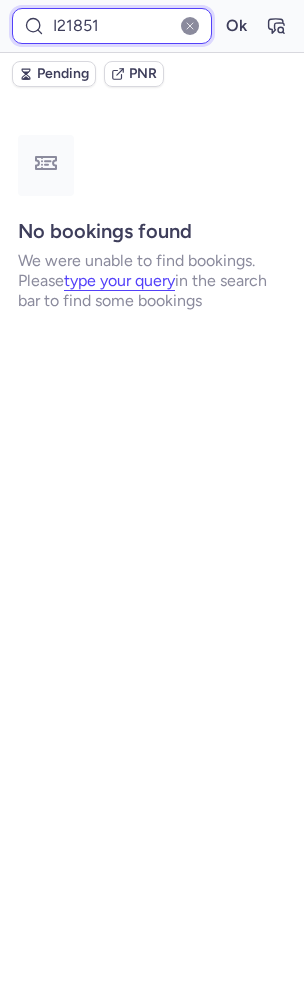 click on "I21851" at bounding box center [112, 26] 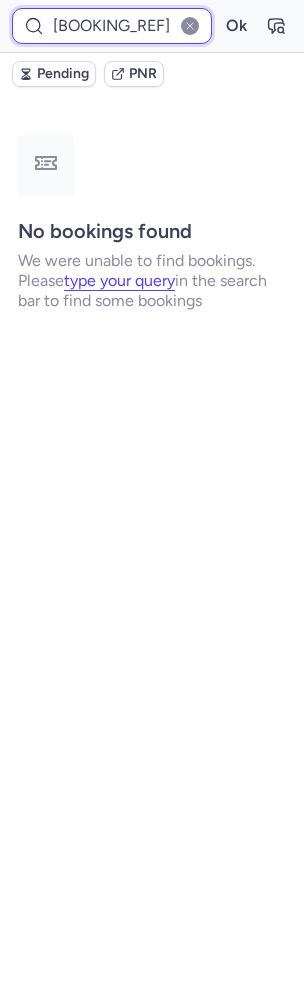 click on "Ok" at bounding box center (236, 26) 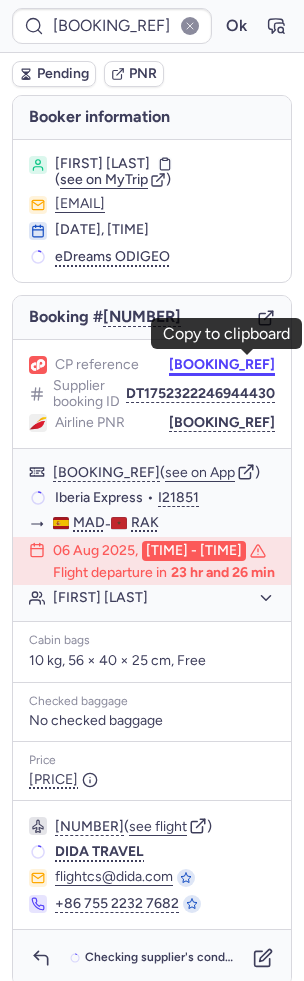 click on "CP28SM" at bounding box center (222, 365) 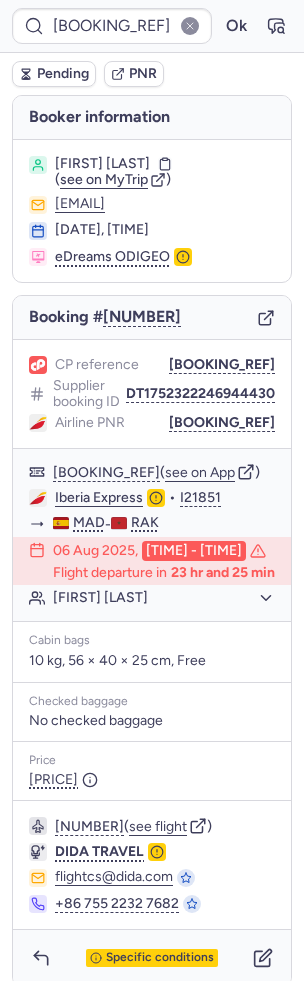 type on "CPSPLN" 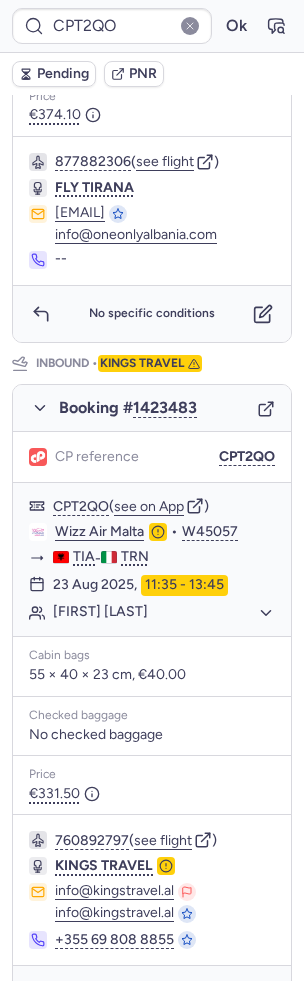 scroll, scrollTop: 803, scrollLeft: 0, axis: vertical 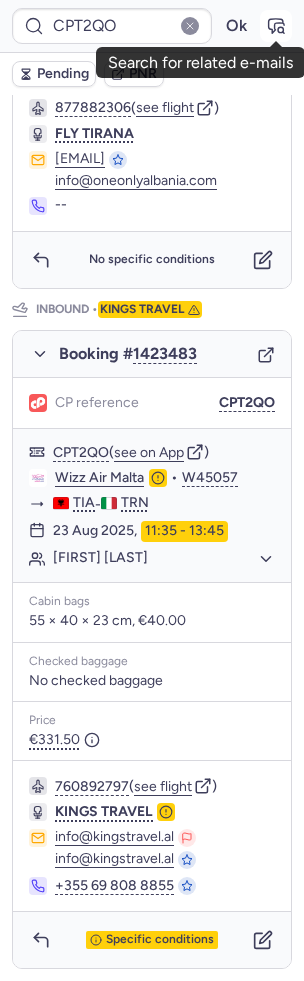 click 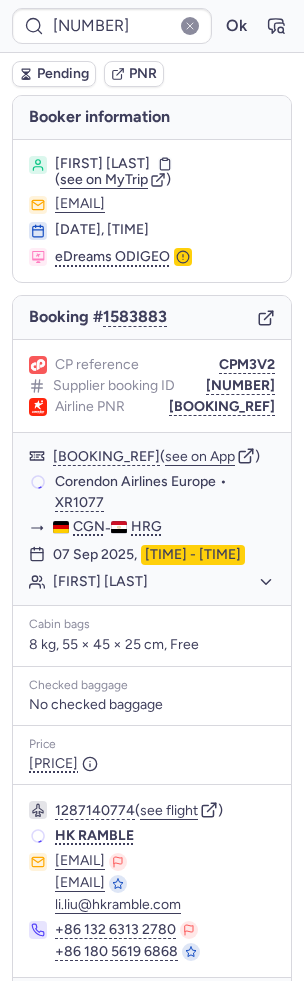 scroll, scrollTop: 116, scrollLeft: 0, axis: vertical 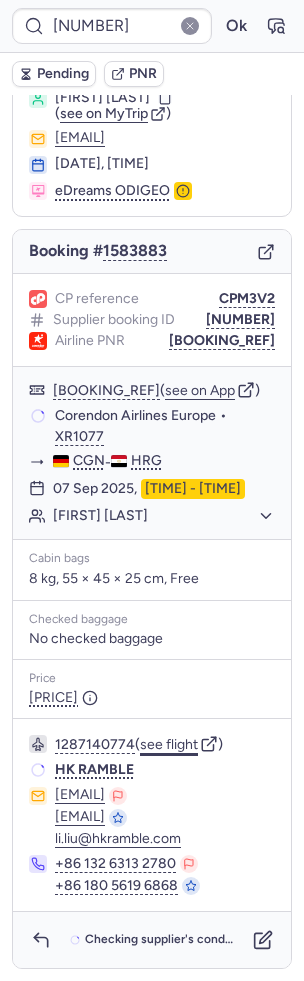 click on "see flight" 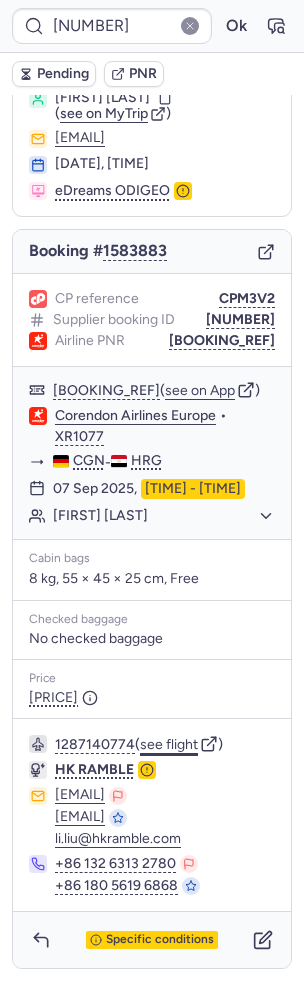 type on "CPSPLN" 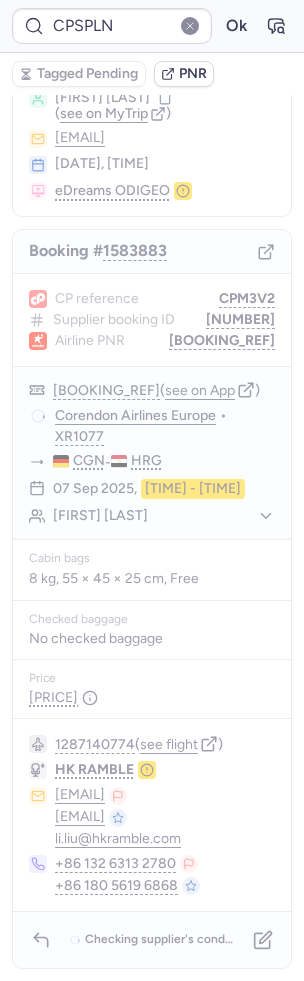 scroll, scrollTop: 0, scrollLeft: 0, axis: both 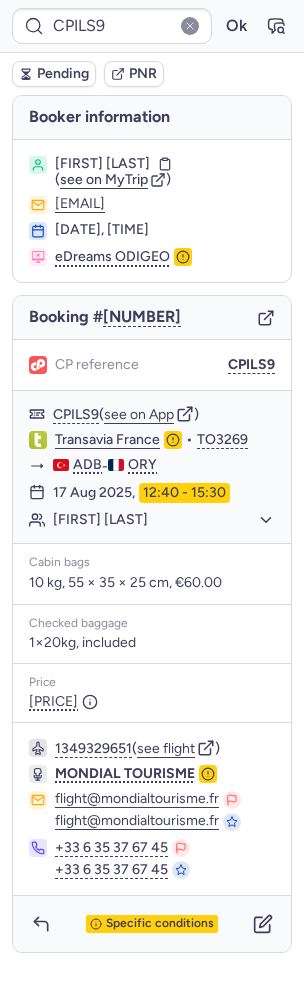 type on "CPSPLN" 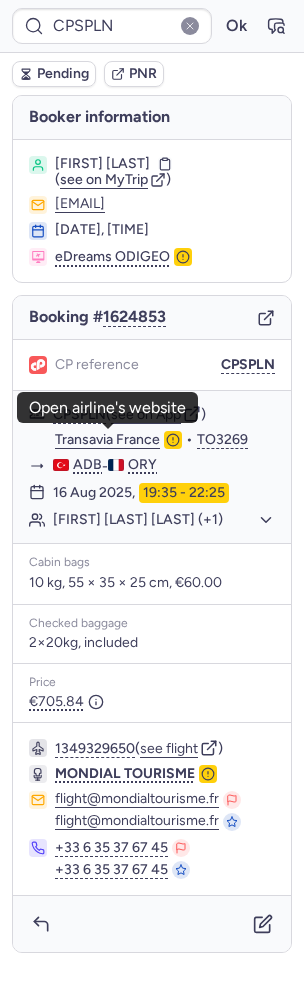 click on "Transavia France" 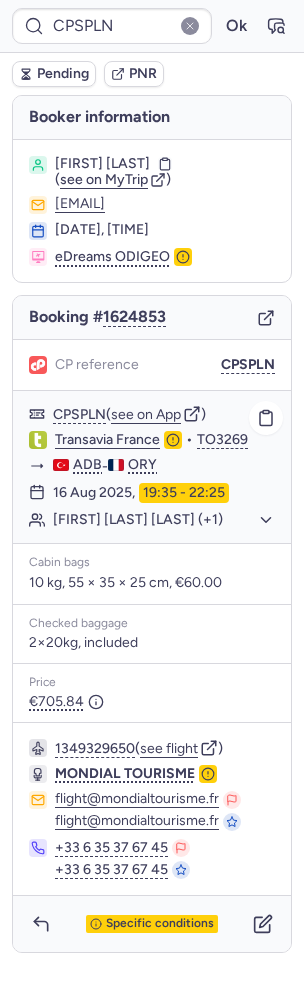 click on "[FIRST] [LAST] [LAST] (+1)" 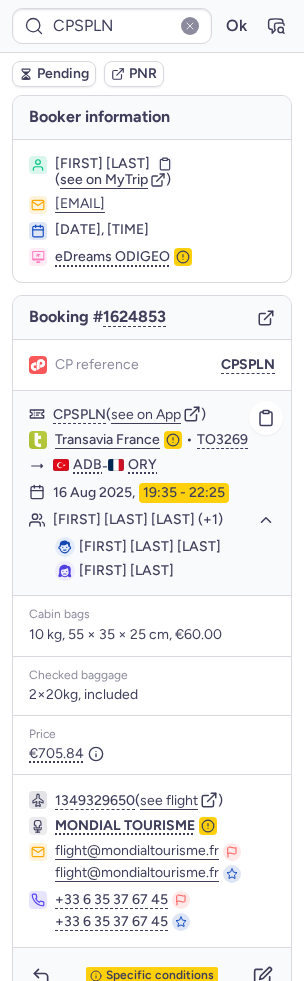 click on "Surgun Ciwan INCE" at bounding box center (150, 546) 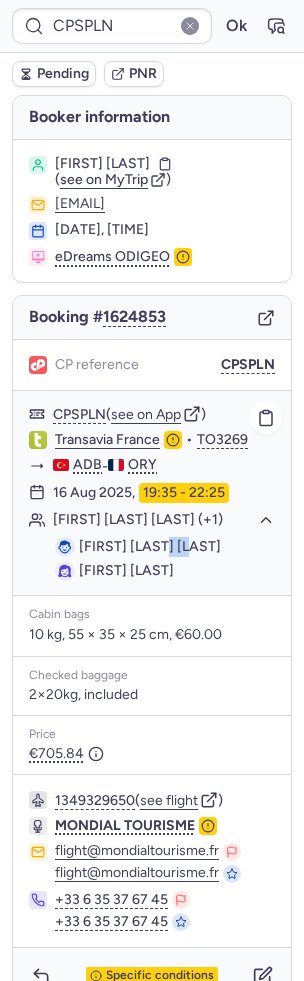click on "Surgun Ciwan INCE" at bounding box center (150, 546) 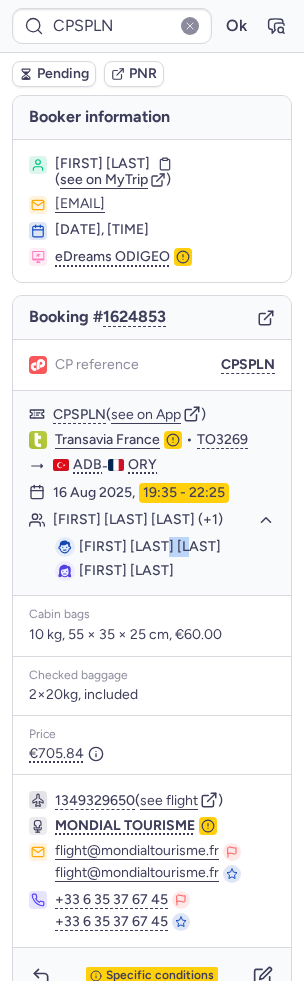 scroll, scrollTop: 30, scrollLeft: 0, axis: vertical 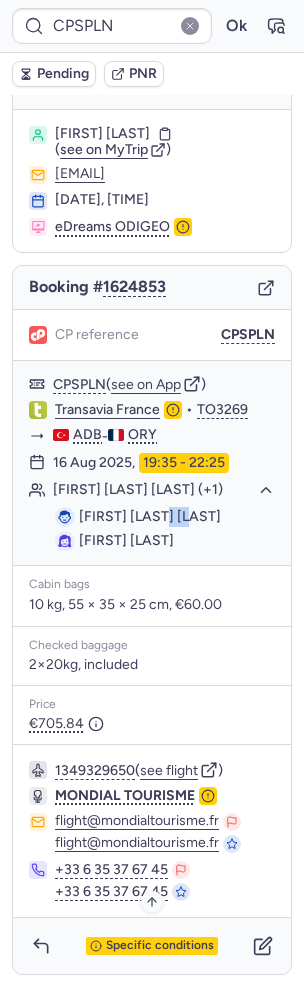 click on "Specific conditions" at bounding box center (160, 946) 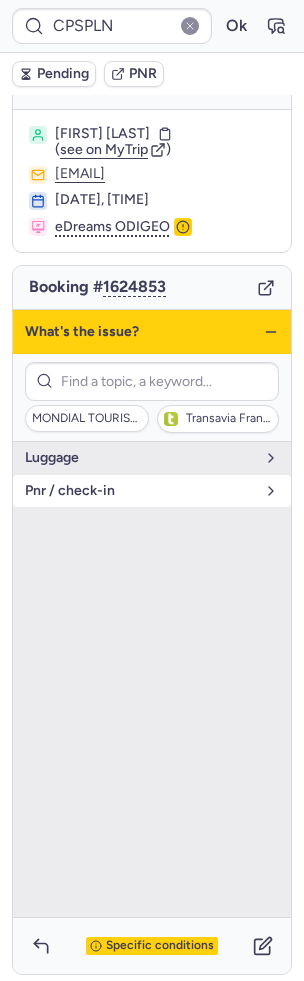 click on "pnr / check-in" at bounding box center [140, 491] 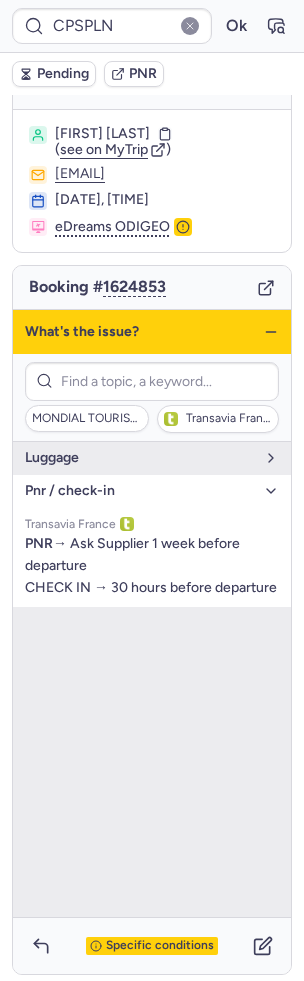click 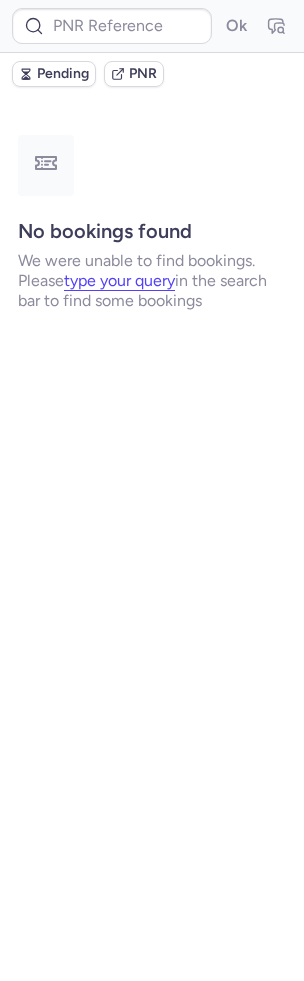 scroll, scrollTop: 0, scrollLeft: 0, axis: both 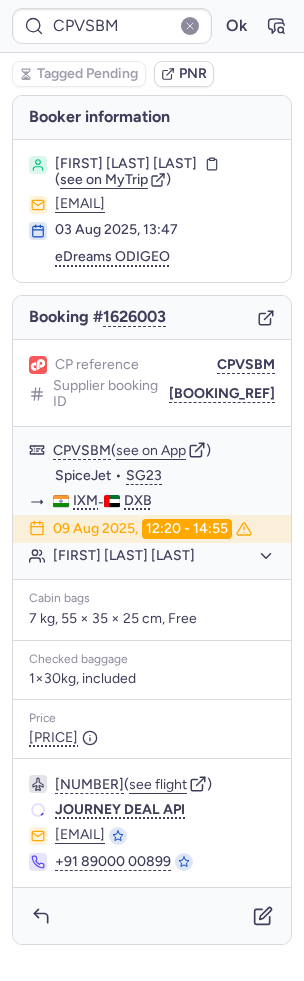 type on "CPJMNB" 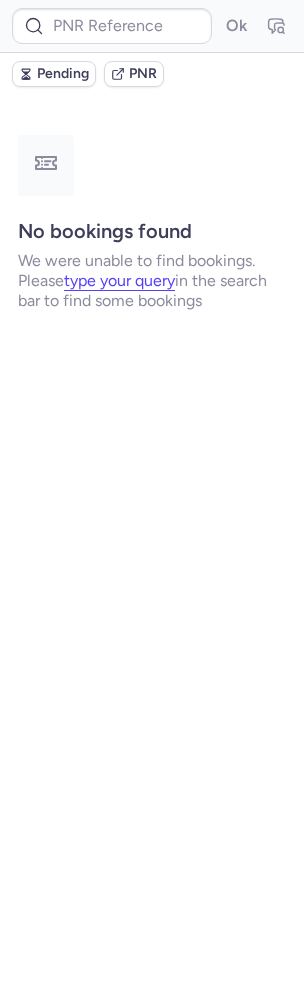 type on "CP5FTZ" 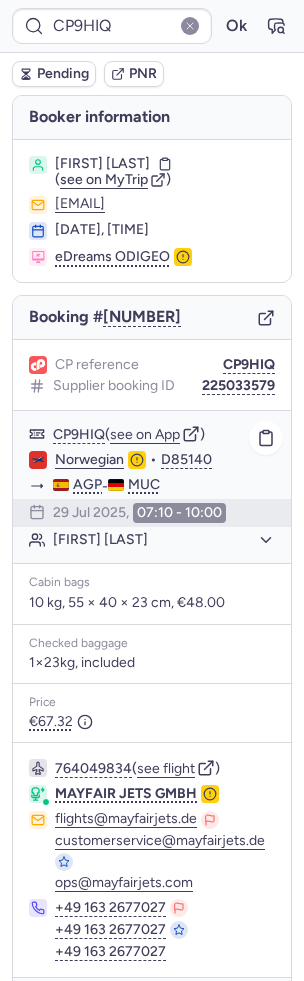 scroll, scrollTop: 60, scrollLeft: 0, axis: vertical 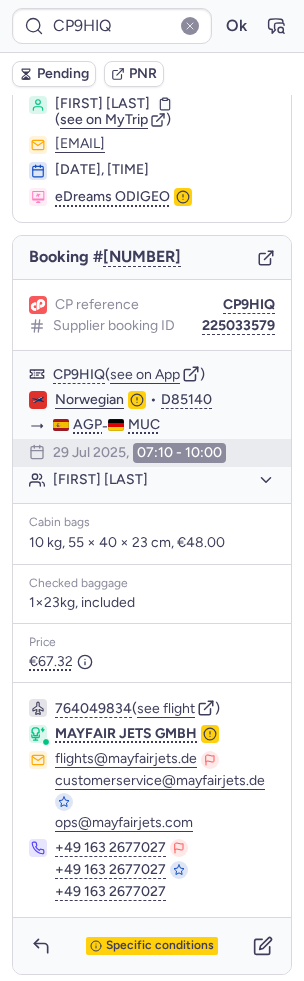 type on "CPSPLN" 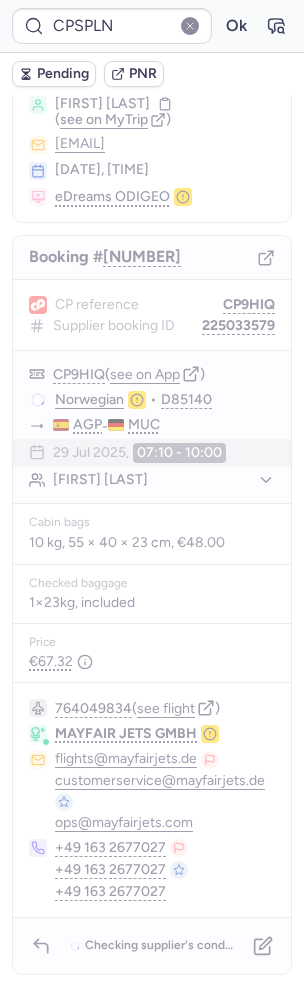 scroll, scrollTop: 0, scrollLeft: 0, axis: both 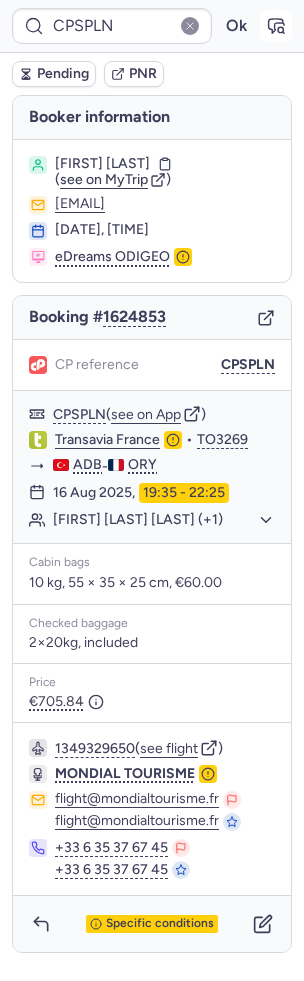 click 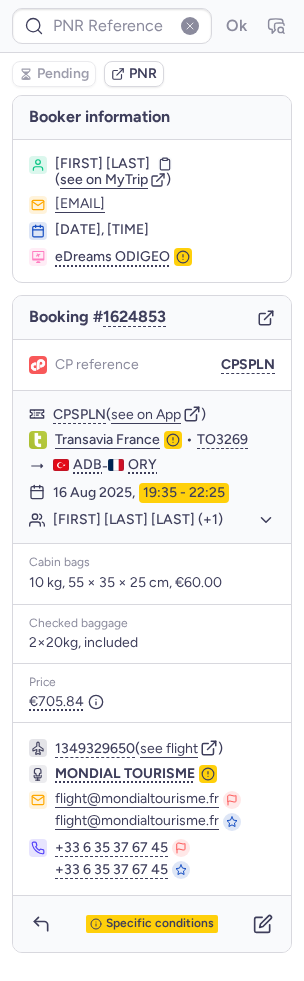 type on "CPSPLN" 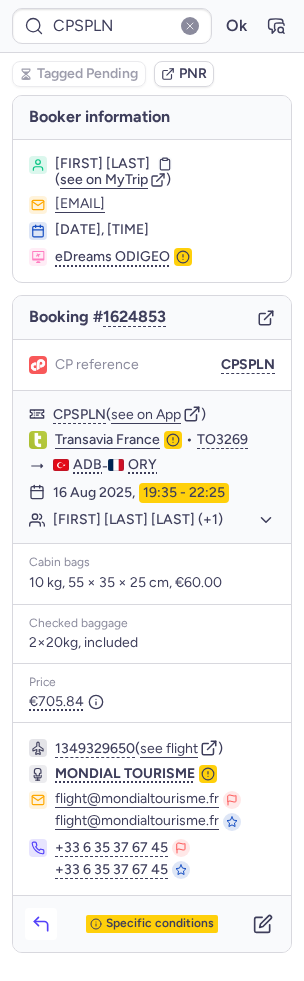 click 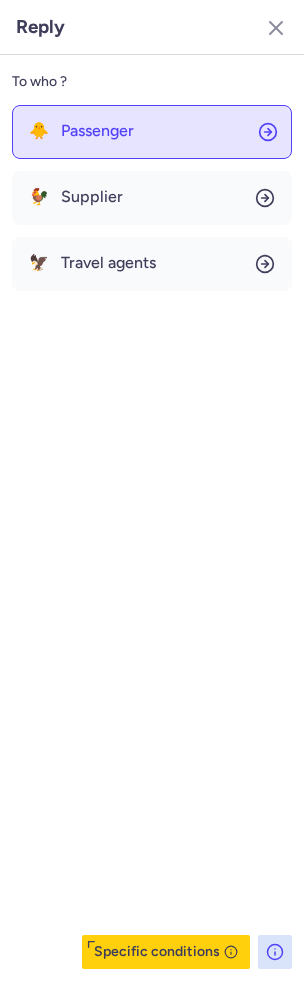 click on "Passenger" at bounding box center (97, 131) 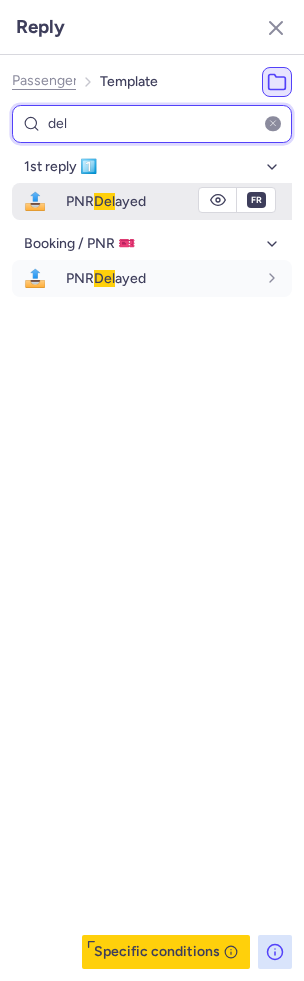 type on "del" 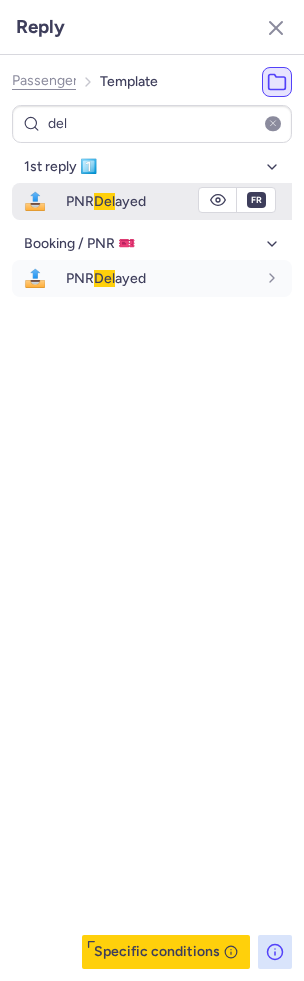 click on "PNR  Del ayed" at bounding box center [106, 201] 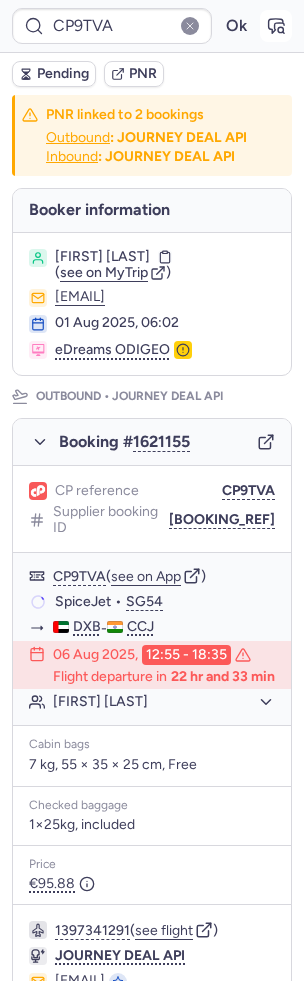 click 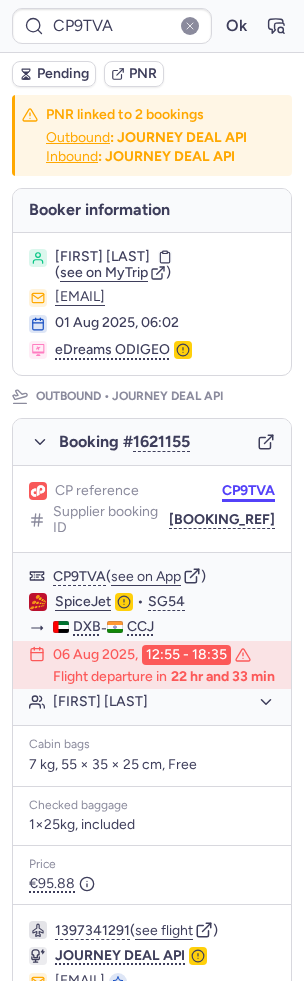click on "[CODE]" at bounding box center [248, 491] 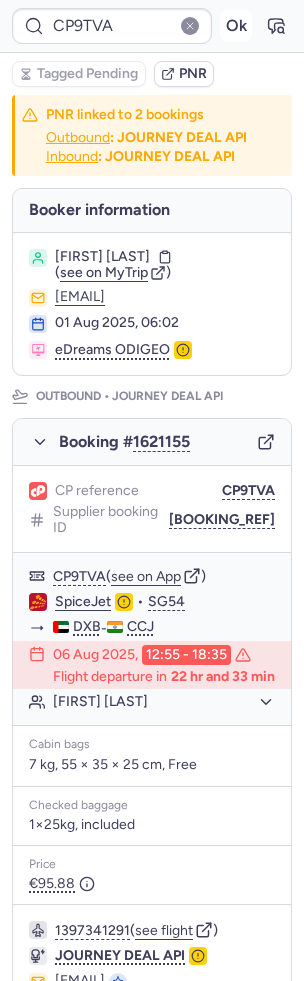 click on "Ok" at bounding box center (236, 26) 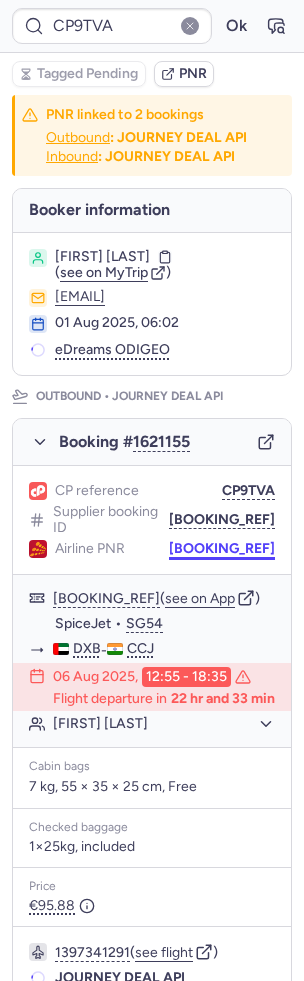 click on "SKGT5R" at bounding box center (222, 549) 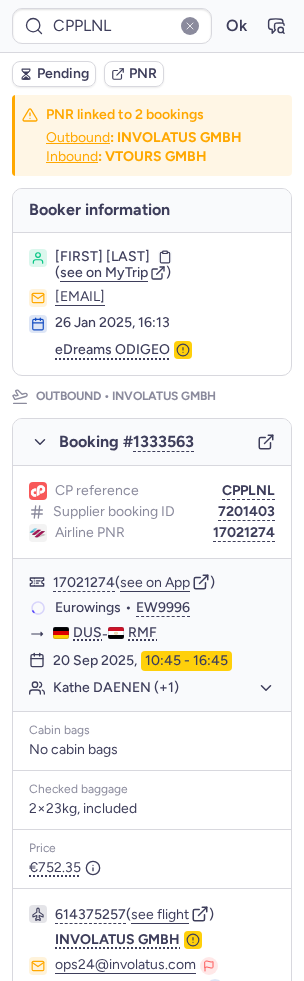 type on "TO7266" 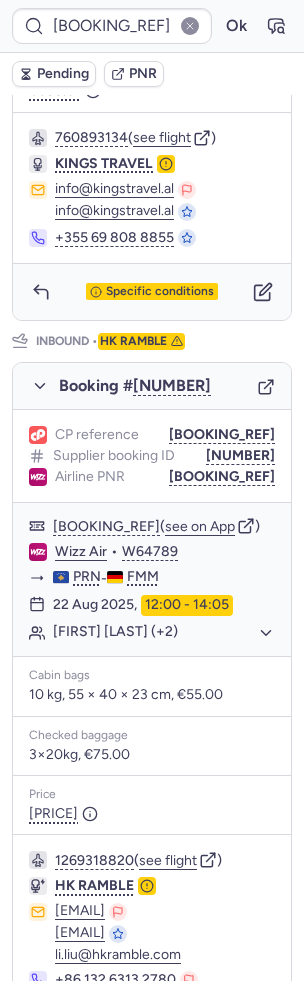 scroll, scrollTop: 921, scrollLeft: 0, axis: vertical 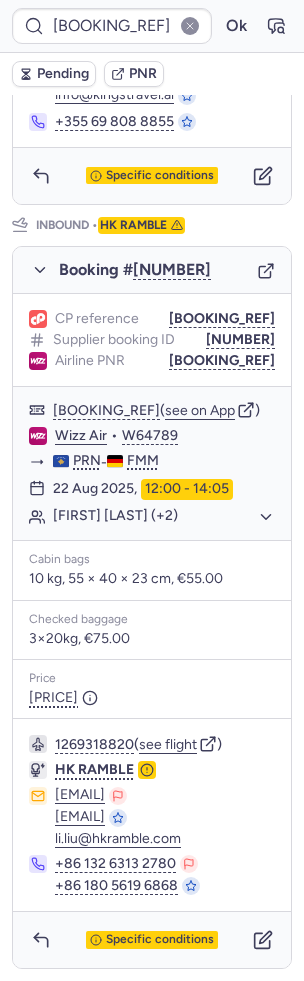 type on "CPX2AF" 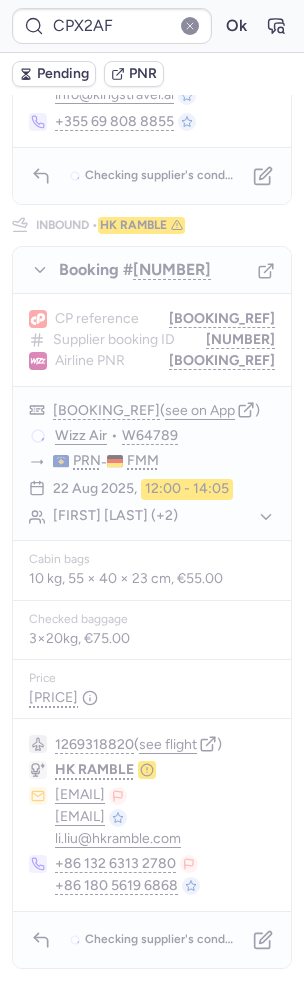 scroll, scrollTop: 0, scrollLeft: 0, axis: both 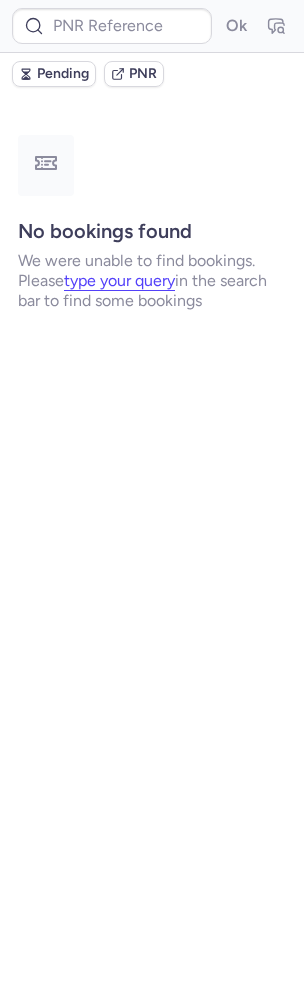type on "CP2AHJ" 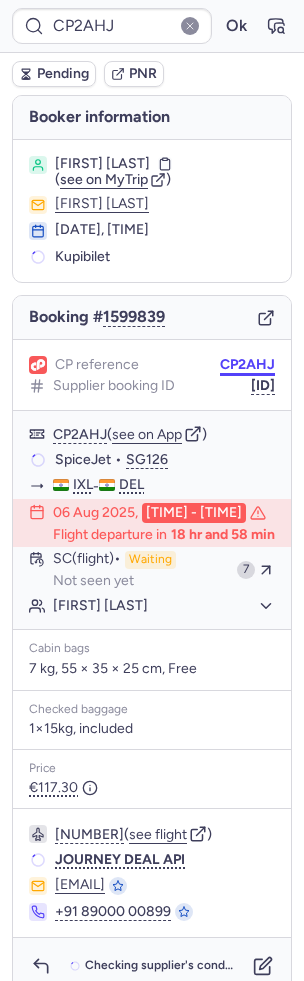 click on "CP2AHJ" at bounding box center (247, 365) 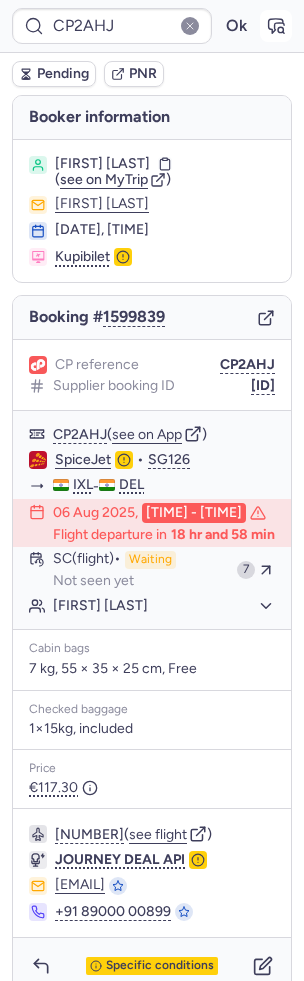 click at bounding box center (276, 26) 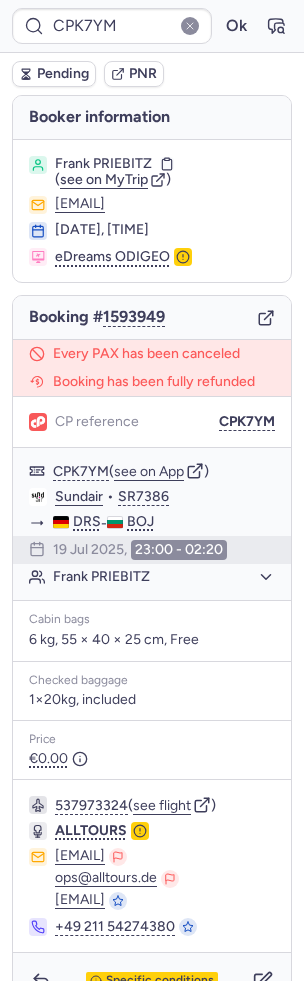 type on "CPWLOL" 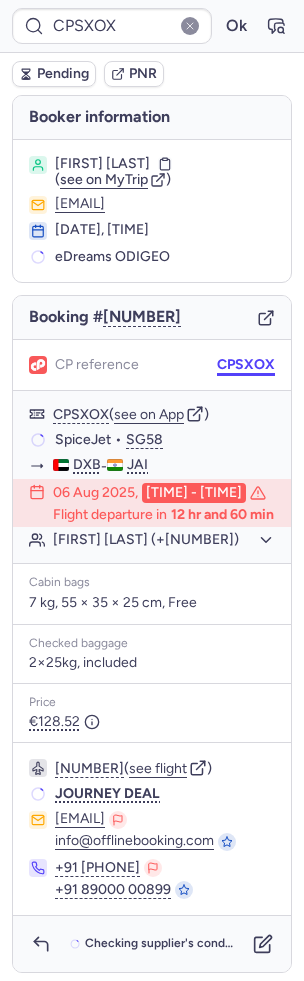 click on "CPSXOX" at bounding box center [246, 365] 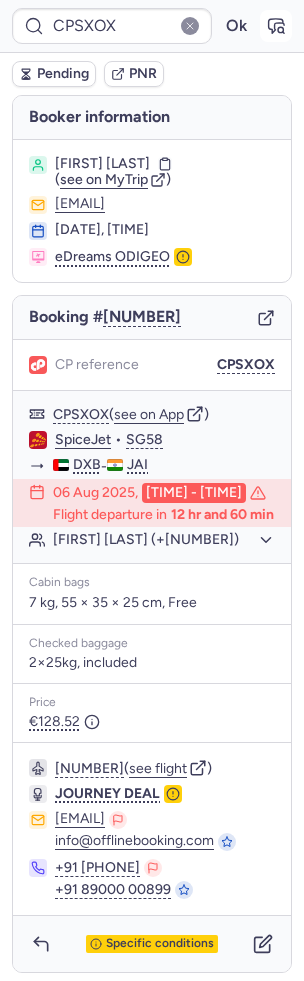 click 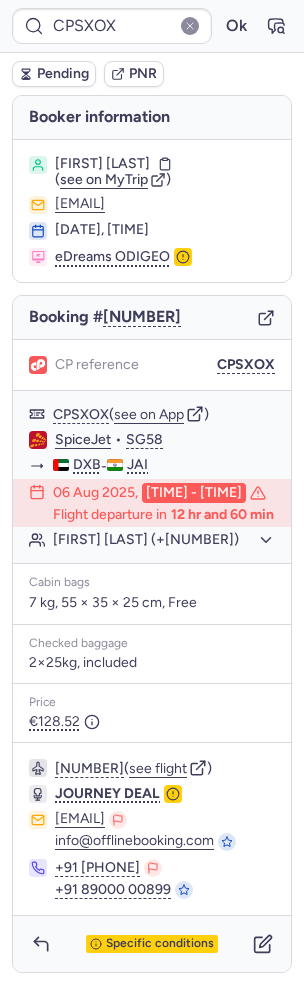 type on "CPHILP" 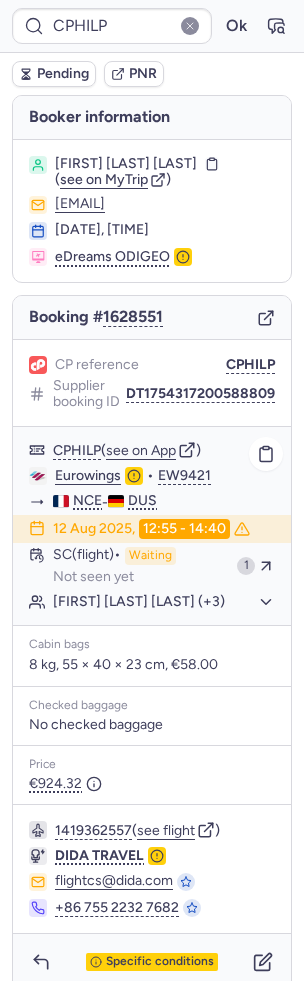 scroll, scrollTop: 30, scrollLeft: 0, axis: vertical 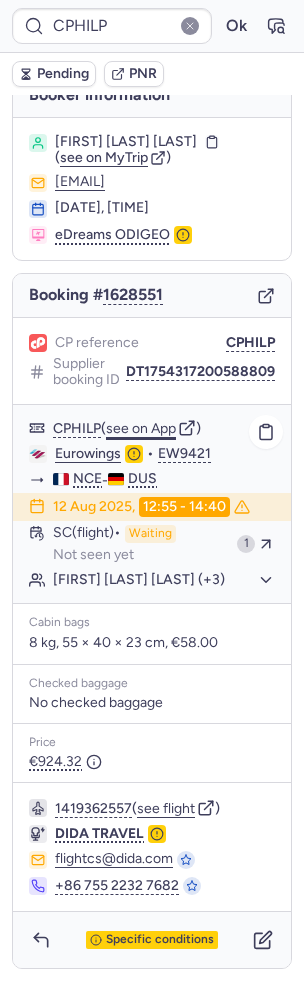 click on "see on App" 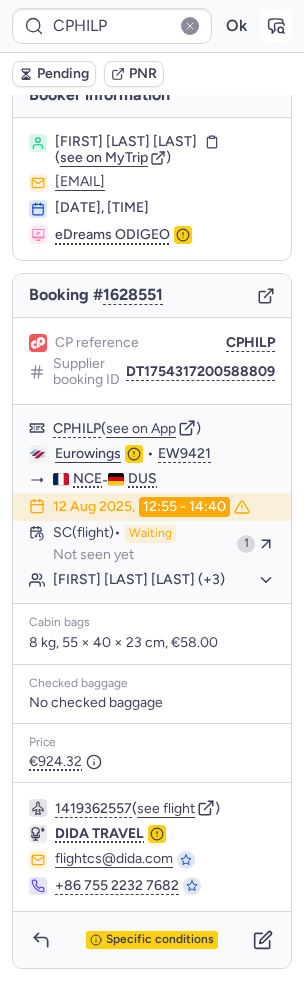 click 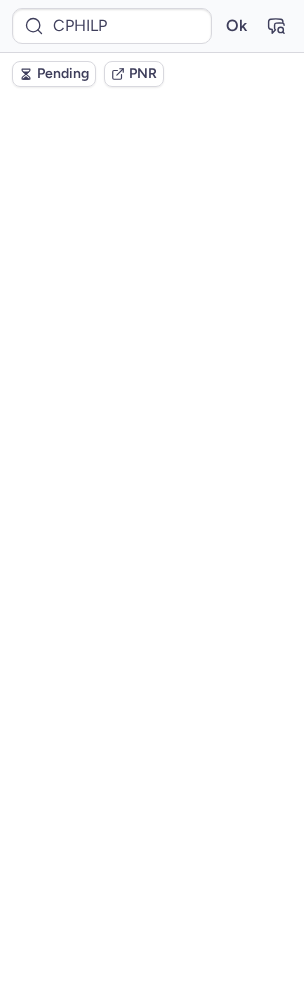 scroll, scrollTop: 0, scrollLeft: 0, axis: both 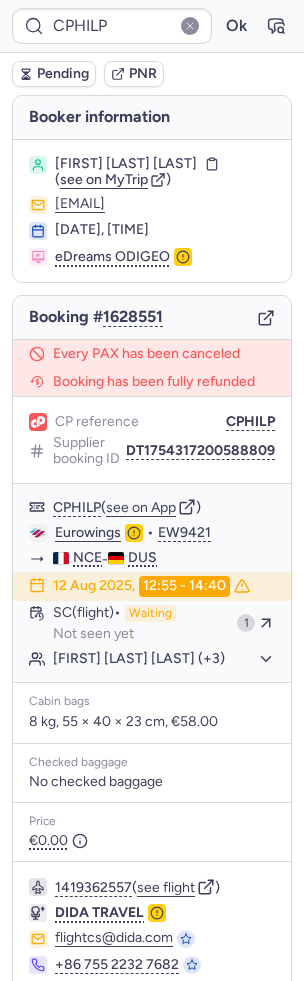 type on "CPXBBW" 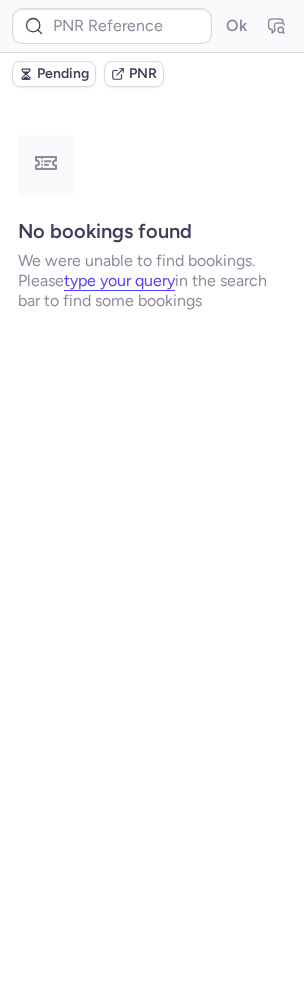 type on "CPWLOL" 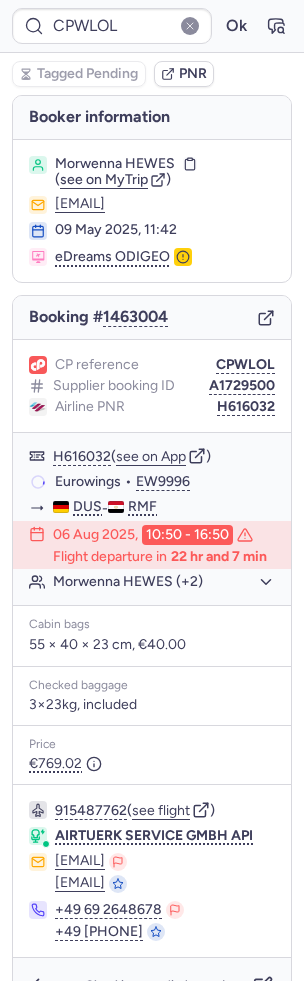 type on "CP5FTZ" 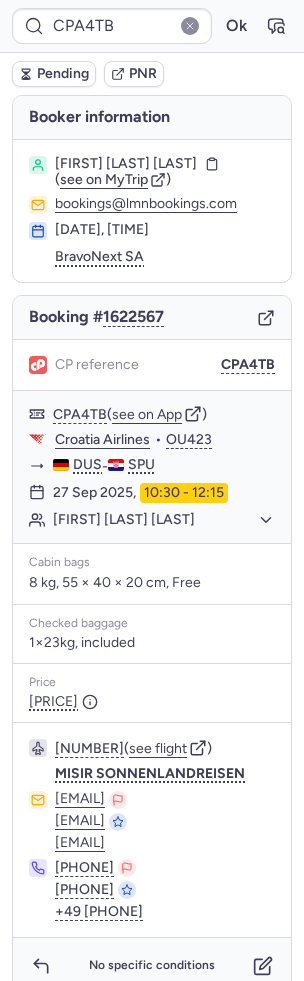 type on "CP79O3" 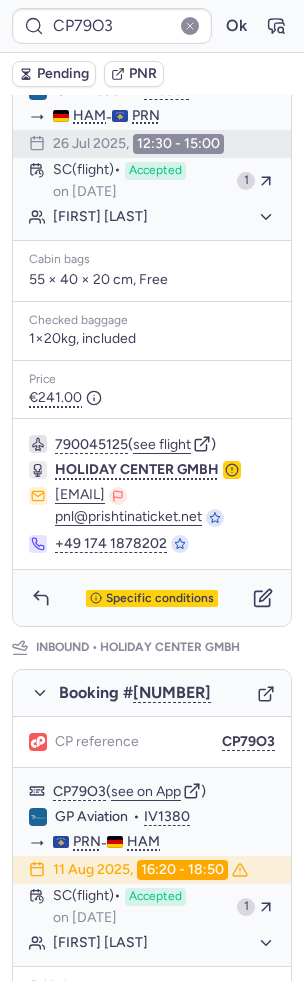 scroll, scrollTop: 888, scrollLeft: 0, axis: vertical 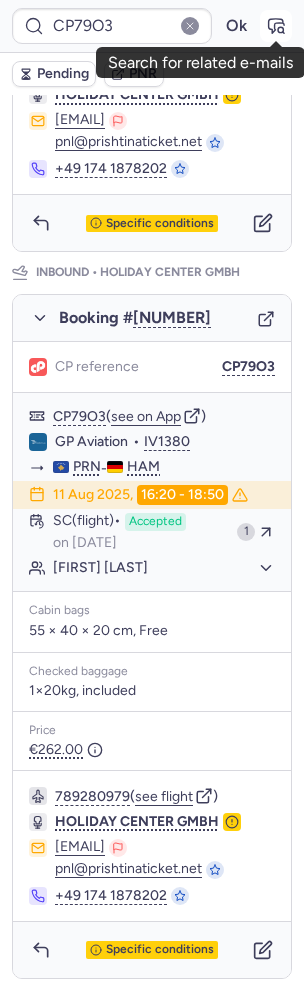 click 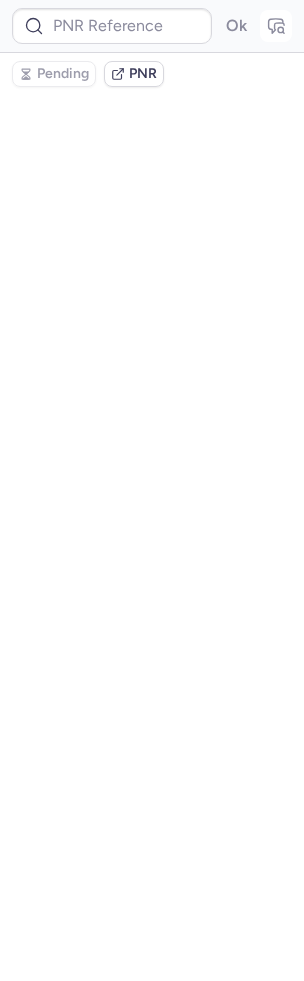 scroll, scrollTop: 0, scrollLeft: 0, axis: both 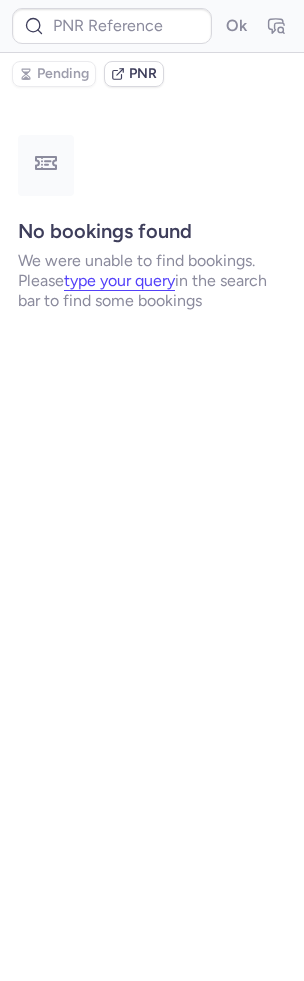 type on "CP79O3" 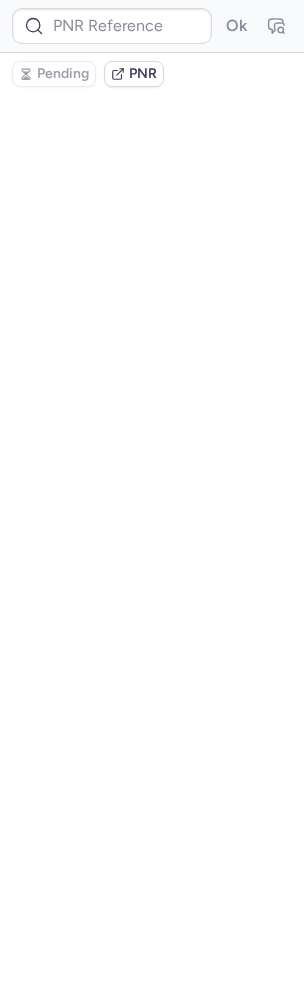 scroll, scrollTop: 0, scrollLeft: 0, axis: both 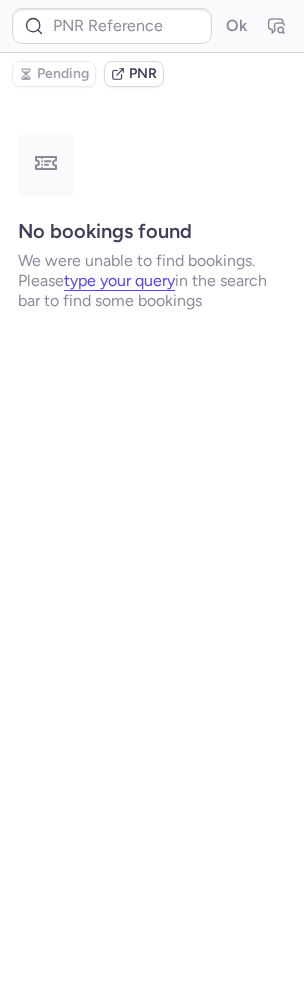 type on "CP79O3" 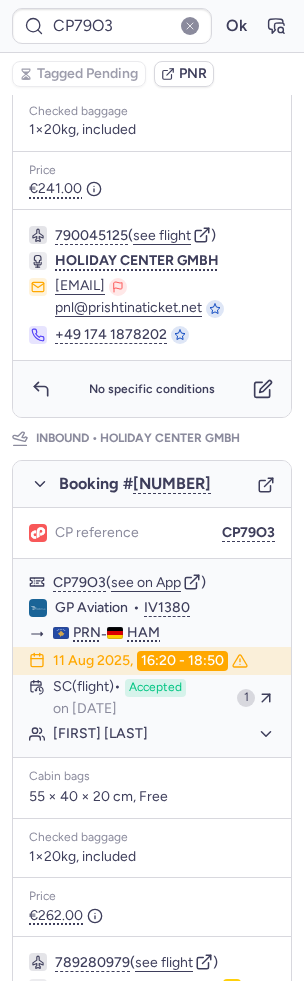 scroll, scrollTop: 888, scrollLeft: 0, axis: vertical 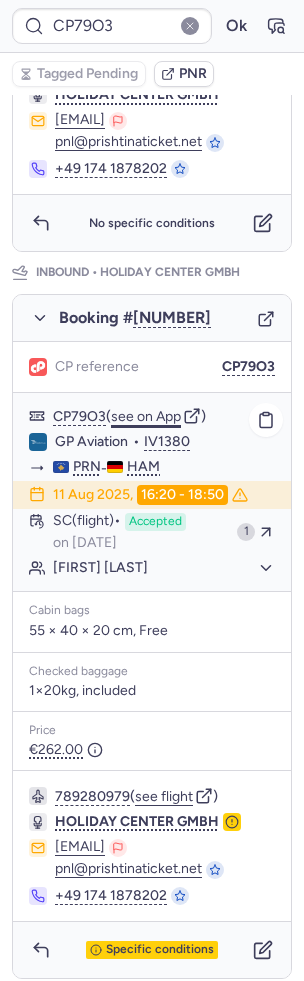 click on "see on App" 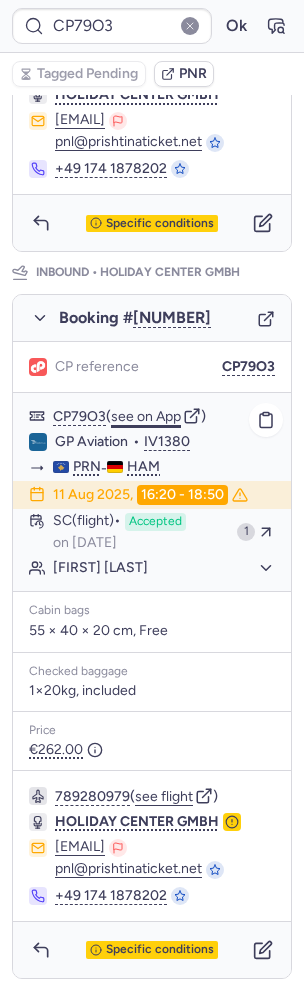 type 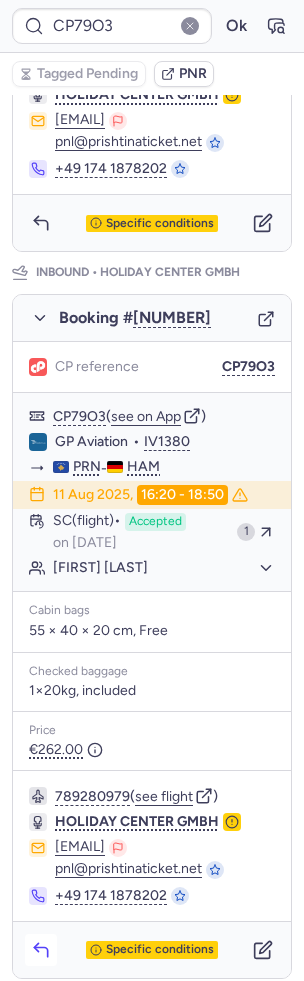 click 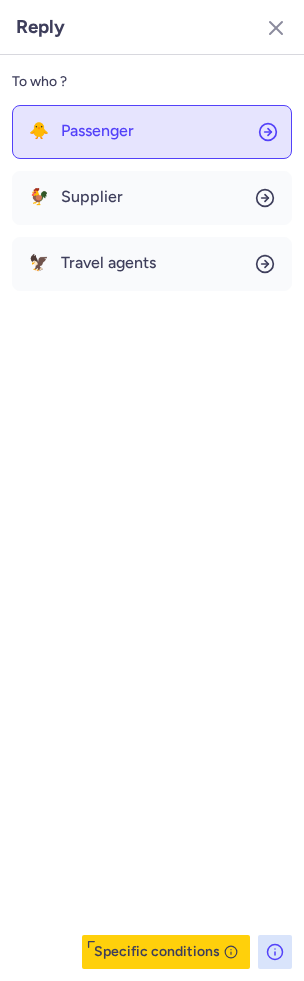 click on "🐥 Passenger" 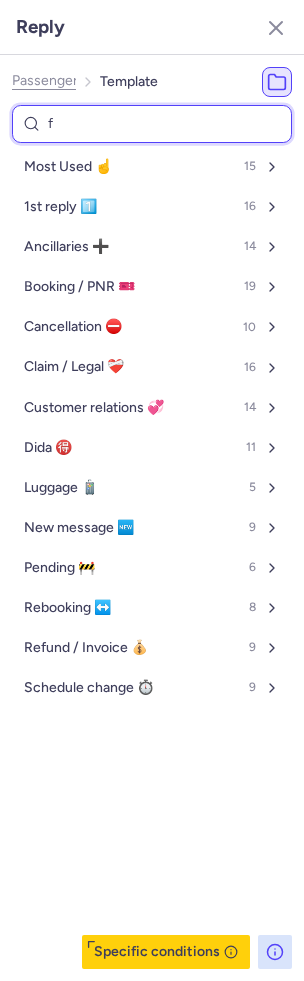 type on "fe" 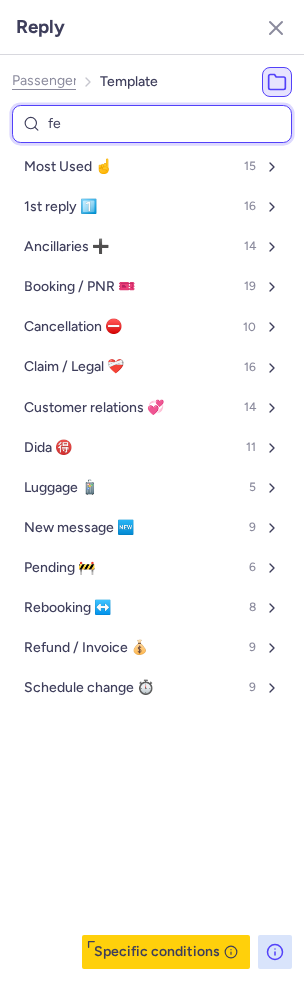 select on "en" 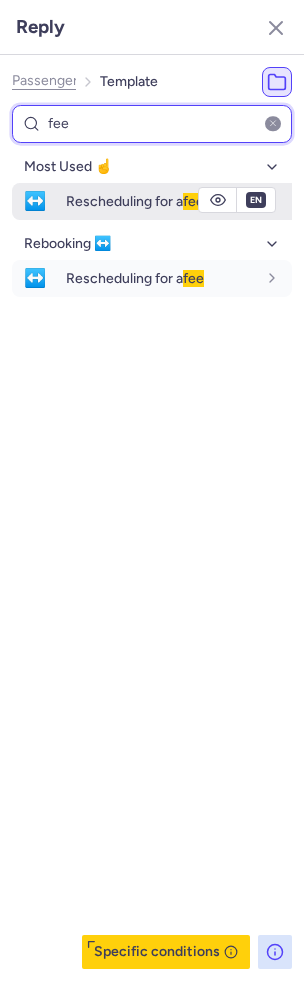 type on "fee" 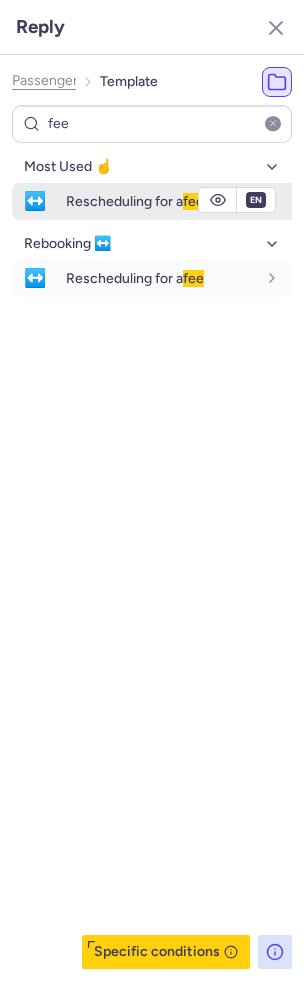 click on "↔️ Rescheduling for a  fee" at bounding box center [152, 201] 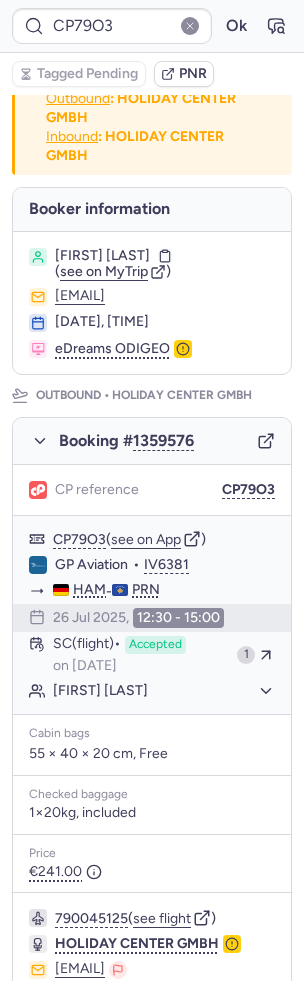scroll, scrollTop: 0, scrollLeft: 0, axis: both 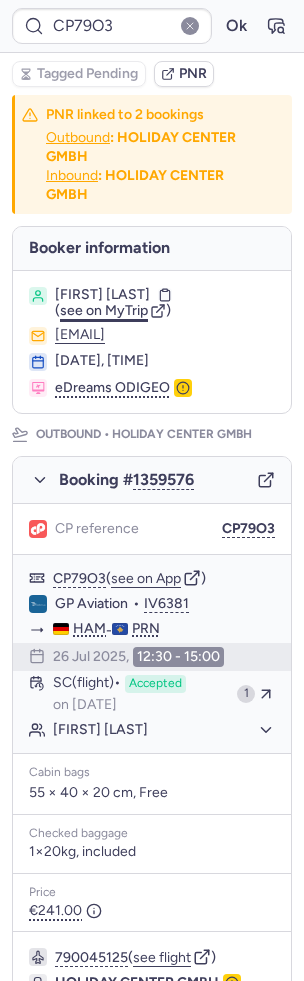 click on "see on MyTrip" at bounding box center [104, 310] 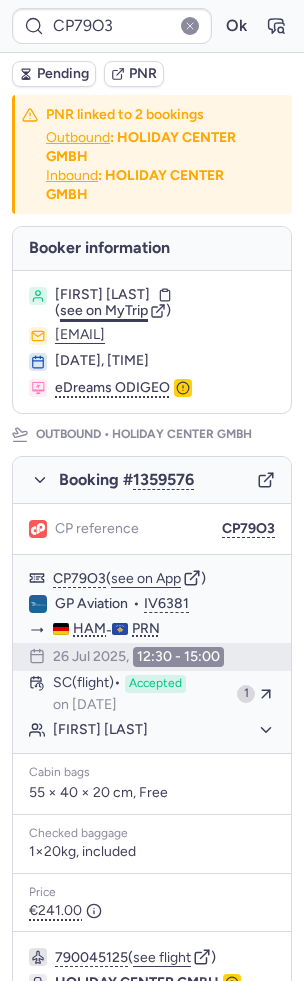 type on "CPWMLF" 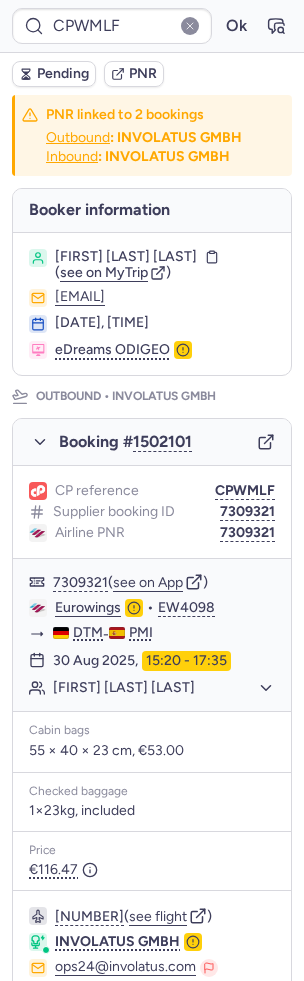 scroll, scrollTop: 128, scrollLeft: 0, axis: vertical 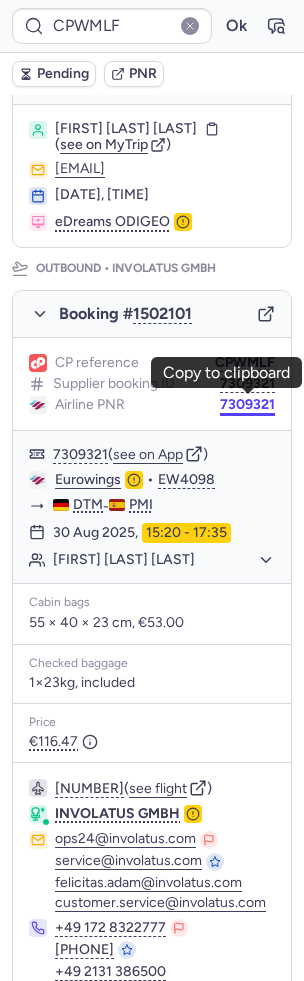 click on "7309321" at bounding box center (247, 405) 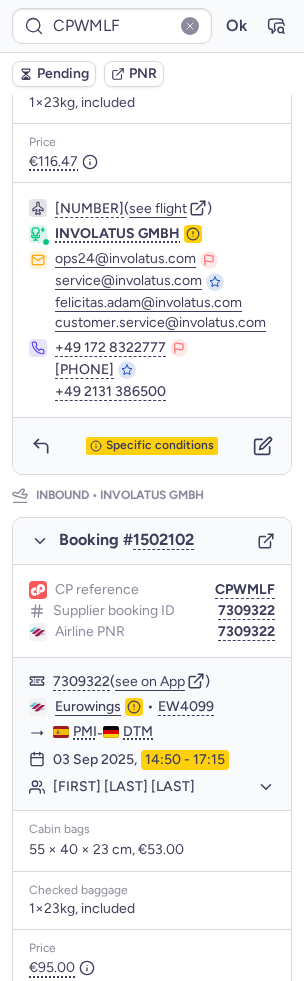 scroll, scrollTop: 945, scrollLeft: 0, axis: vertical 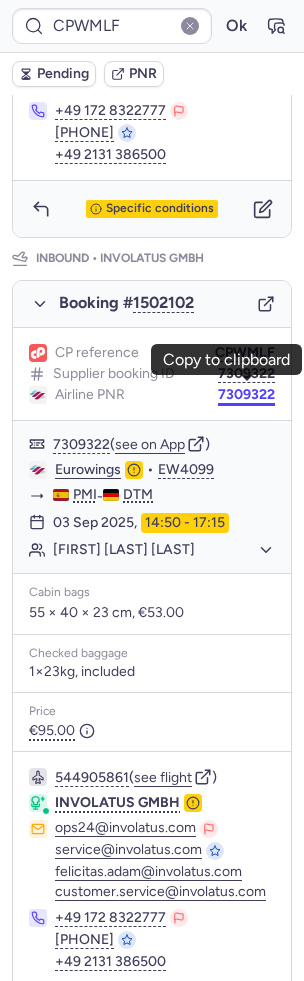 click on "7309322" at bounding box center (246, 395) 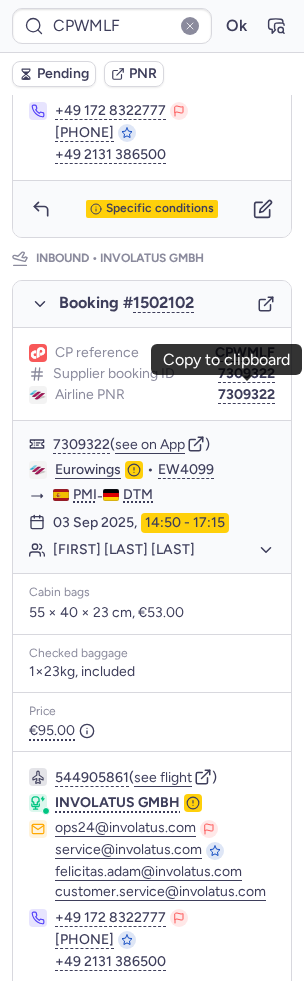 scroll, scrollTop: 776, scrollLeft: 0, axis: vertical 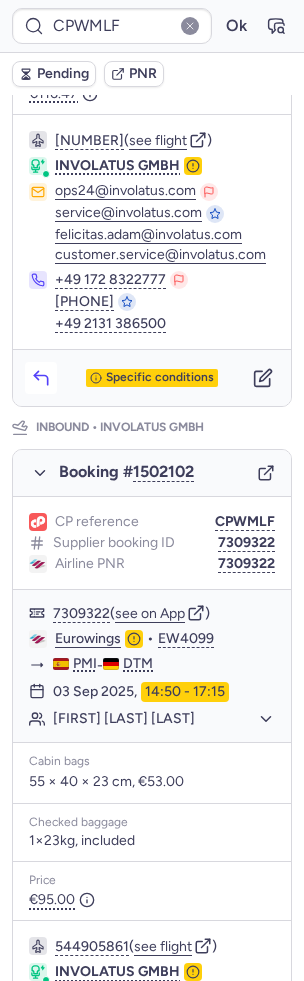 click 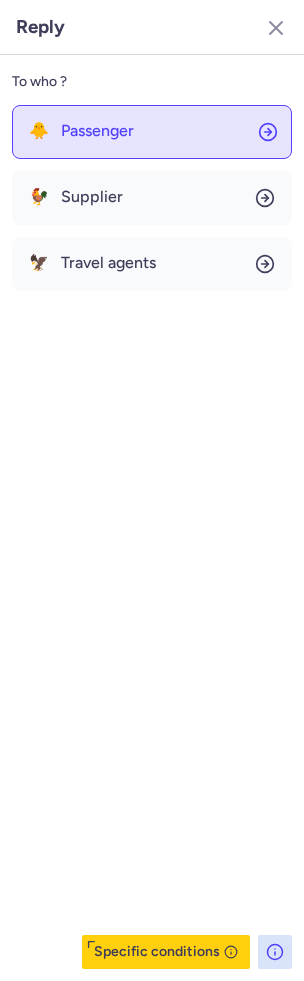 click on "🐥 Passenger" 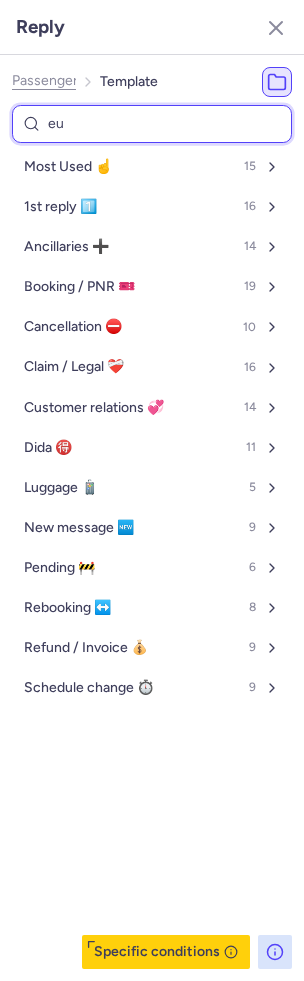type on "eur" 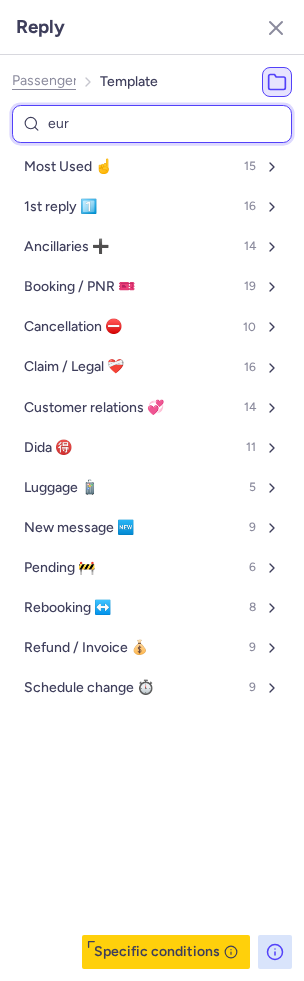 select on "en" 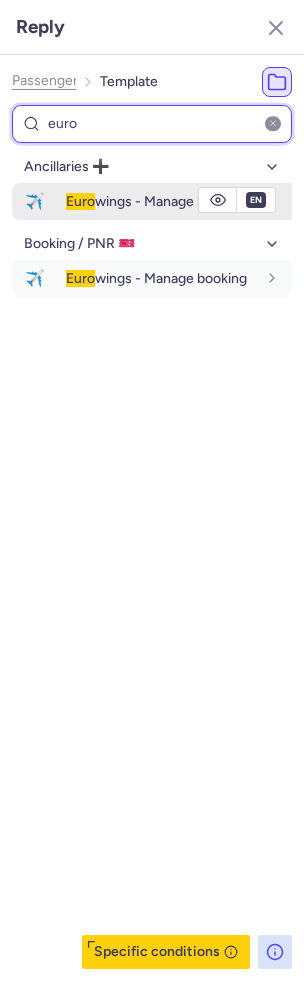 type on "euro" 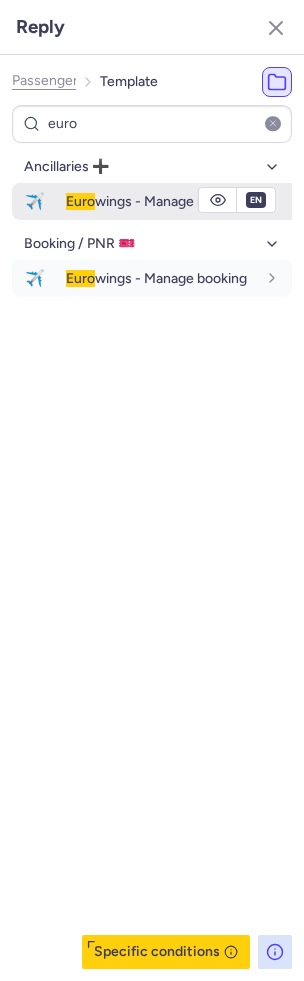 click on "Euro wings - Manage booking" at bounding box center (156, 201) 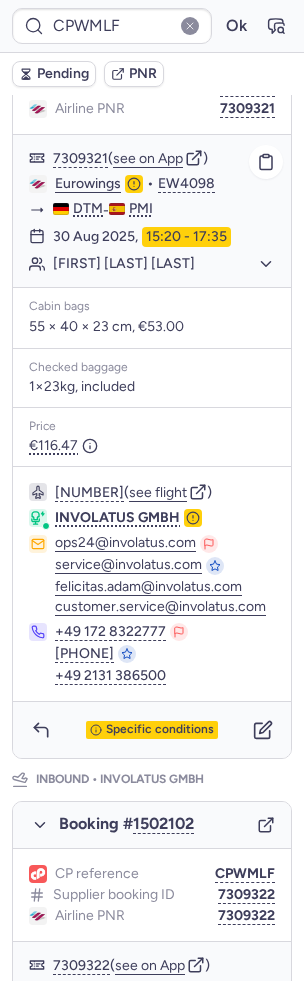 scroll, scrollTop: 368, scrollLeft: 0, axis: vertical 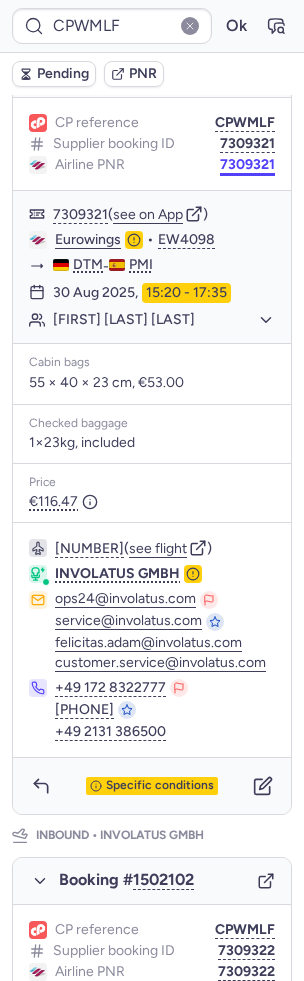 click on "7309321" at bounding box center [247, 165] 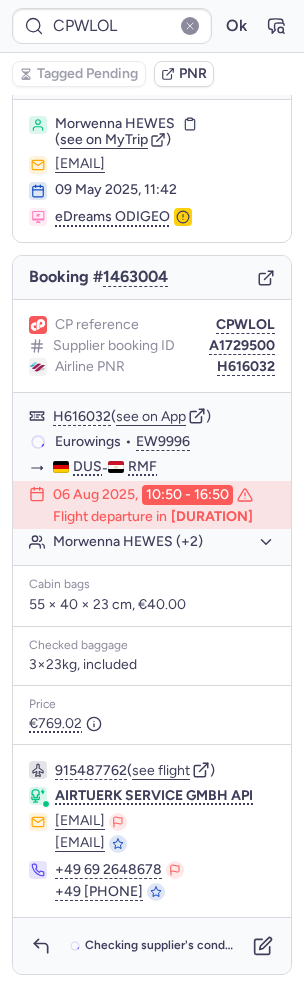 scroll, scrollTop: 58, scrollLeft: 0, axis: vertical 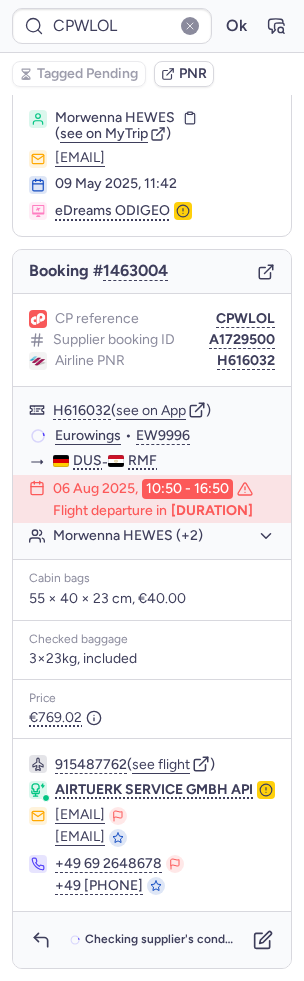 type on "CPBV47" 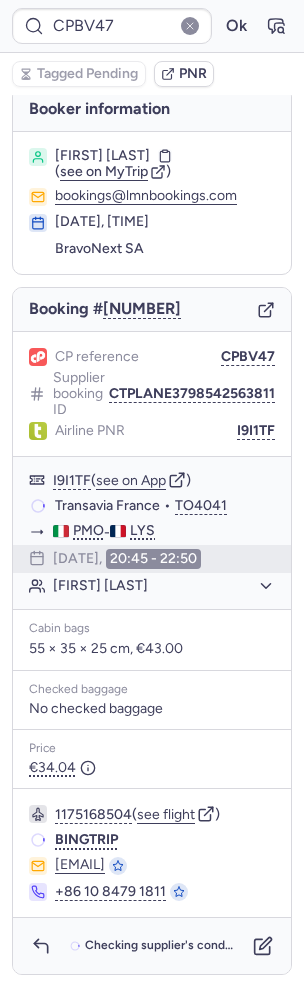 scroll, scrollTop: 8, scrollLeft: 0, axis: vertical 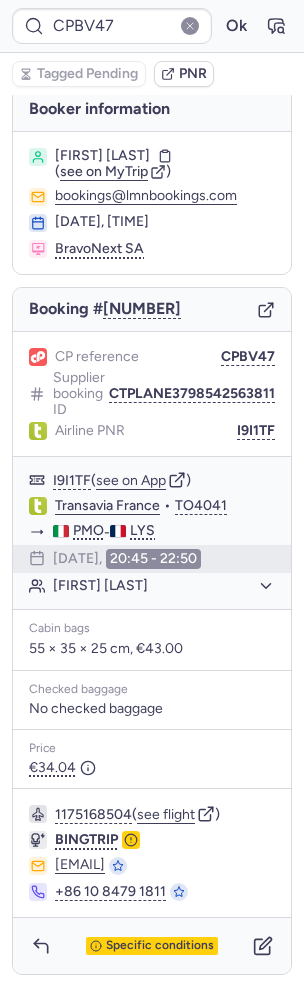 click on "CPBV47  Ok" at bounding box center [152, 26] 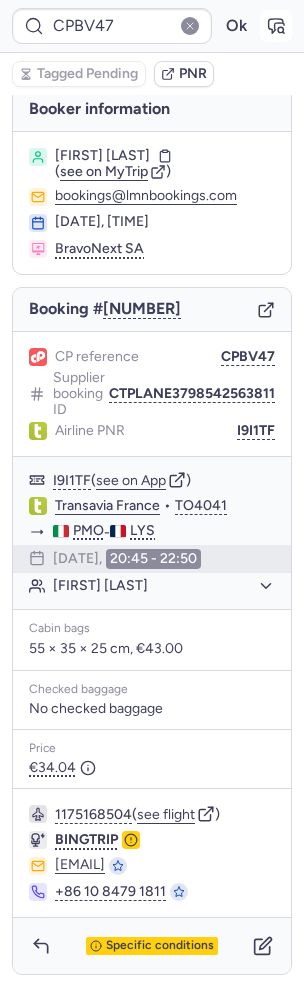 click 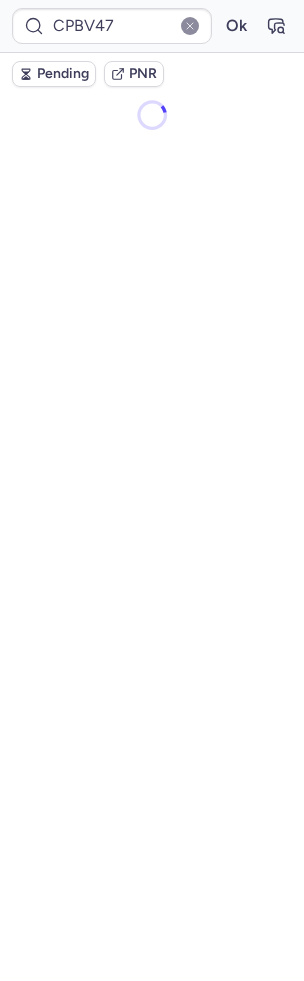 scroll, scrollTop: 0, scrollLeft: 0, axis: both 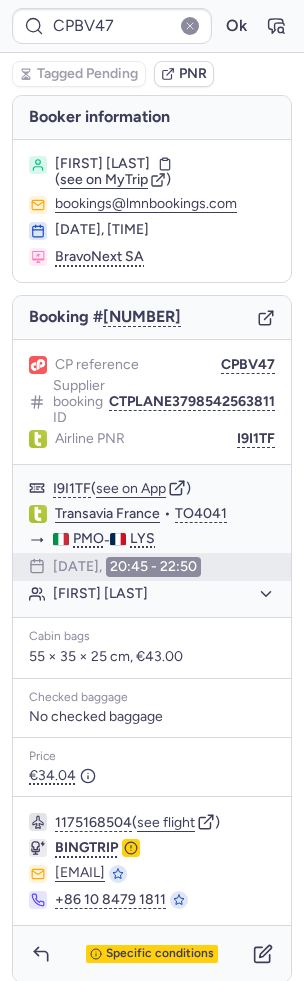 type on "CPWLOL" 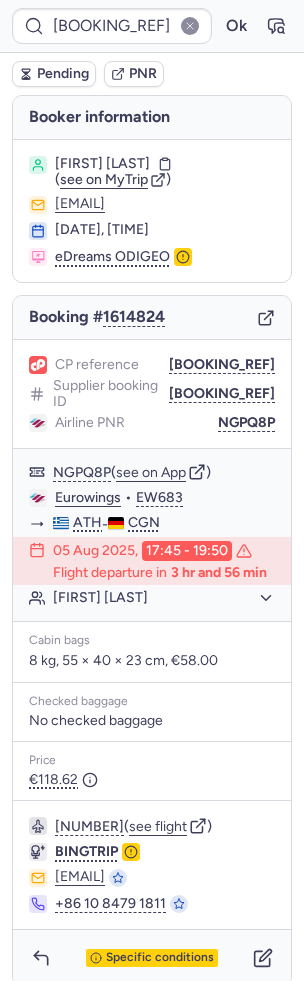 type on "CPKWKM" 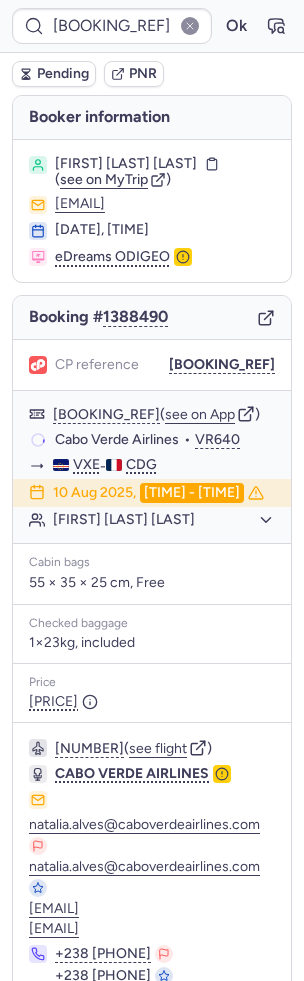 scroll, scrollTop: 66, scrollLeft: 0, axis: vertical 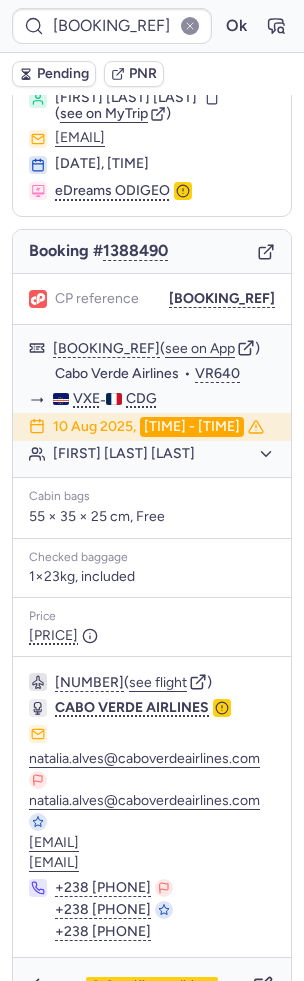 type on "13168887" 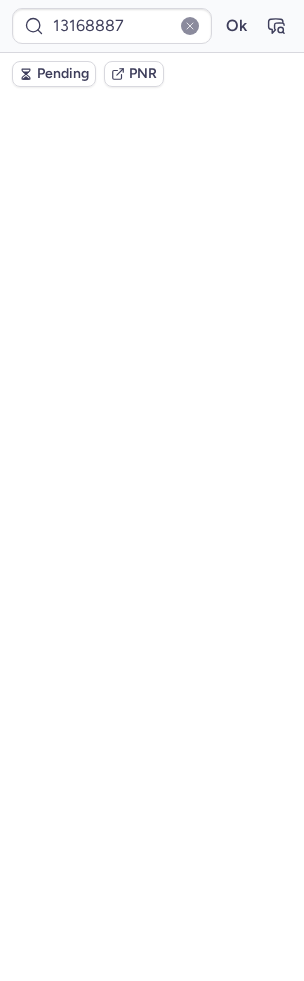scroll, scrollTop: 0, scrollLeft: 0, axis: both 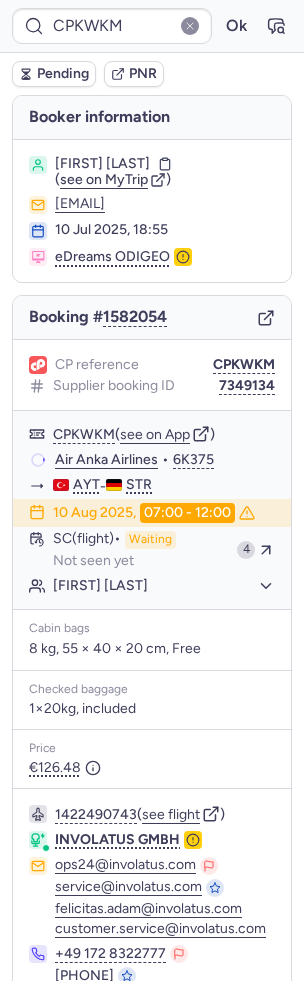 type on "CP7A5L" 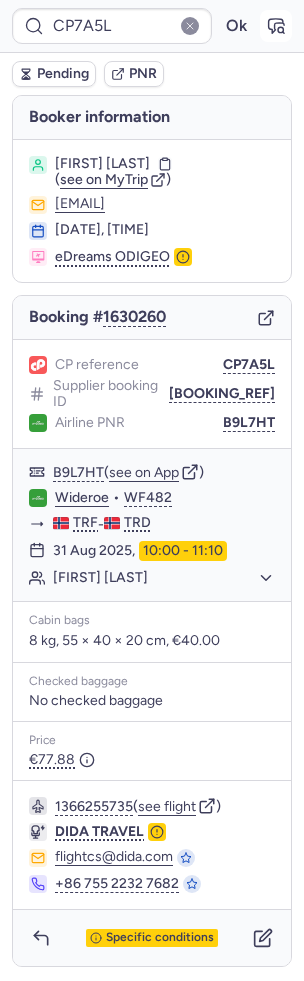 click 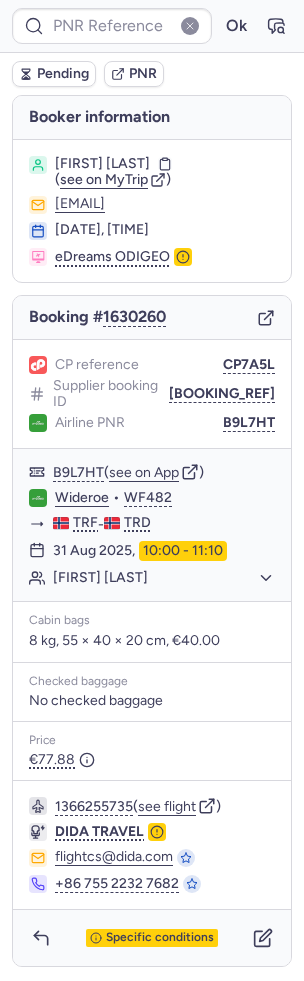 type on "CP7A5L" 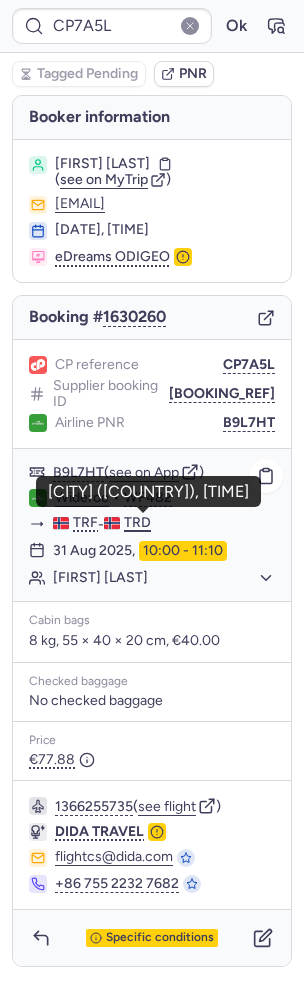 click on "TRD" at bounding box center (137, 523) 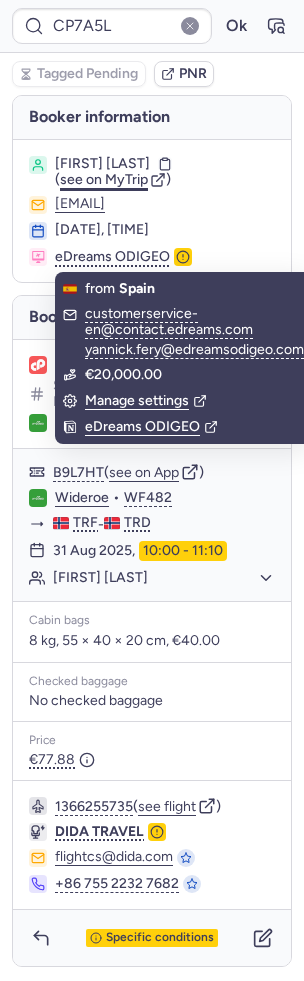 click on "see on MyTrip" at bounding box center (104, 179) 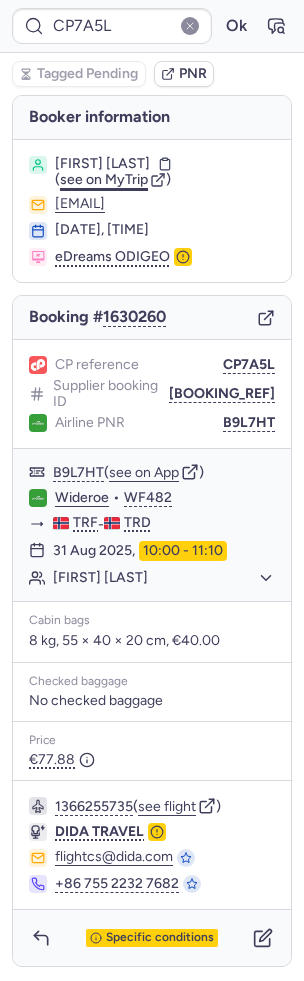 type 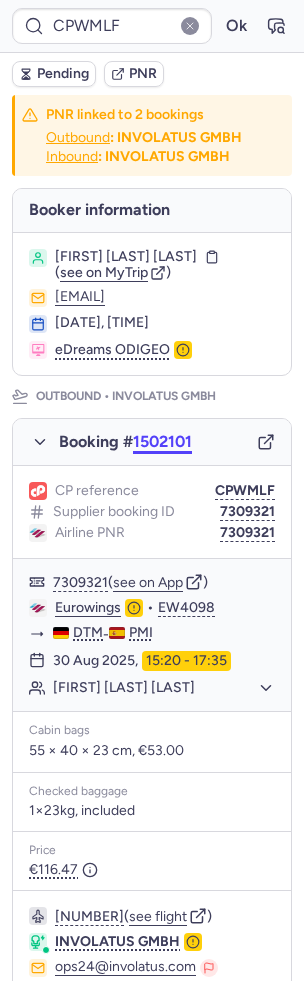 scroll, scrollTop: 756, scrollLeft: 0, axis: vertical 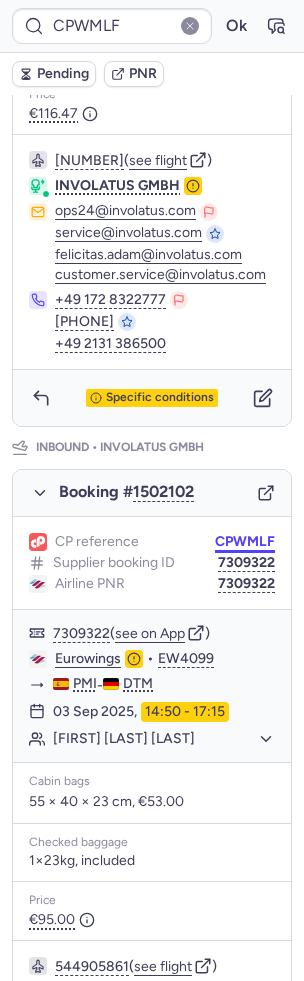 click on "CPWMLF" at bounding box center [245, 542] 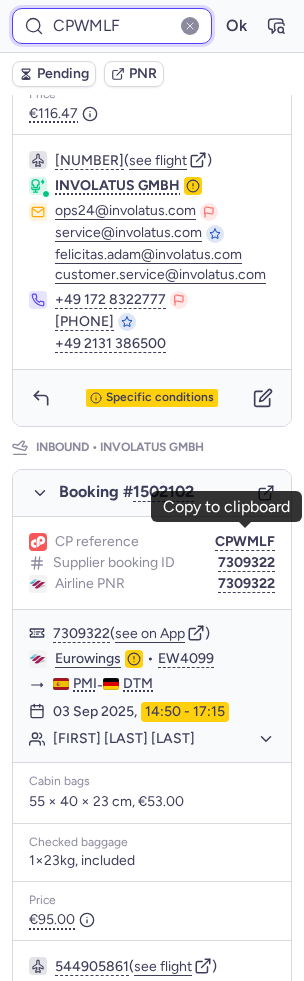 click on "CPWMLF" at bounding box center (112, 26) 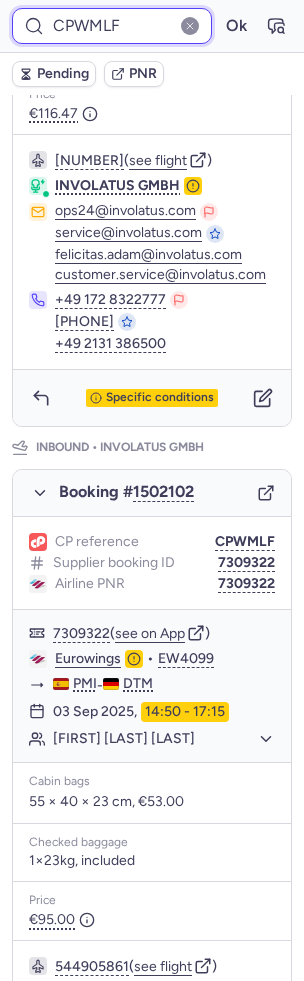 click on "CPWMLF" at bounding box center (112, 26) 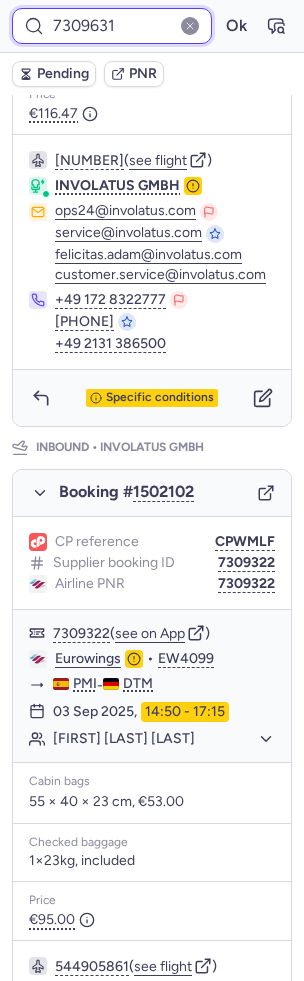 click on "Ok" at bounding box center [236, 26] 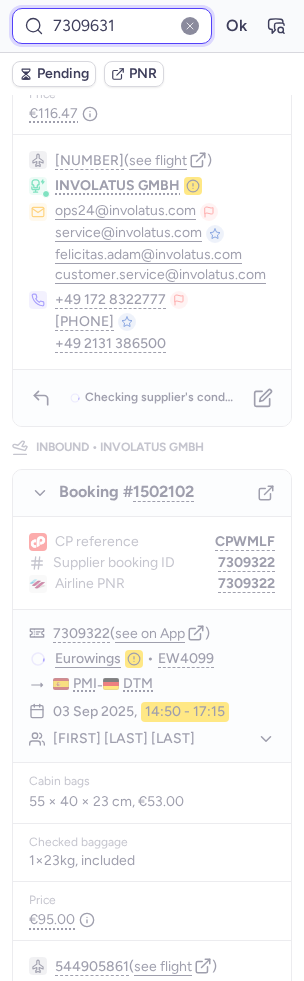 scroll, scrollTop: 0, scrollLeft: 0, axis: both 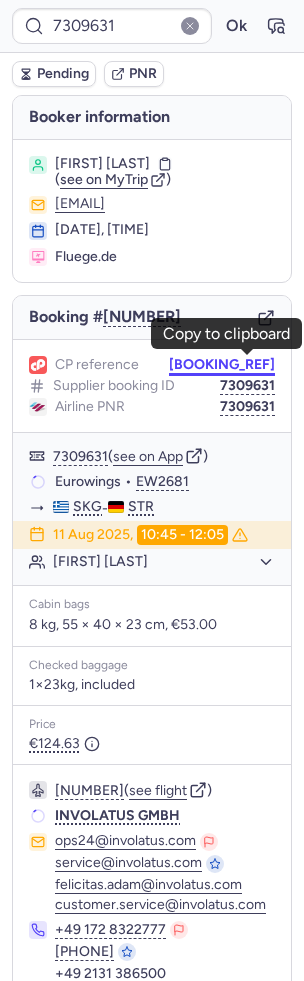 click on "CPHRD9" at bounding box center [222, 365] 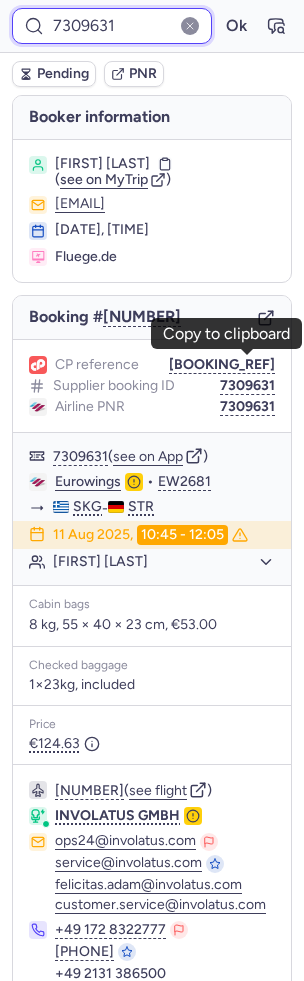 click on "7309631" at bounding box center [112, 26] 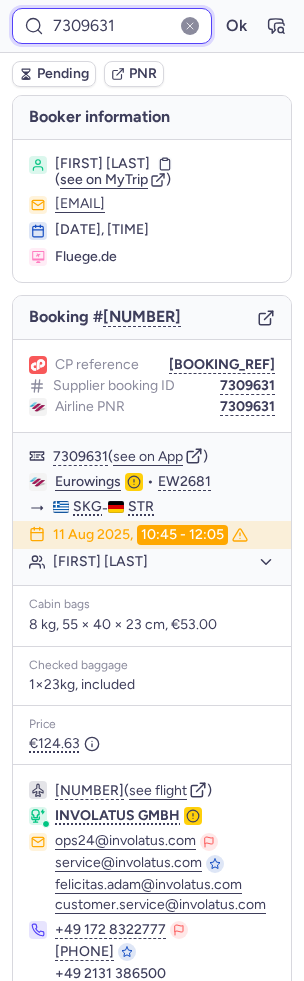 click on "7309631" at bounding box center [112, 26] 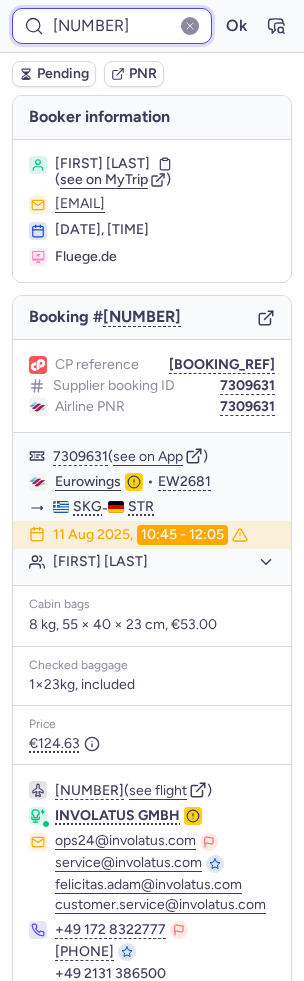 click on "Ok" at bounding box center [236, 26] 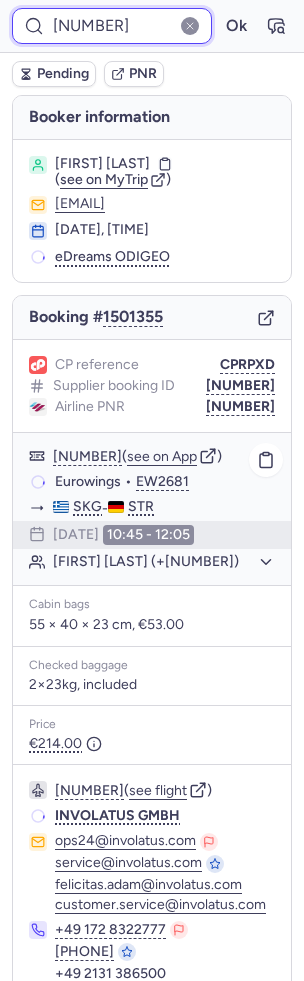 scroll, scrollTop: 82, scrollLeft: 0, axis: vertical 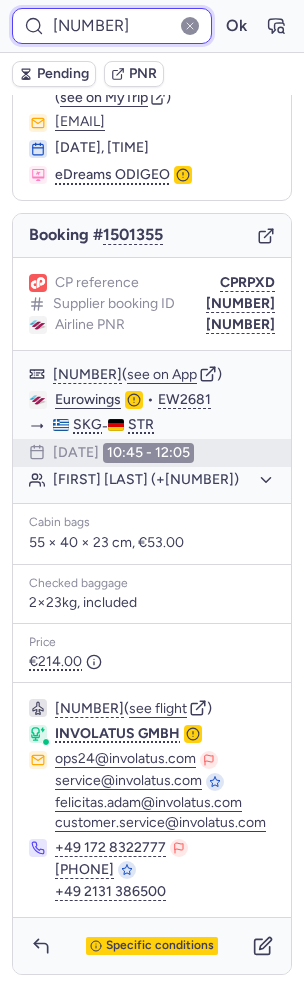 click on "7309009" at bounding box center (112, 26) 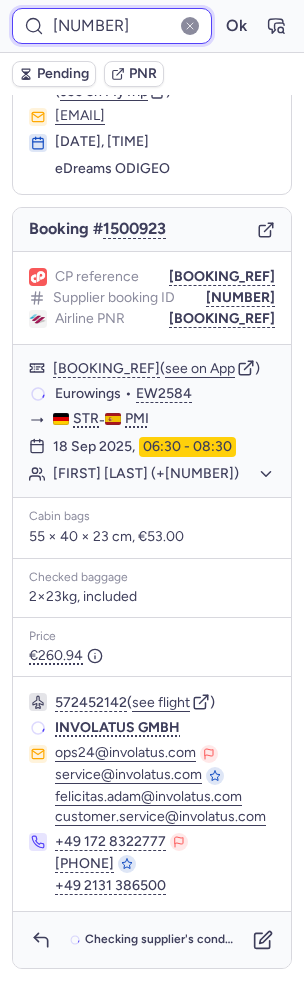 scroll, scrollTop: 82, scrollLeft: 0, axis: vertical 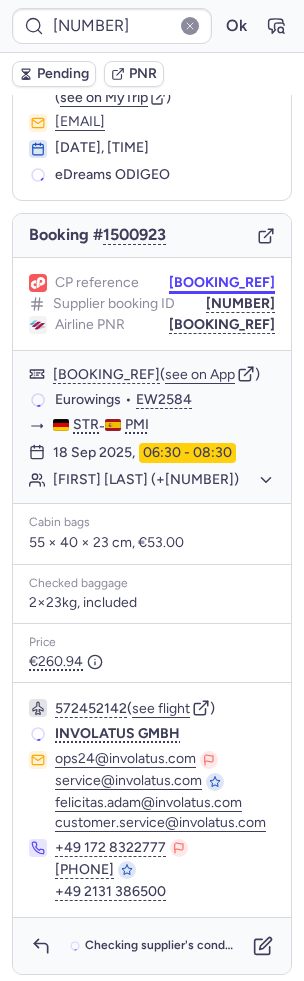 click on "CPA6EW" at bounding box center [222, 283] 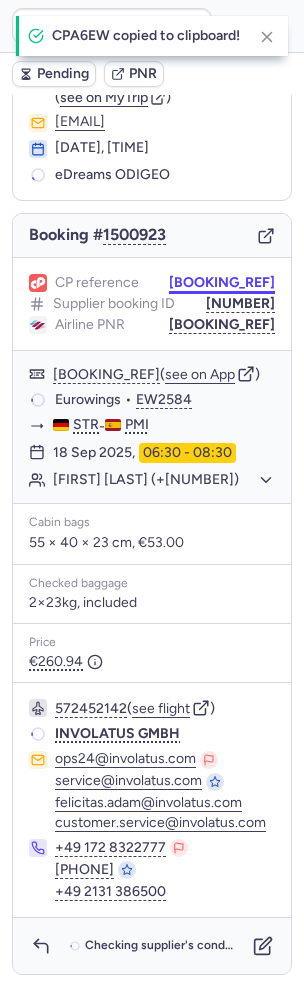 type 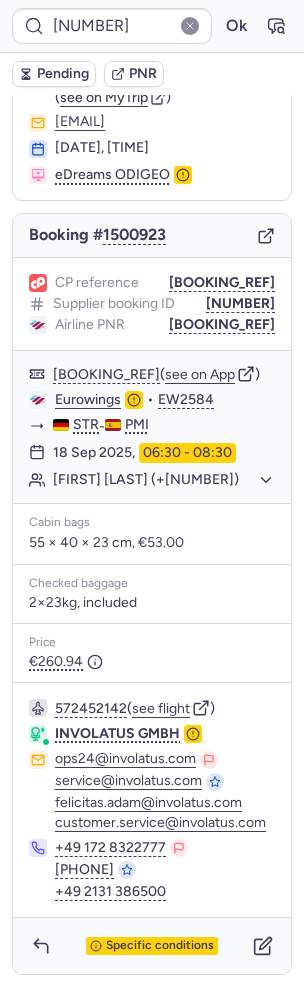 type on "CPWMLF" 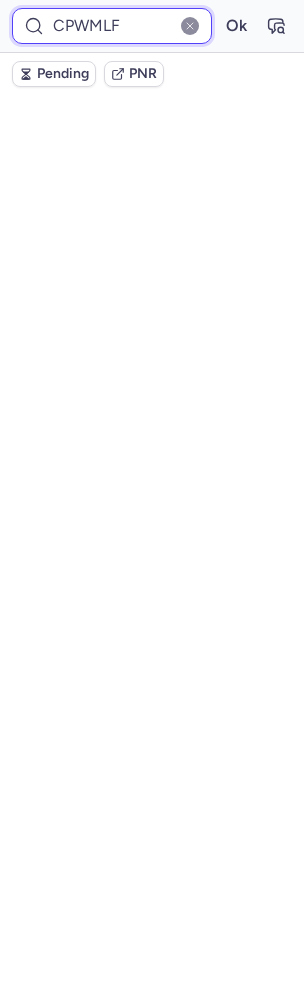 scroll, scrollTop: 122, scrollLeft: 0, axis: vertical 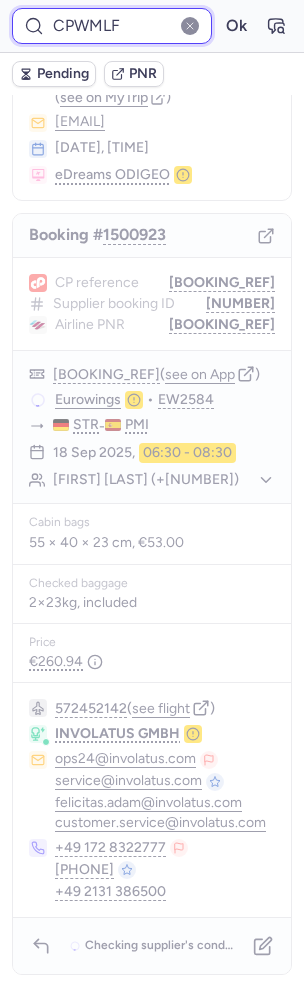 click on "CPWMLF" at bounding box center [112, 26] 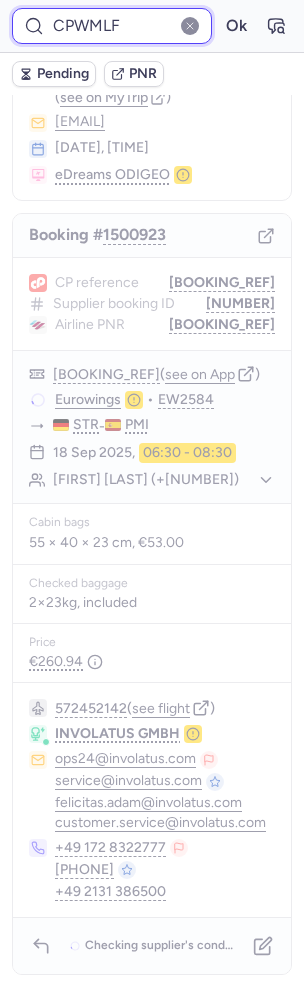 click on "CPWMLF" at bounding box center [112, 26] 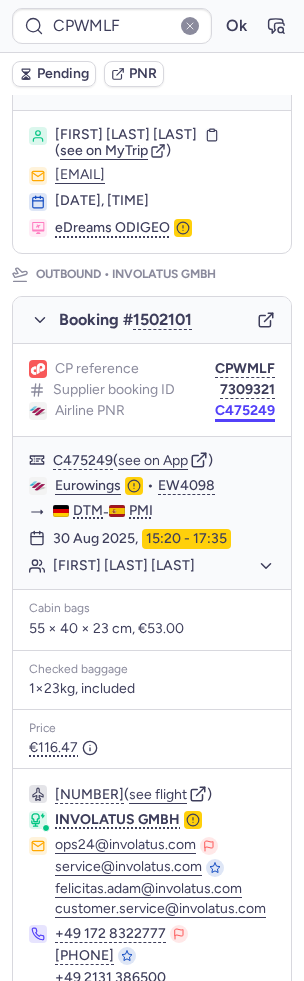click on "CPWMLF  Ok  Pending PNR PNR linked to 2 bookings Outbound : INVOLATUS GMBH Inbound : INVOLATUS GMBH Booker information Lysann Petra HOFMANN  ( see on MyTrip  )  lhhofmann@gmx.de 29 May 2025, 16:10 eDreams ODIGEO Outbound •  INVOLATUS GMBH  Booking # 1502101 CP reference CPWMLF Supplier booking ID 7309321 Airline PNR C475249 C475249  ( see on App )  Eurowings  •  EW4098 DTM  -  PMI 30 Aug 2025,  15:20 - 17:35 Lysann Petra HOFMANN   Cabin bags  55 × 40 × 23 cm, €53.00 Checked baggage 1×23kg, included Price €116.47  1016439436  ( see flight )  INVOLATUS GMBH ops24@involatus.com service@involatus.com felicitas.adam@involatus.com customer.service@involatus.com +49 172 8322777 +49 2131 38650172 +49 2131 386500 Specific conditions Inbound •  INVOLATUS GMBH  Booking # 1502102 CP reference CPWMLF Supplier booking ID 7309322 Airline PNR C475256 C475256  ( see on App )  Eurowings  •  EW4099 PMI  -  DTM 03 Sep 2025,  14:50 - 17:15 Lysann Petra HOFMANN   Cabin bags  55 × 40 × 23 cm, €53.00 Price  ( )" at bounding box center [152, 0] 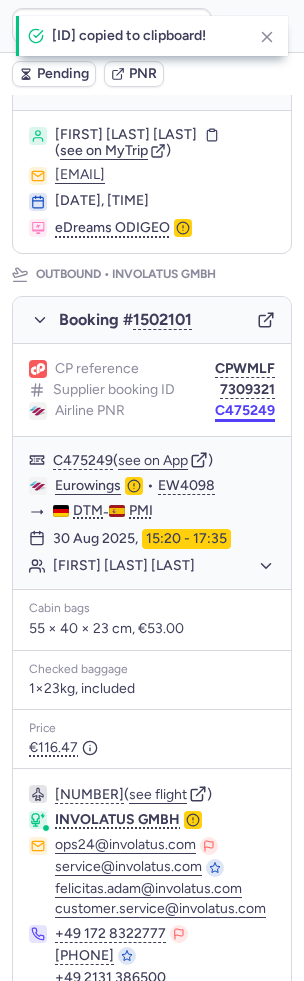 click on "C475249" at bounding box center (245, 411) 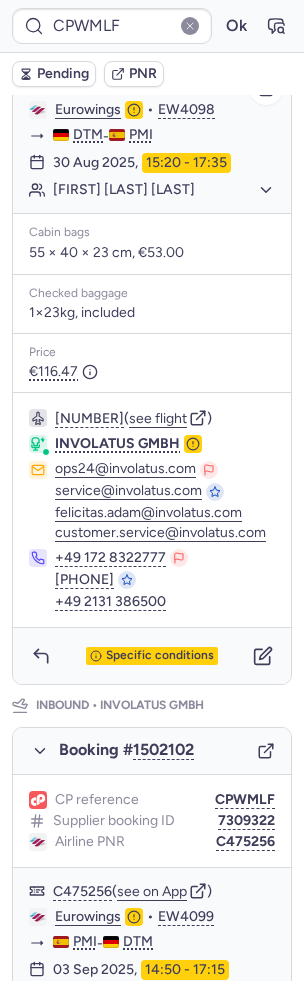 scroll, scrollTop: 622, scrollLeft: 0, axis: vertical 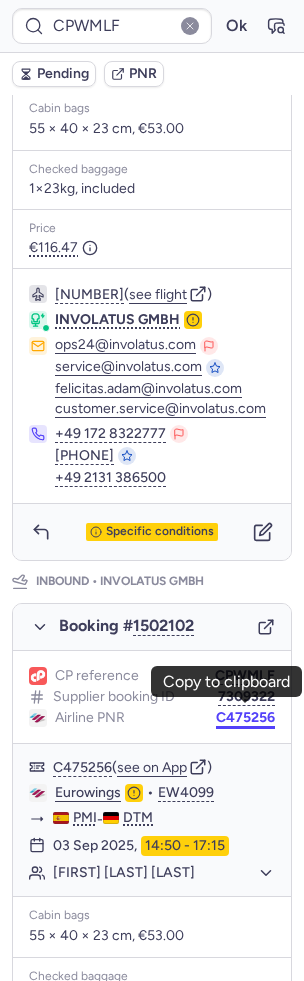 click on "C475256" at bounding box center (245, 718) 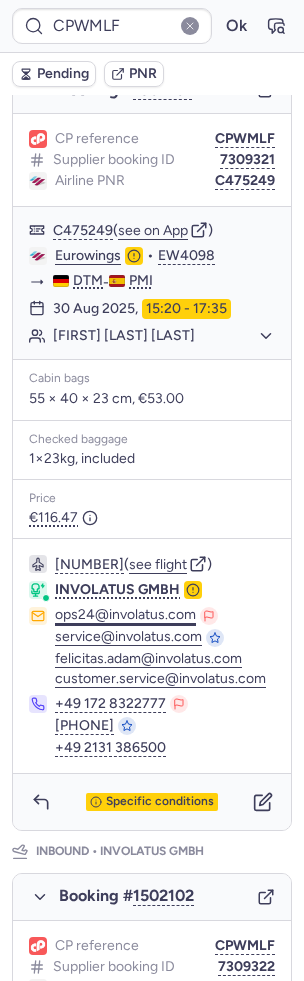 scroll, scrollTop: 274, scrollLeft: 0, axis: vertical 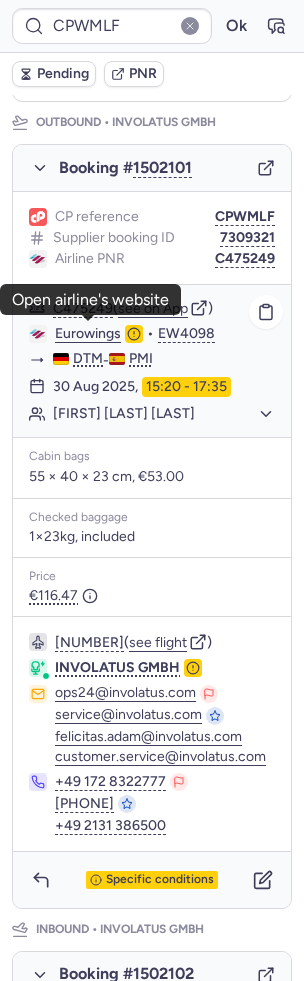 click on "Eurowings" 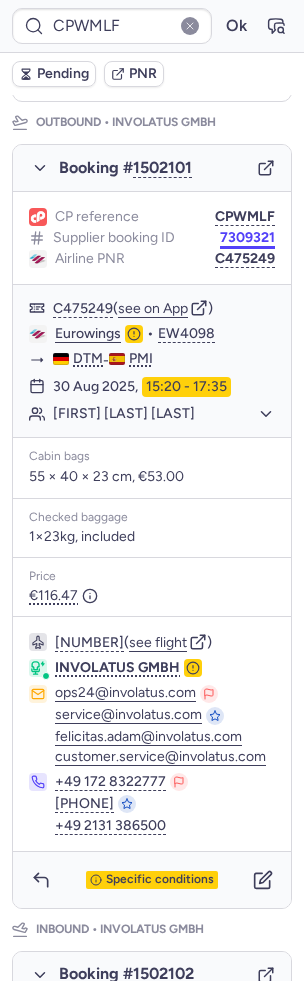 click on "7309321" at bounding box center (247, 238) 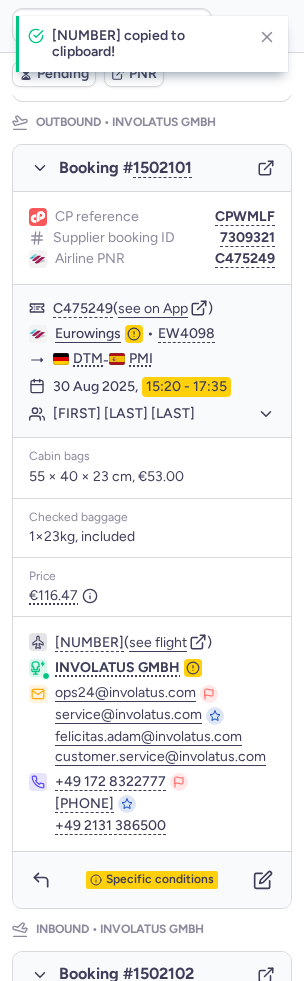 scroll, scrollTop: 70, scrollLeft: 0, axis: vertical 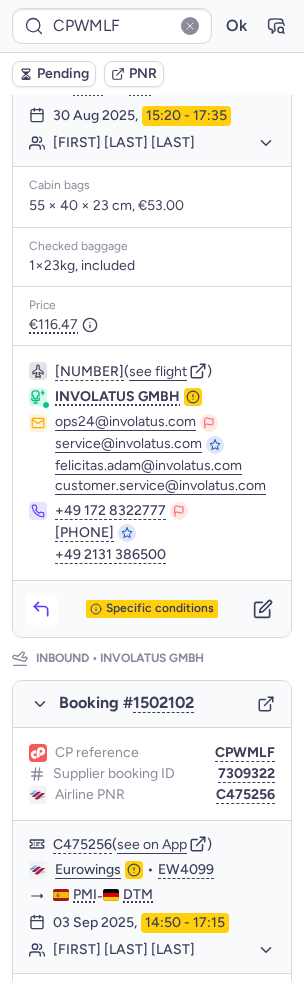 click 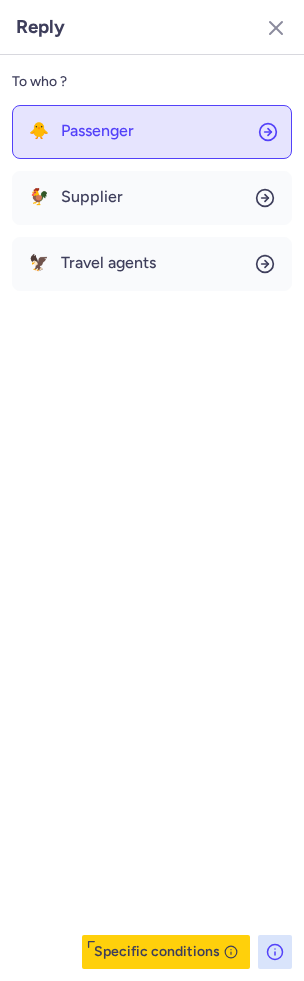 click on "🐥 Passenger" 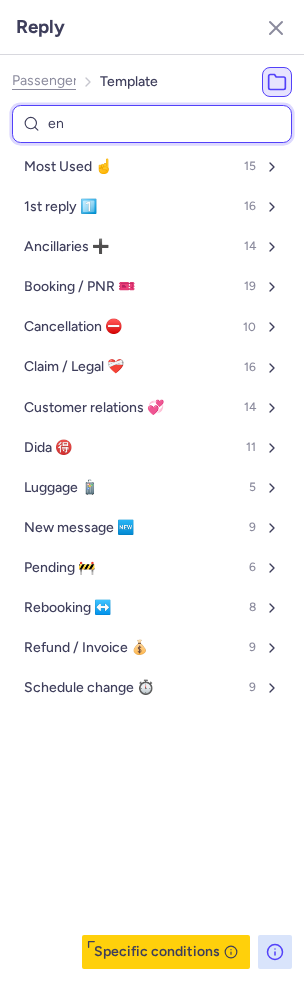 type on "end" 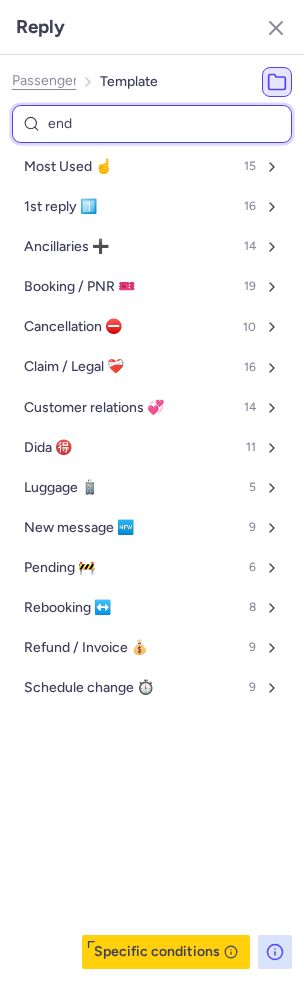select on "en" 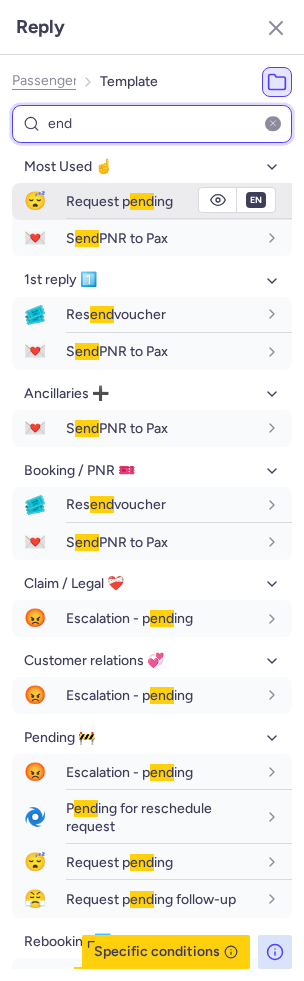 type on "end" 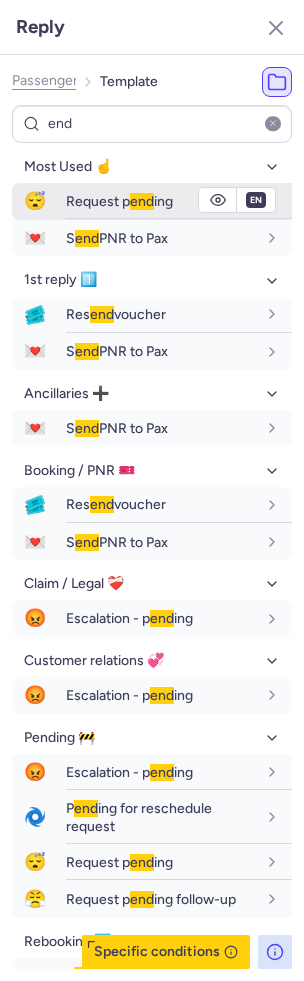 click on "end" at bounding box center [142, 201] 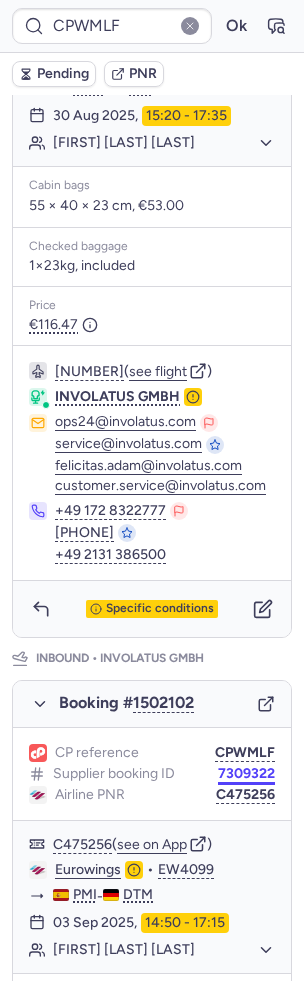 click on "7309322" at bounding box center (246, 774) 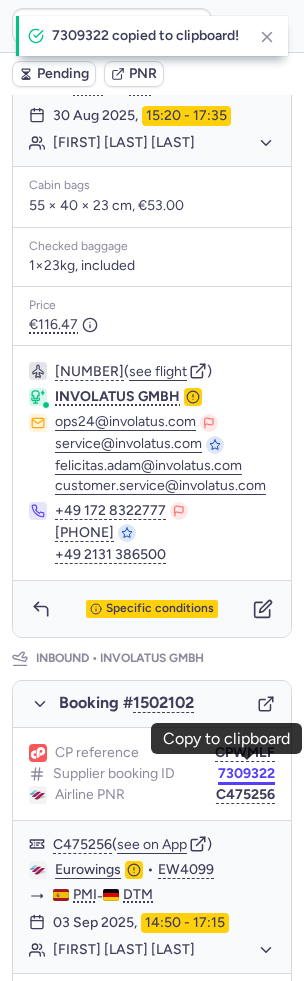 click on "7309322" at bounding box center (246, 774) 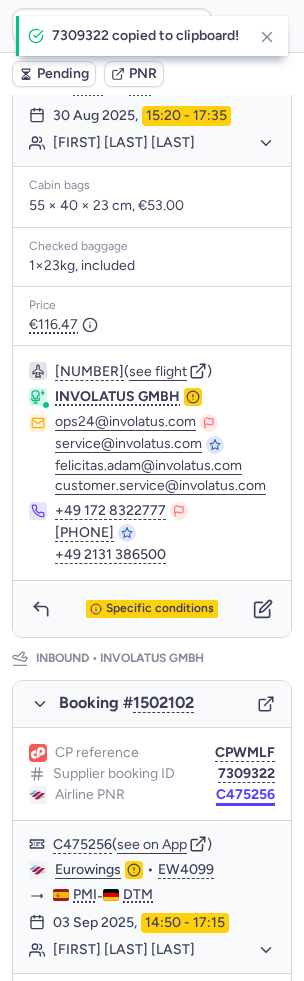 click on "C475256" at bounding box center (245, 795) 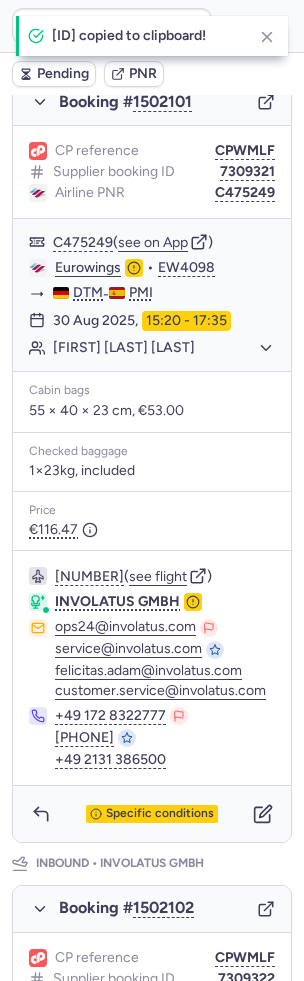 scroll, scrollTop: 70, scrollLeft: 0, axis: vertical 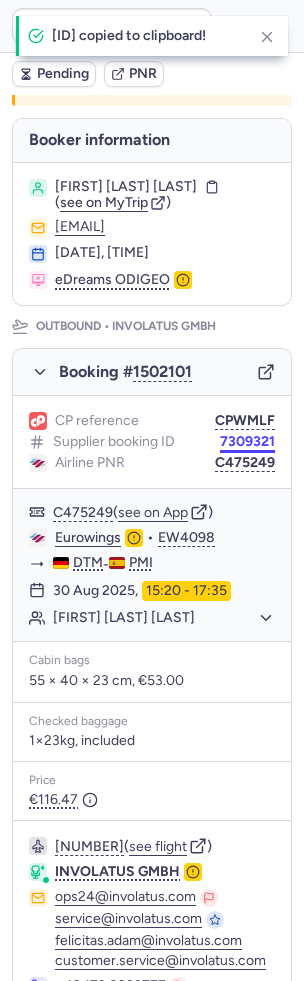 click on "7309321" at bounding box center [247, 442] 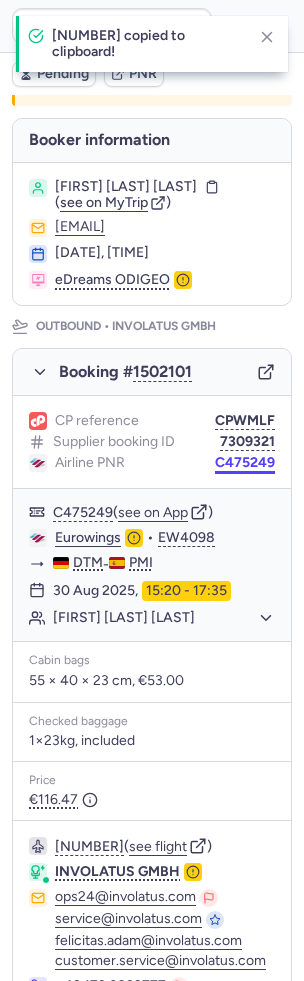click on "Airline PNR C475249" 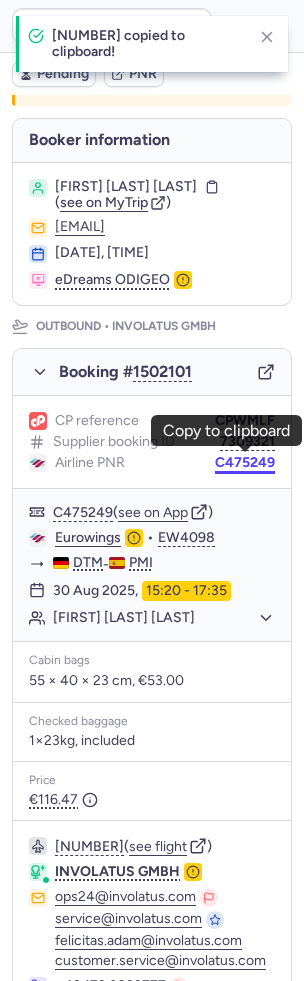 click on "C475249" at bounding box center [245, 463] 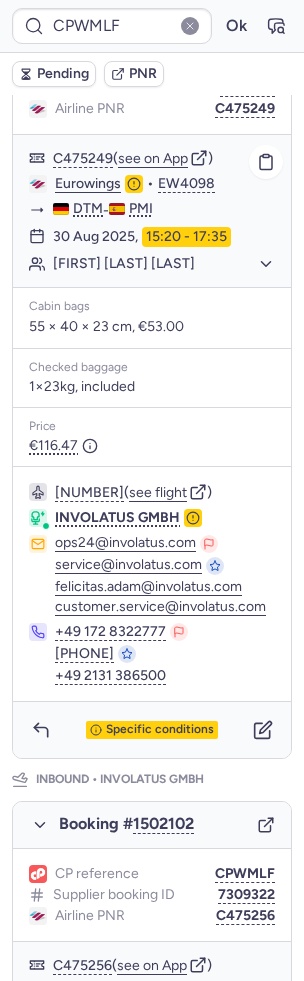 scroll, scrollTop: 537, scrollLeft: 0, axis: vertical 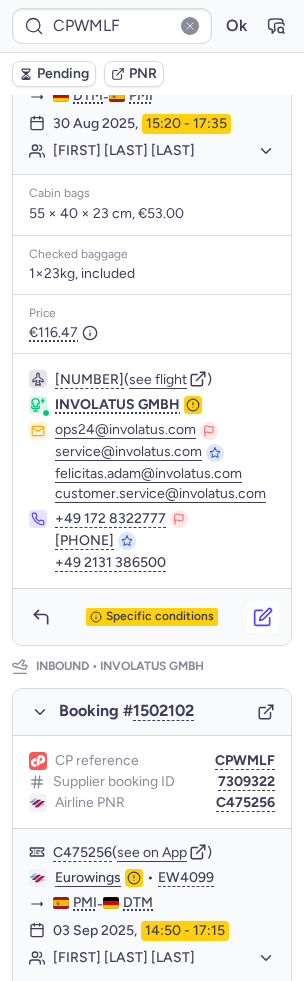 click 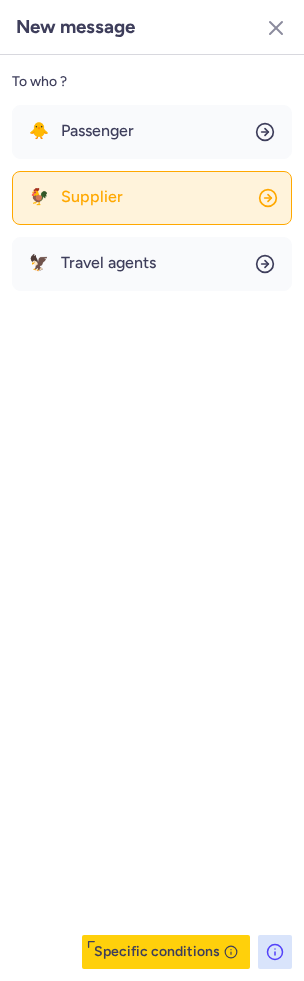 click on "🐓 Supplier" 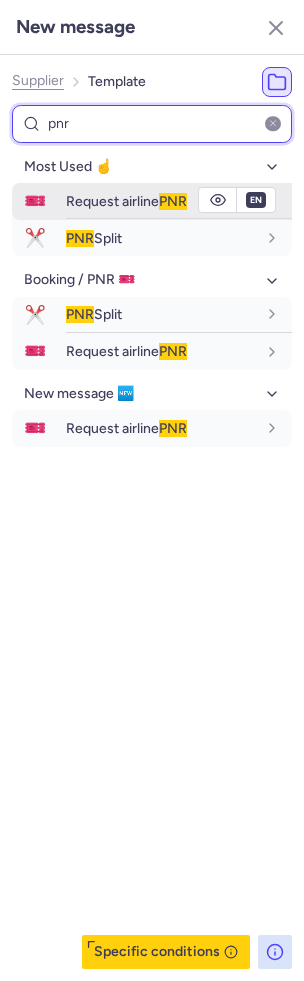 type on "pnr" 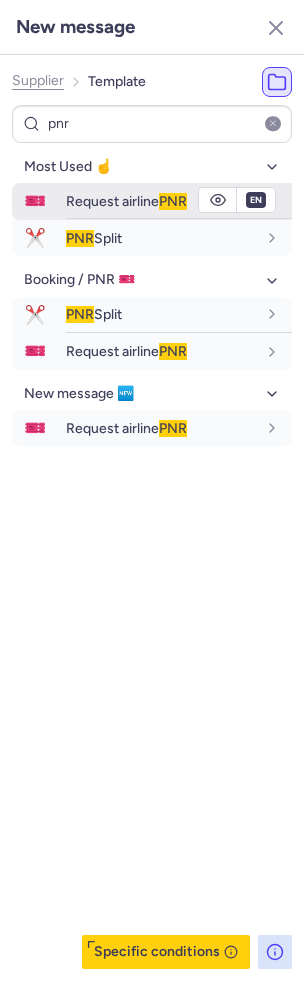 click on "Request airline  PNR" at bounding box center [179, 201] 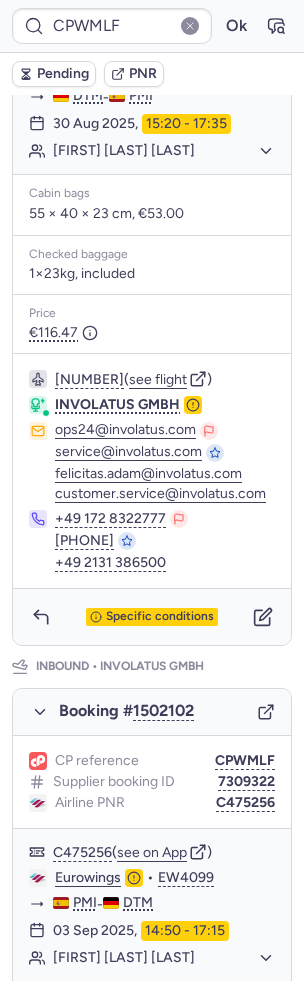 click on "Pending" at bounding box center (54, 74) 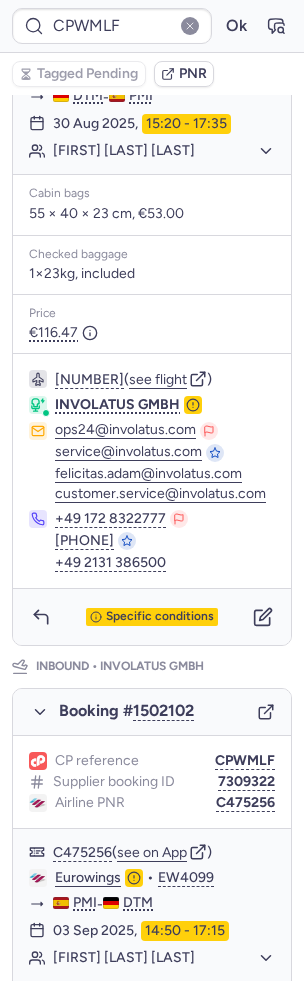 type on "CP79O3" 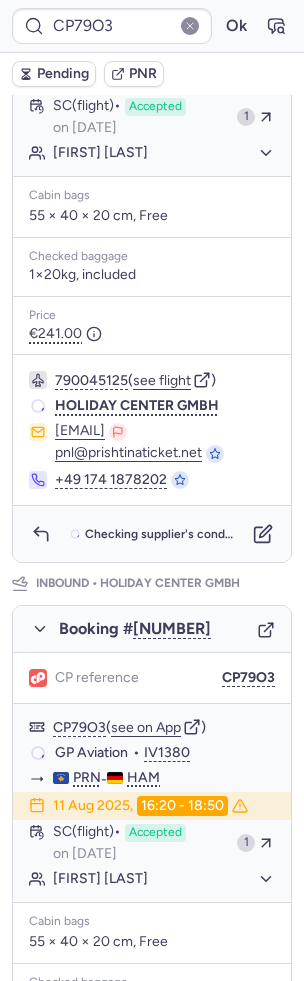 scroll, scrollTop: 0, scrollLeft: 0, axis: both 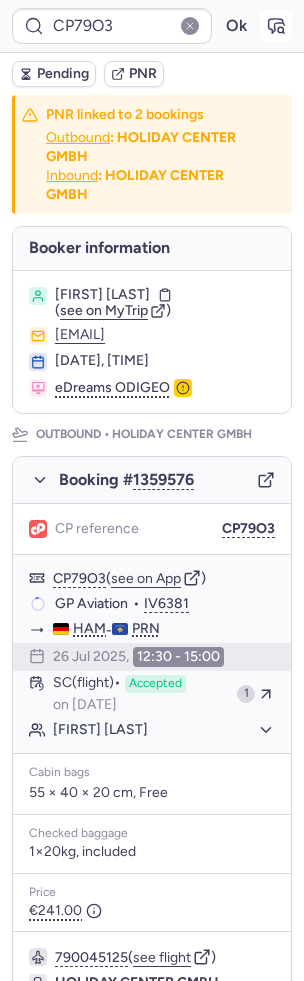 click 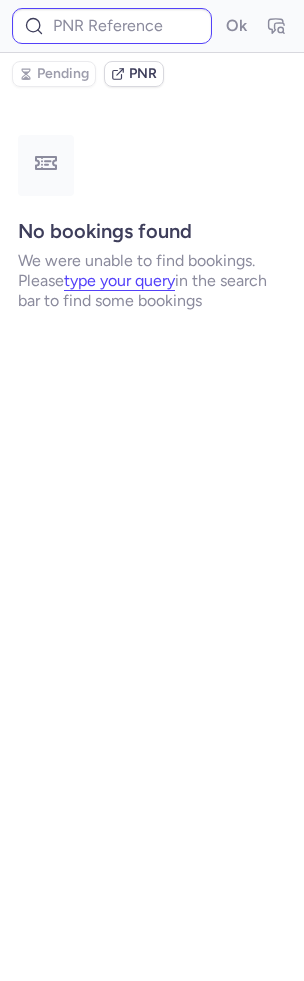 type on "CP79O3" 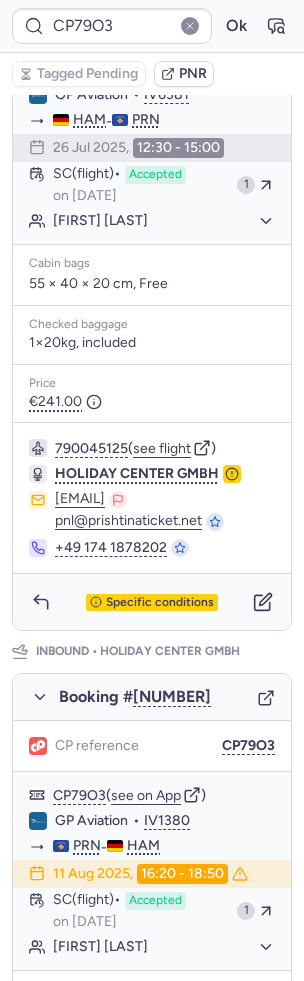 scroll, scrollTop: 888, scrollLeft: 0, axis: vertical 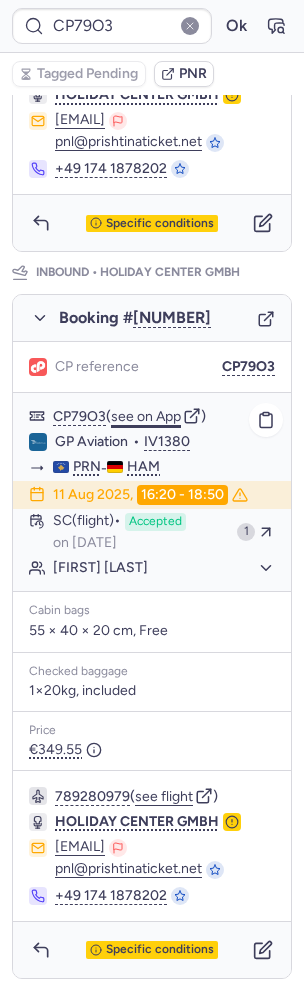 click on "see on App" 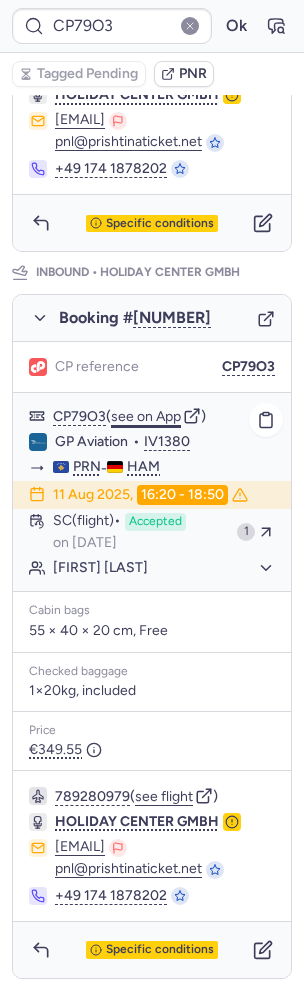 type 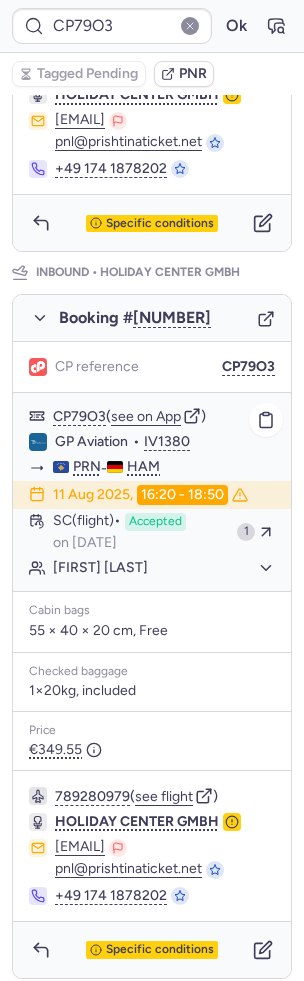scroll, scrollTop: 0, scrollLeft: 0, axis: both 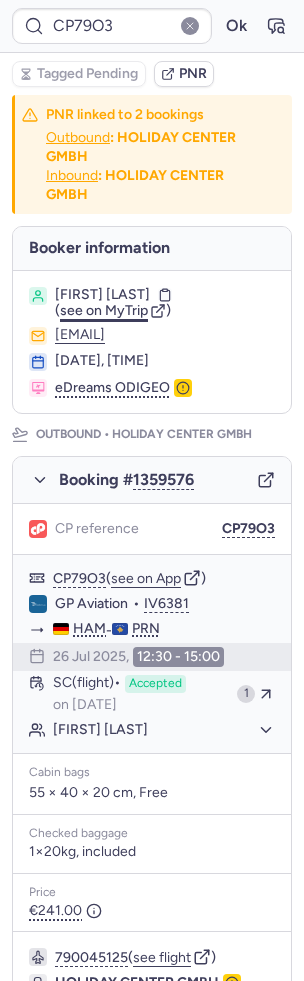 click on "see on MyTrip" at bounding box center [104, 310] 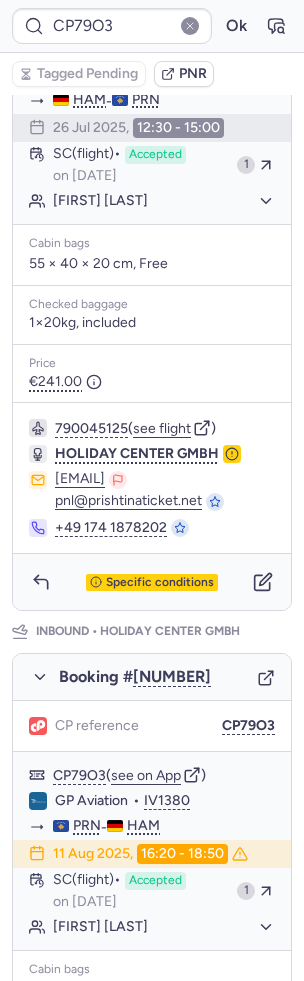scroll, scrollTop: 888, scrollLeft: 0, axis: vertical 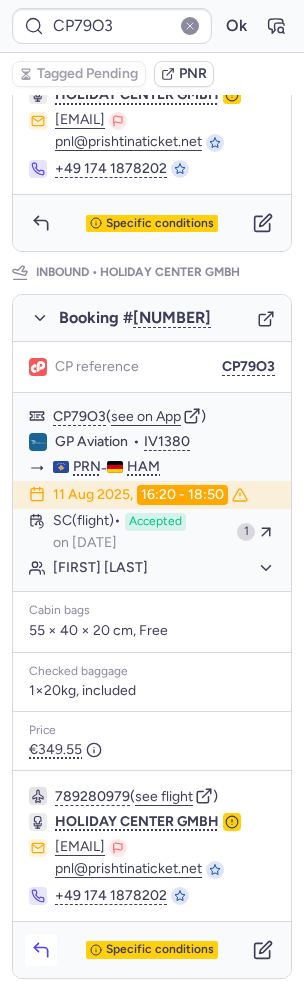 click 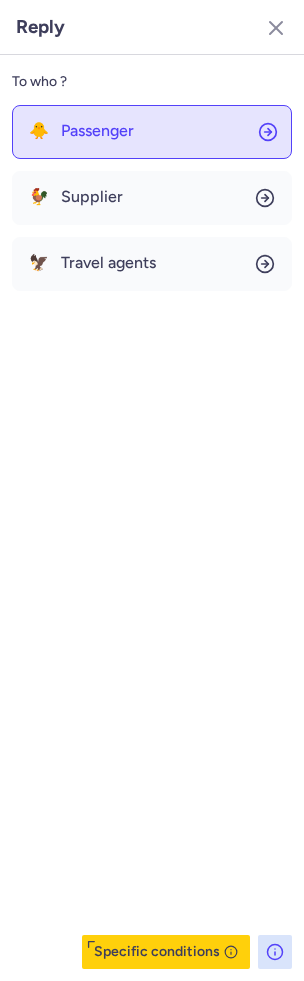 click on "🐥 Passenger" 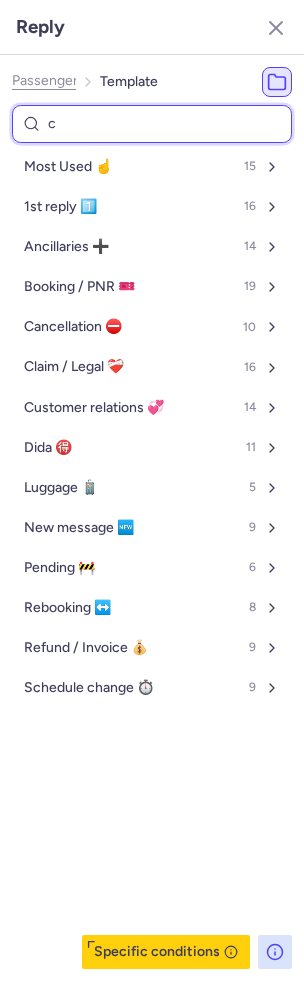 type on "co" 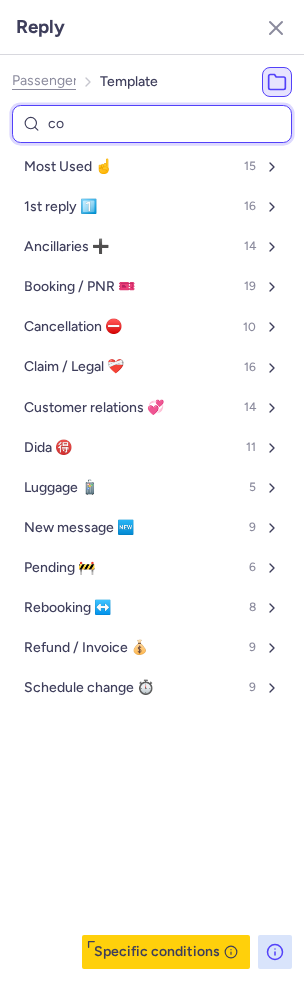 select on "en" 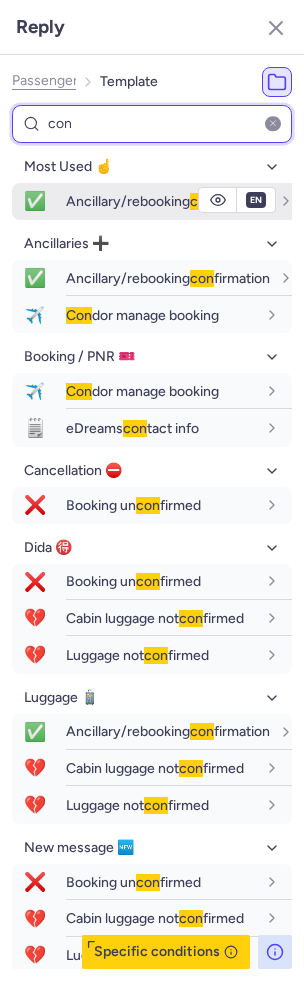 type on "con" 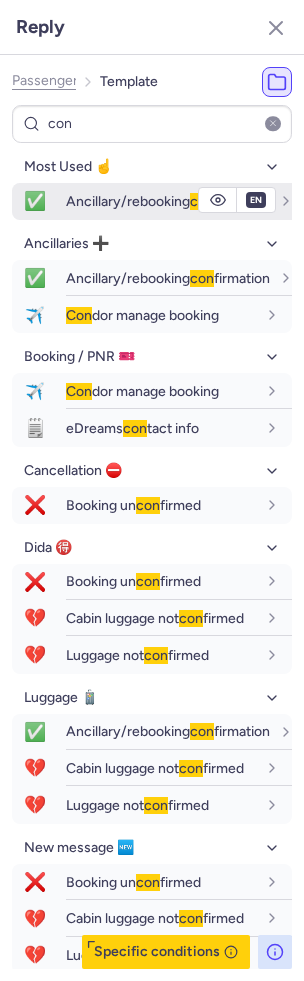 click on "Ancillary/rebooking  con firmation" at bounding box center [168, 201] 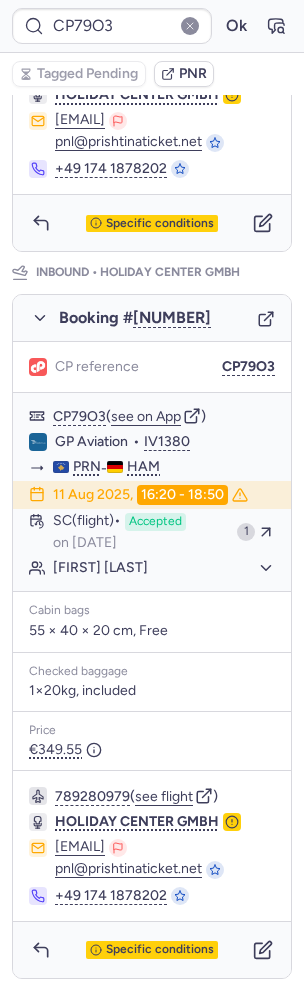 scroll, scrollTop: 0, scrollLeft: 0, axis: both 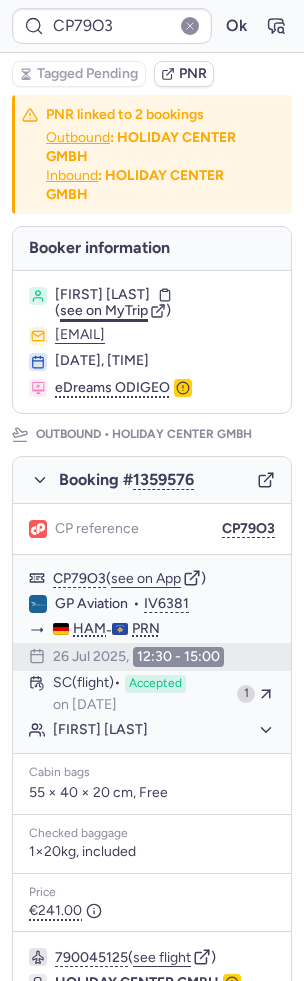 click on "see on MyTrip" at bounding box center [104, 310] 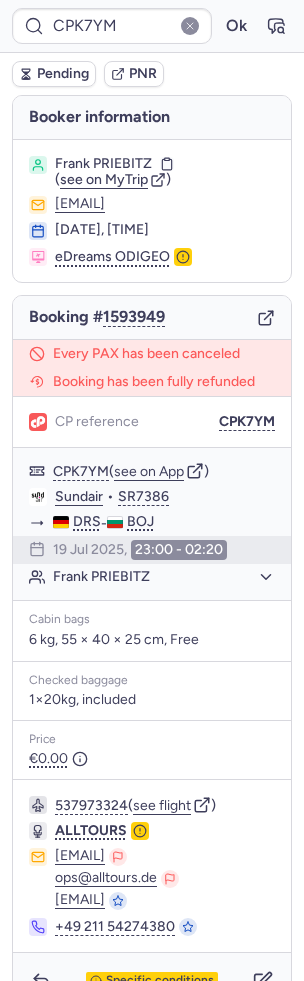 type on "CPEVZY" 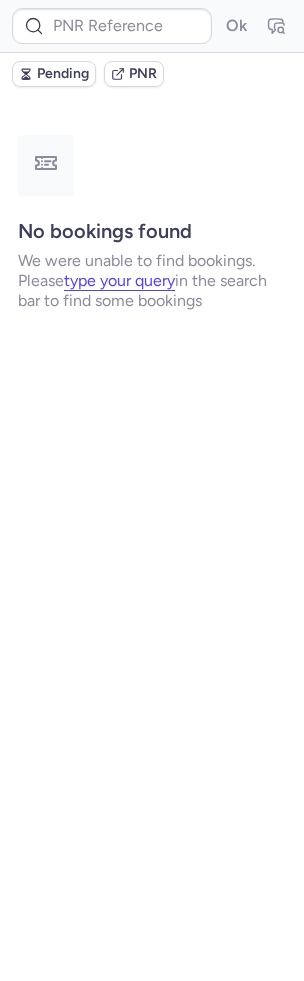 type on "CPD6OO" 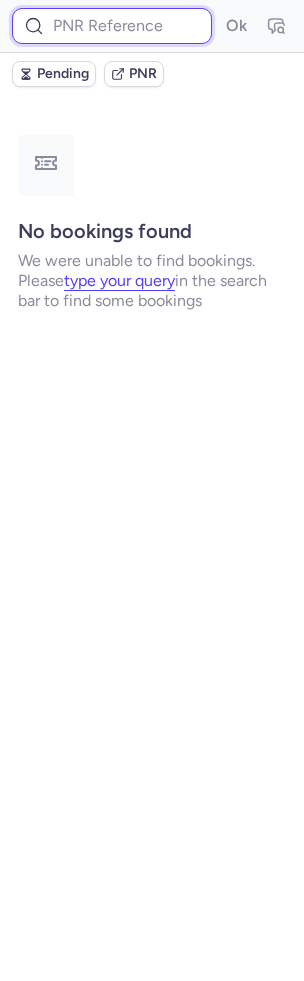 click at bounding box center [112, 26] 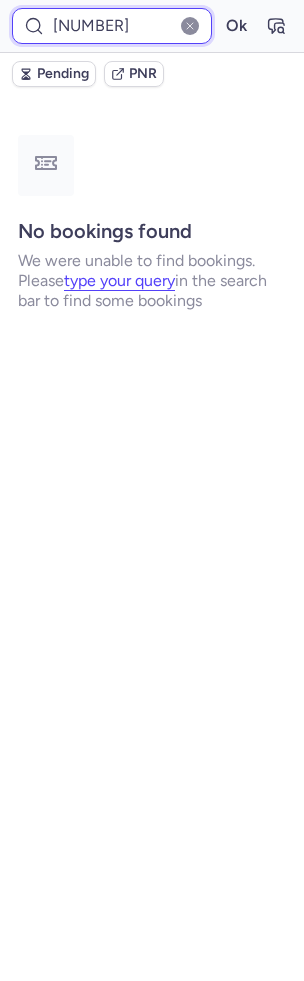 click on "Ok" at bounding box center (236, 26) 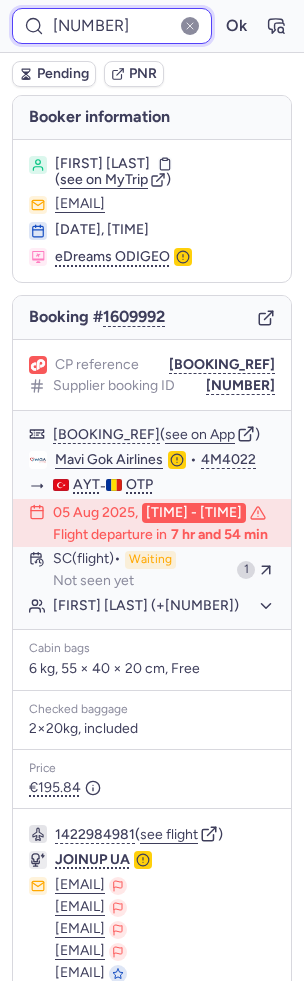 click on "3777008" at bounding box center (112, 26) 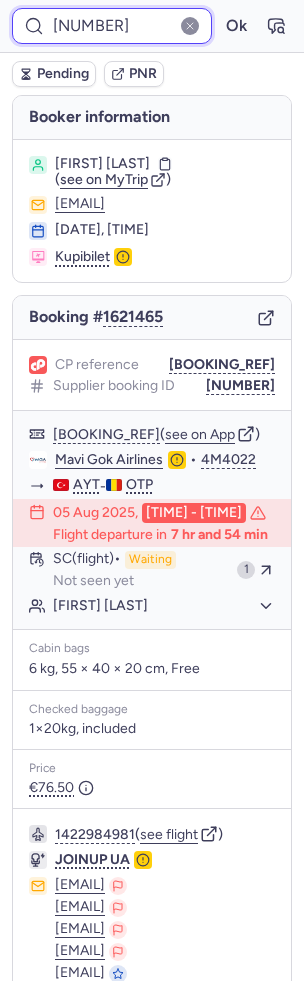 click on "3786855" at bounding box center (112, 26) 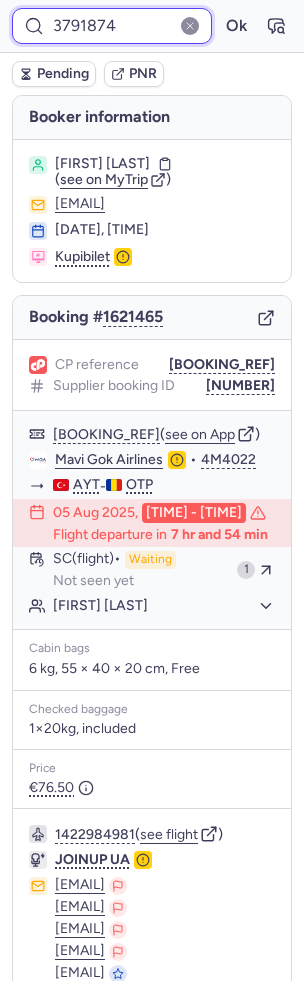 click on "Ok" at bounding box center (236, 26) 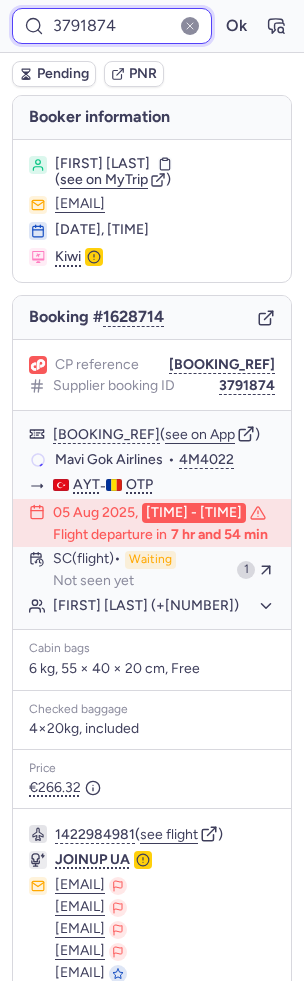 click on "3791874" at bounding box center [112, 26] 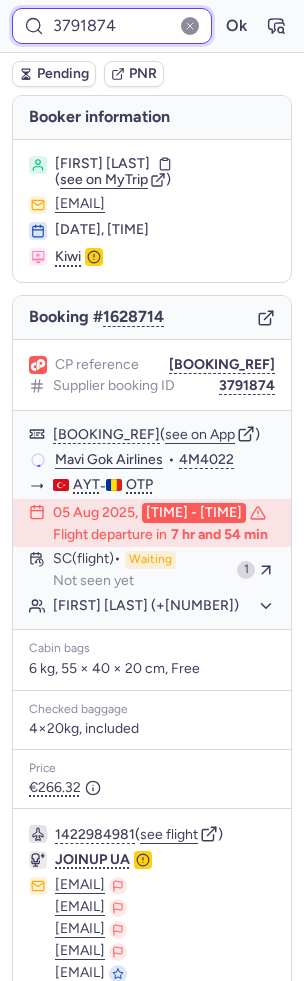 click on "3791874" at bounding box center [112, 26] 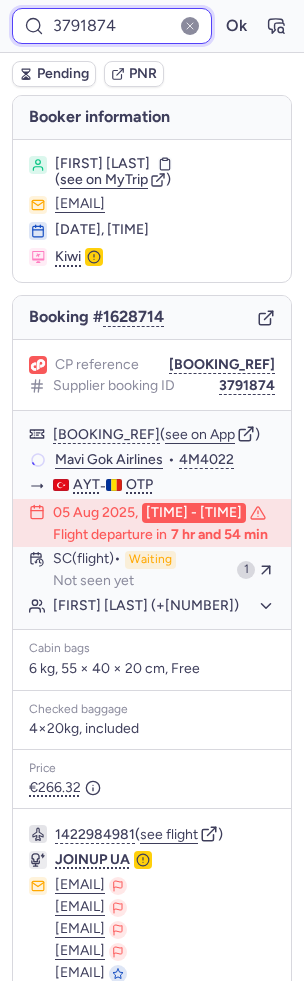 paste on "2332" 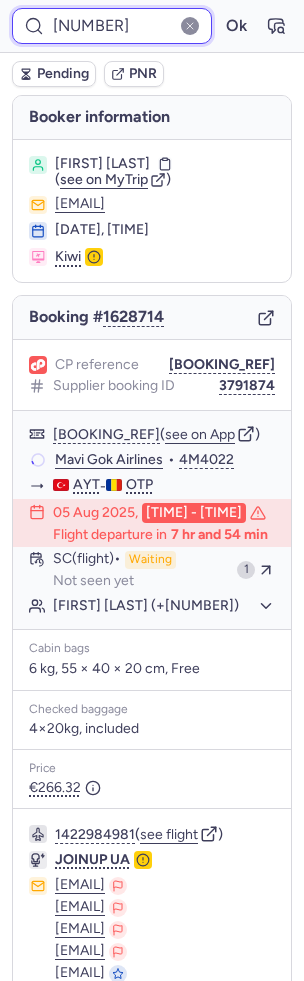 type on "3792332" 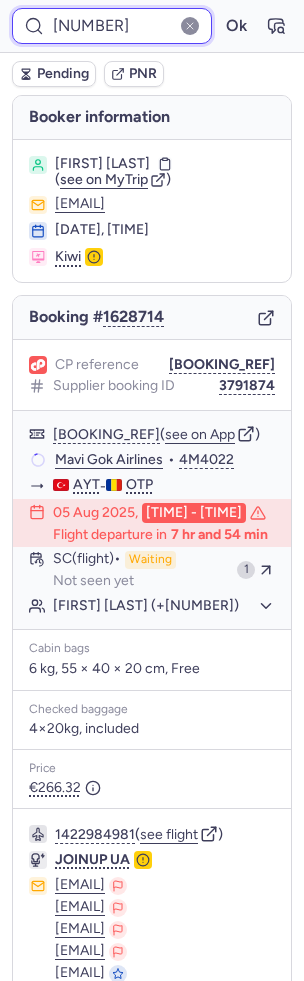 click on "Ok" at bounding box center (236, 26) 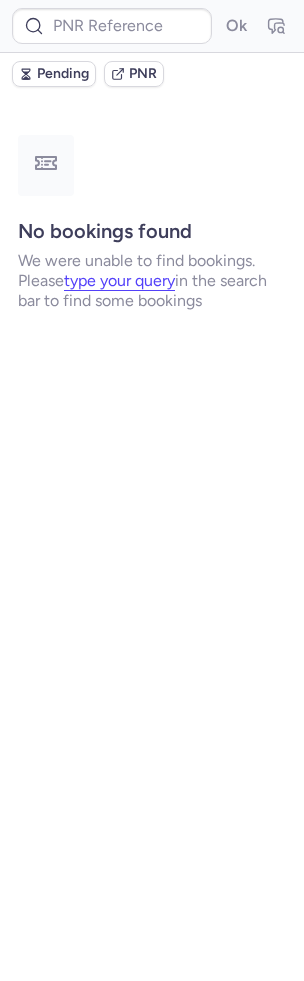 type on "CPWMLF" 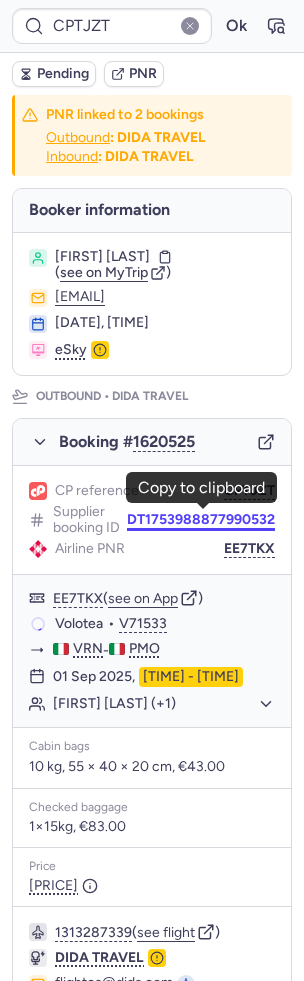 click on "DT1753988877990532" at bounding box center [201, 520] 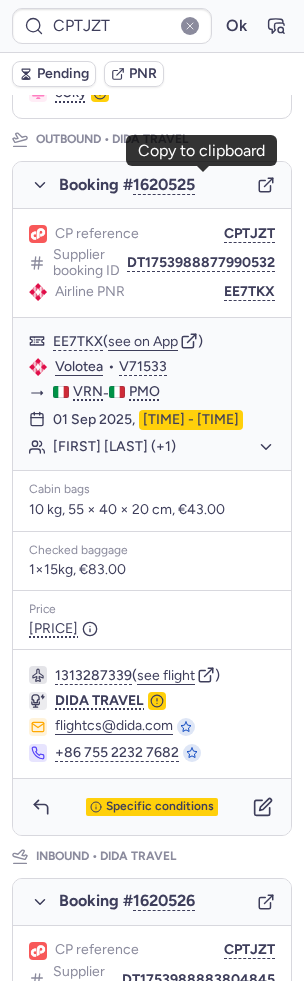 scroll, scrollTop: 789, scrollLeft: 0, axis: vertical 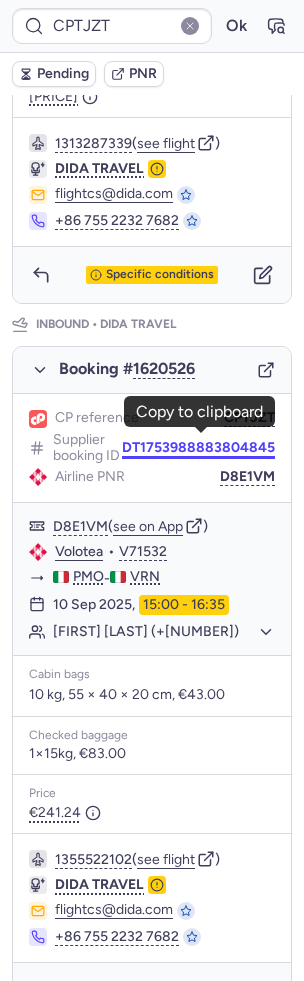 click on "DT1753988883804845" at bounding box center (198, 448) 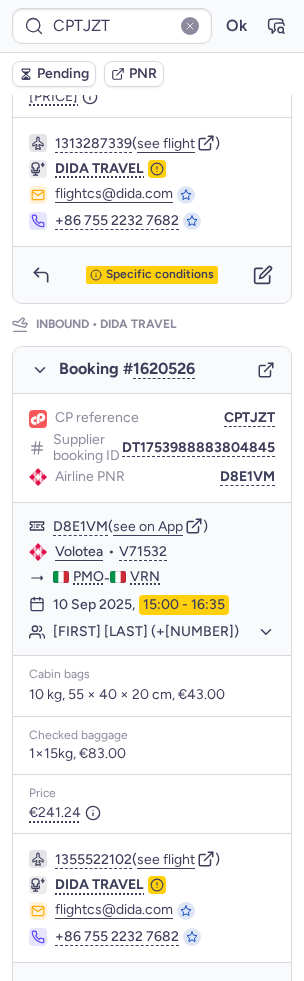 type on "CPWMLF" 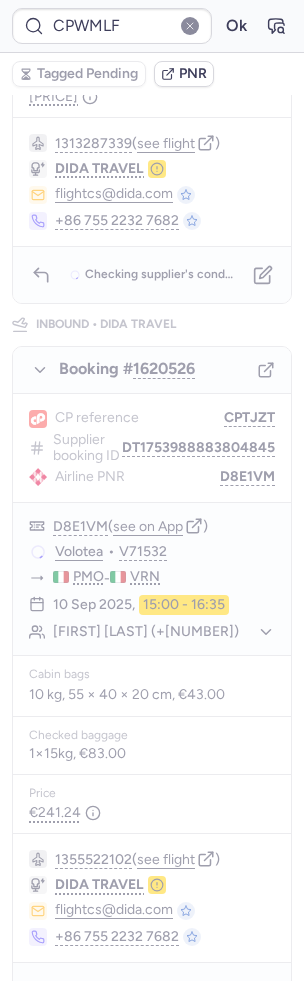 scroll, scrollTop: 115, scrollLeft: 0, axis: vertical 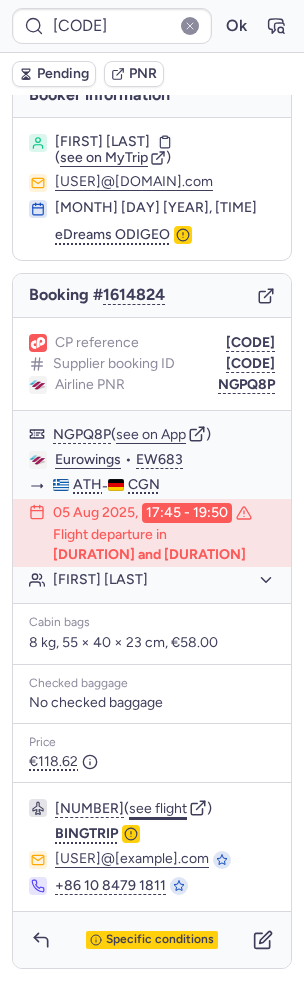 click on "see flight" 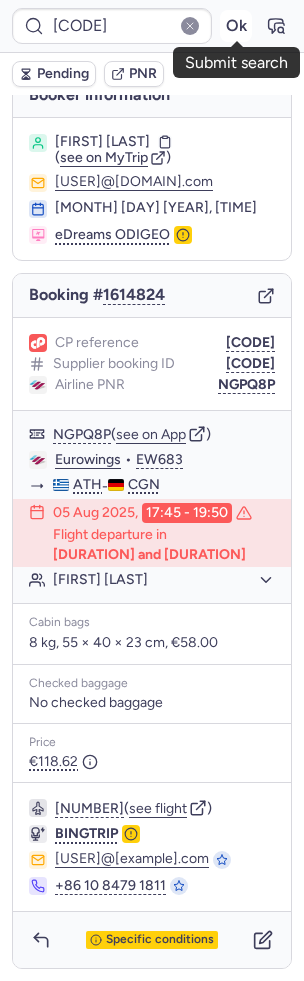 click on "Ok" at bounding box center (236, 26) 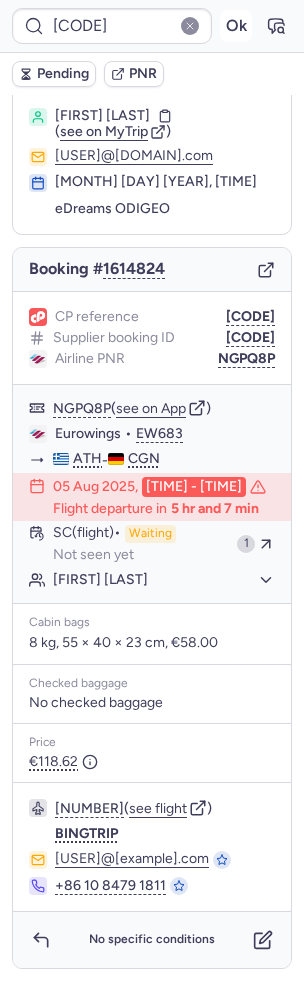 scroll, scrollTop: 28, scrollLeft: 0, axis: vertical 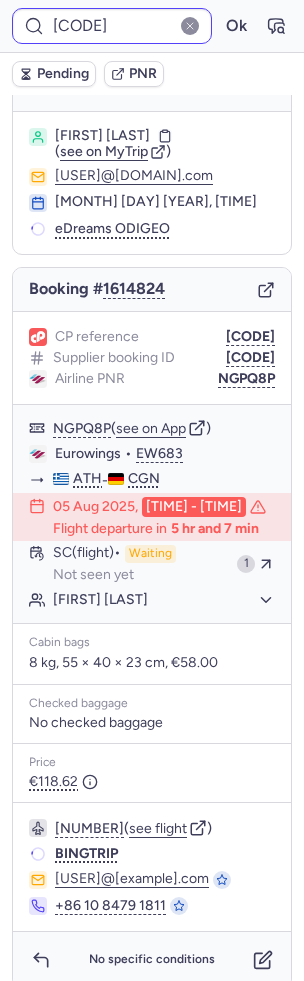 type on "[CODE]" 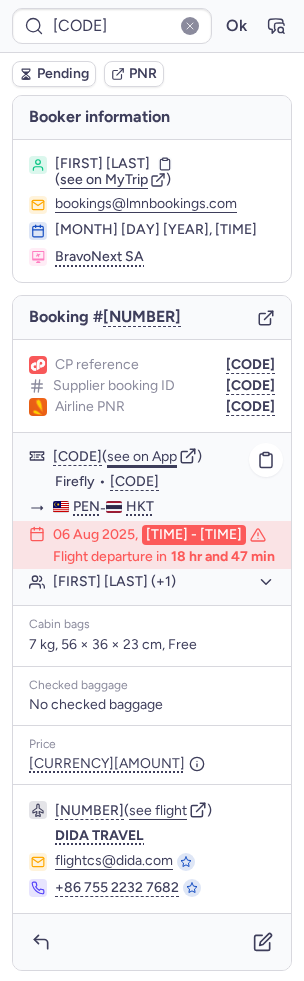 scroll, scrollTop: 32, scrollLeft: 0, axis: vertical 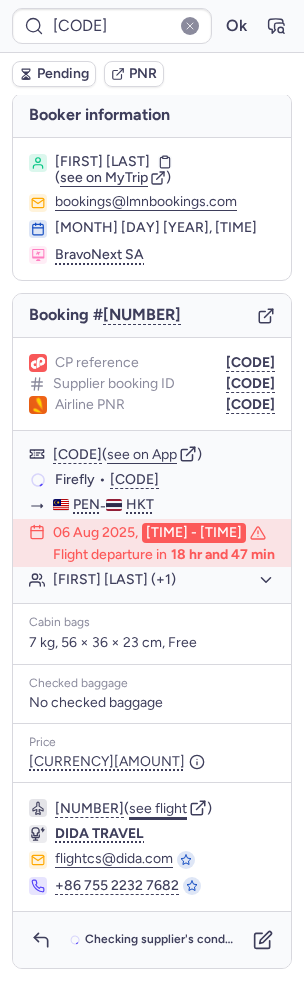 click on "see flight" 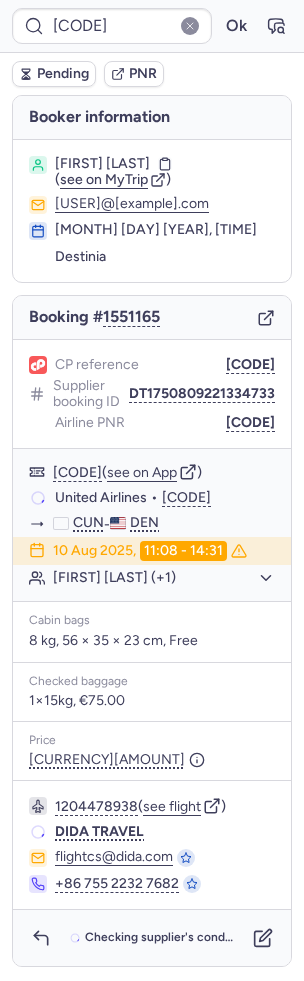 scroll, scrollTop: 0, scrollLeft: 0, axis: both 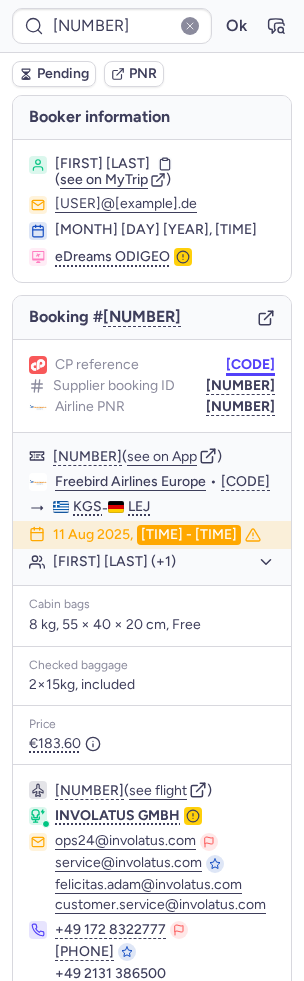 click on "[CODE]" at bounding box center [250, 365] 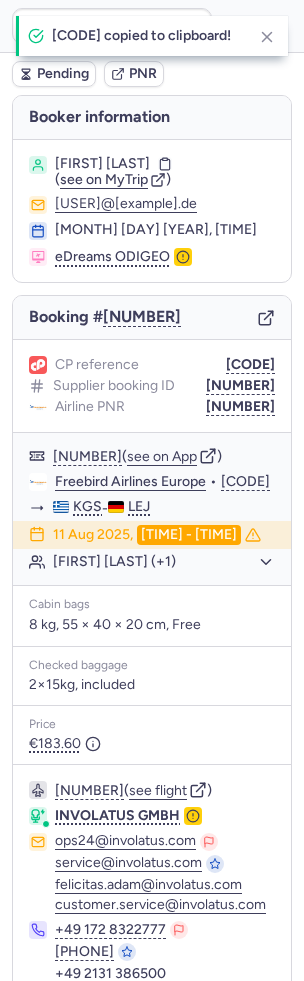 type on "[CODE]" 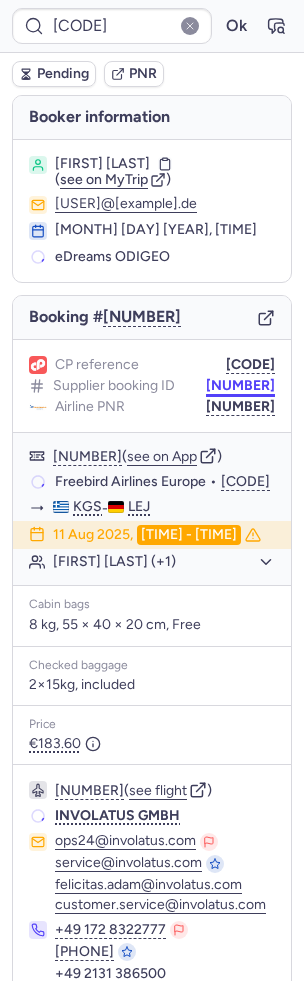 click on "7371158" at bounding box center [240, 386] 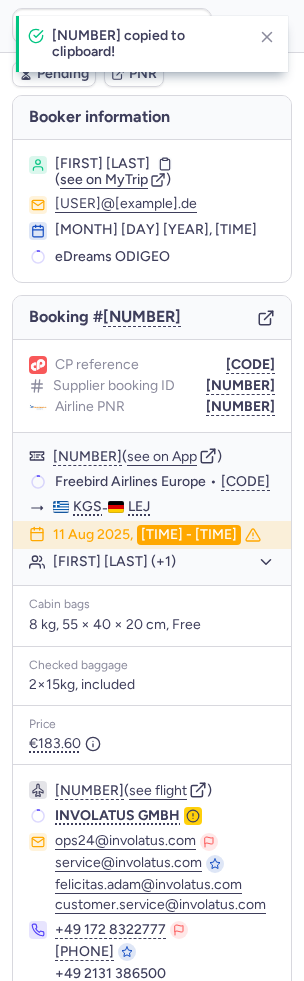 scroll, scrollTop: 82, scrollLeft: 0, axis: vertical 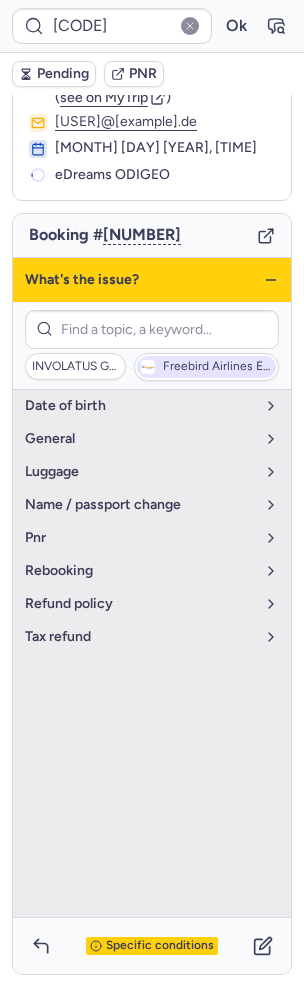 click on "Freebird Airlines Europe" at bounding box center [217, 367] 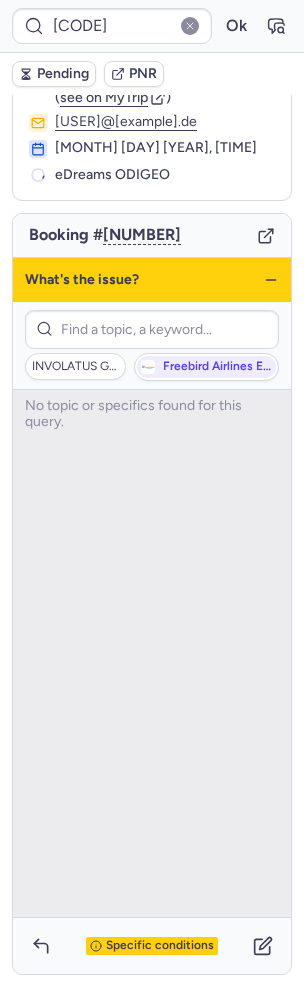 click 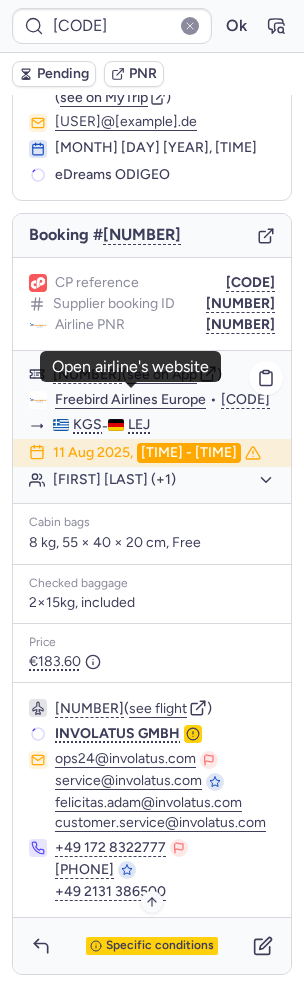 click on "Freebird Airlines Europe" 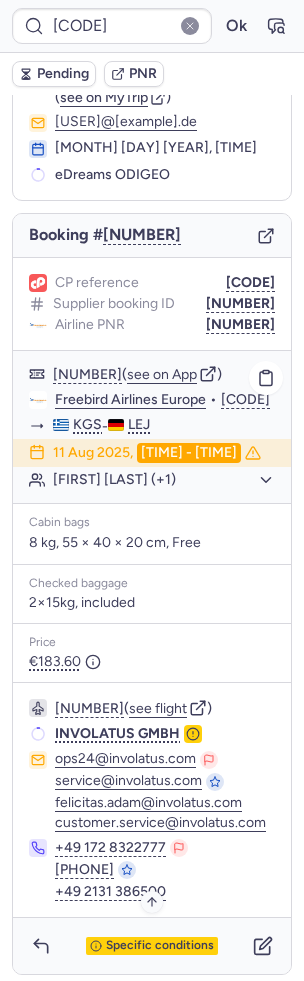 click on "Maik ALDAG (+1)" 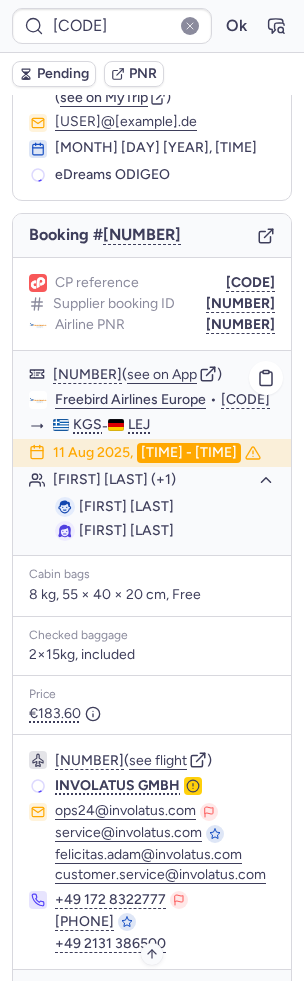 click on "Maik ALDAG" at bounding box center (126, 506) 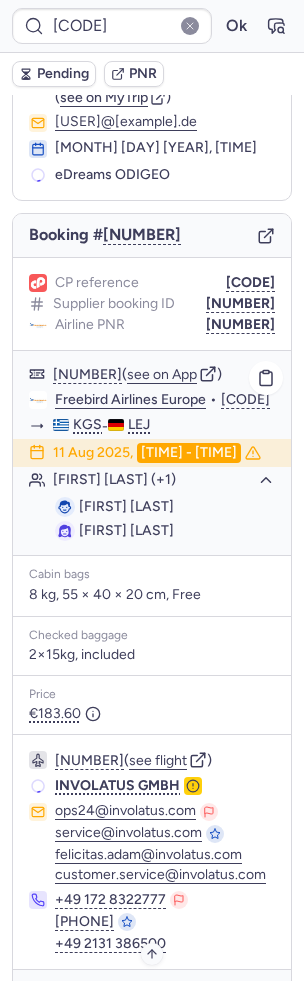click on "Maik ALDAG" at bounding box center [126, 506] 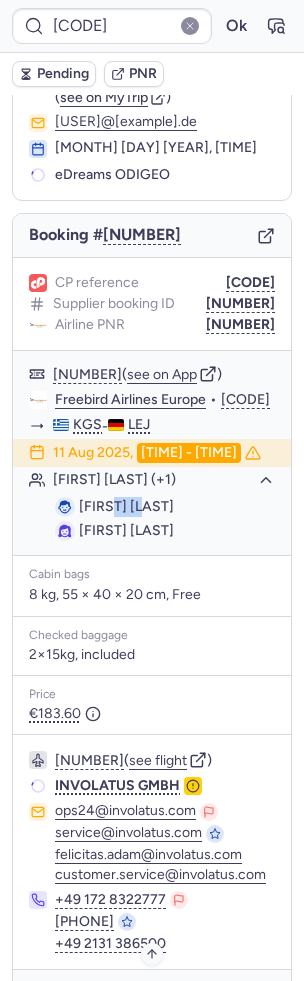 copy on "ALDAG" 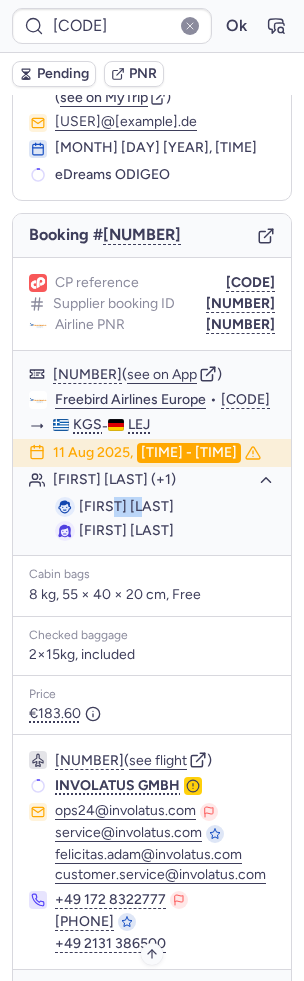 scroll, scrollTop: 134, scrollLeft: 0, axis: vertical 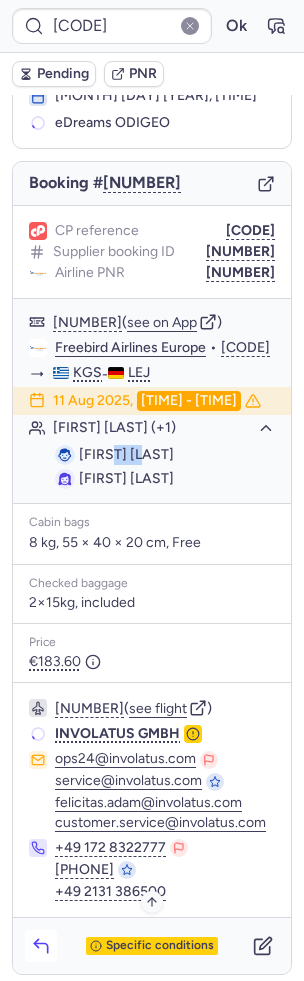 click 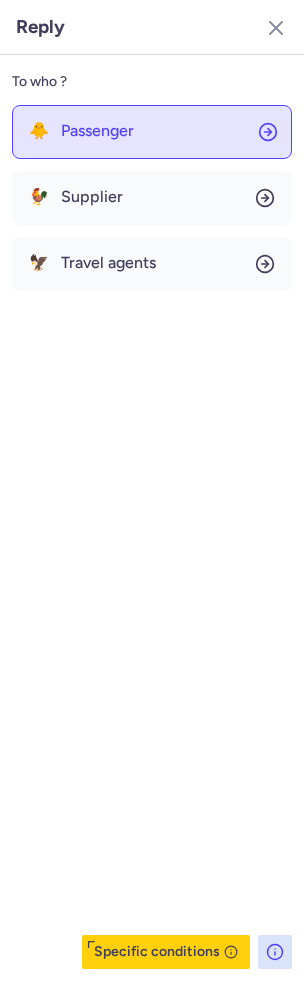 click on "🐥 Passenger" 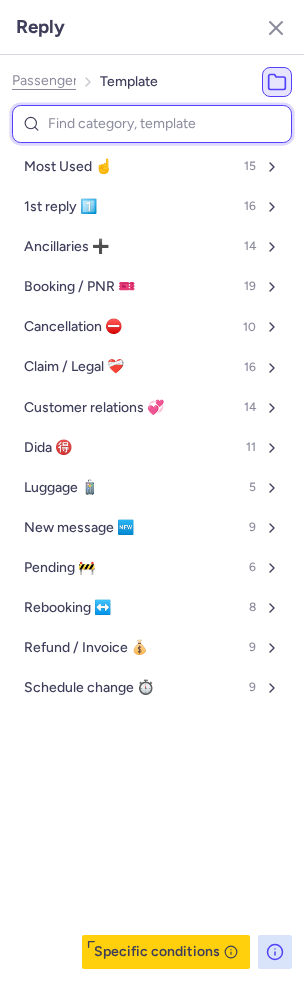 type on "p" 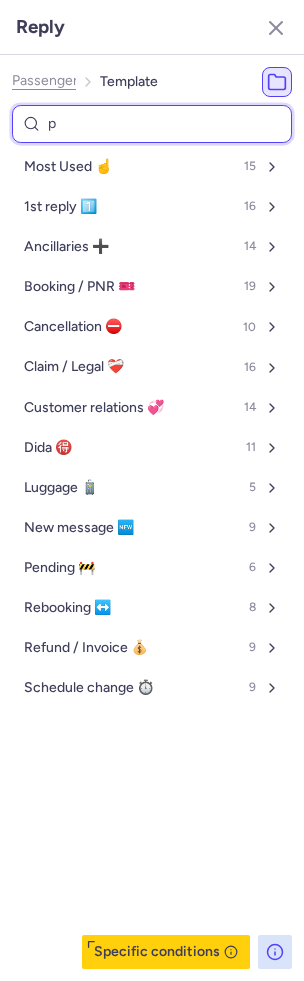 select on "en" 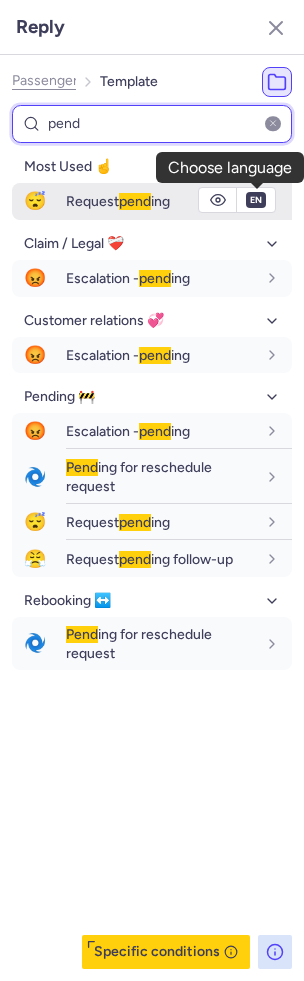 type on "pend" 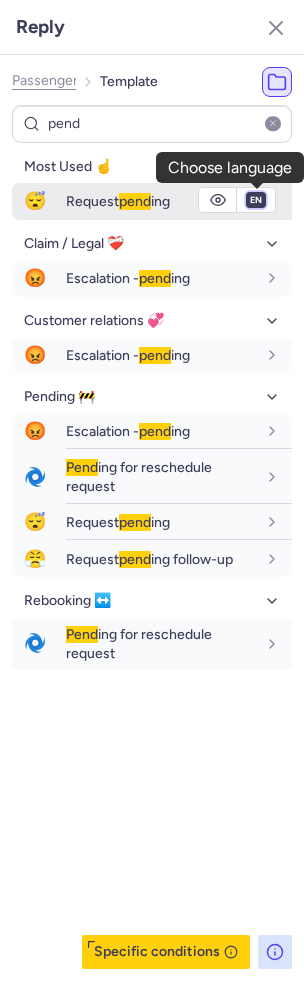 click on "fr en de nl pt es it ru" at bounding box center (256, 200) 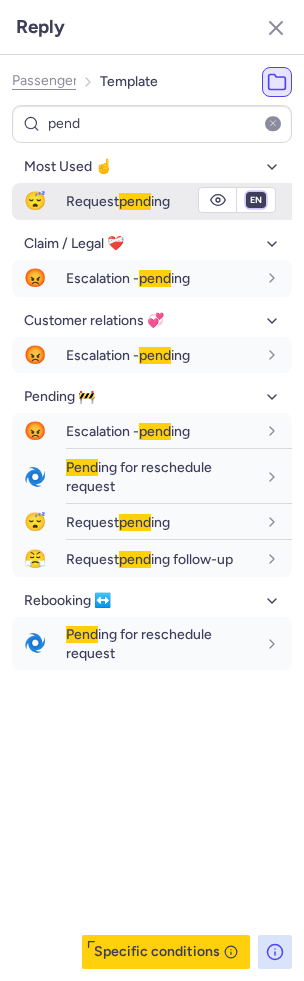 select on "de" 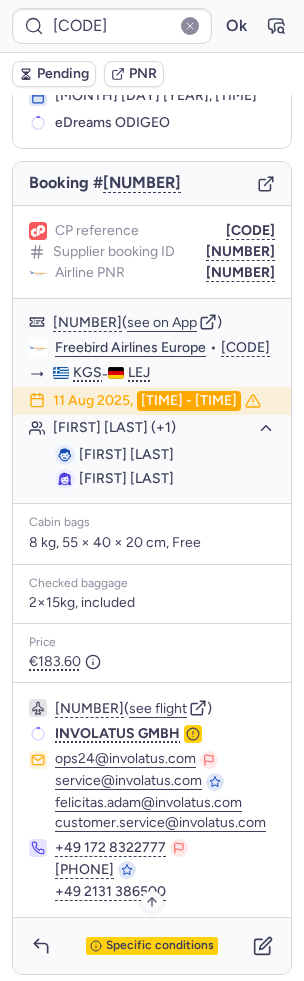 click on "Pending" at bounding box center (63, 74) 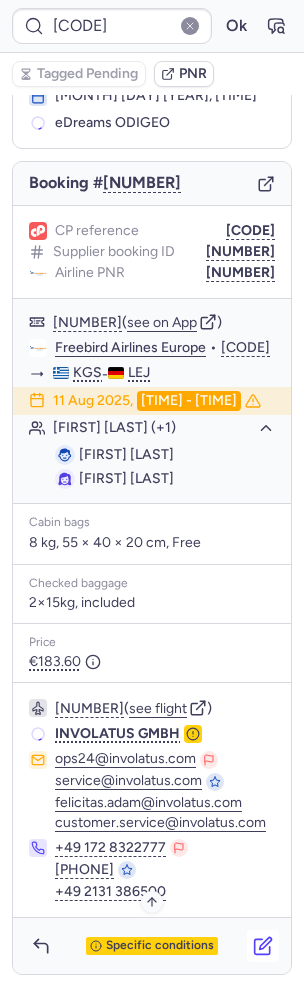 click 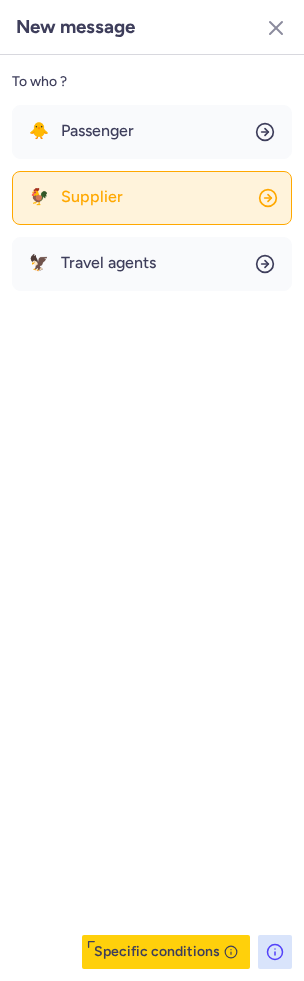 click on "🐓 Supplier" 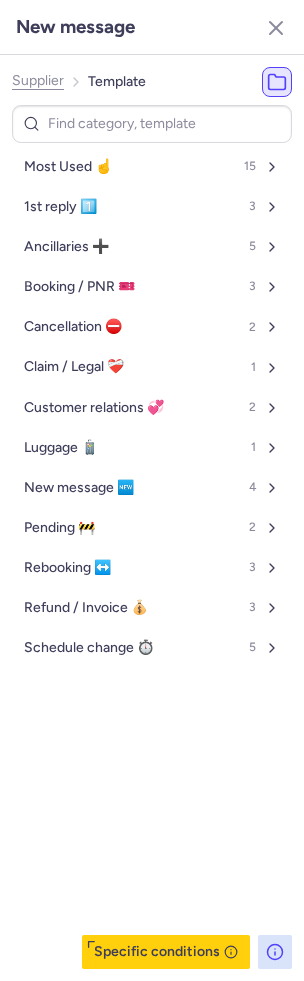 click on "Most Used ☝️ 15 1st reply 1️⃣ 3 Ancillaries ➕ 5 Booking / PNR 🎫 3 Cancellation ⛔️ 2 Claim / Legal ❤️‍🩹 1 Customer relations 💞 2 Luggage 🧳 1 New message 🆕 4 Pending 🚧 2 Rebooking ↔️ 3 Refund / Invoice 💰 3 Schedule change ⏱️ 5" at bounding box center (152, 537) 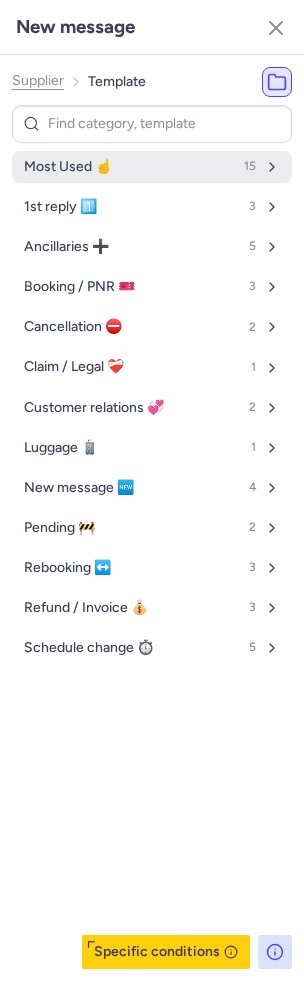 click on "Most Used ☝️ 15" at bounding box center (152, 167) 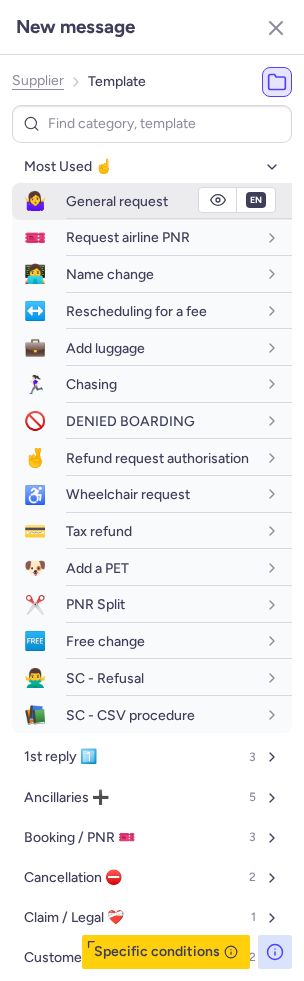 click on "General request" at bounding box center (179, 201) 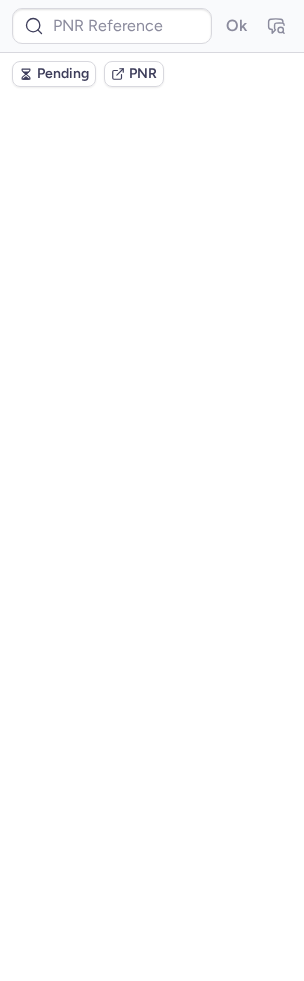 scroll, scrollTop: 0, scrollLeft: 0, axis: both 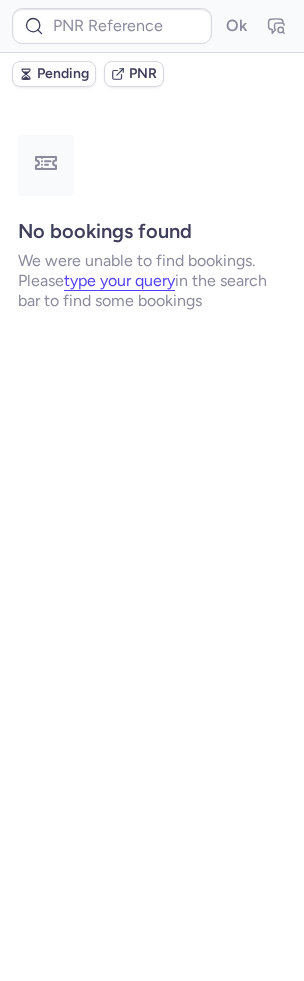 type on "CPEVZY" 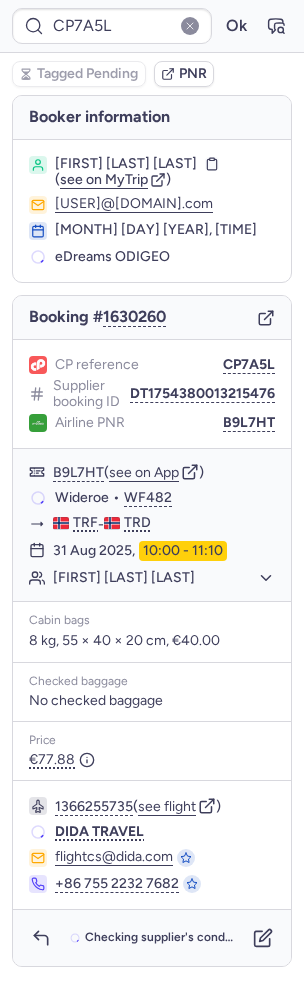 type on "10812518910997" 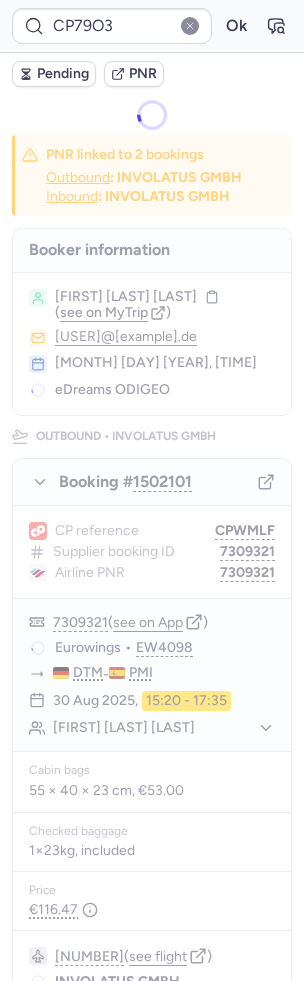 type on "CPA4TB" 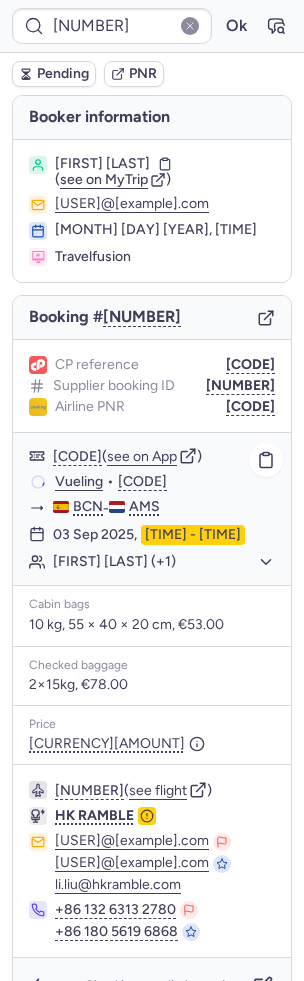 scroll, scrollTop: 96, scrollLeft: 0, axis: vertical 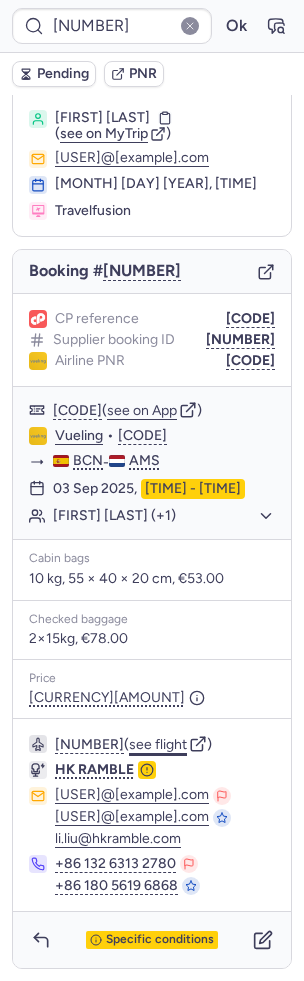 click on "see flight" 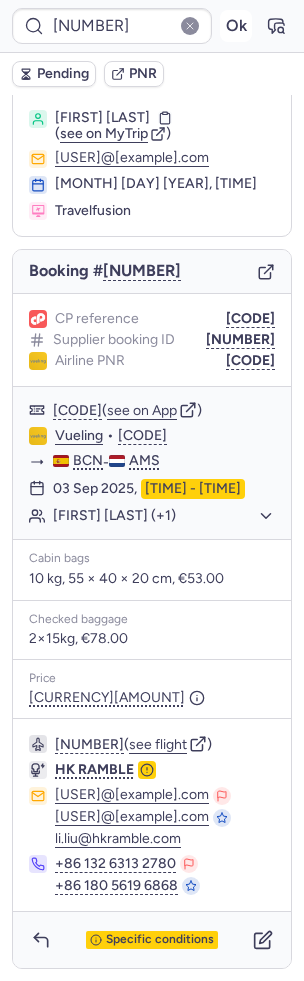 click on "Ok" at bounding box center (236, 26) 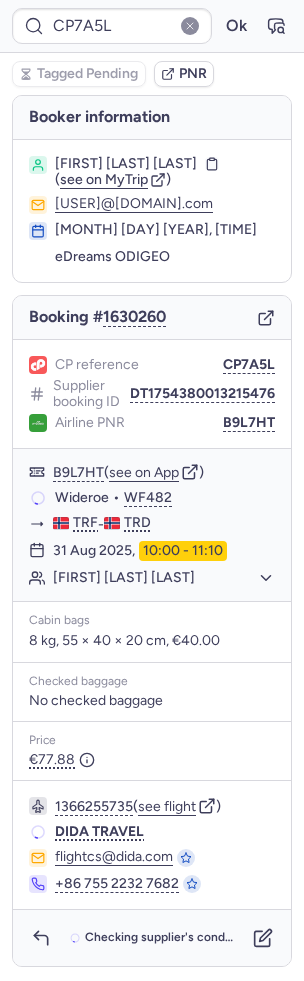 scroll, scrollTop: 0, scrollLeft: 0, axis: both 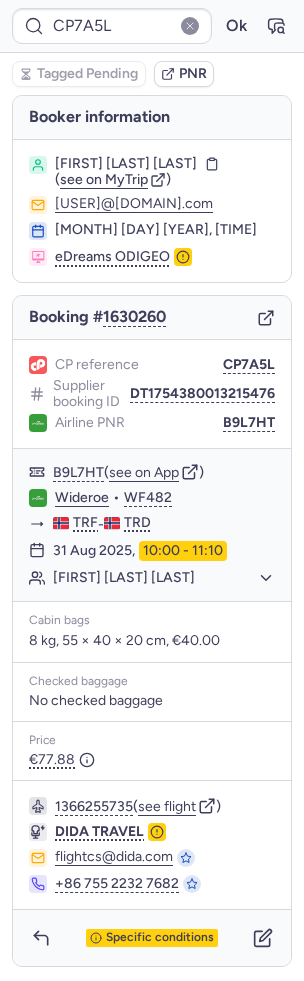 type on "CP79O3" 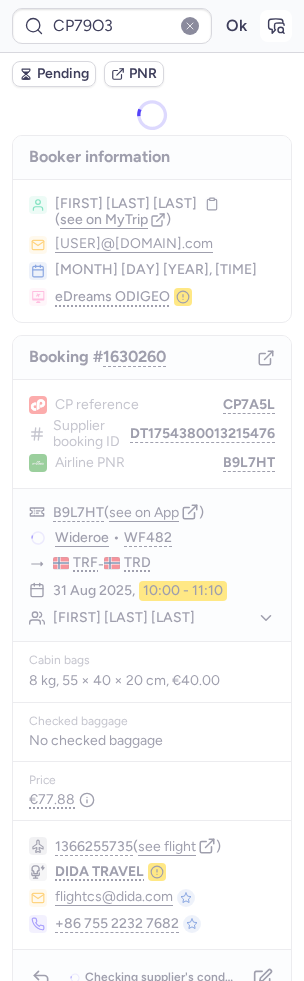 click 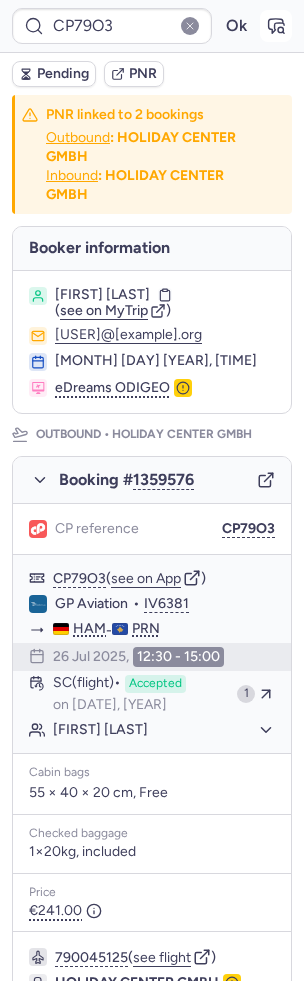 type 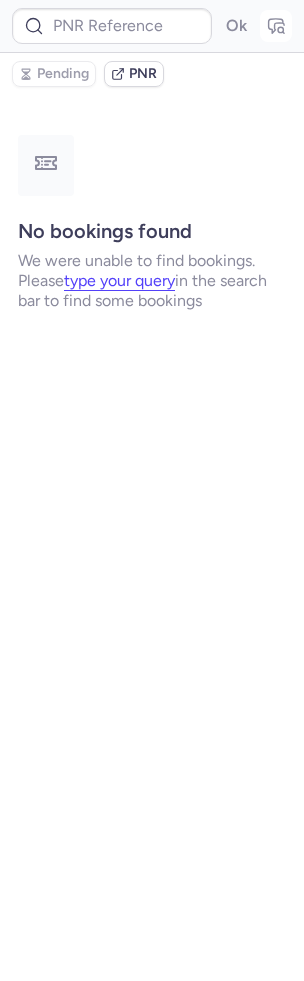 type on "CP79O3" 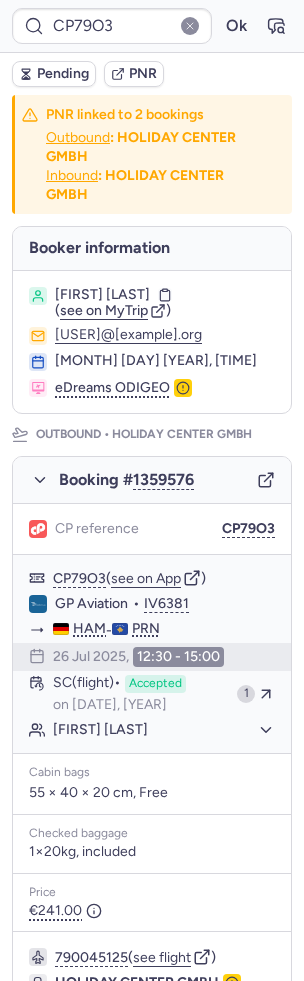 click on "Pending" at bounding box center (63, 74) 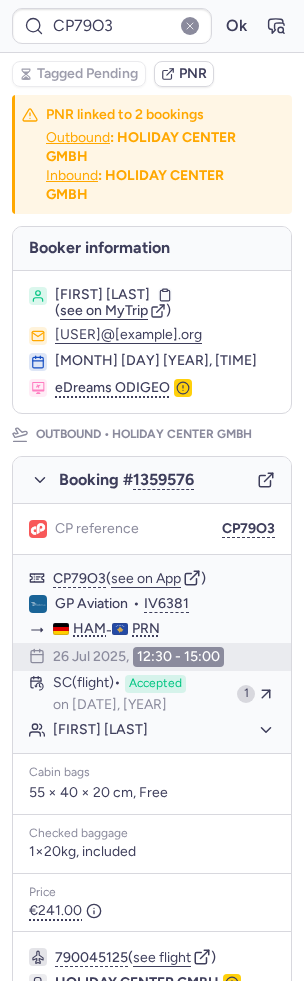 type on "CPQITG" 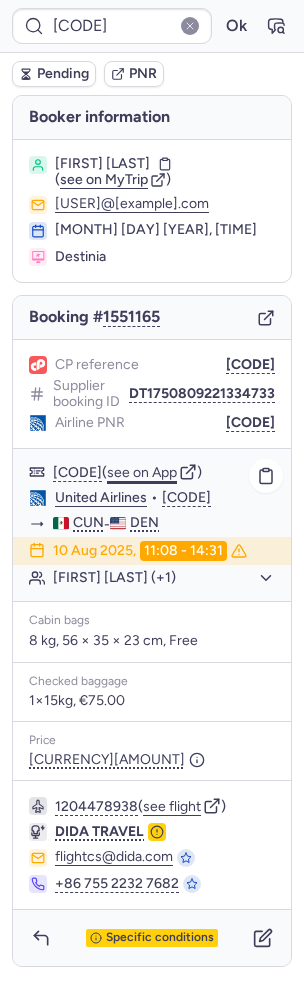 click on "see on App" 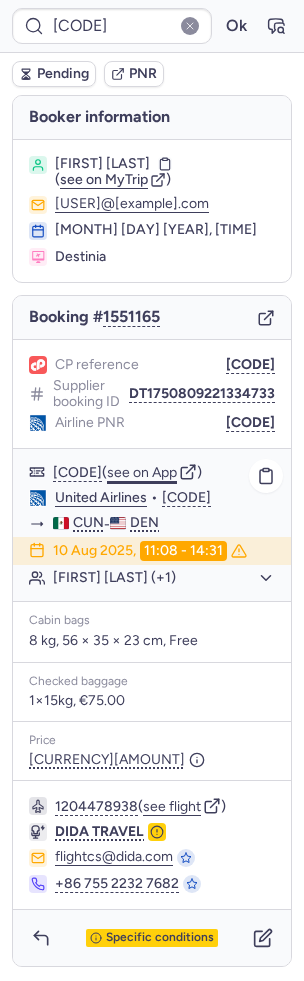 type 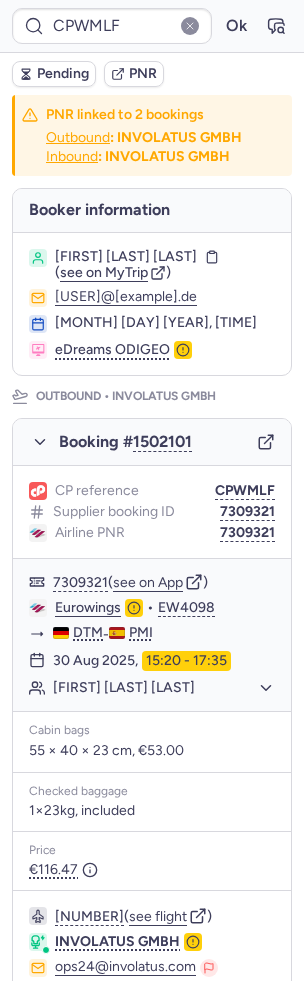 type on "CP79O3" 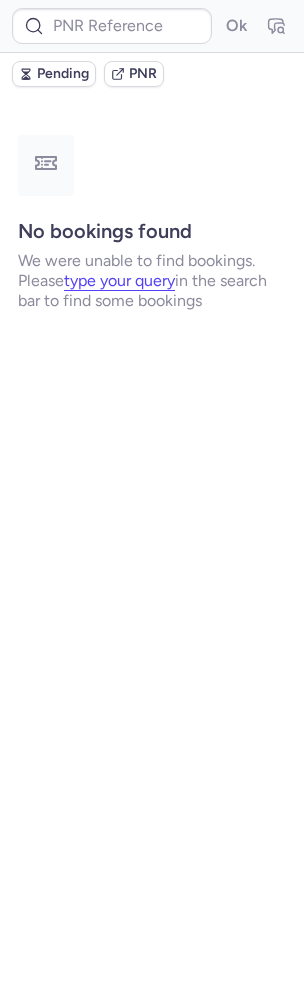 type on "CP79O3" 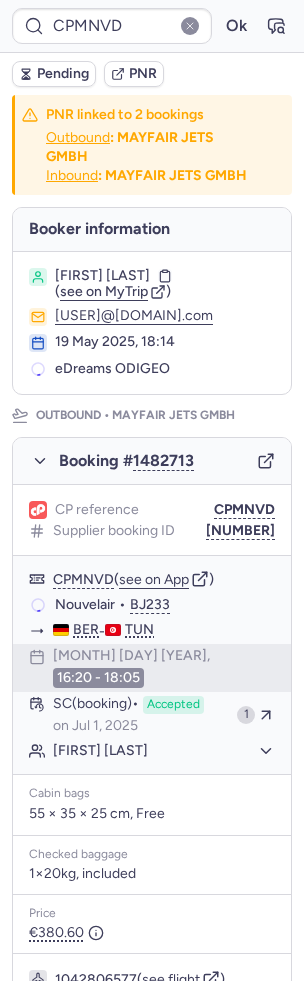 type on "CPQBB3" 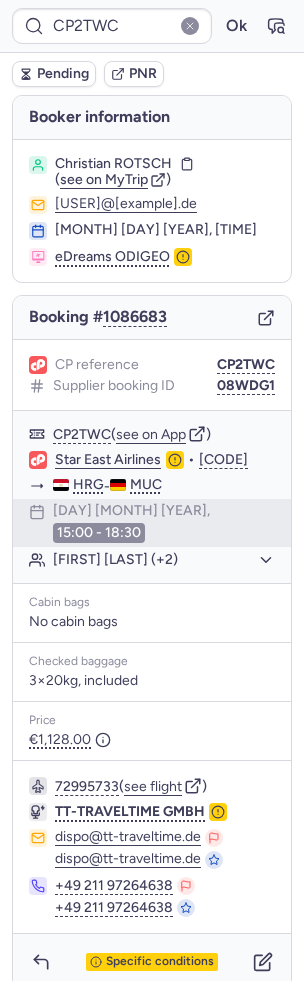 type on "CPK7YM" 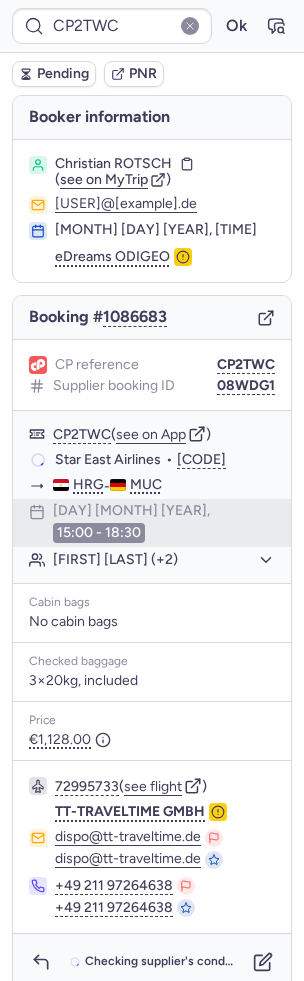 type on "CPPRD2" 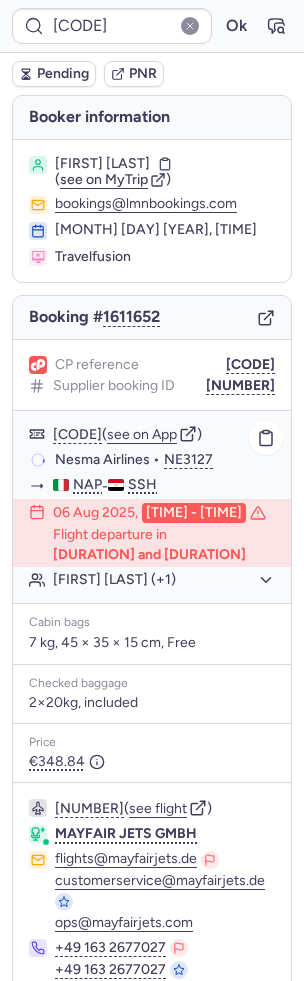 scroll, scrollTop: 100, scrollLeft: 0, axis: vertical 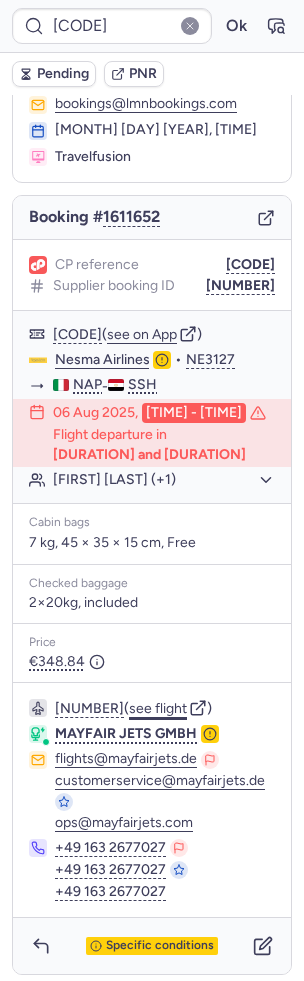 click on "see flight" 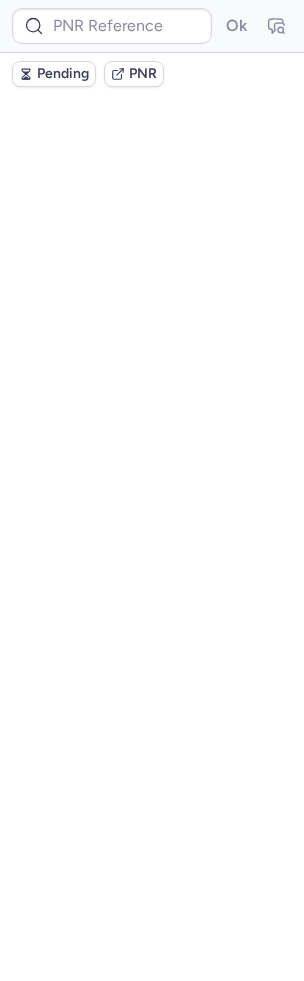 scroll, scrollTop: 0, scrollLeft: 0, axis: both 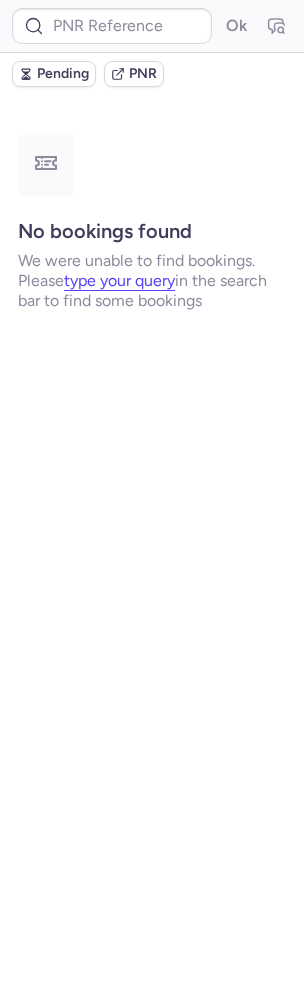 type on "CP79O3" 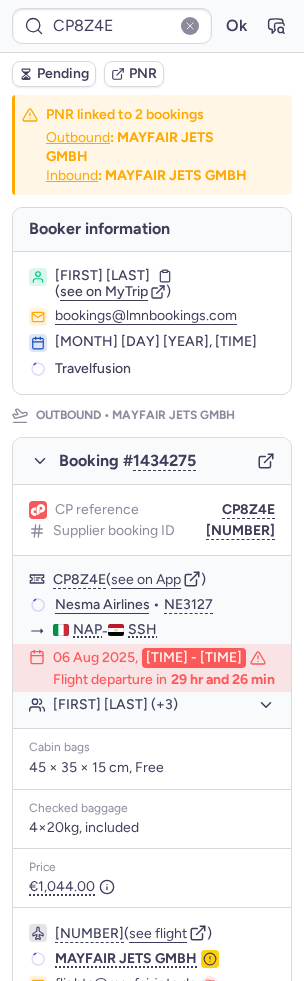 type on "NE3127" 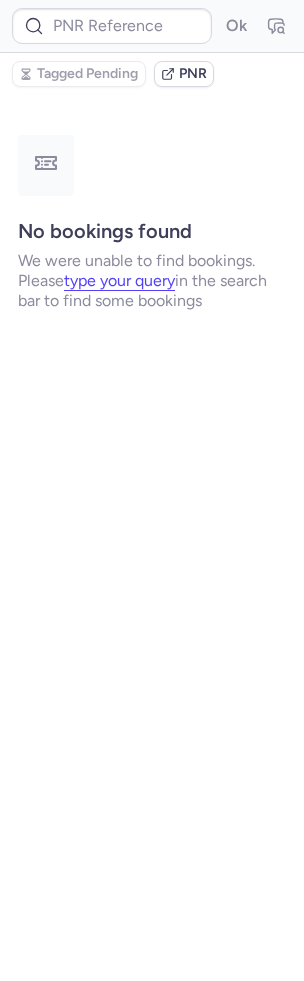 type on "CP8Z4E" 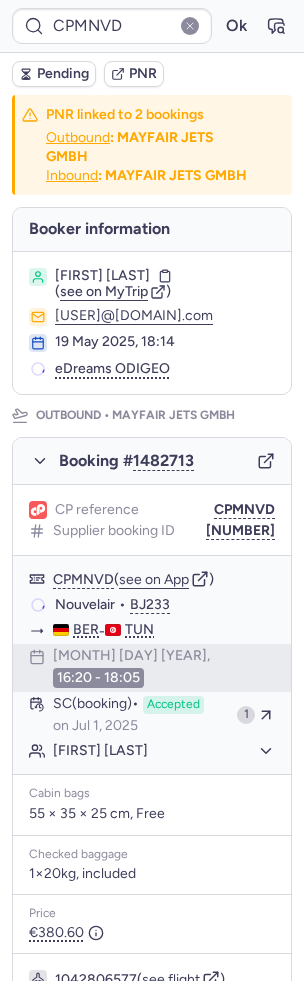 type on "CPFN9P" 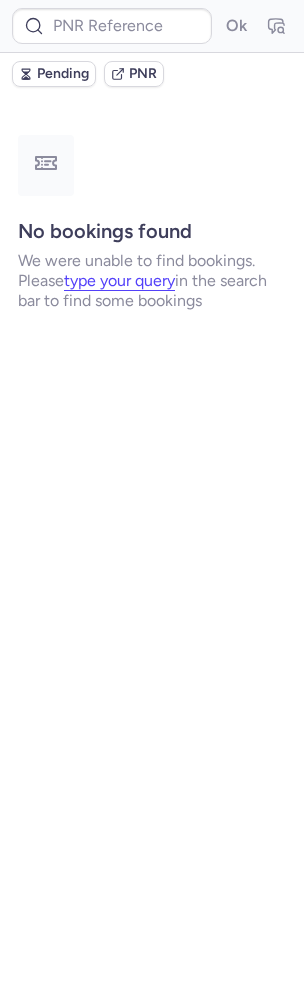 type on "CPVNBP" 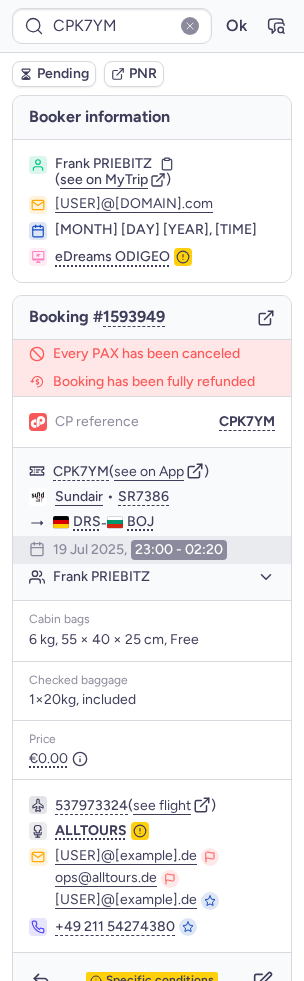 type on "CPVNBP" 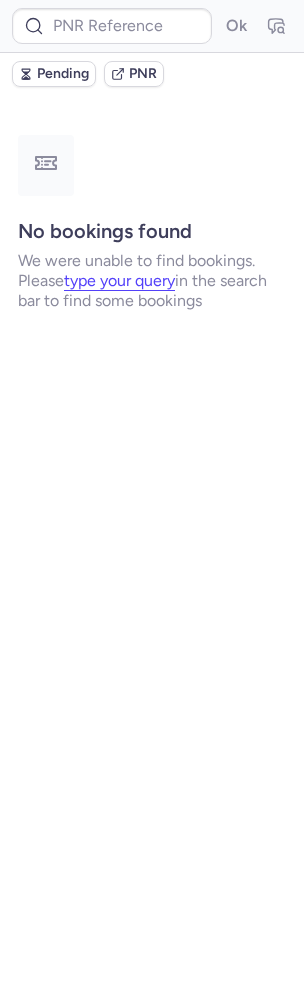 type on "CPMNVD" 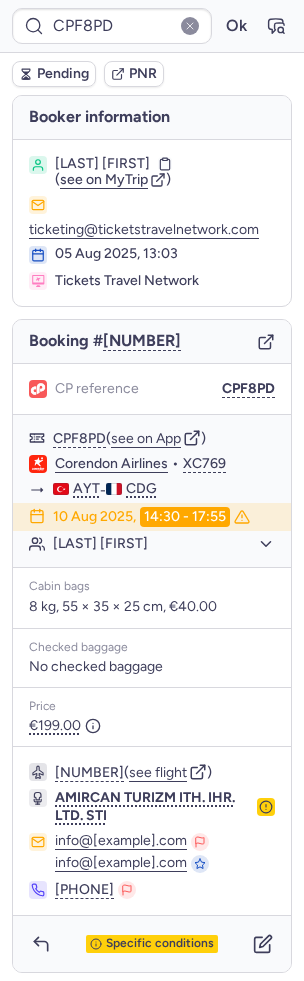 type on "CP7CNB" 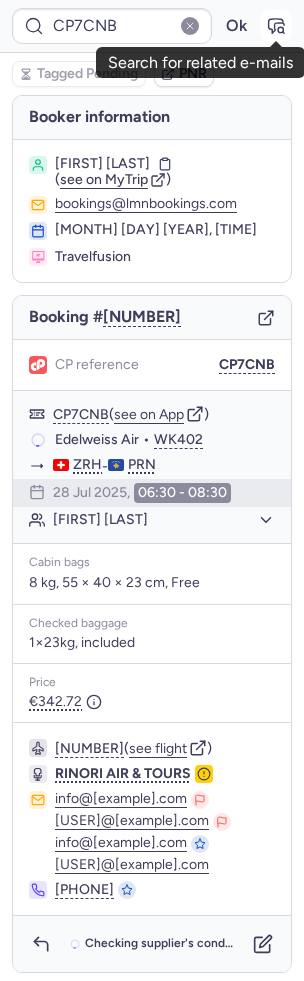 click at bounding box center [276, 26] 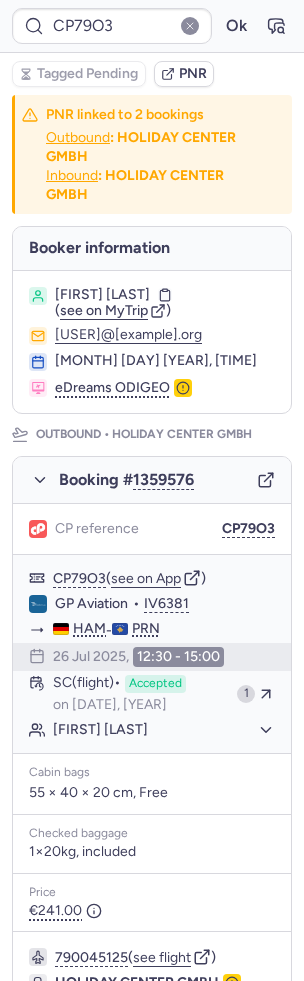 type on "CPPLNL" 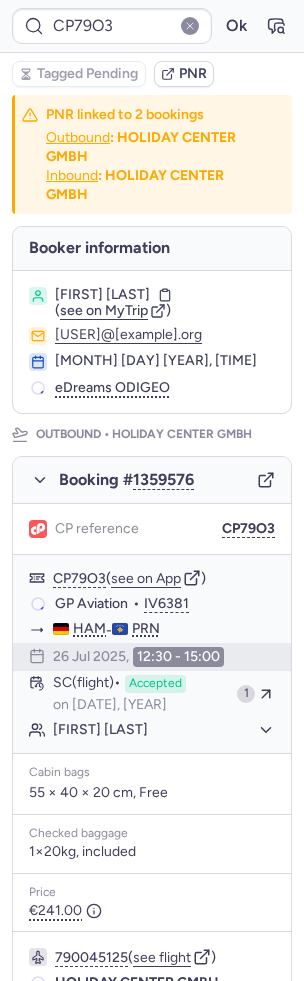 type on "CP7A5L" 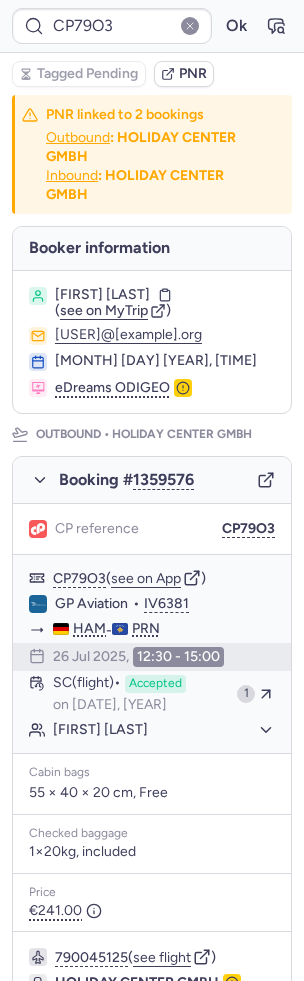 type on "CPD6OO" 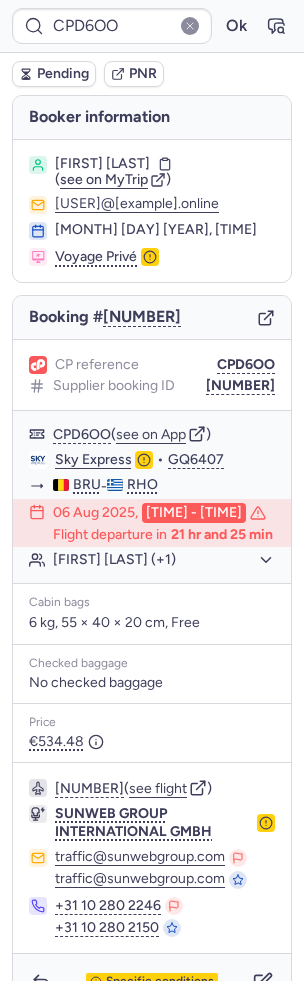 scroll, scrollTop: 80, scrollLeft: 0, axis: vertical 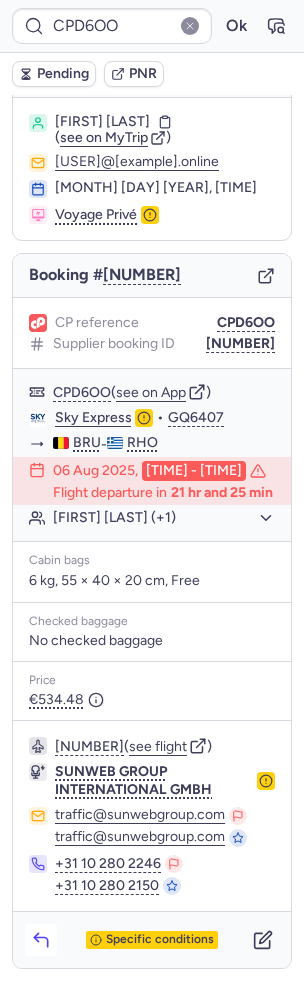 click 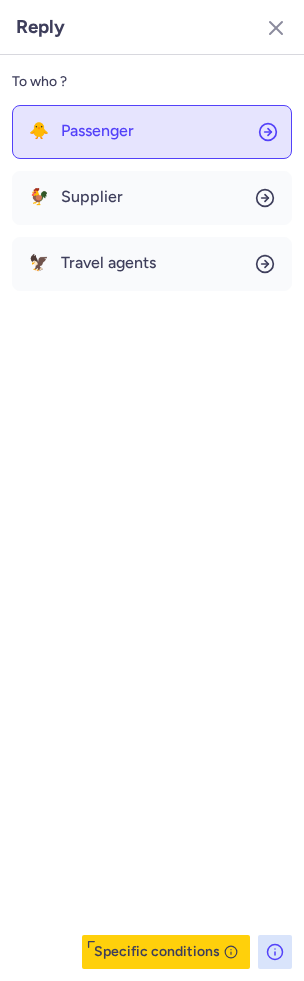 click on "Passenger" at bounding box center (97, 131) 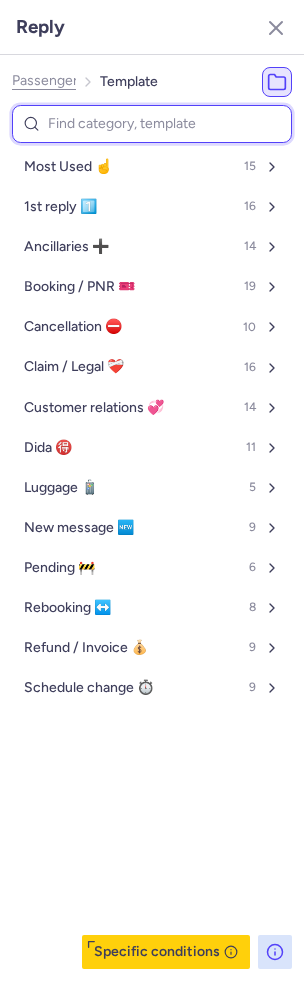 type on "c" 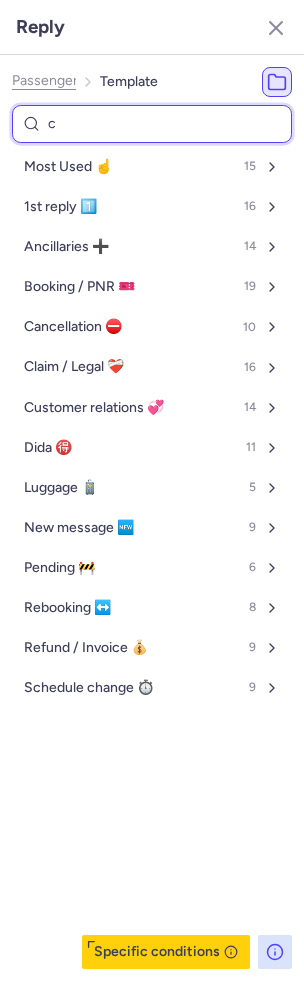 select on "en" 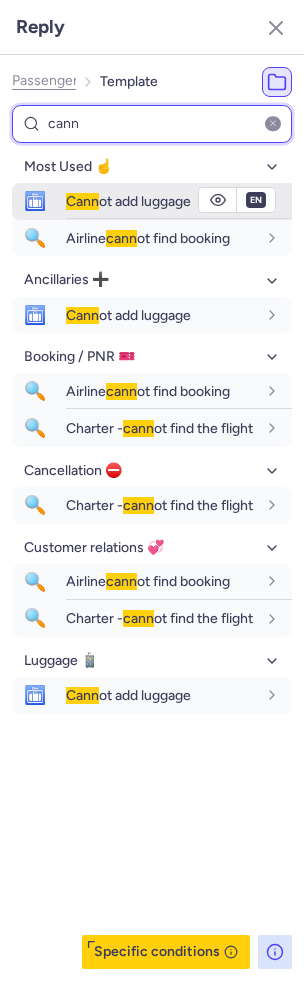 type on "cann" 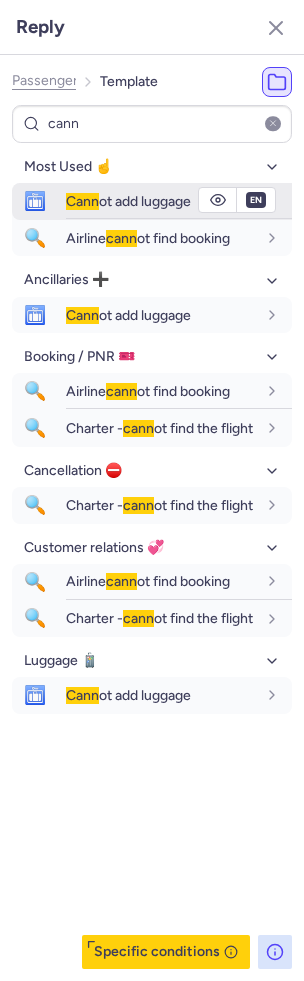 click on "Cann ot add luggage" at bounding box center [128, 201] 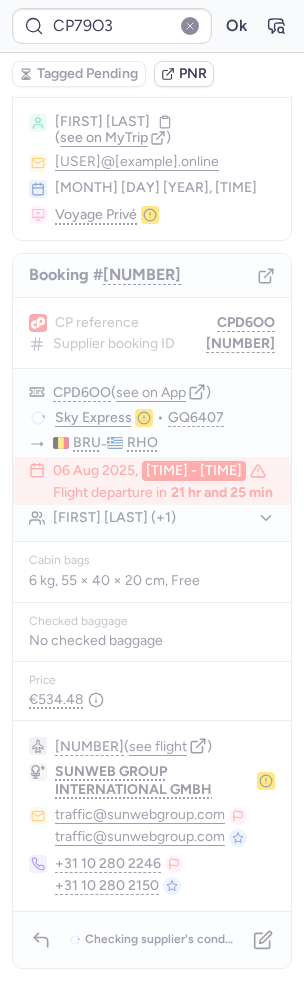 type on "CPWMLF" 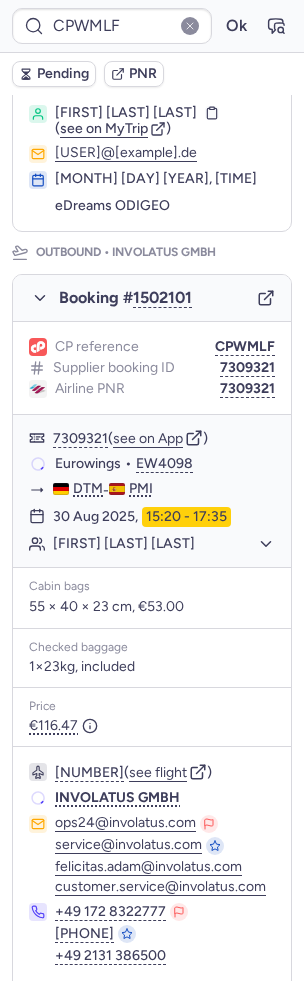 scroll, scrollTop: 104, scrollLeft: 0, axis: vertical 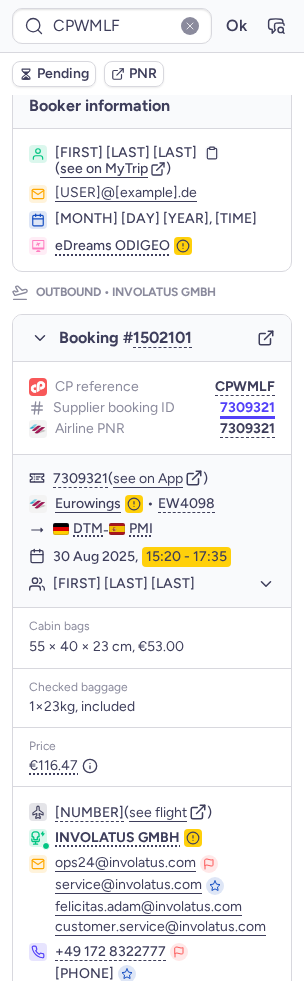 click on "7309321" at bounding box center [247, 408] 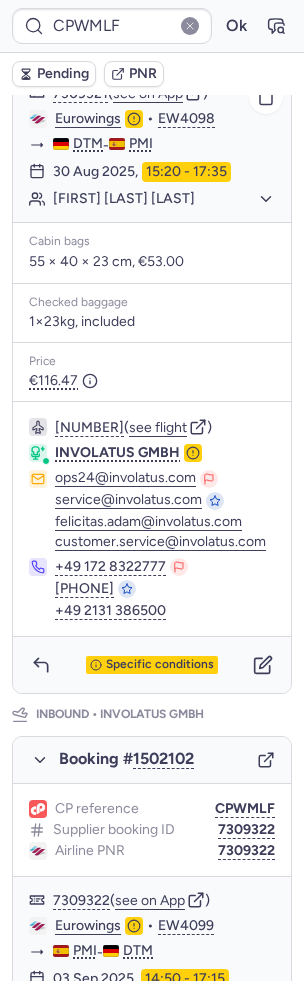 scroll, scrollTop: 896, scrollLeft: 0, axis: vertical 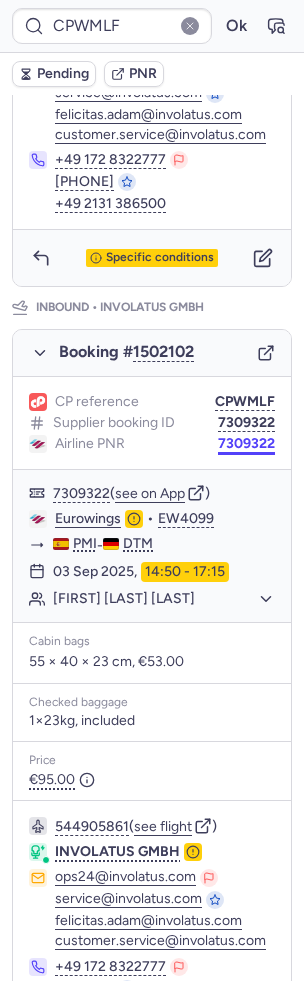 click on "7309322" at bounding box center [246, 444] 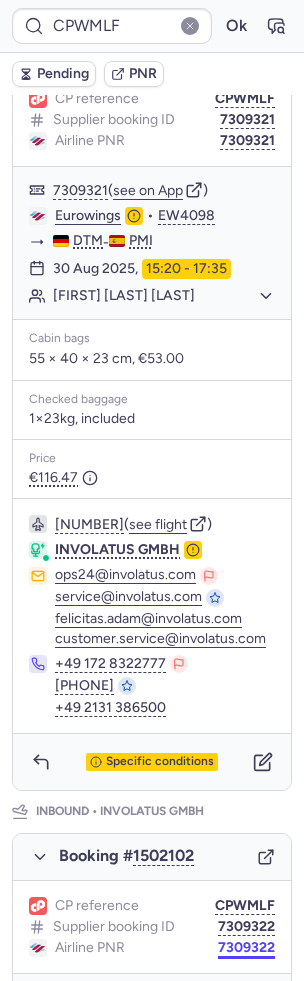 scroll, scrollTop: 234, scrollLeft: 0, axis: vertical 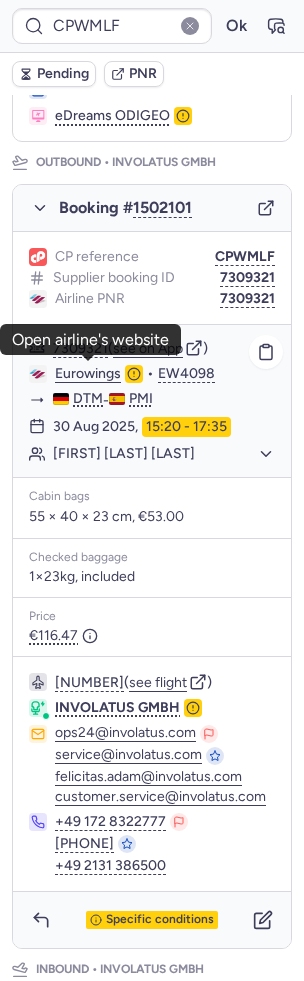 click on "Eurowings" 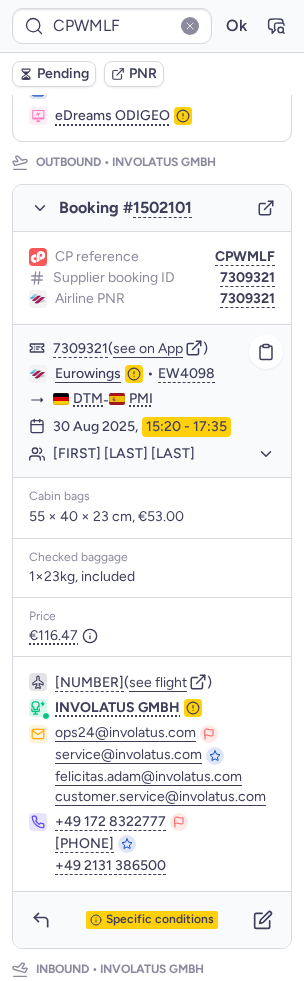 click on "Lysann Petra HOFMANN" 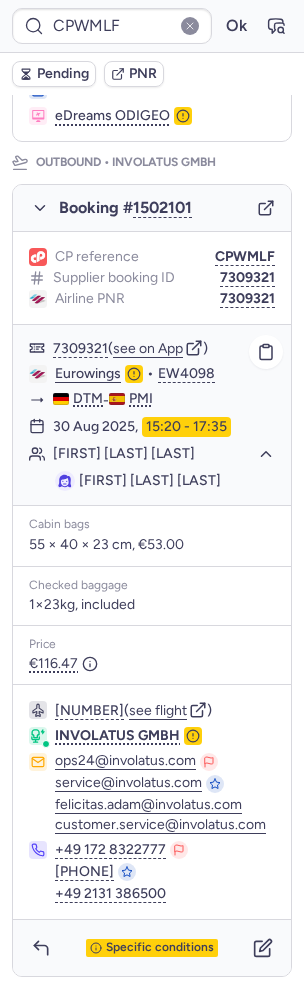 click on "Lysann Petra HOFMANN" at bounding box center (150, 480) 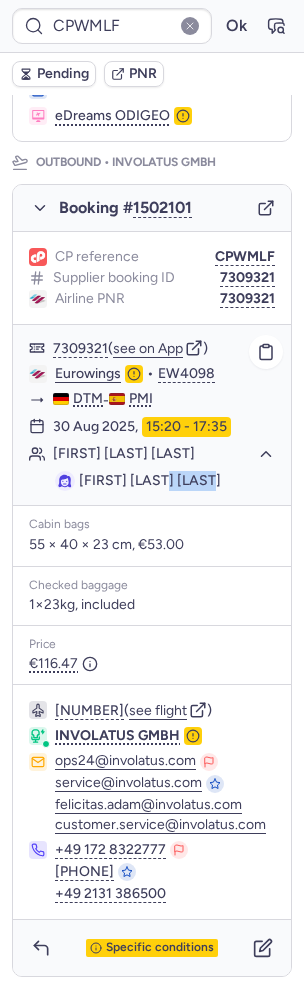 click on "Lysann Petra HOFMANN" at bounding box center (150, 480) 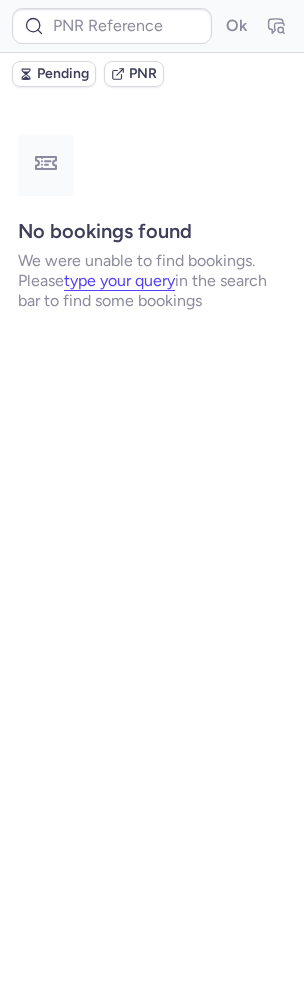 scroll, scrollTop: 0, scrollLeft: 0, axis: both 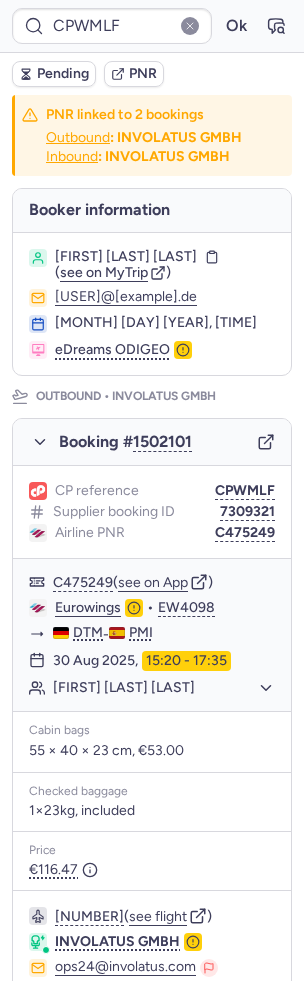 type 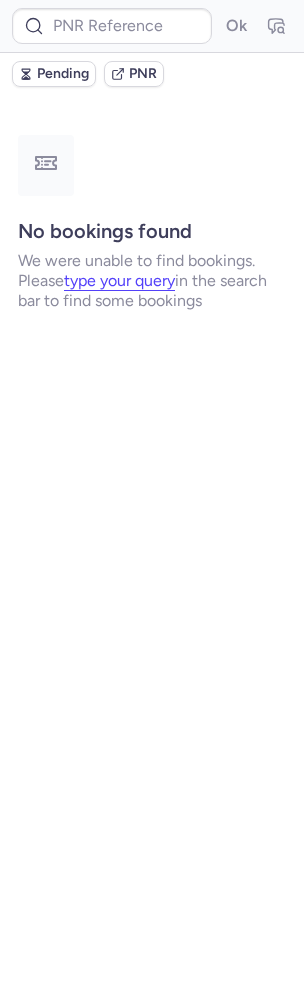 scroll, scrollTop: 0, scrollLeft: 0, axis: both 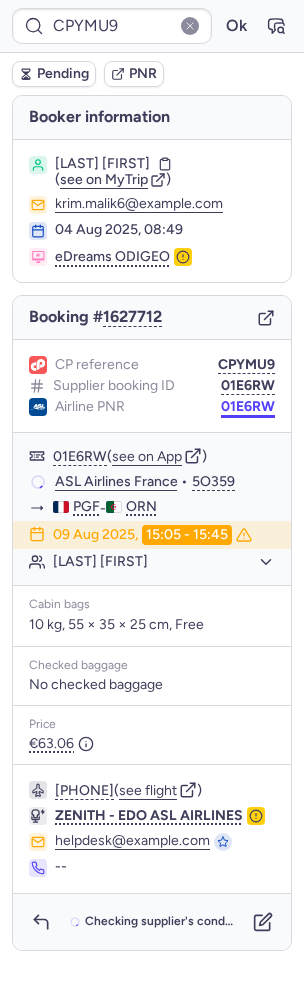 click on "01E6RW" at bounding box center [248, 407] 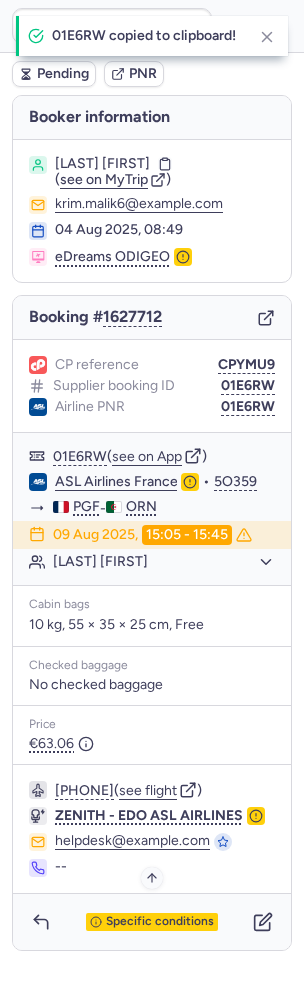 click on "Specific conditions" at bounding box center [152, 922] 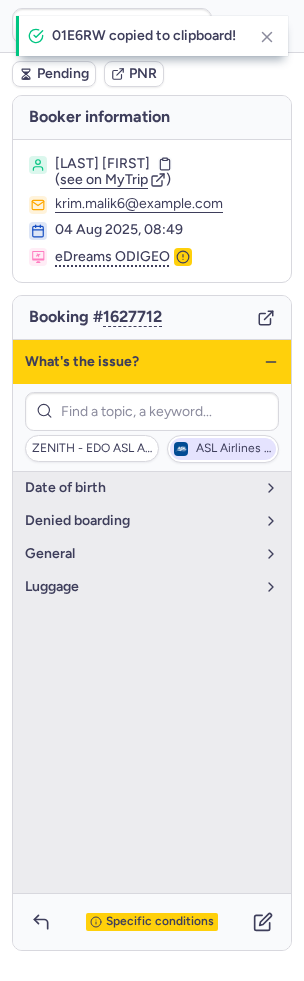 click on "ASL Airlines France" at bounding box center (234, 449) 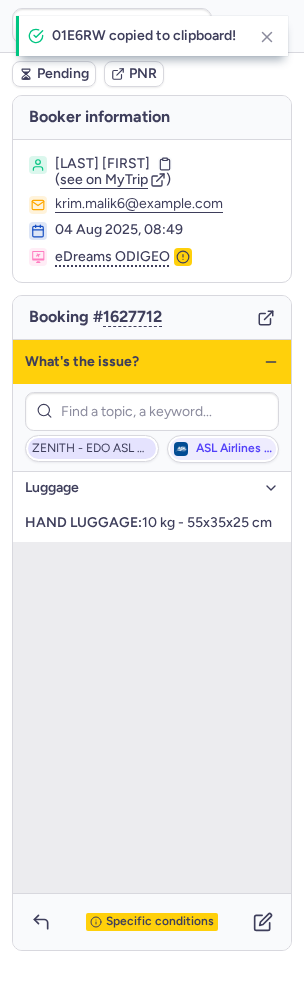 click on "ZENITH - EDO ASL AIRLINES" at bounding box center [92, 449] 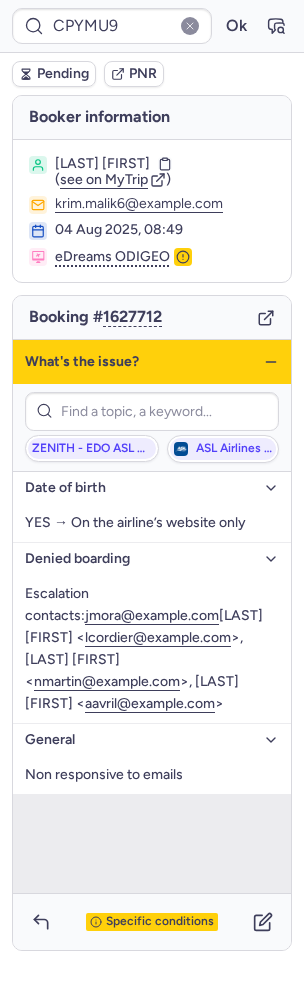 click 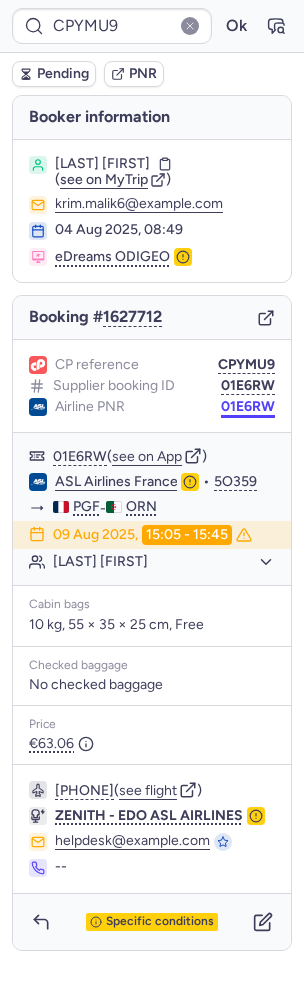 click on "01E6RW" at bounding box center [248, 407] 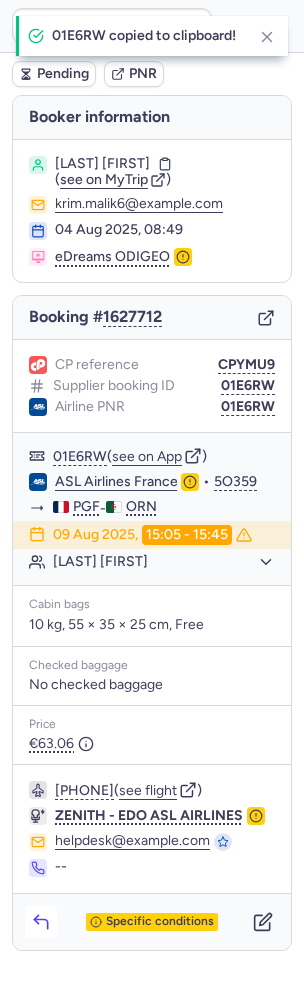 click 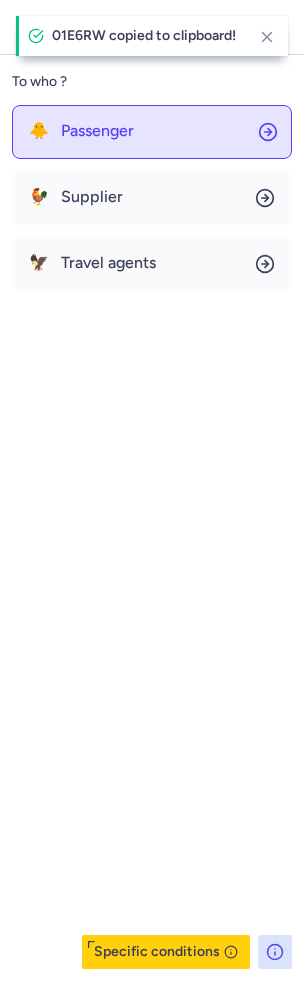 click on "Passenger" at bounding box center [97, 131] 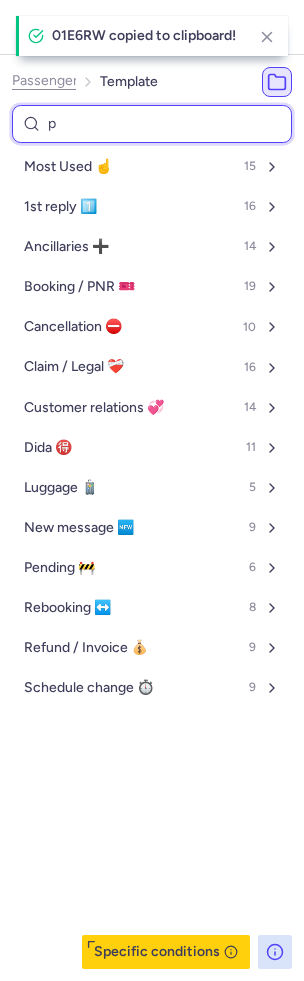 type on "pn" 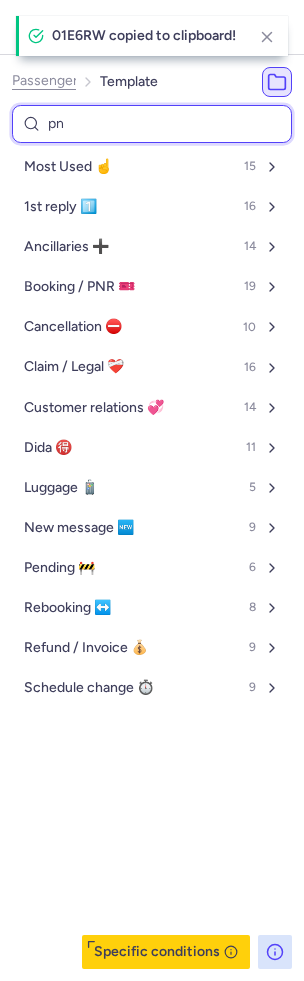 select on "en" 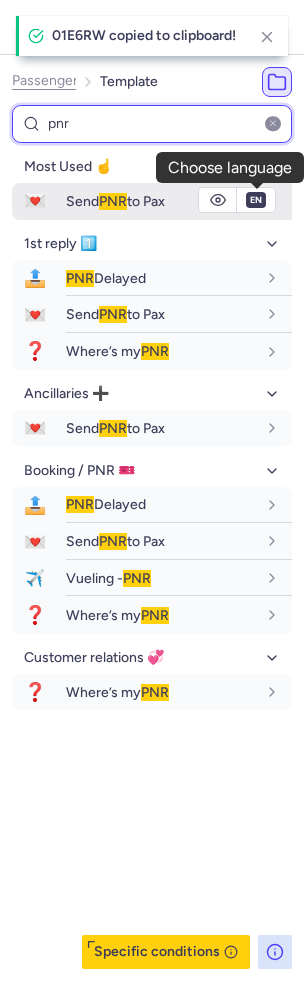 type on "pnr" 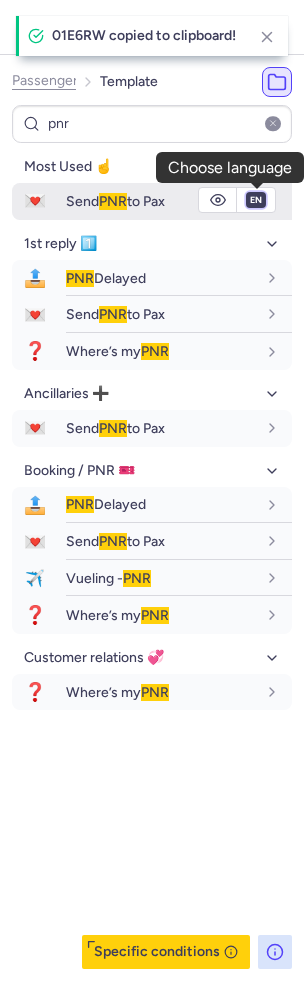 click on "fr en de nl pt es it ru" at bounding box center (256, 200) 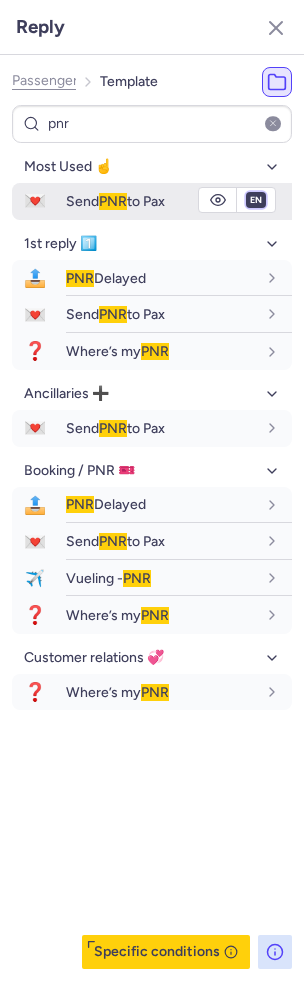 select on "fr" 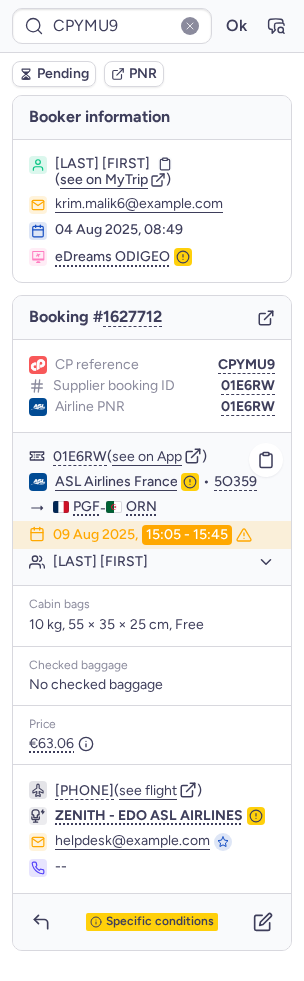 click on "ASL Airlines France" 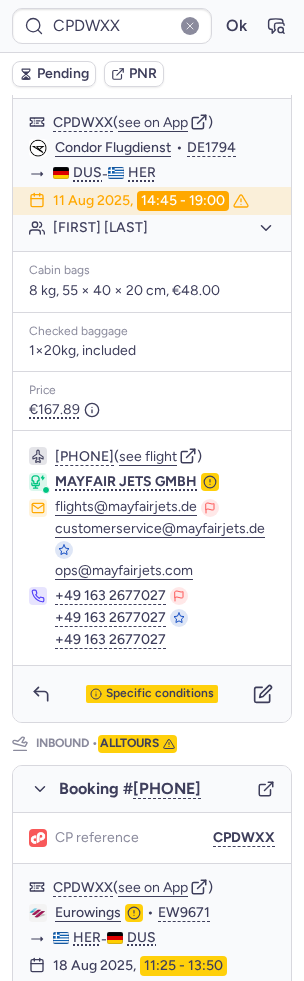 scroll, scrollTop: 928, scrollLeft: 0, axis: vertical 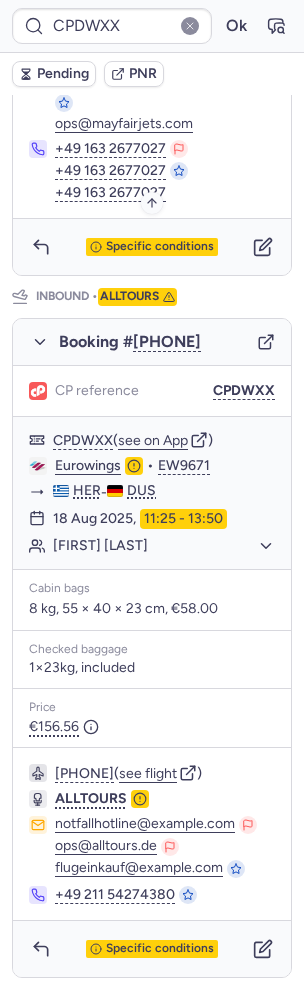 click on "Specific conditions" at bounding box center (160, 247) 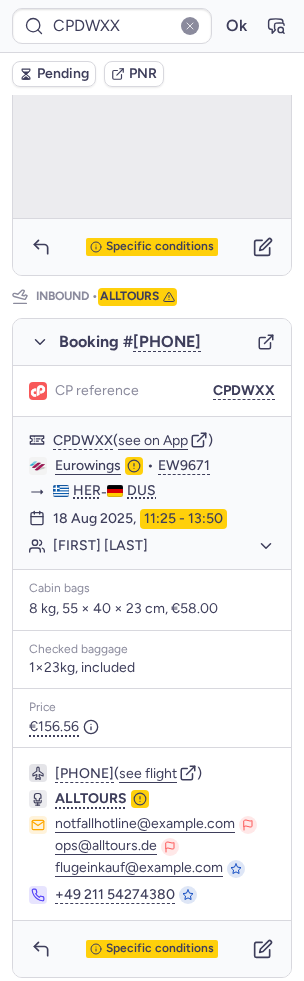scroll, scrollTop: 135, scrollLeft: 0, axis: vertical 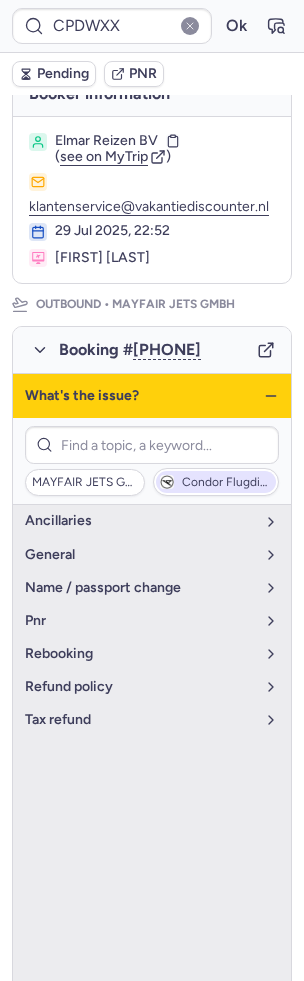 click on "Condor Flugdienst" at bounding box center (227, 483) 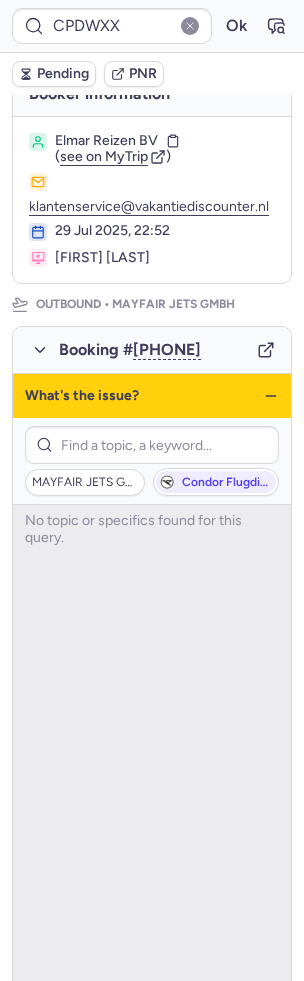 click 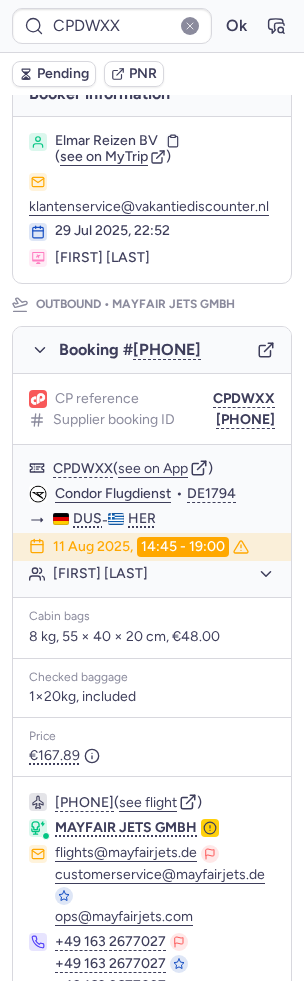 type on "CP7A5L" 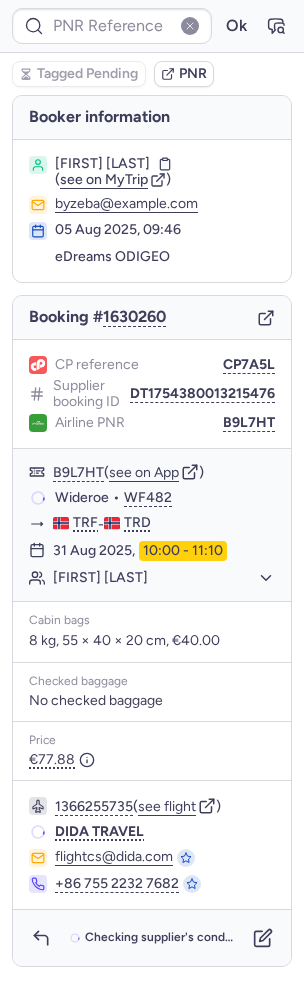 scroll, scrollTop: 0, scrollLeft: 0, axis: both 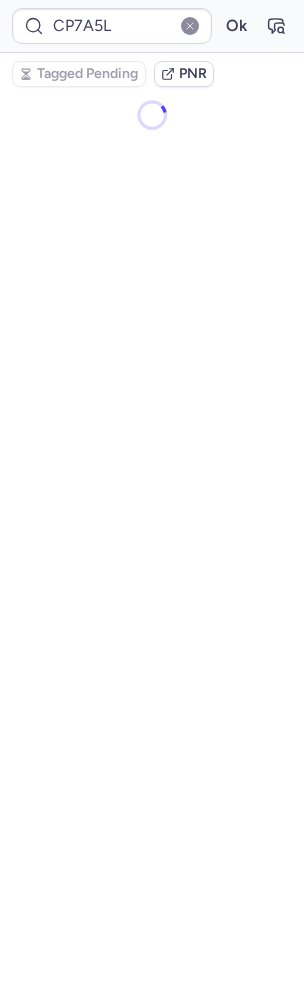 type on "CPWMLF" 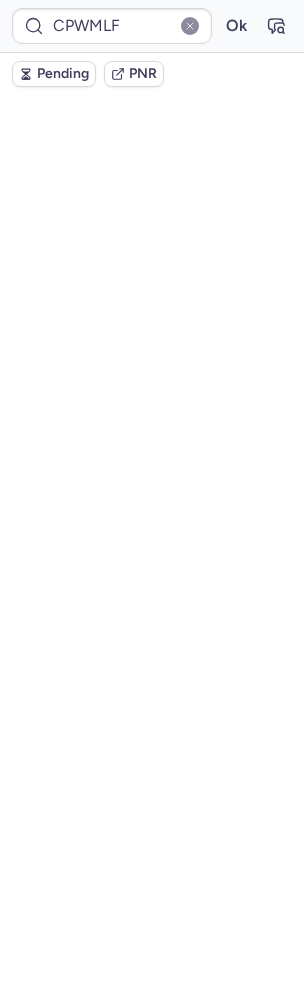 scroll, scrollTop: 198, scrollLeft: 0, axis: vertical 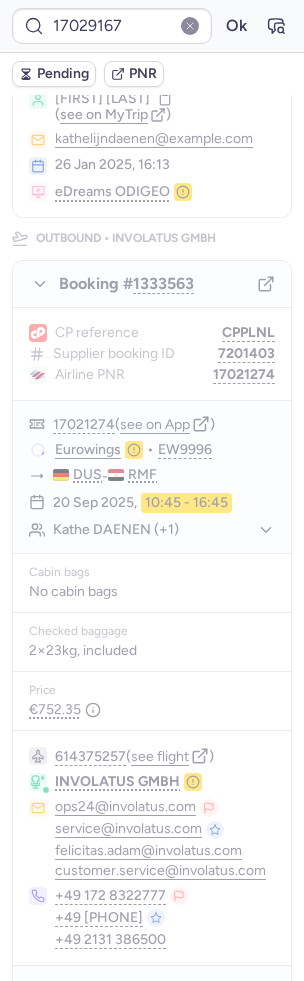 type on "CPWMLF" 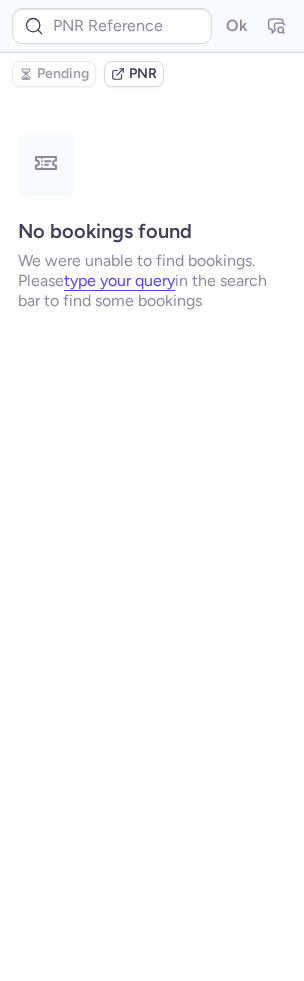 scroll, scrollTop: 0, scrollLeft: 0, axis: both 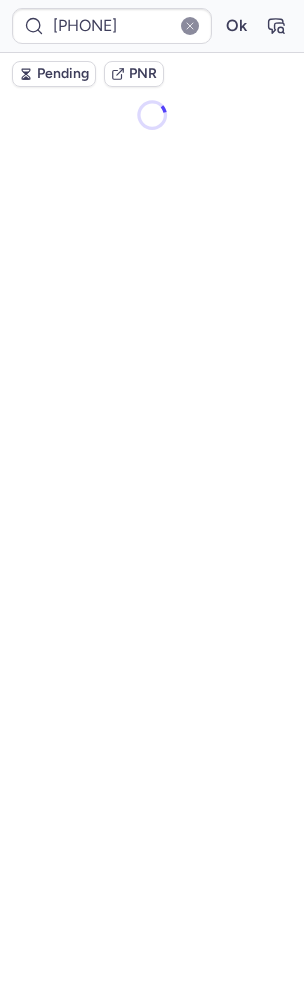 type on "CP7A5L" 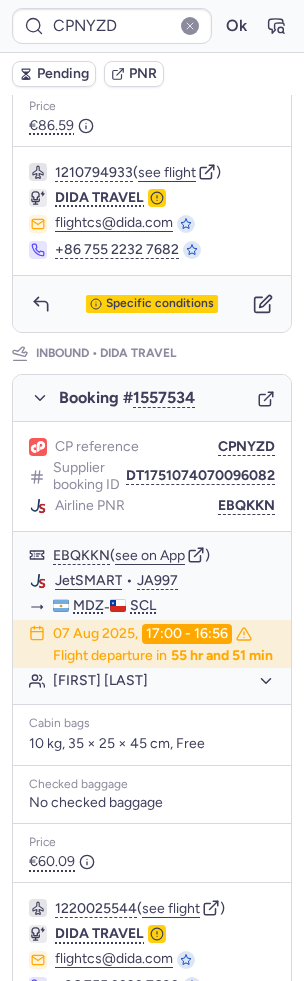 scroll, scrollTop: 917, scrollLeft: 0, axis: vertical 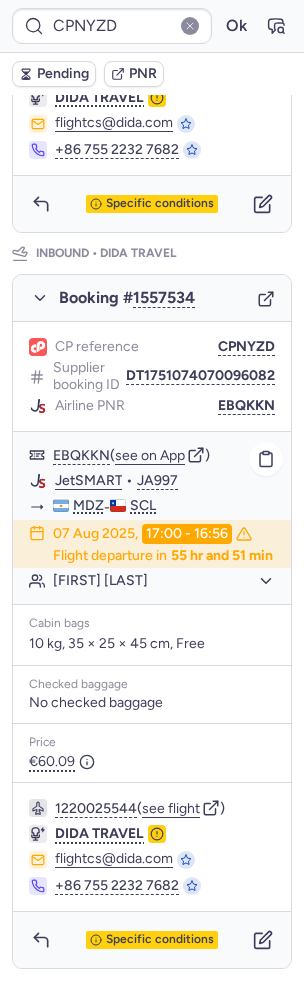 type on "CP7A5L" 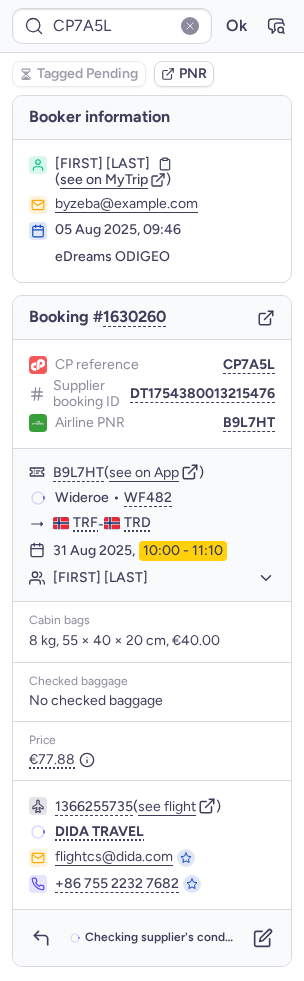 scroll, scrollTop: 0, scrollLeft: 0, axis: both 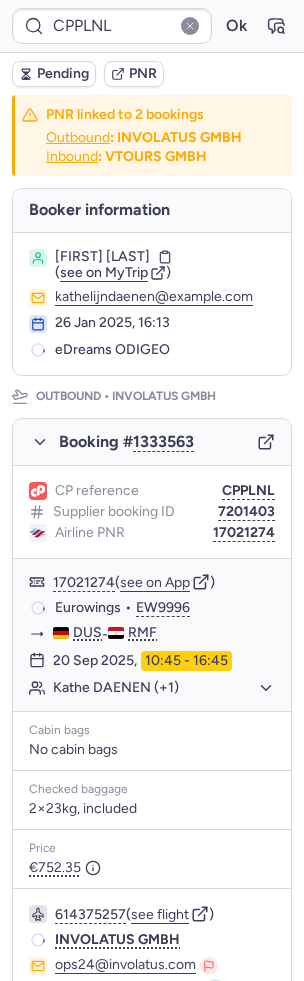 type on "CP3TJV" 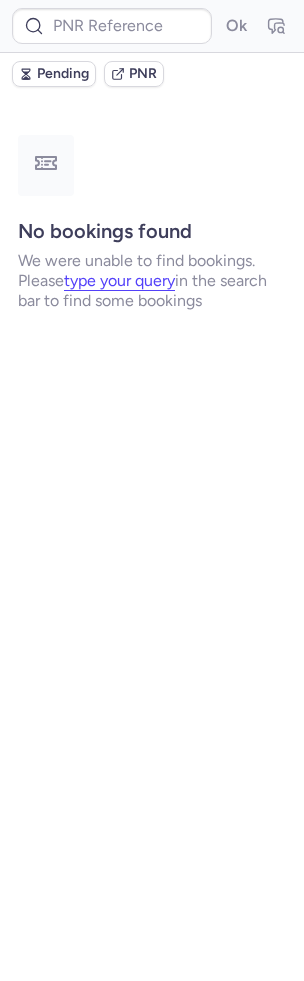 type on "CP3TJV" 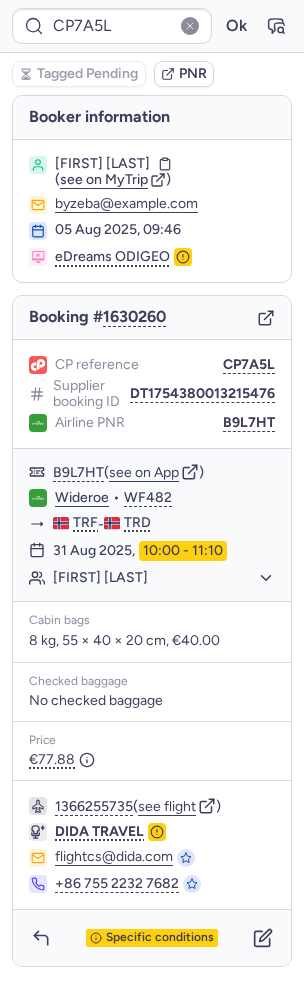 type on "CPPU2V" 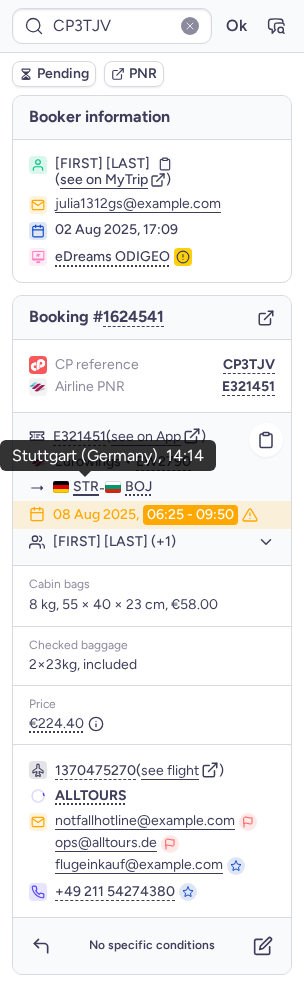 scroll, scrollTop: 0, scrollLeft: 0, axis: both 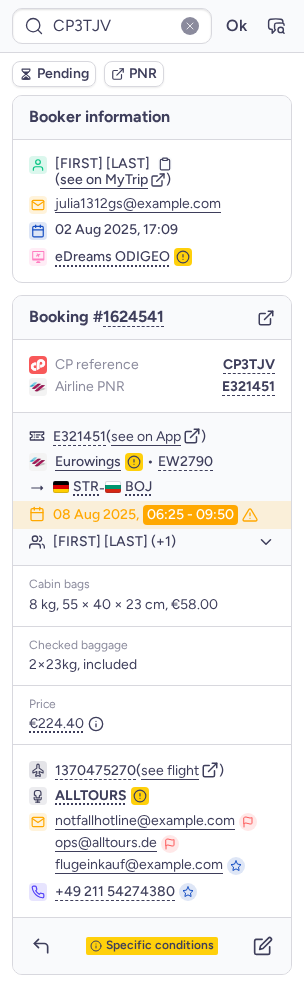 type on "CP7A5L" 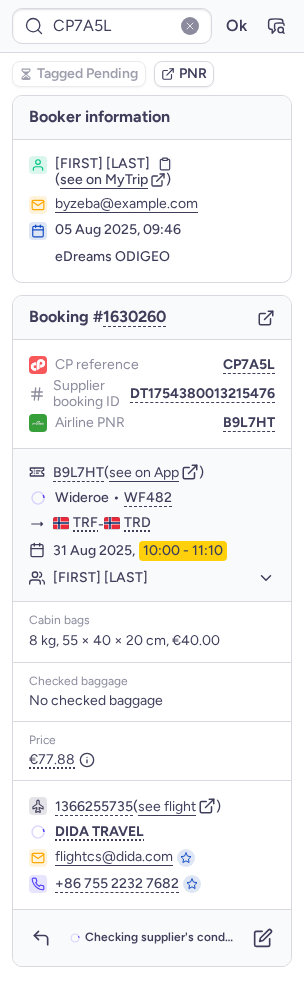 scroll, scrollTop: 0, scrollLeft: 0, axis: both 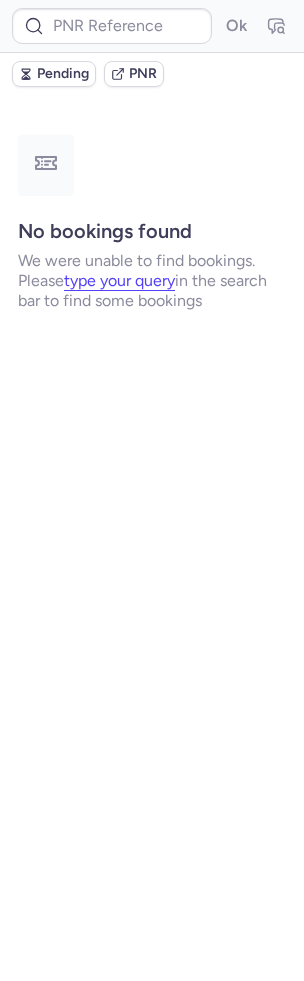 type on "CP3TJV" 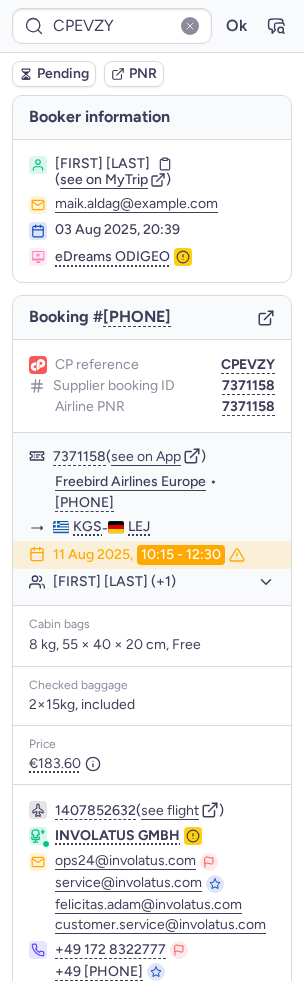 type on "CPK7YM" 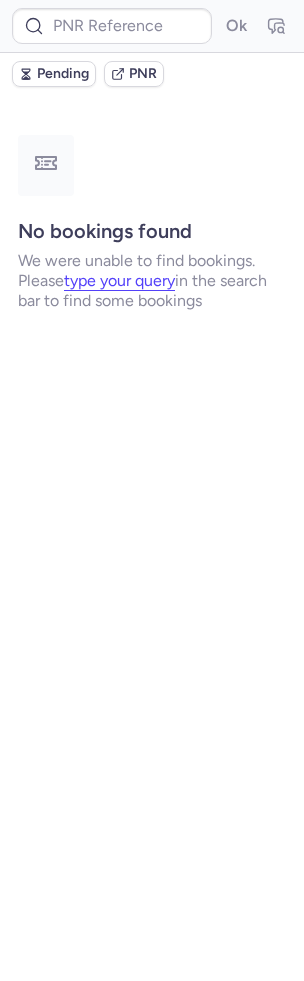 type on "CPKG9V" 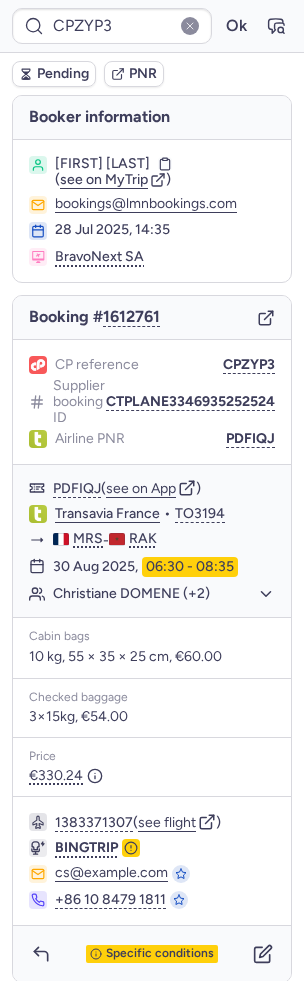 click on "Pending" at bounding box center [63, 74] 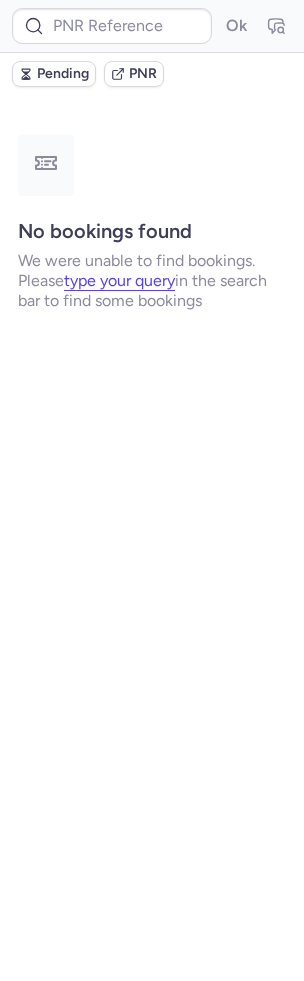 type on "CPVNBP" 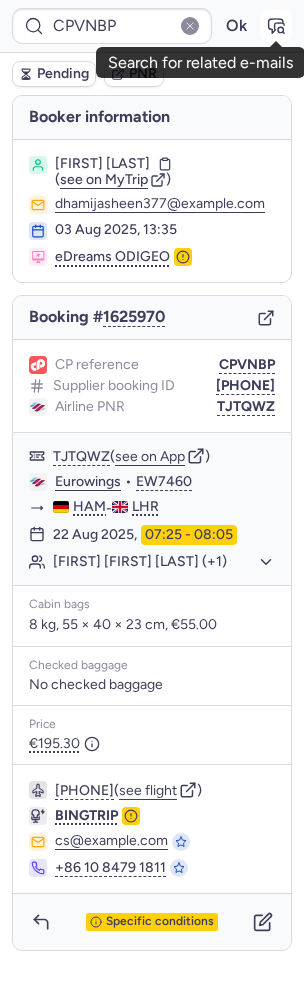 click at bounding box center [276, 26] 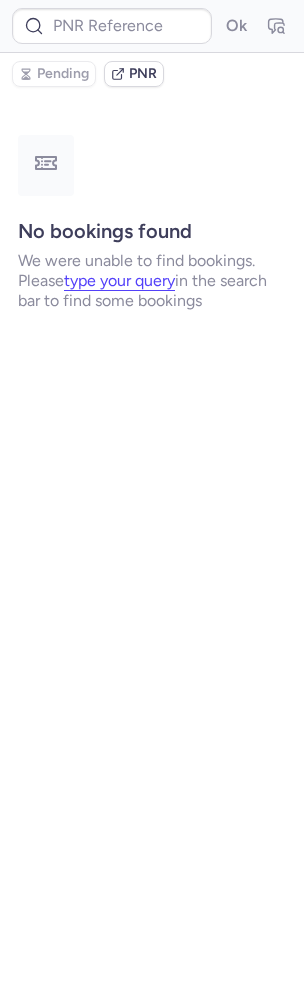 type on "CPVNBP" 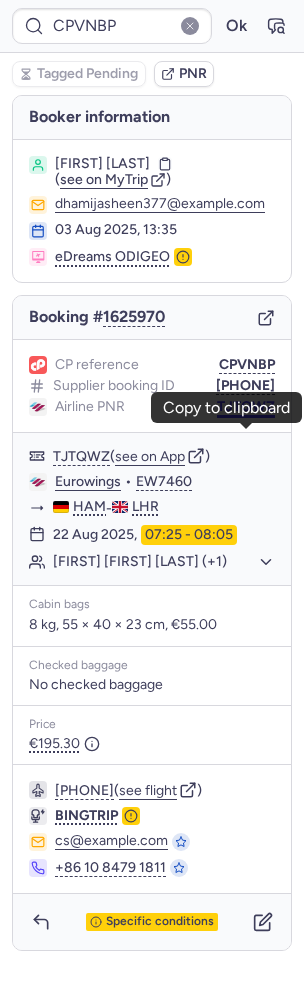 click on "TJTQWZ" at bounding box center (246, 407) 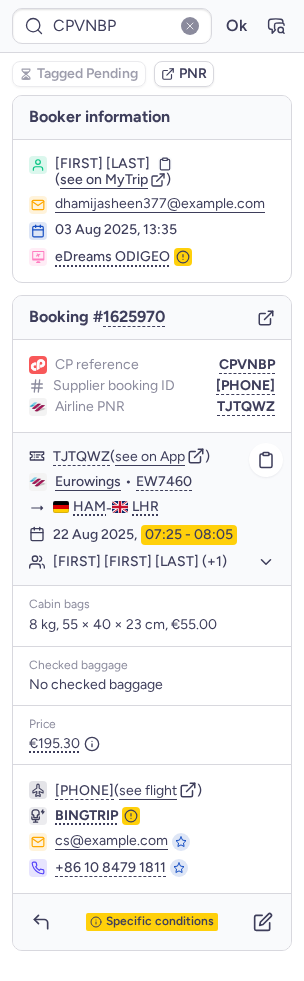 type on "CPONNZ" 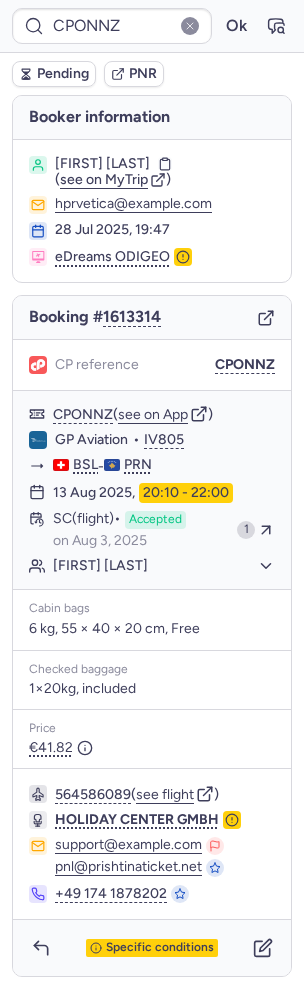 scroll, scrollTop: 2, scrollLeft: 0, axis: vertical 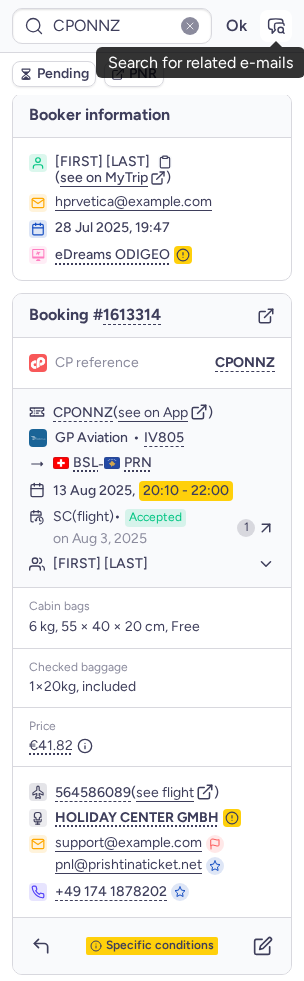 click 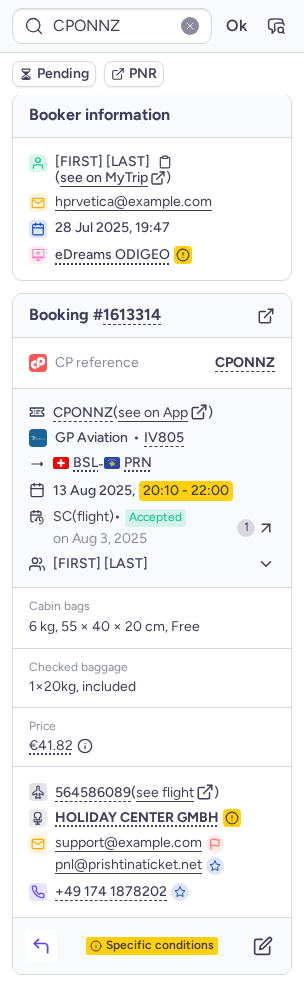 click 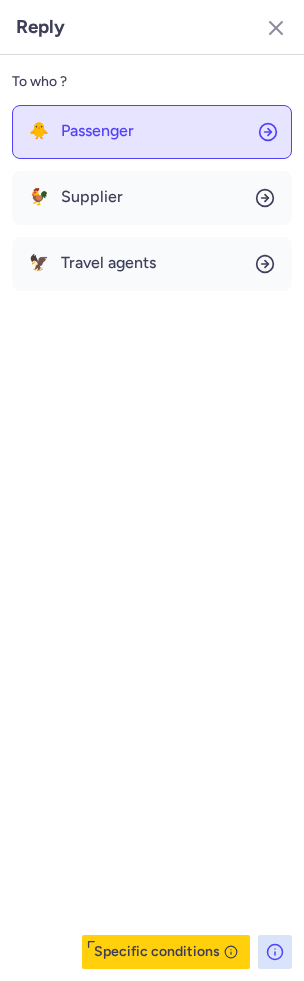 click on "🐥 Passenger" at bounding box center (81, 131) 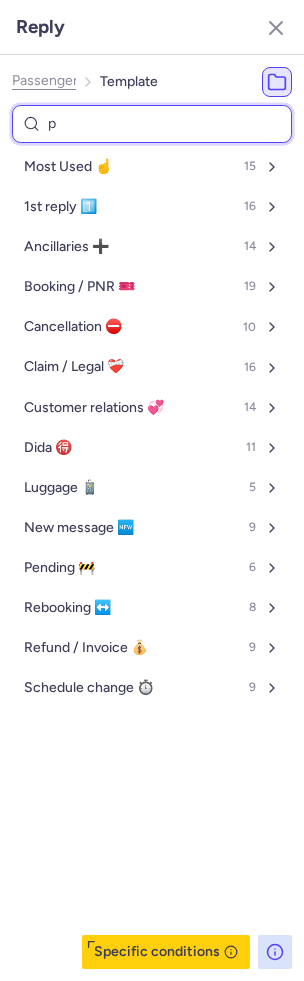 type on "pe" 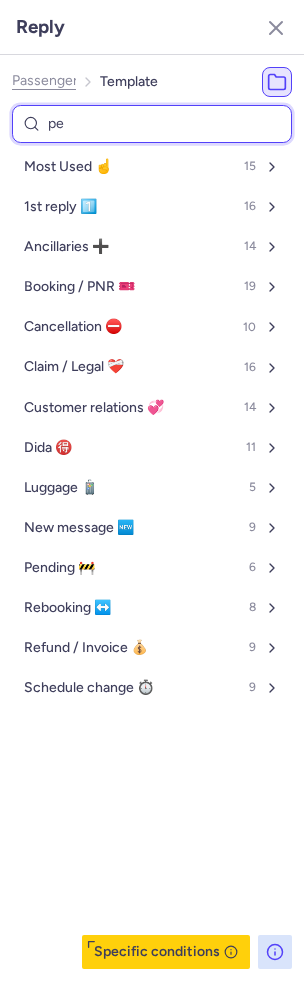 select on "en" 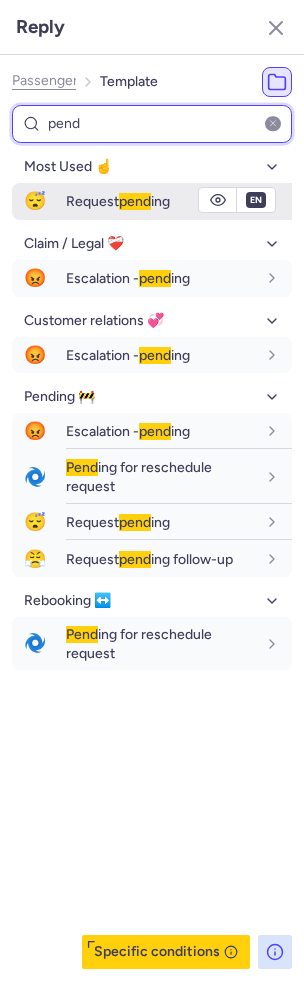 type on "pend" 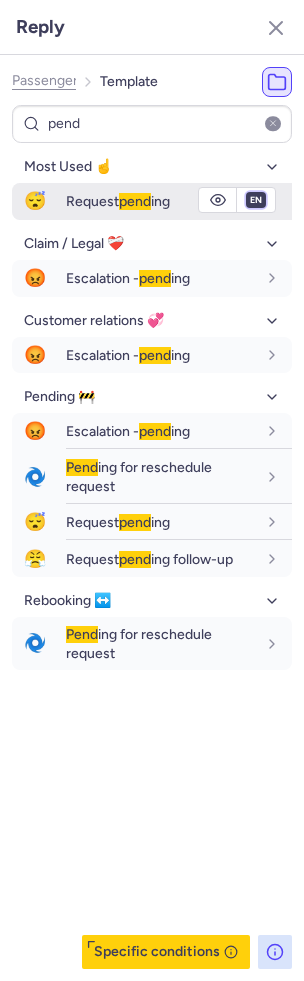 click on "fr en de nl pt es it ru" at bounding box center [256, 200] 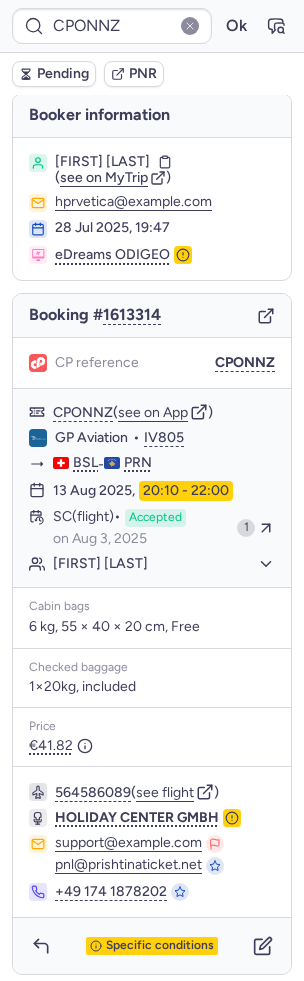 click on "Pending" at bounding box center [63, 74] 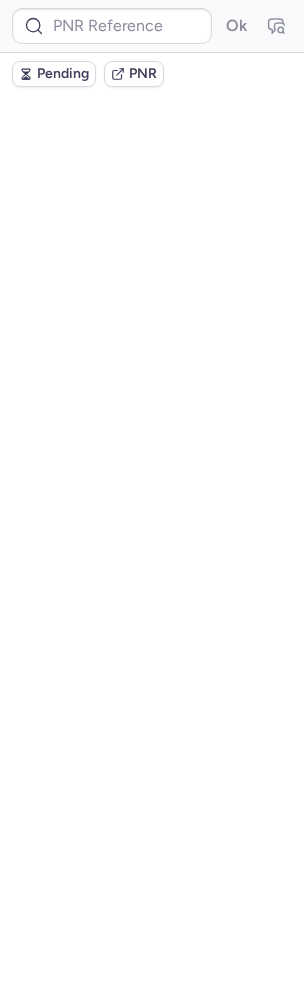 scroll, scrollTop: 0, scrollLeft: 0, axis: both 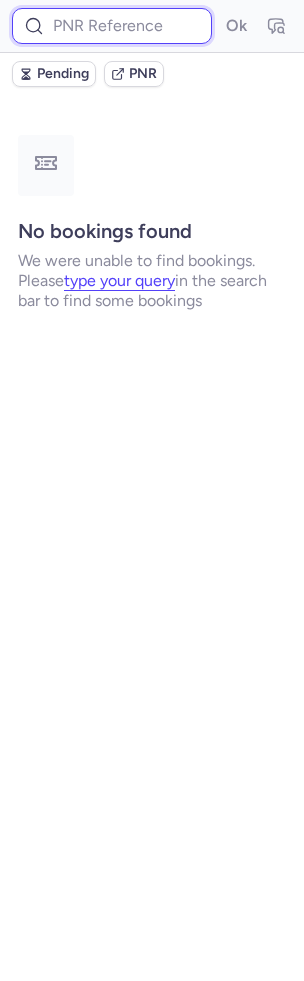 click at bounding box center (112, 26) 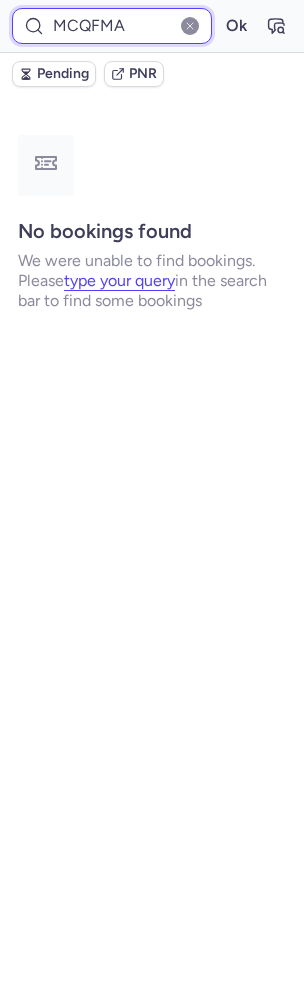 click on "Ok" at bounding box center [236, 26] 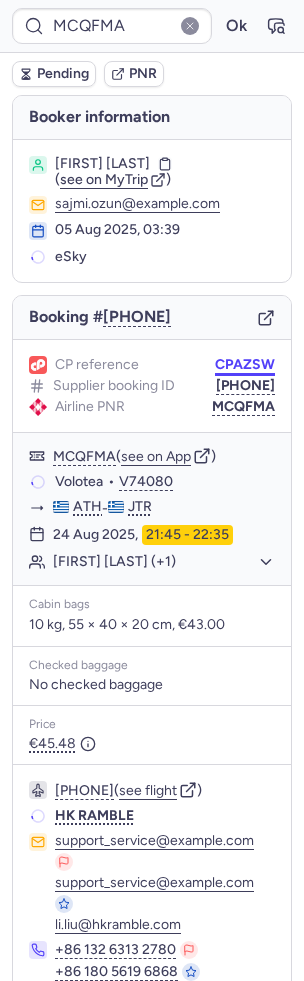 click on "CPAZSW" at bounding box center [245, 365] 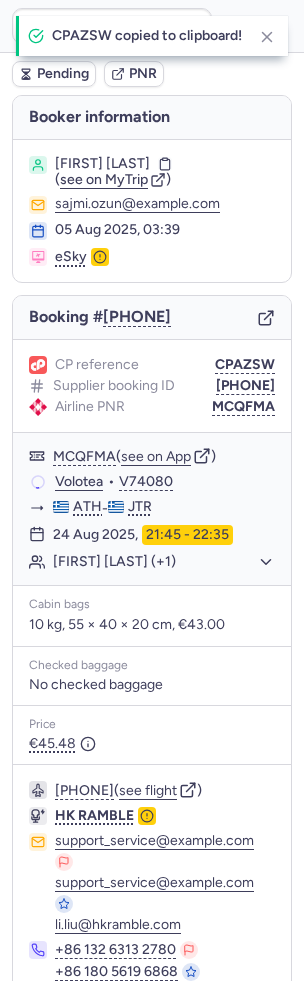 type on "CPAZSW" 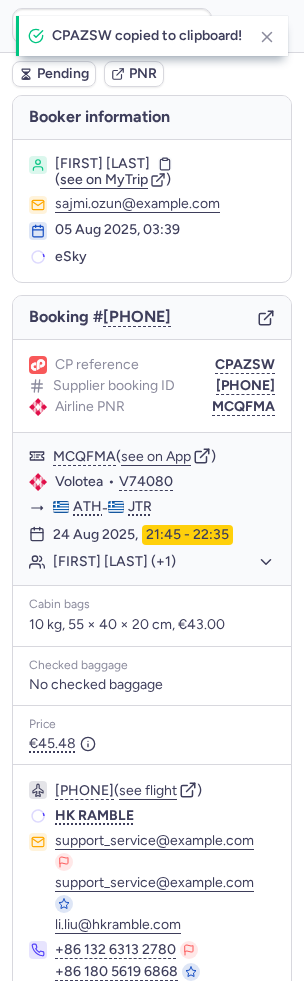 scroll, scrollTop: 96, scrollLeft: 0, axis: vertical 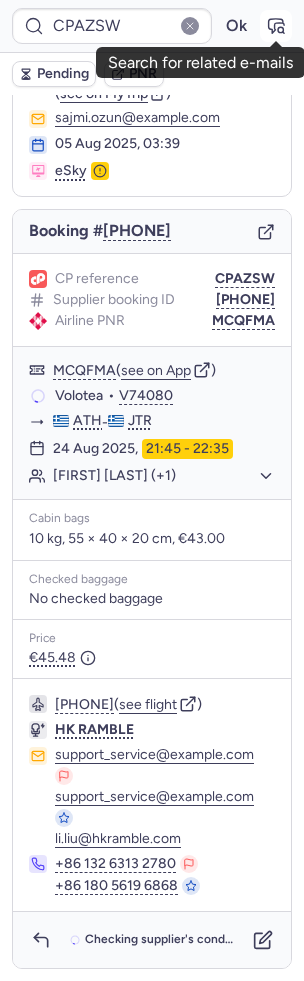click 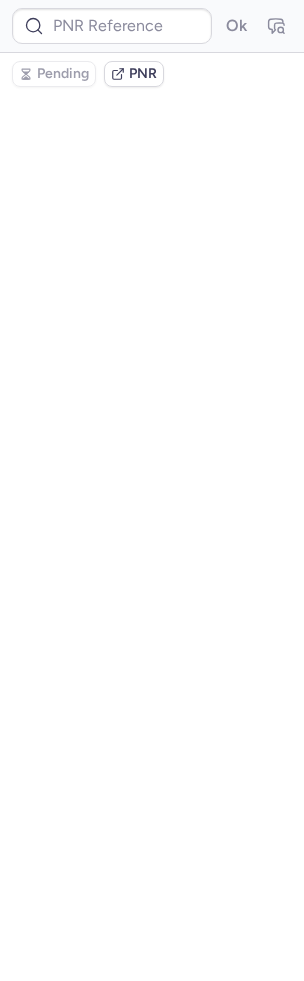 scroll, scrollTop: 0, scrollLeft: 0, axis: both 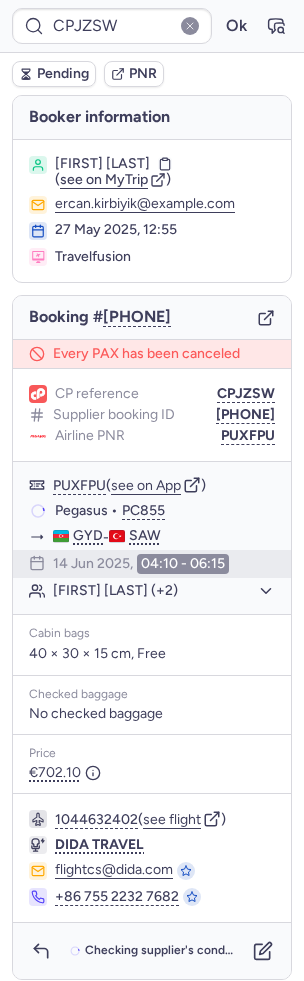 type on "CPAZSW" 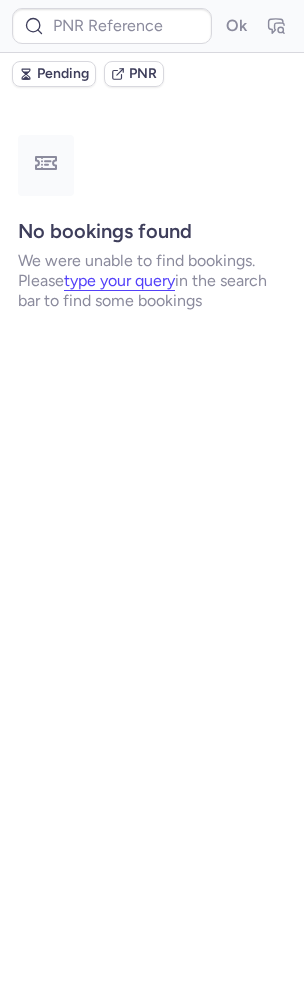 type on "CP7A5L" 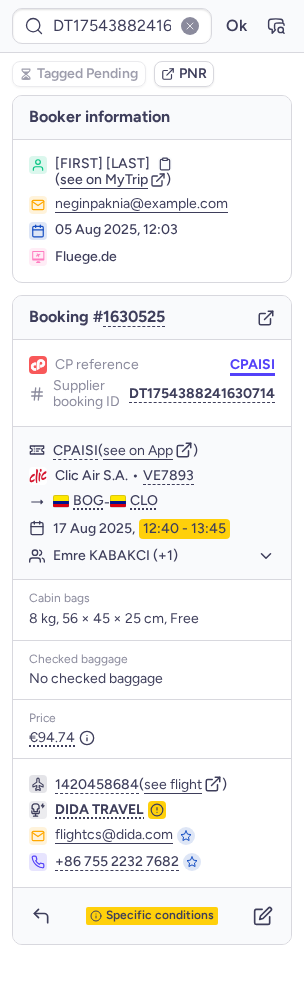 click on "CPAISI" at bounding box center [252, 365] 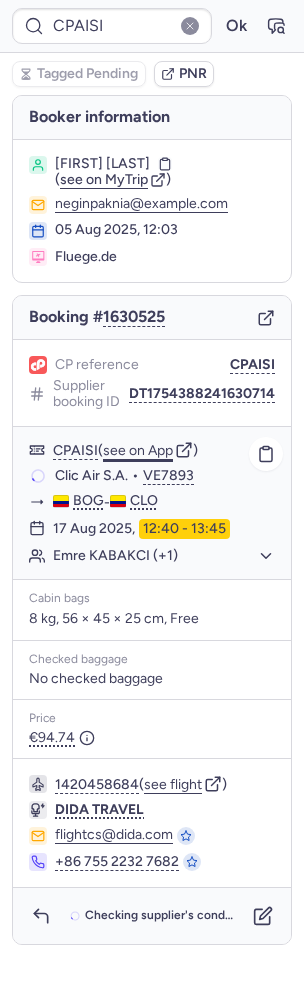 click on "see on App" 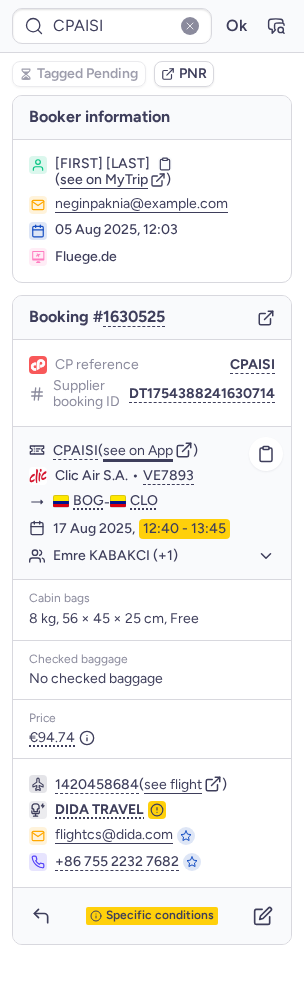 type on "CPAZSW" 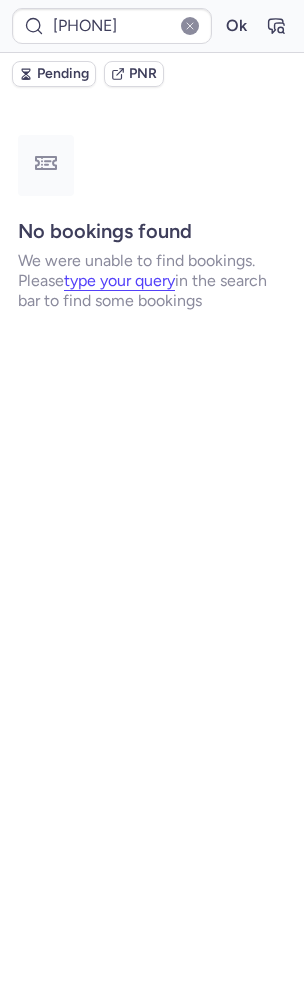 type on "CPRUZR" 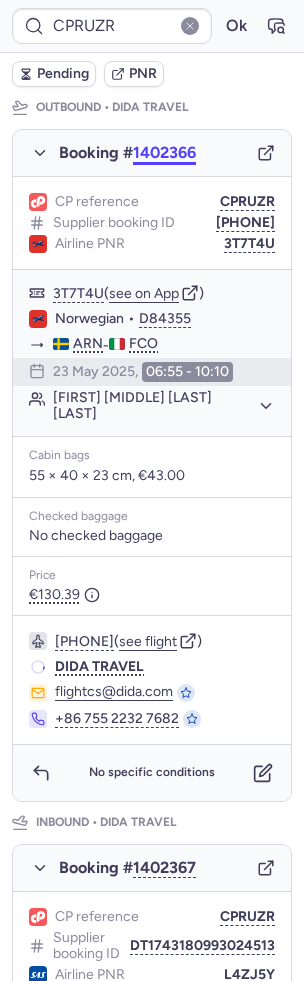 scroll, scrollTop: 876, scrollLeft: 0, axis: vertical 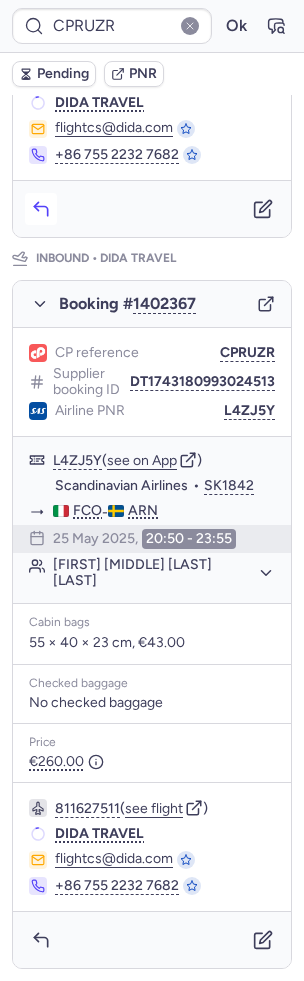 click 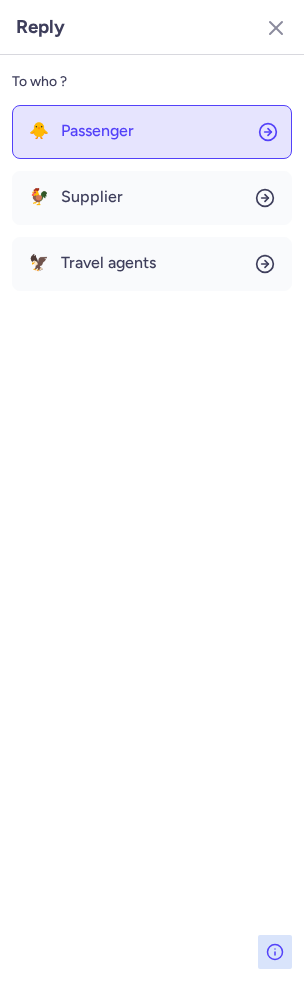 click on "🐥 Passenger" 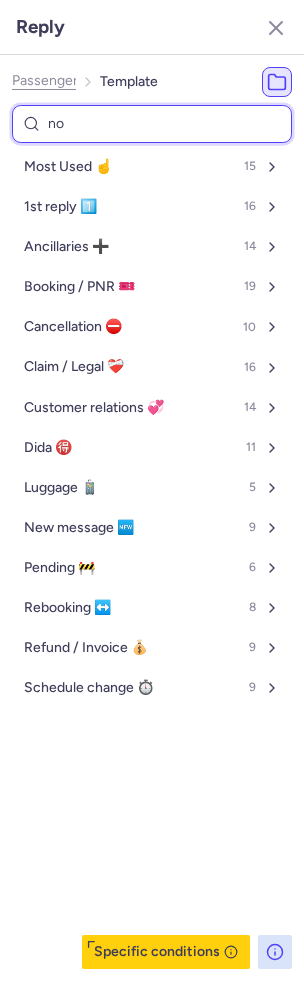 type on "non" 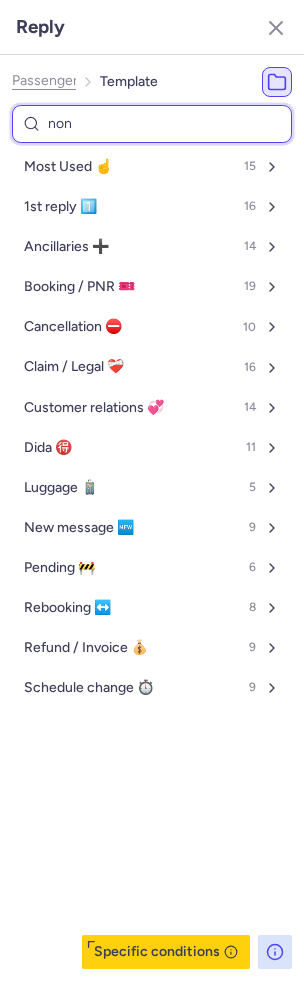 select on "en" 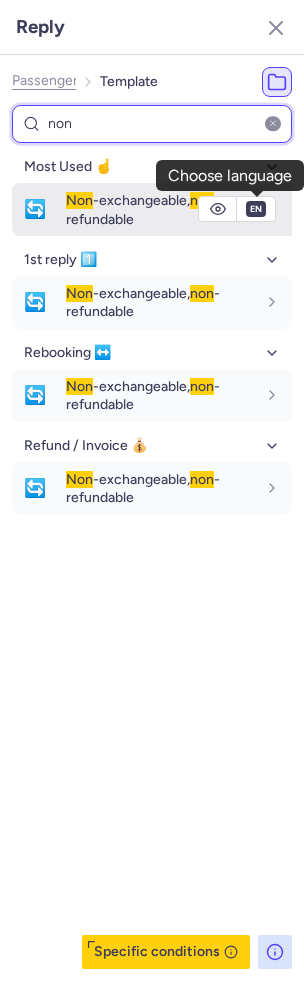 type on "non" 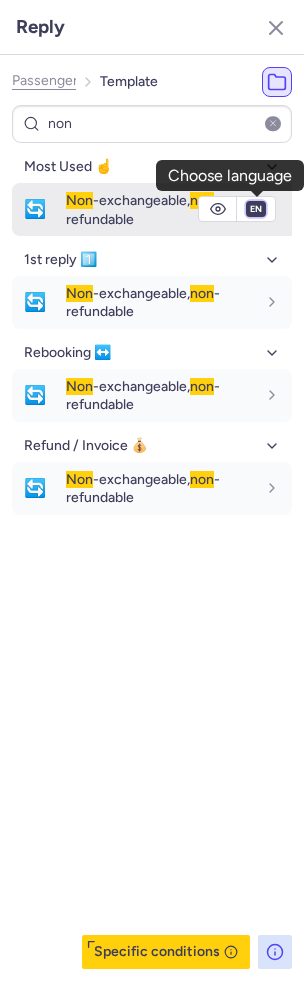 click on "fr en de nl pt es it ru" at bounding box center (256, 209) 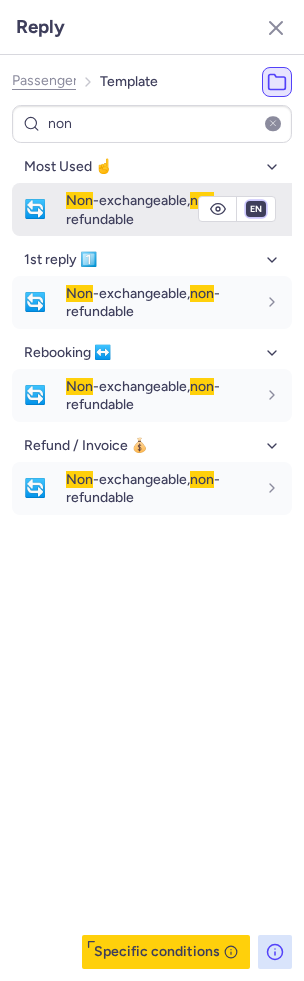 select on "de" 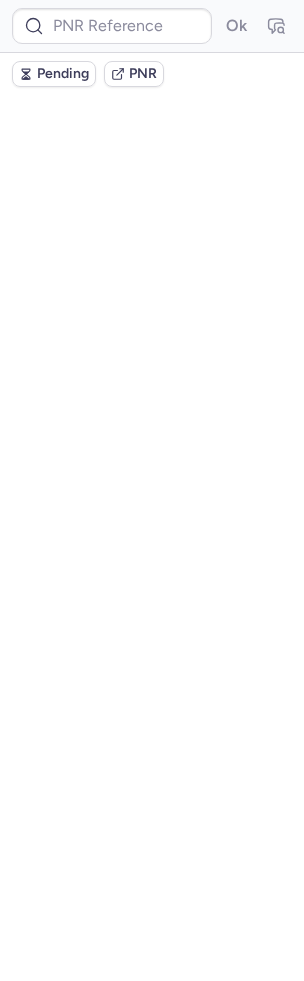 scroll, scrollTop: 0, scrollLeft: 0, axis: both 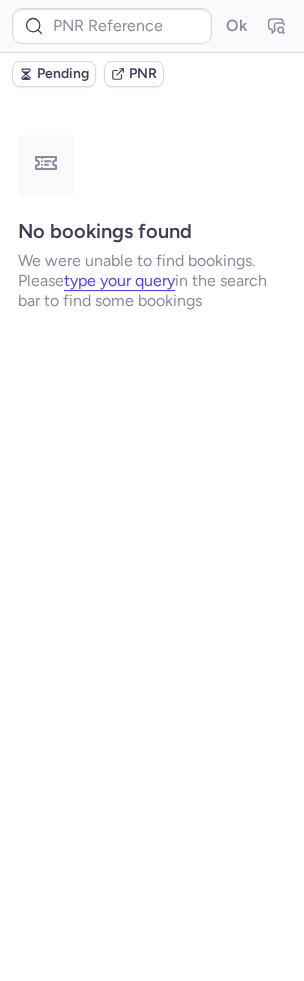 type on "CPONNZ" 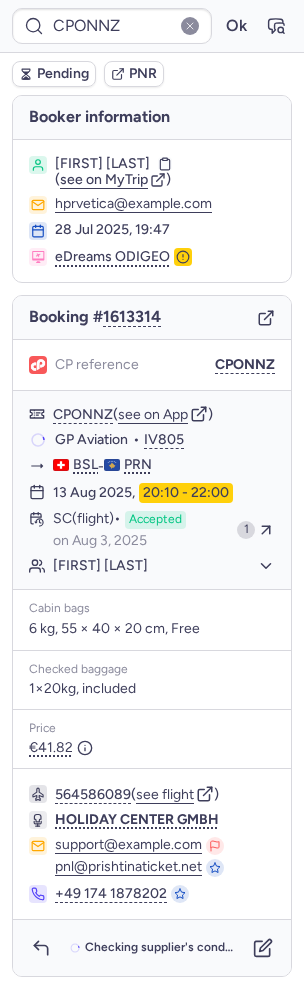 scroll, scrollTop: 2, scrollLeft: 0, axis: vertical 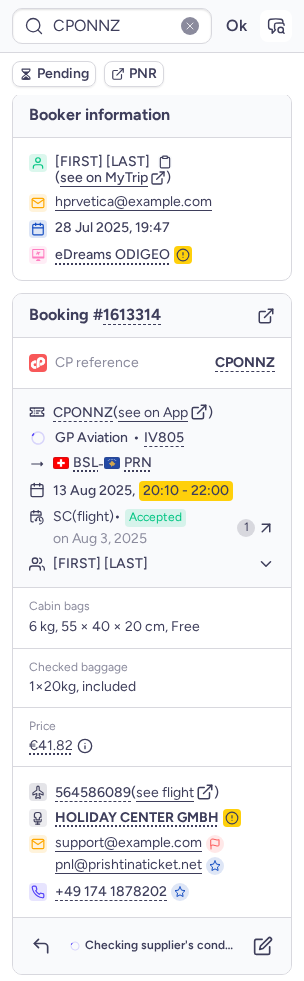 click 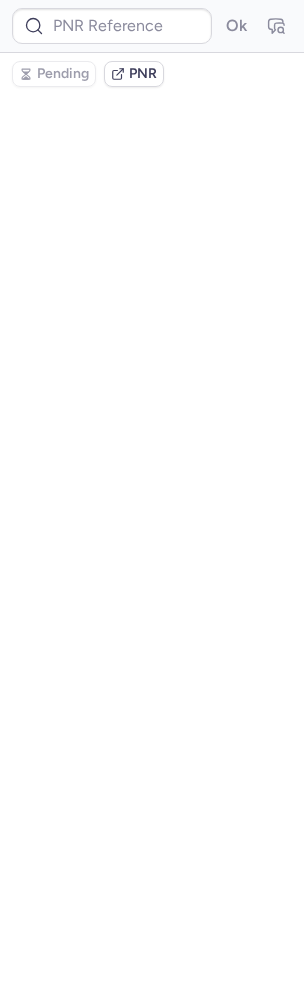 scroll, scrollTop: 0, scrollLeft: 0, axis: both 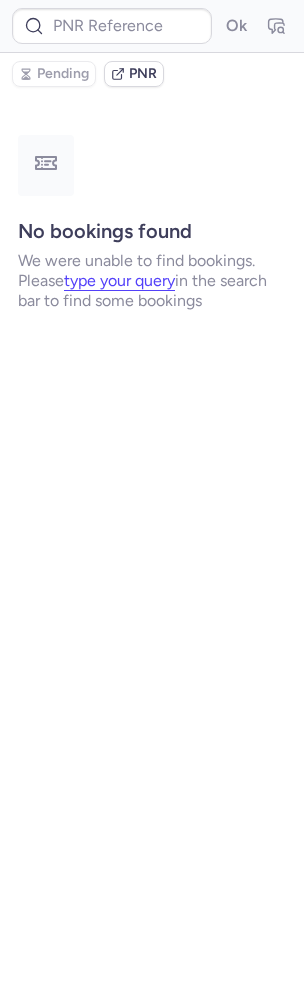 type on "CPONNZ" 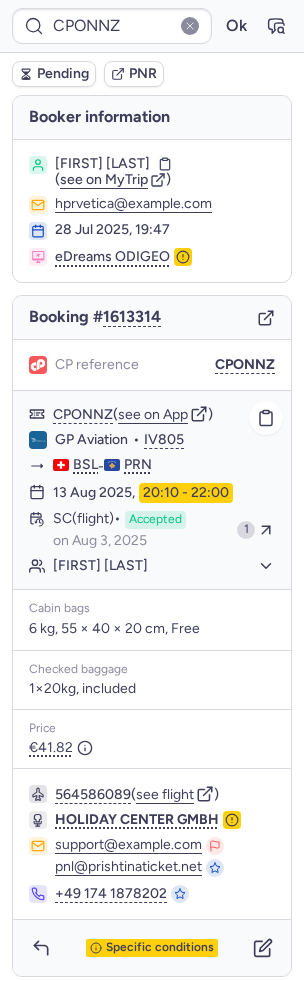 scroll, scrollTop: 2, scrollLeft: 0, axis: vertical 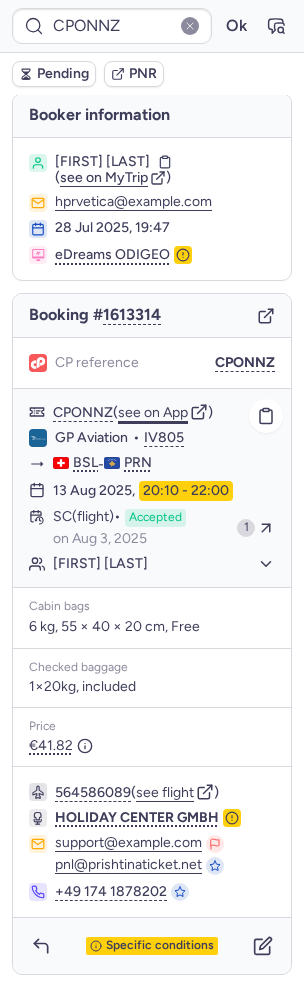 click on "see on App" 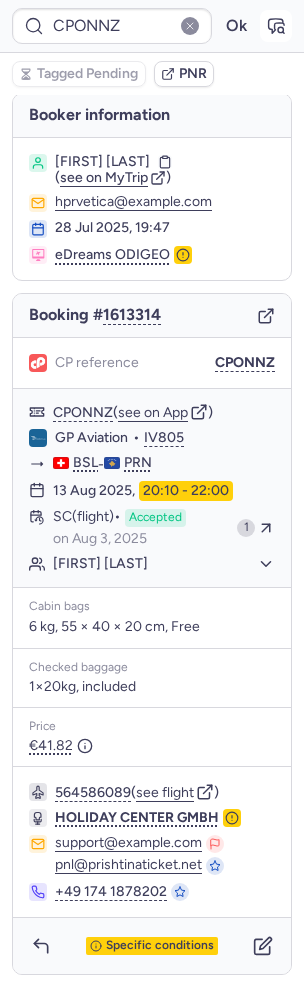 click at bounding box center (276, 26) 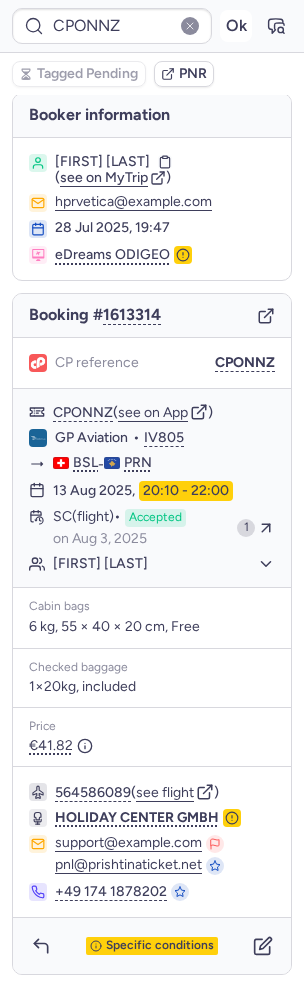 click on "Ok" at bounding box center [236, 26] 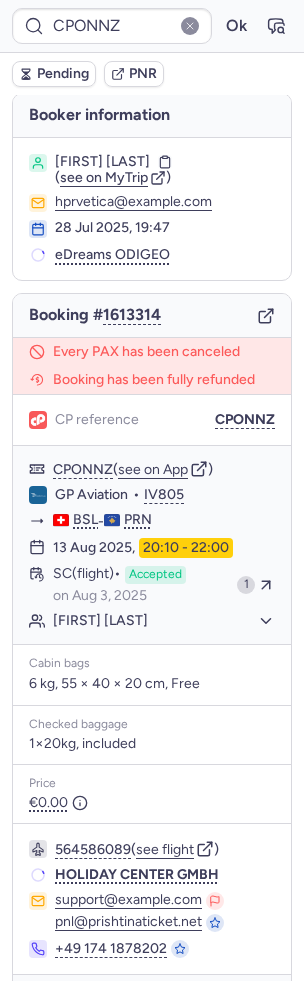 scroll, scrollTop: 59, scrollLeft: 0, axis: vertical 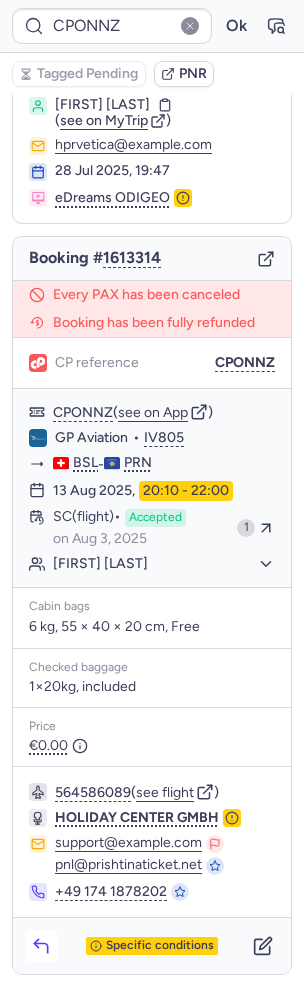 click at bounding box center [41, 946] 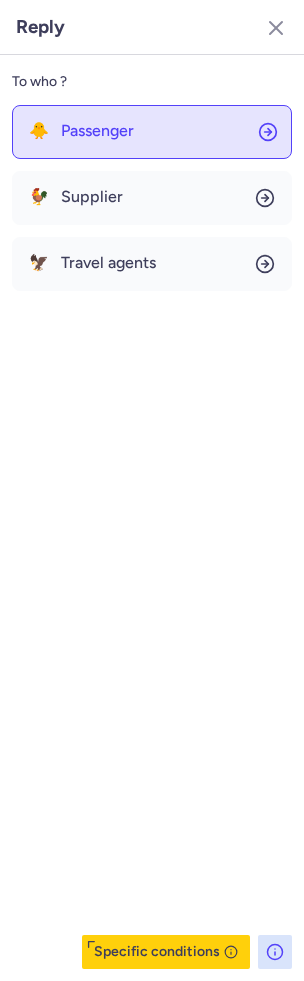 click on "Passenger" at bounding box center (97, 131) 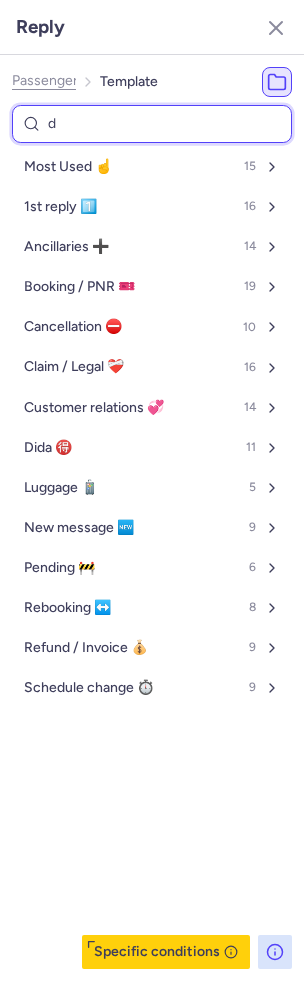type on "do" 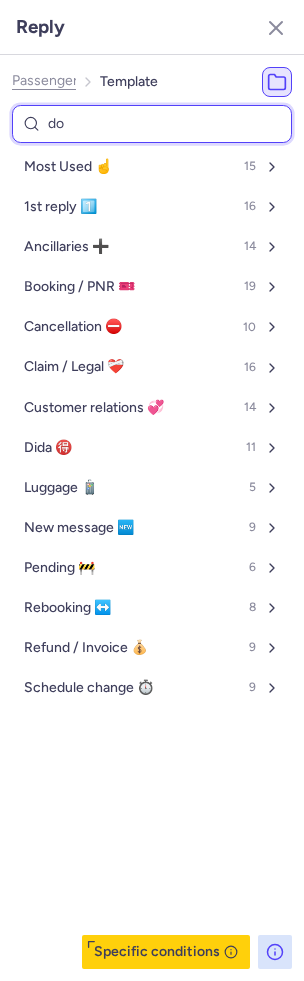 select on "en" 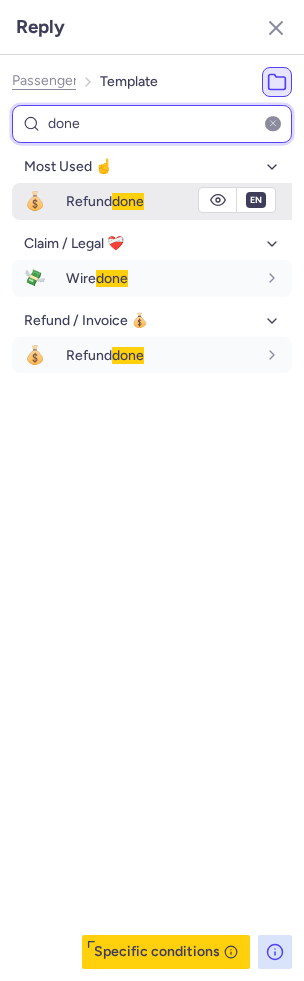 type on "done" 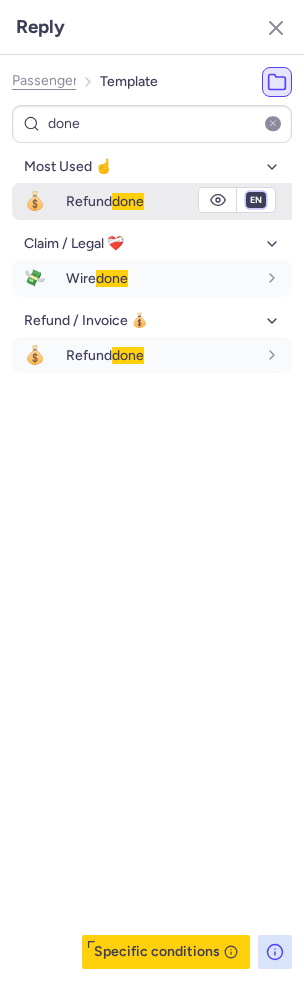click on "fr en de nl pt es it ru" at bounding box center (256, 200) 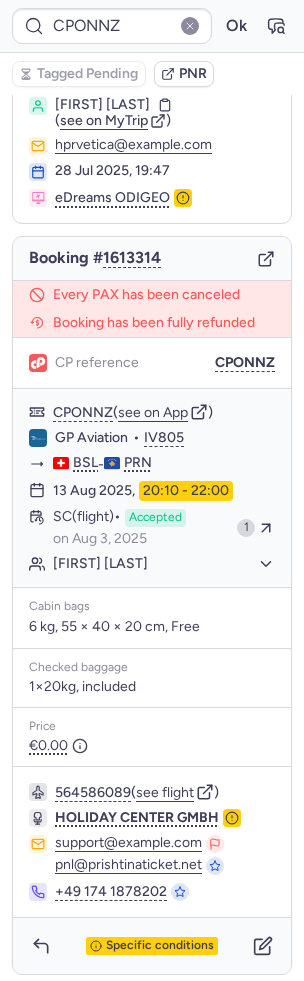 type on "CPNTLR" 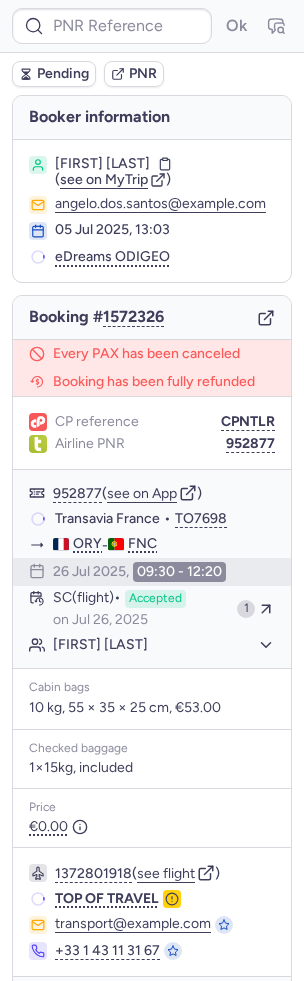 scroll, scrollTop: 59, scrollLeft: 0, axis: vertical 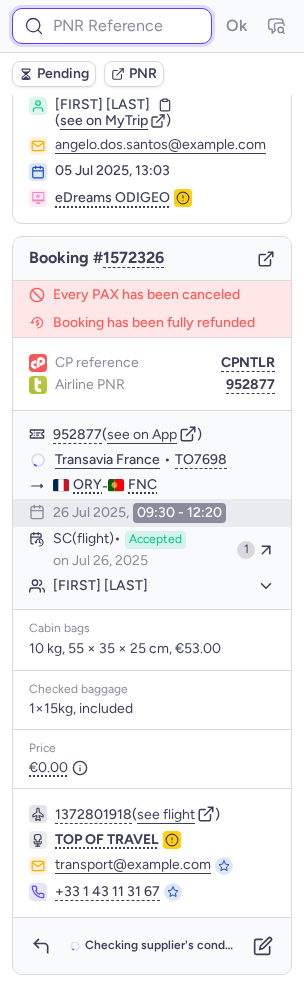 click at bounding box center [112, 26] 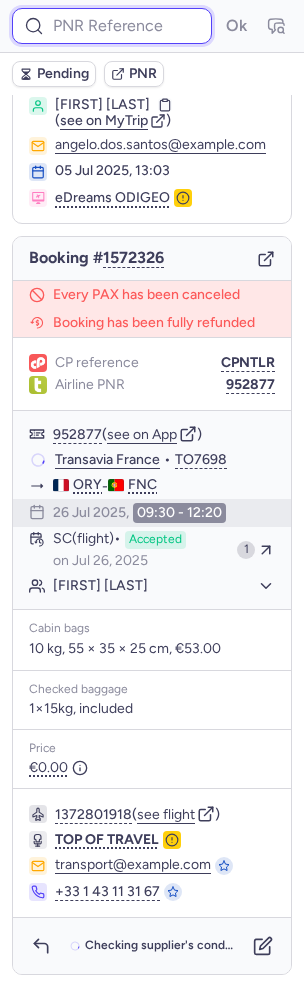 paste on "SFQPPI" 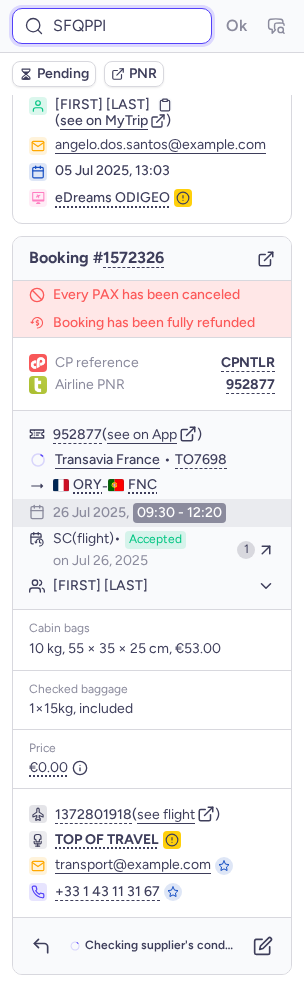 click on "Ok" at bounding box center (236, 26) 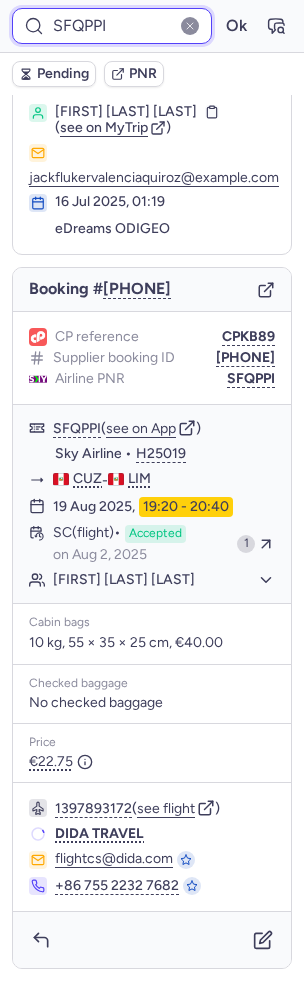 scroll, scrollTop: 62, scrollLeft: 0, axis: vertical 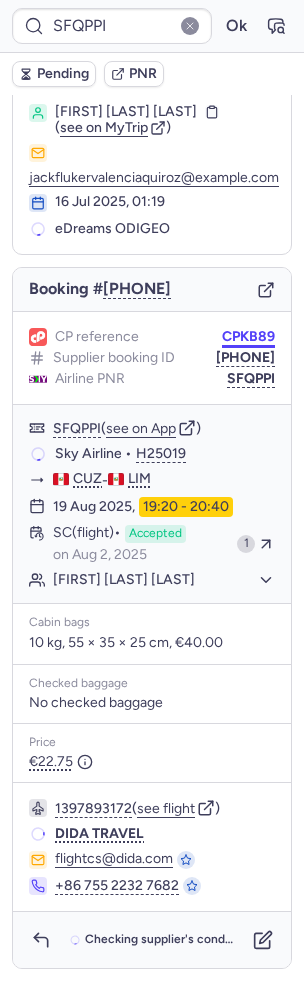 click on "CPKB89" at bounding box center [248, 337] 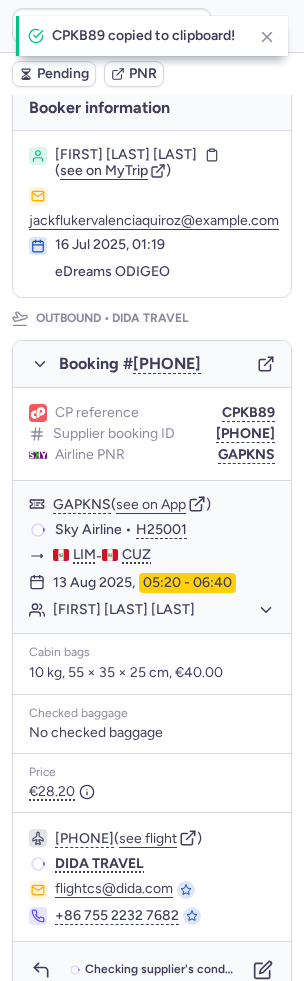 type on "CPNTLR" 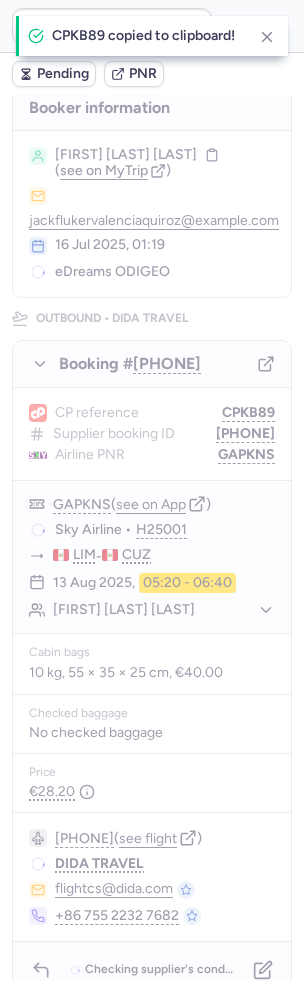 scroll, scrollTop: 10, scrollLeft: 0, axis: vertical 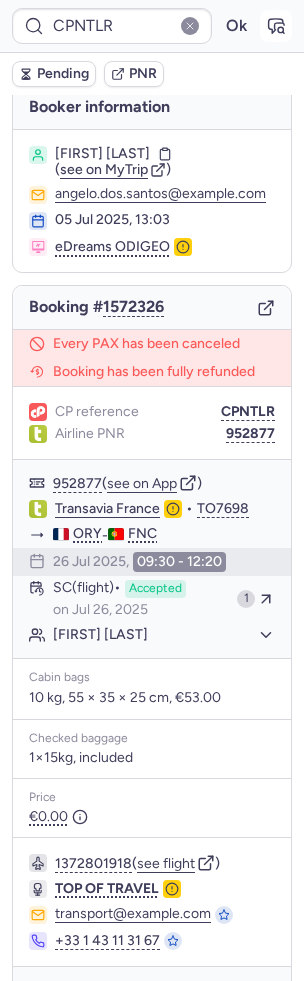 click 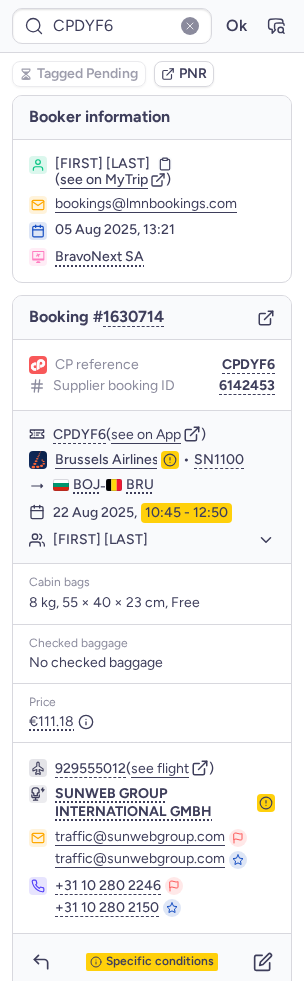 scroll, scrollTop: 16, scrollLeft: 0, axis: vertical 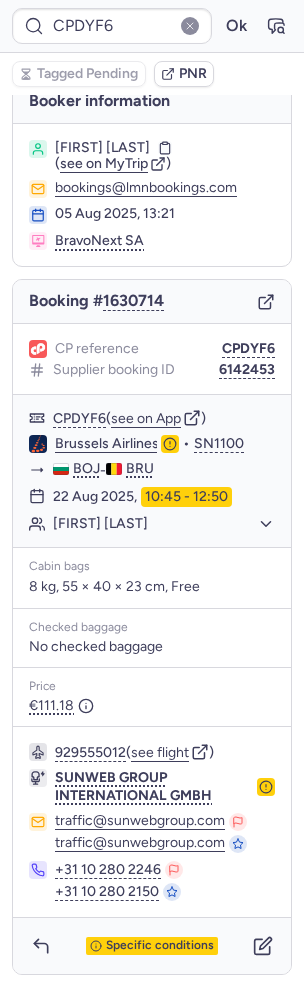 click on "Specific conditions" at bounding box center [152, 946] 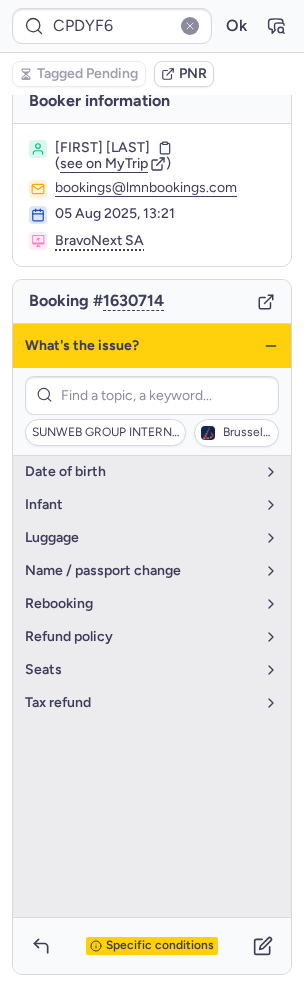 type on "CPRIKO" 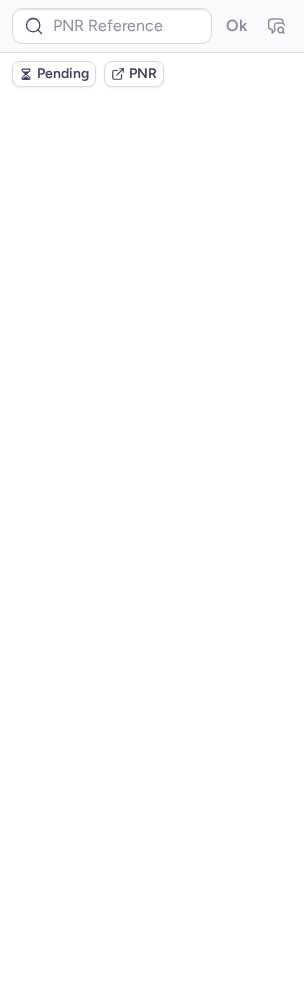 scroll, scrollTop: 0, scrollLeft: 0, axis: both 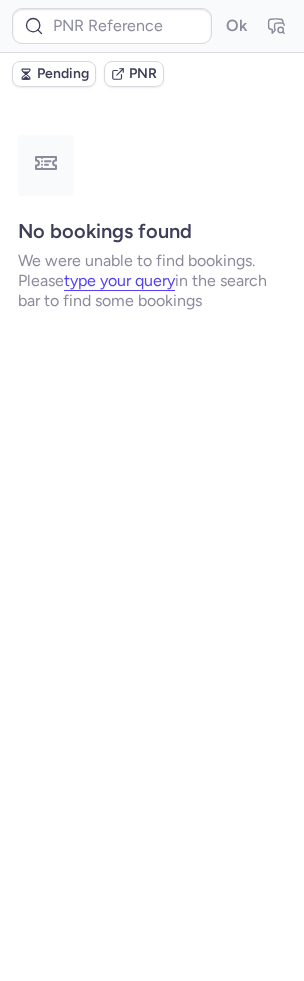 type on "CPKB89" 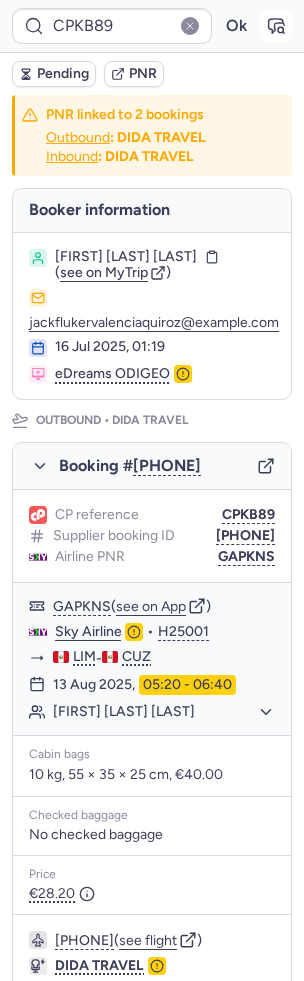 click at bounding box center (276, 26) 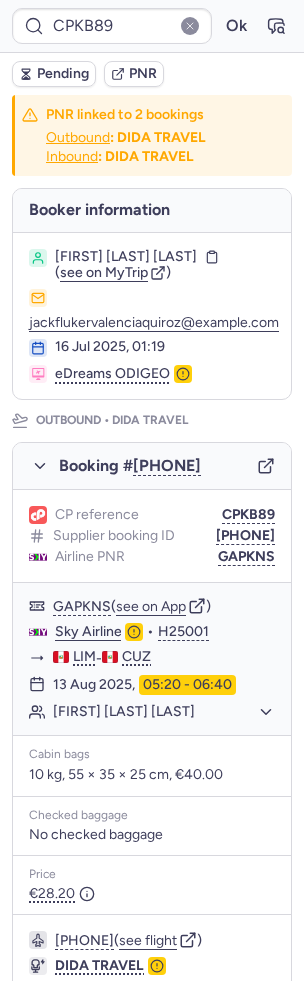 scroll, scrollTop: 901, scrollLeft: 0, axis: vertical 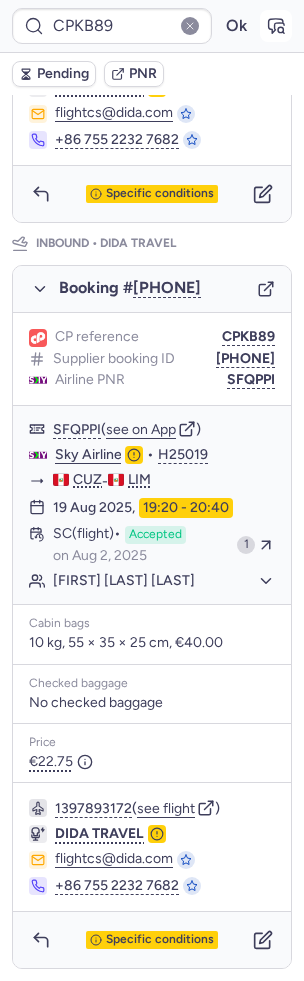 click 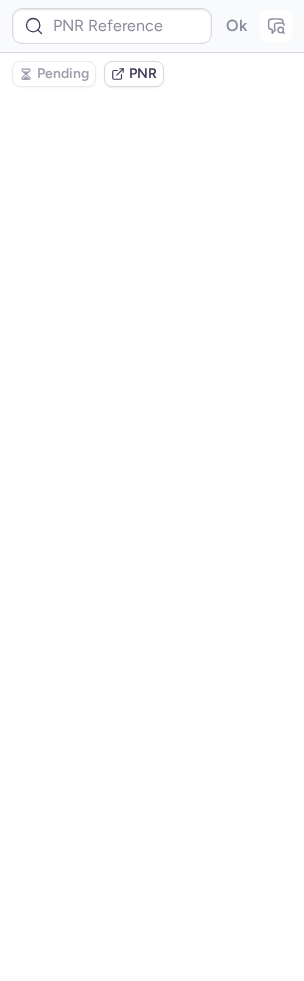type on "CPKB89" 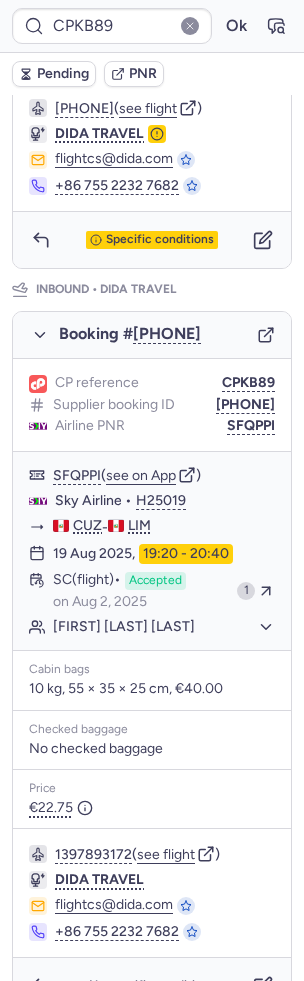 scroll, scrollTop: 901, scrollLeft: 0, axis: vertical 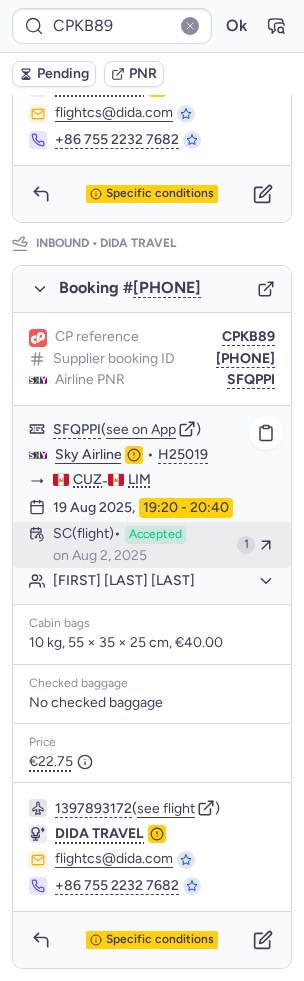 click on "on Aug 2, 2025" at bounding box center (100, 556) 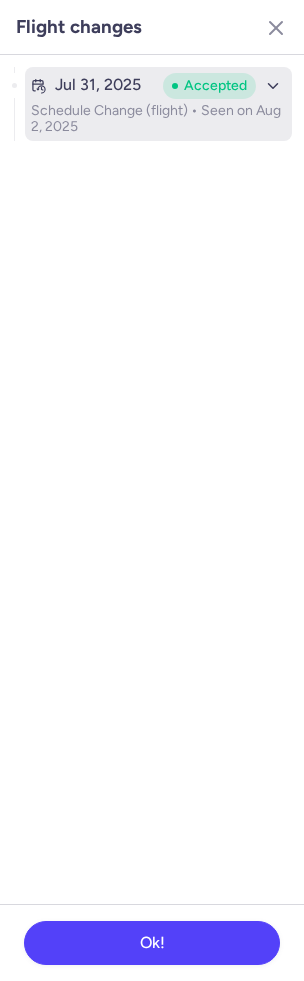 click on "Schedule Change (flight) •  Seen on Aug 2, 2025" at bounding box center [158, 119] 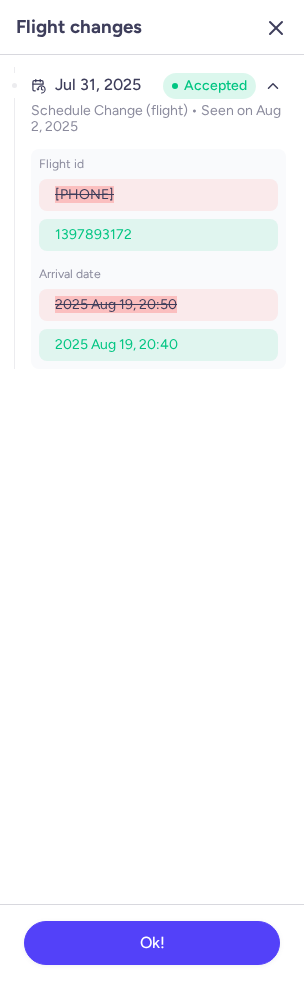 click 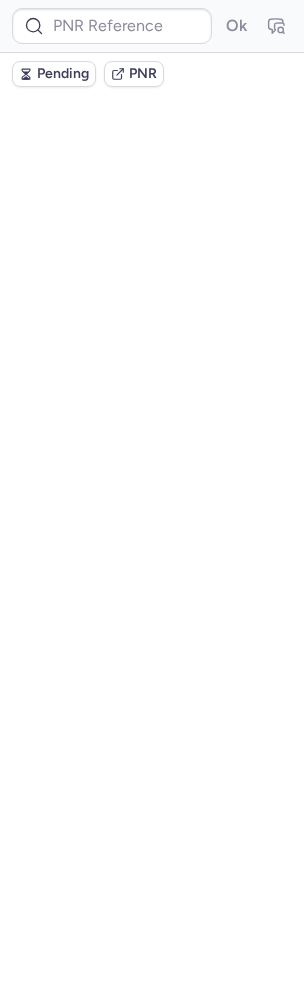 scroll, scrollTop: 0, scrollLeft: 0, axis: both 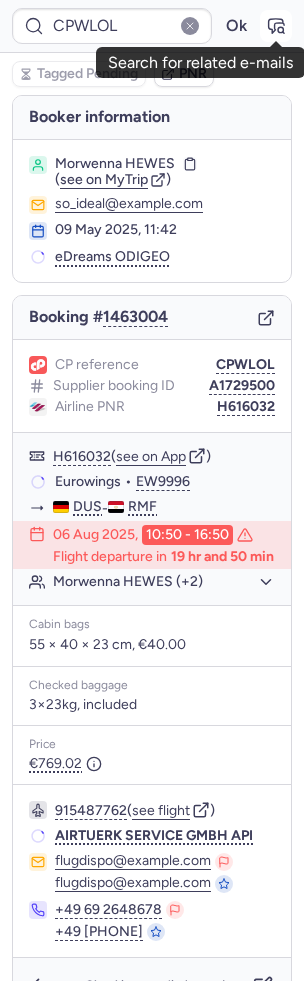click 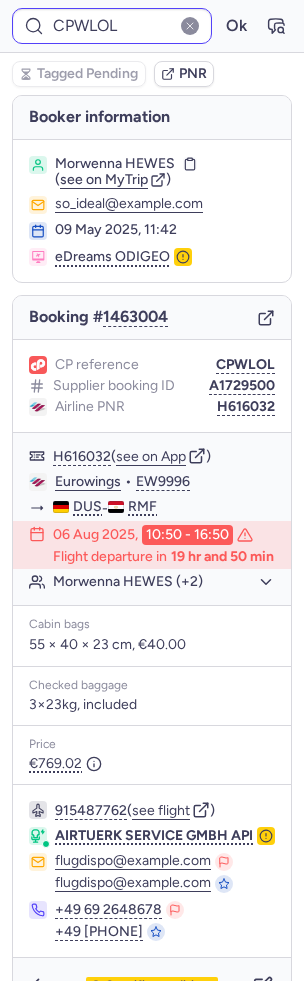 type on "CPDYF6" 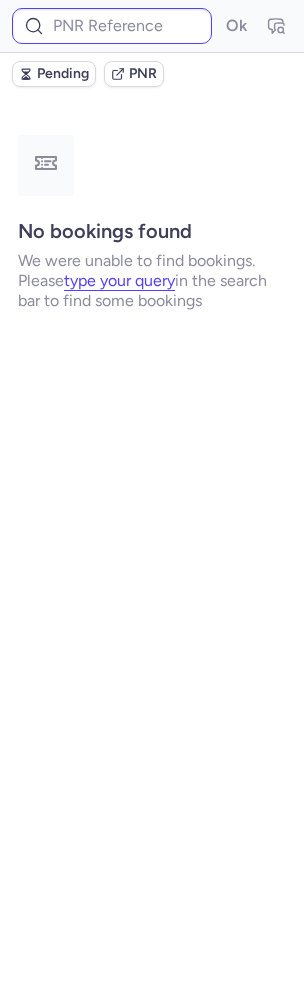 type on "CP7A5L" 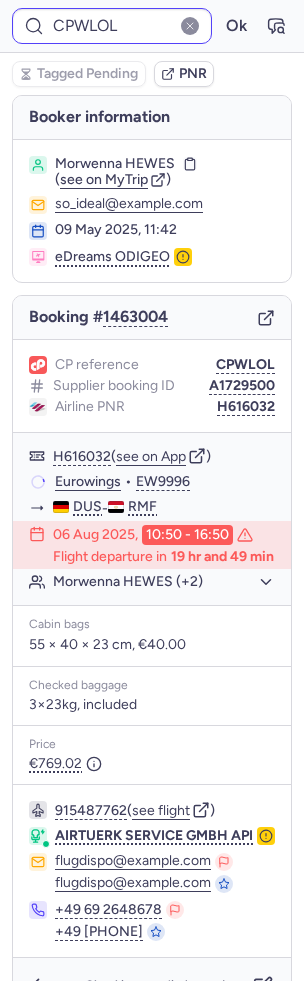 type on "CPCOLU" 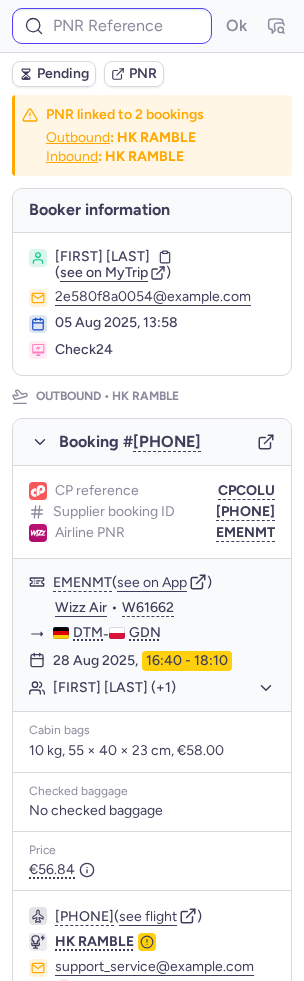 type on "CPRLAG" 